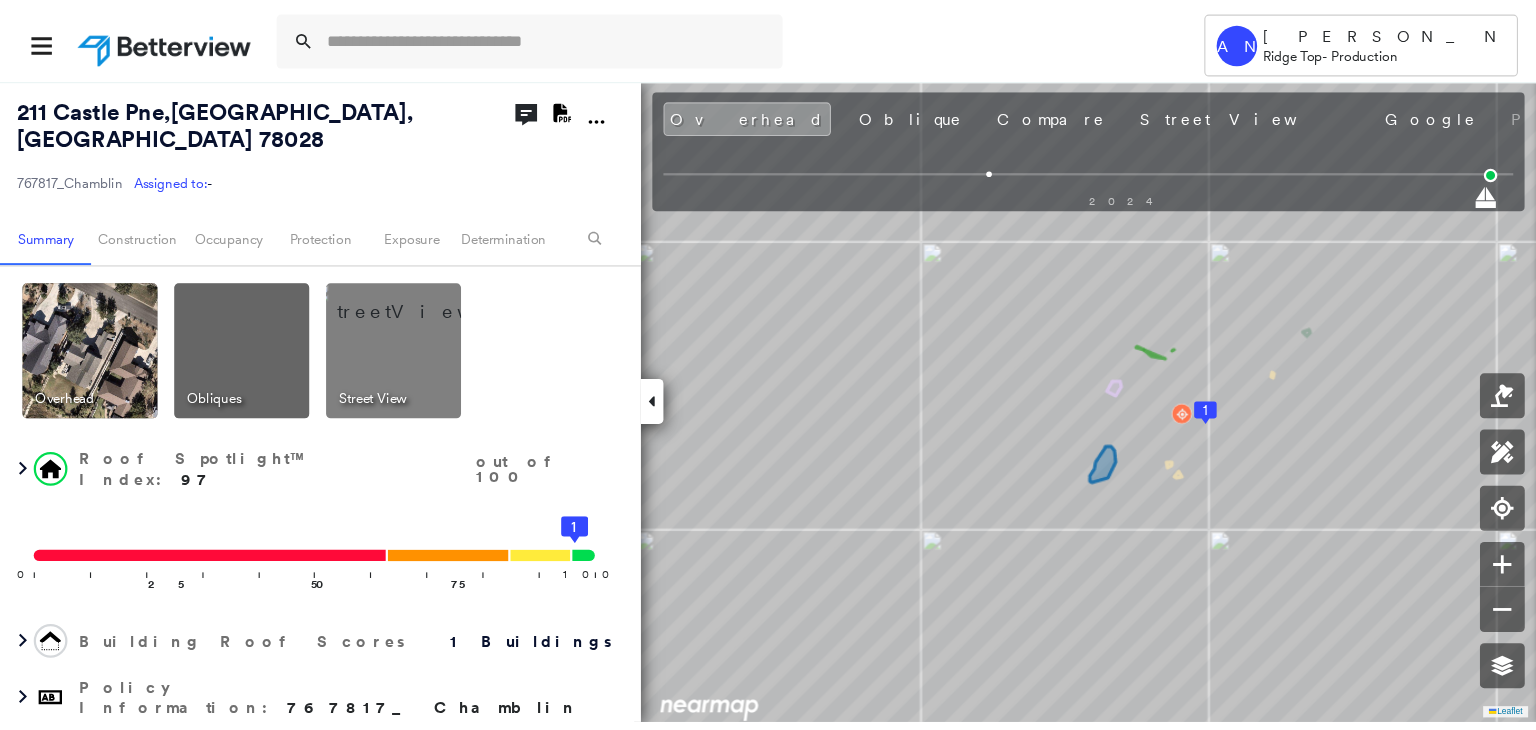 scroll, scrollTop: 0, scrollLeft: 0, axis: both 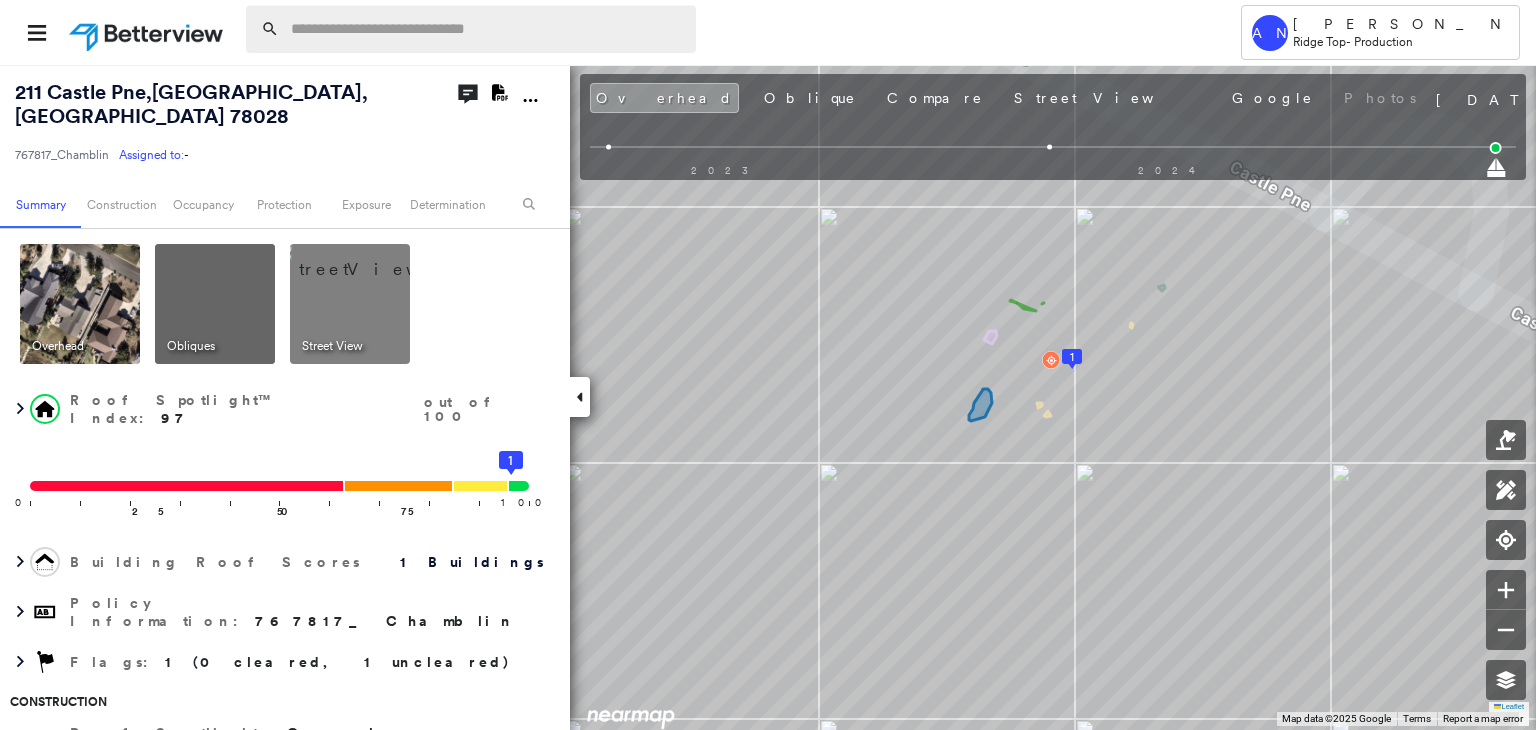 click at bounding box center [487, 29] 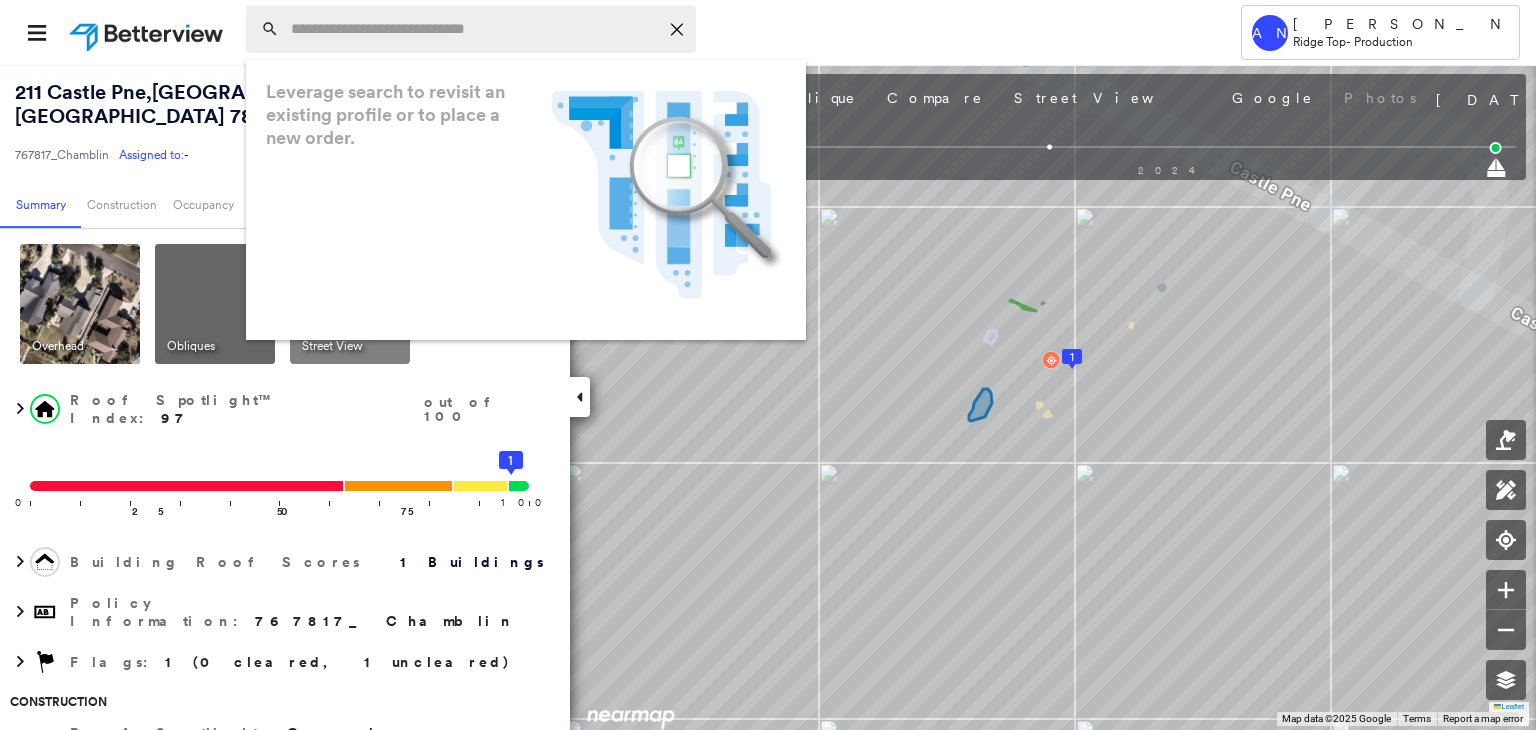paste on "**********" 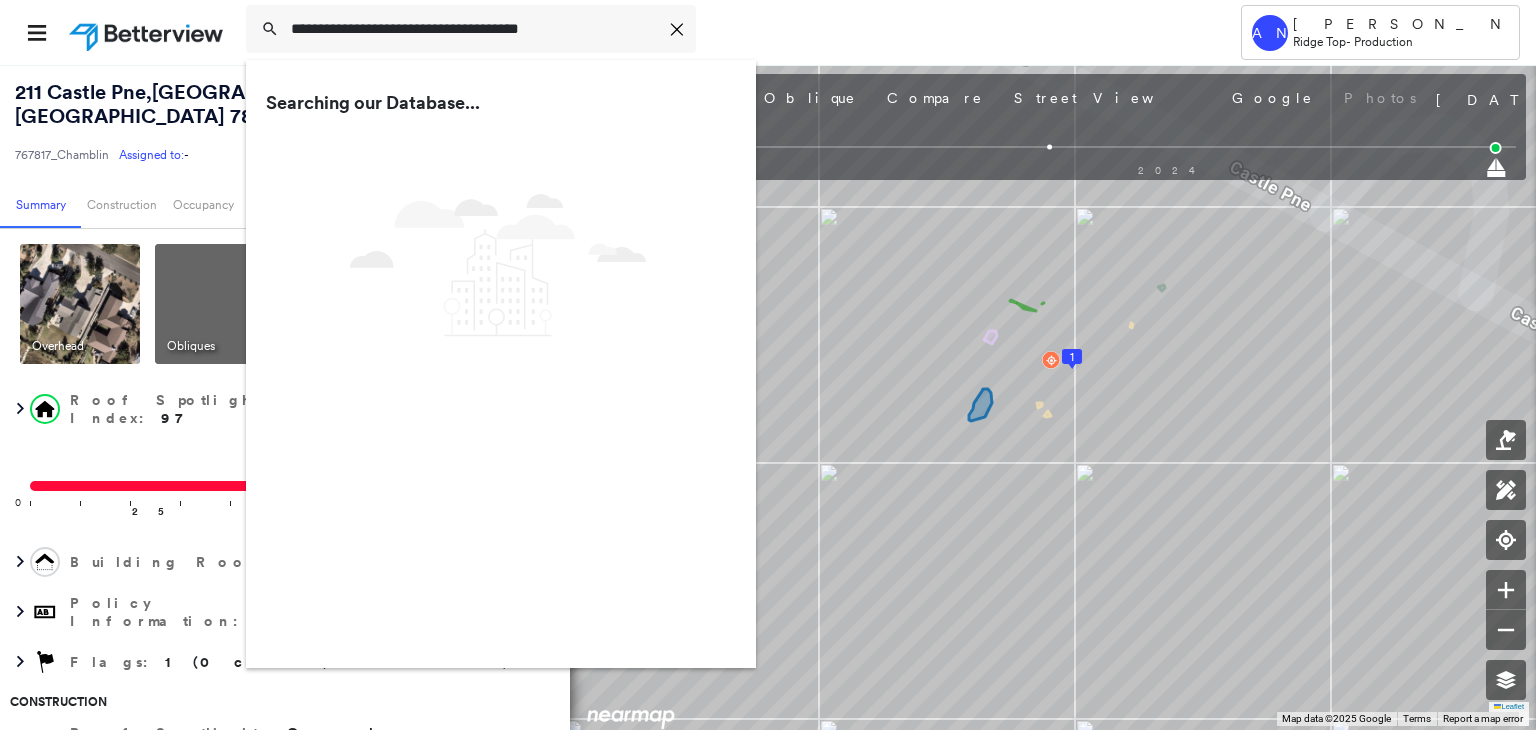 type on "**********" 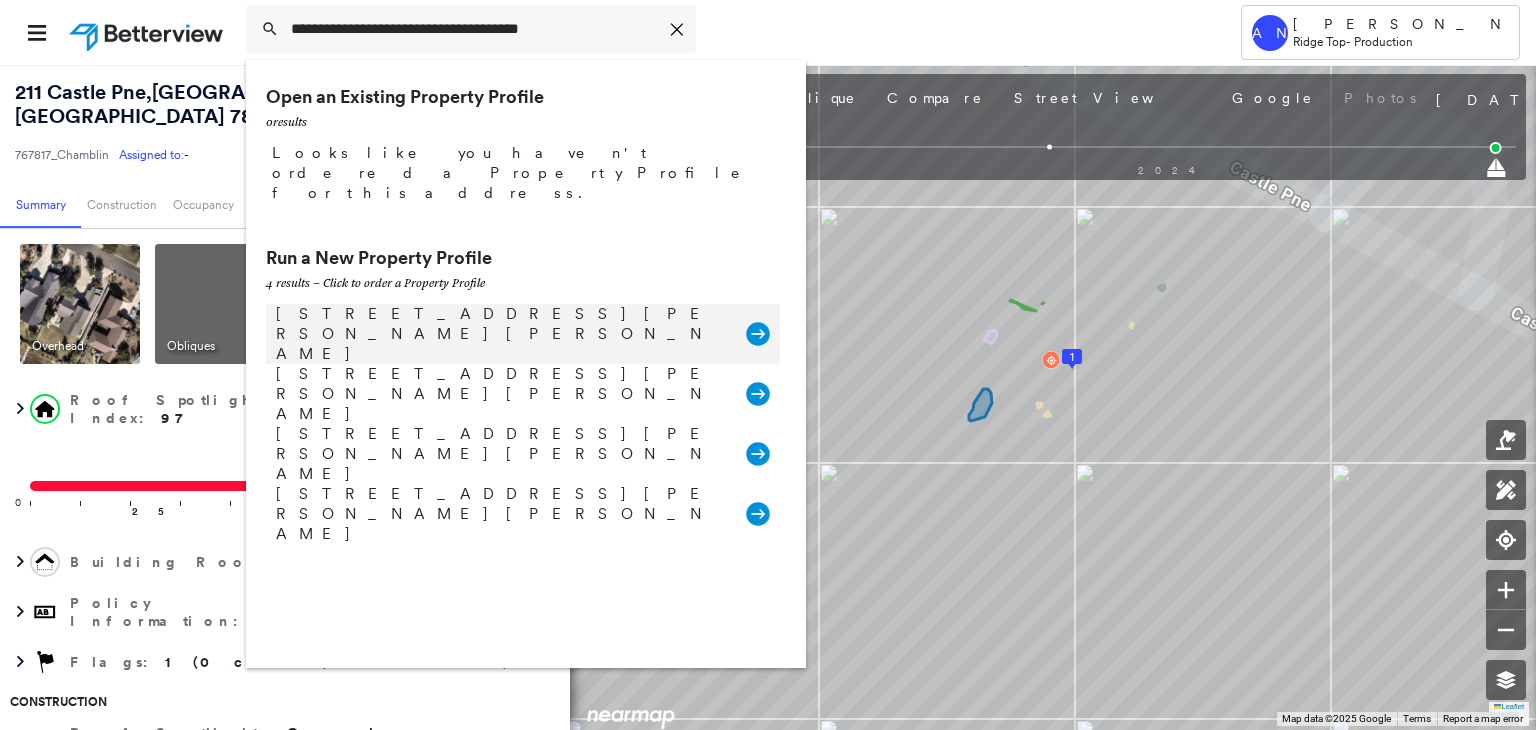 click on "[STREET_ADDRESS][PERSON_NAME][PERSON_NAME]" at bounding box center [501, 334] 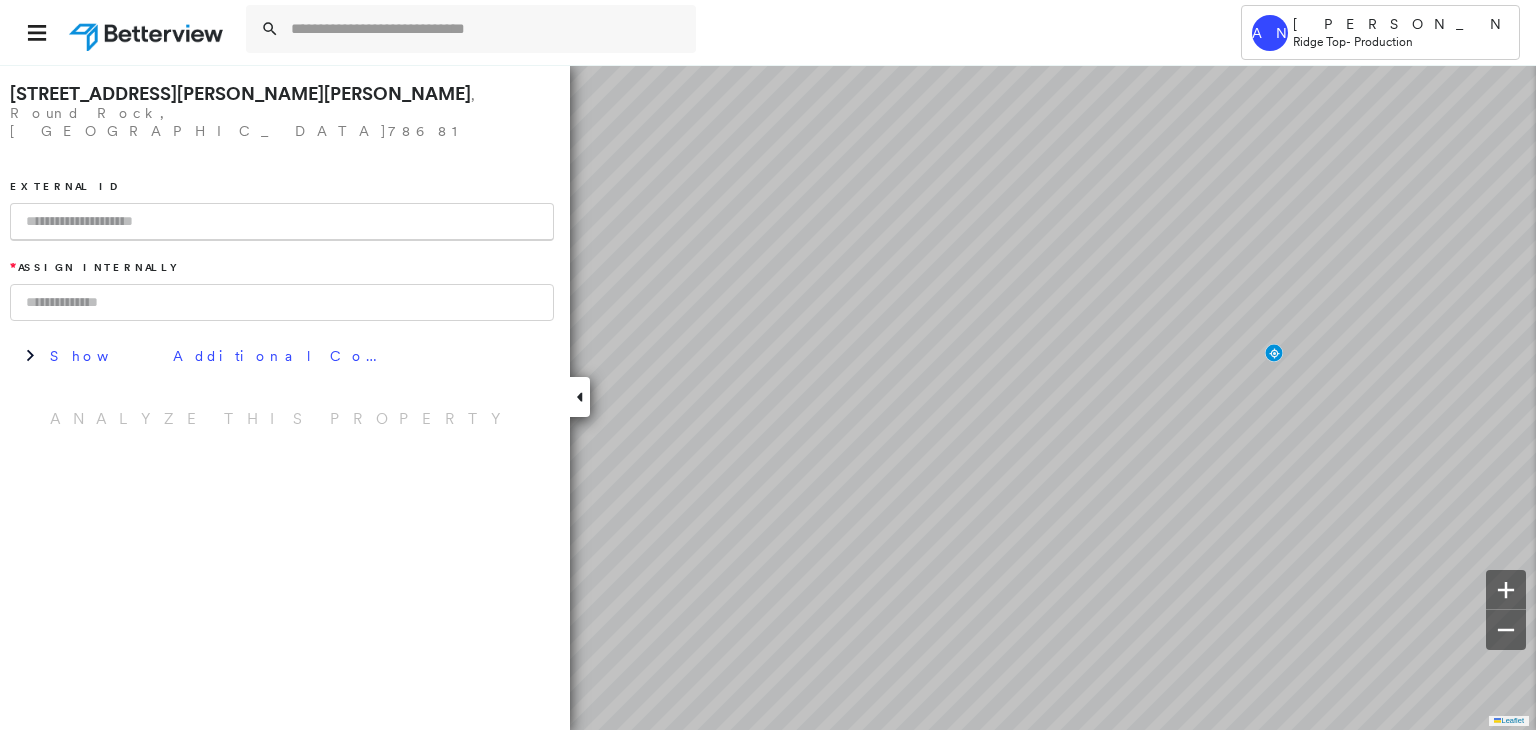 click at bounding box center [282, 222] 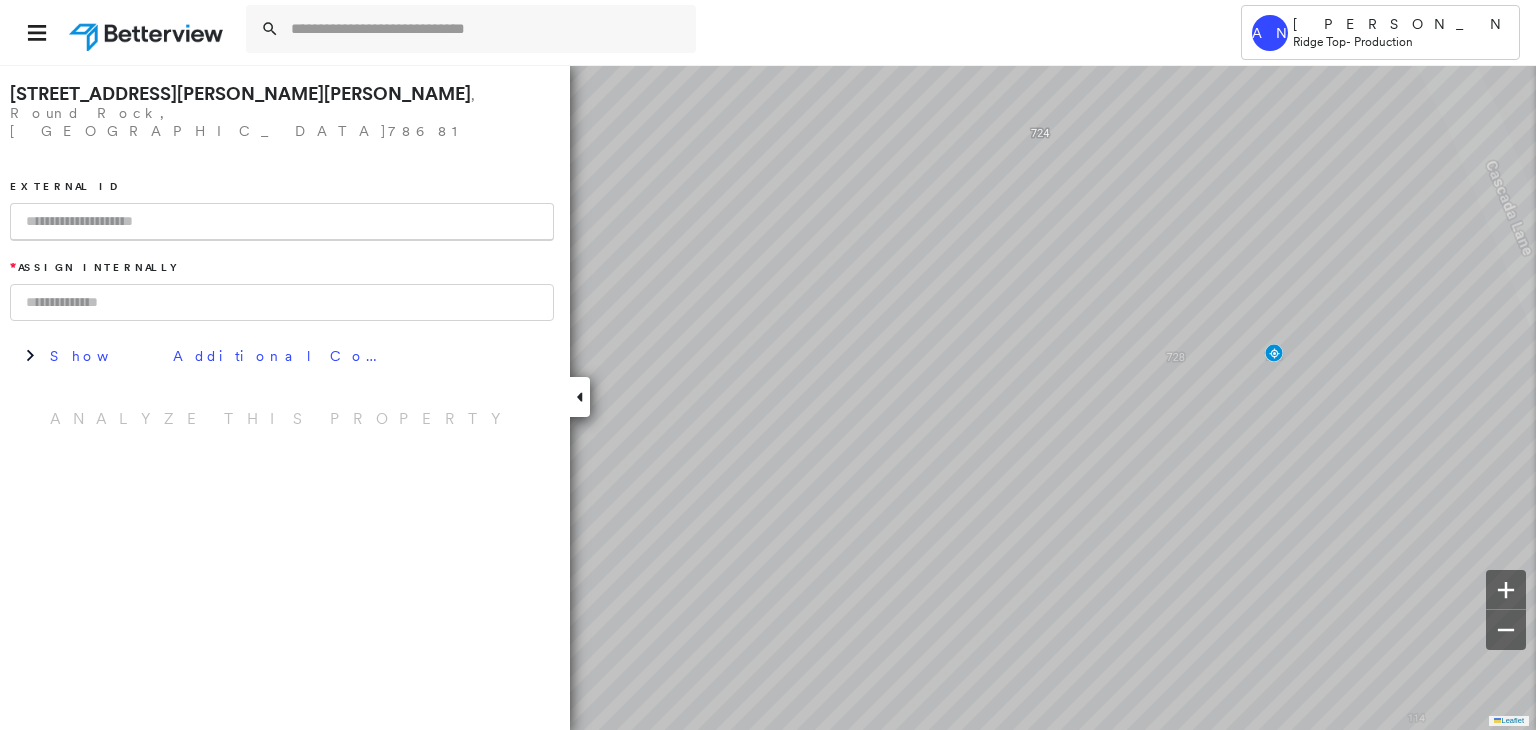 paste on "**********" 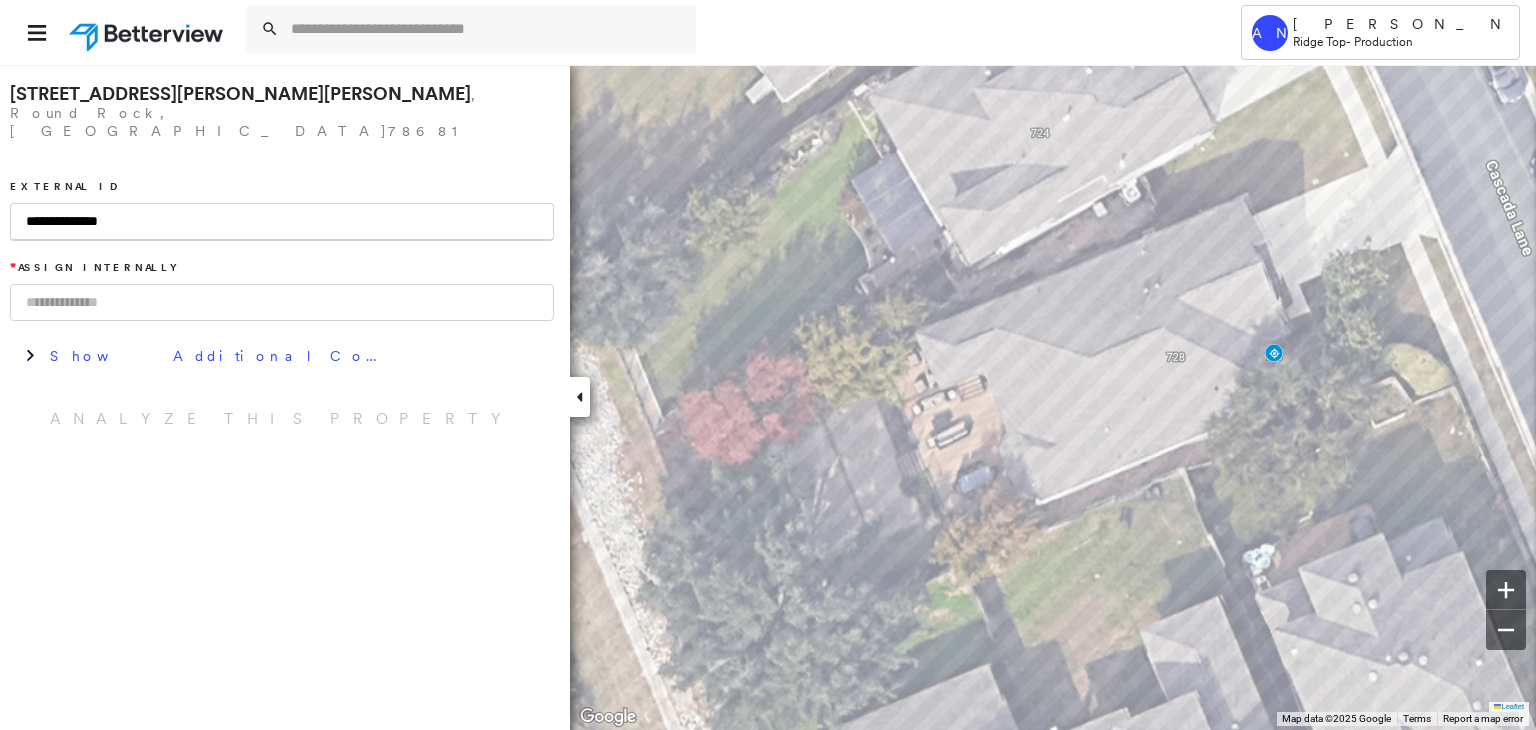 type on "**********" 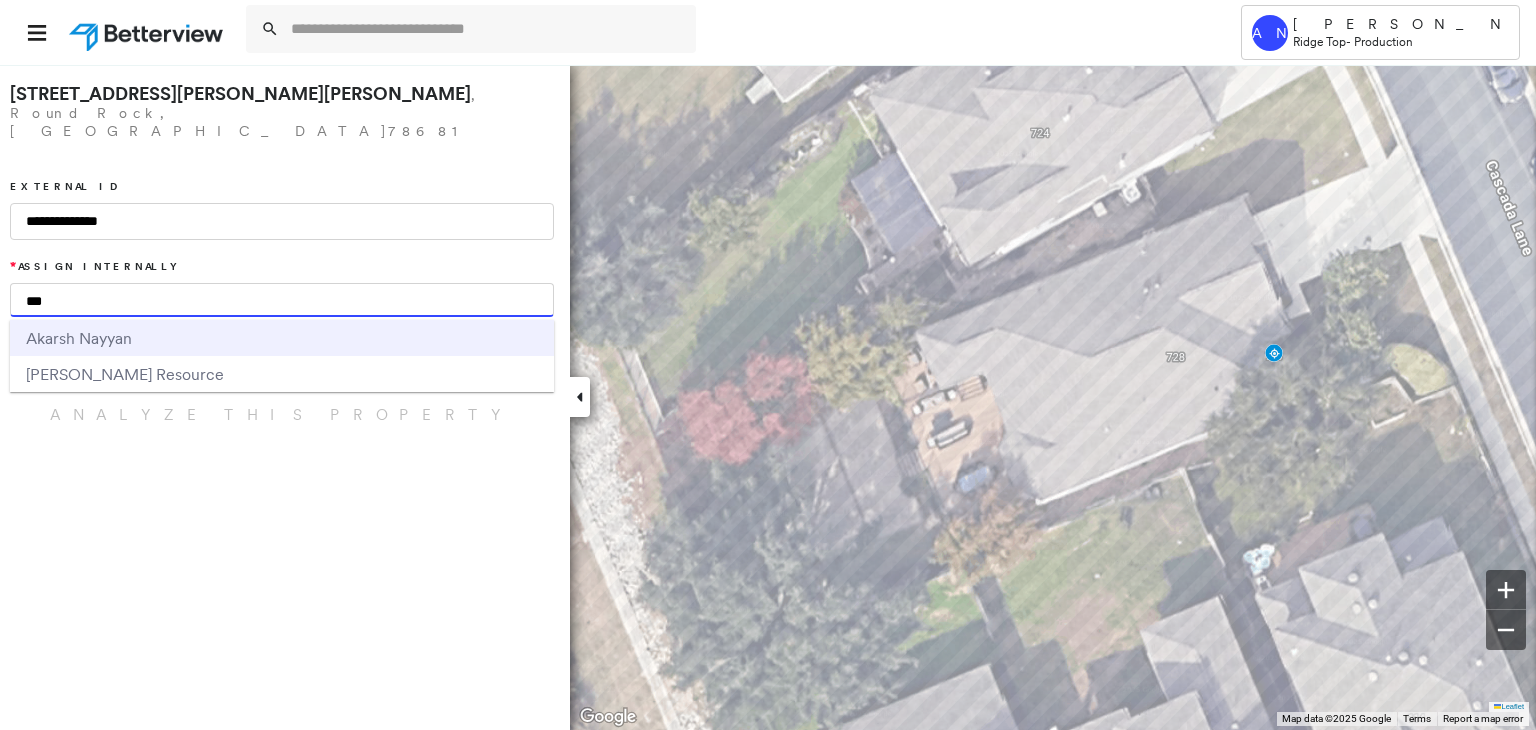 type on "***" 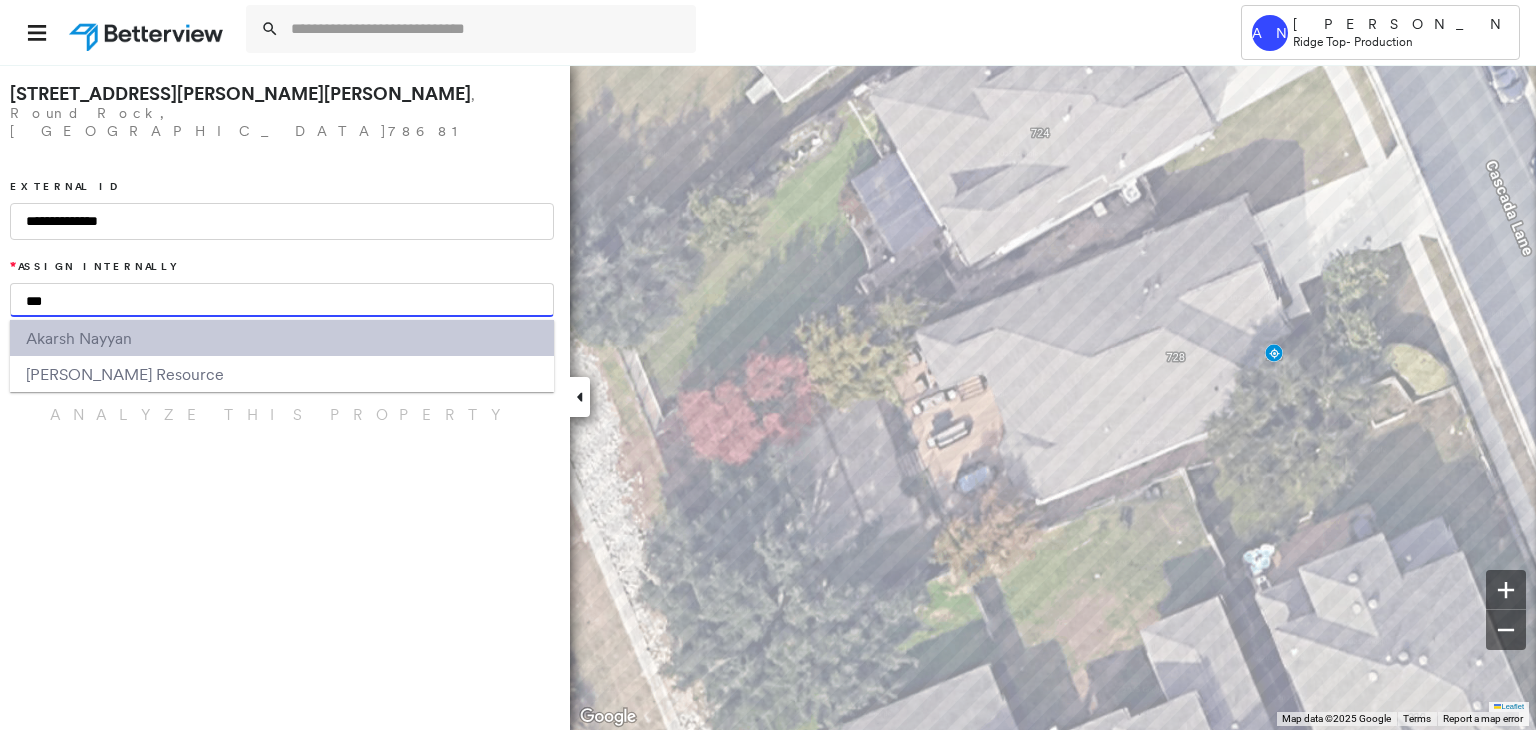 click on "Aka rsh Nayyan" at bounding box center [282, 338] 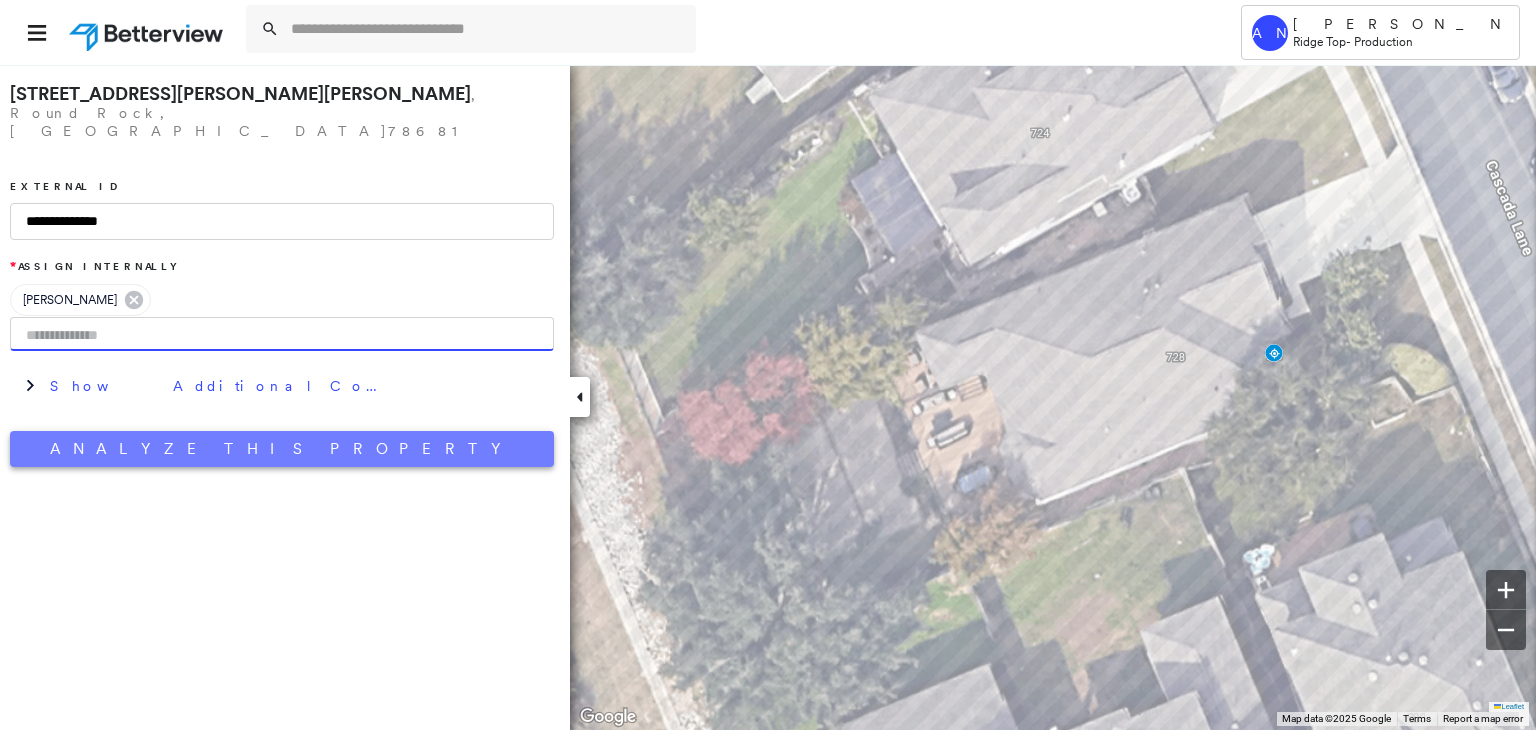 click on "Analyze This Property" at bounding box center [282, 449] 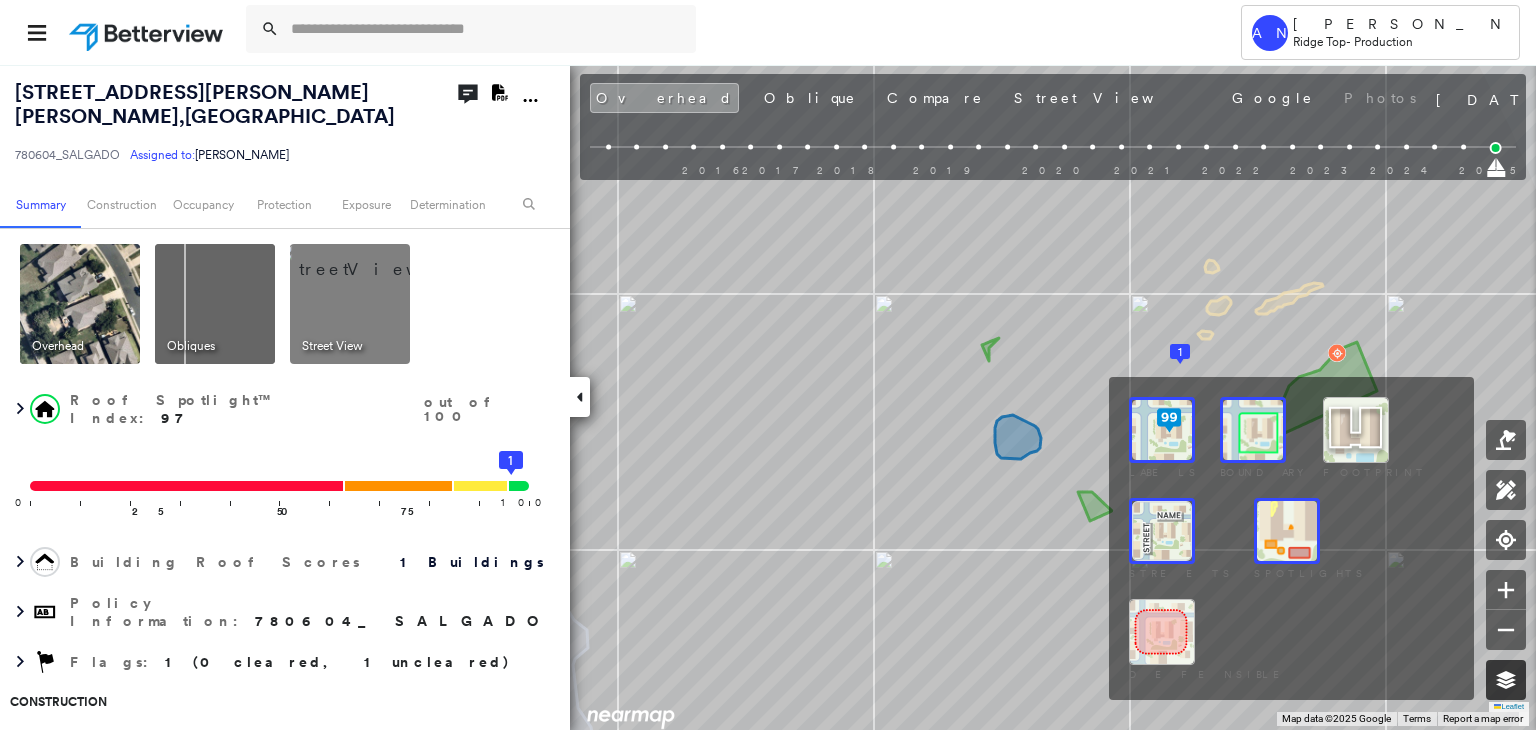click 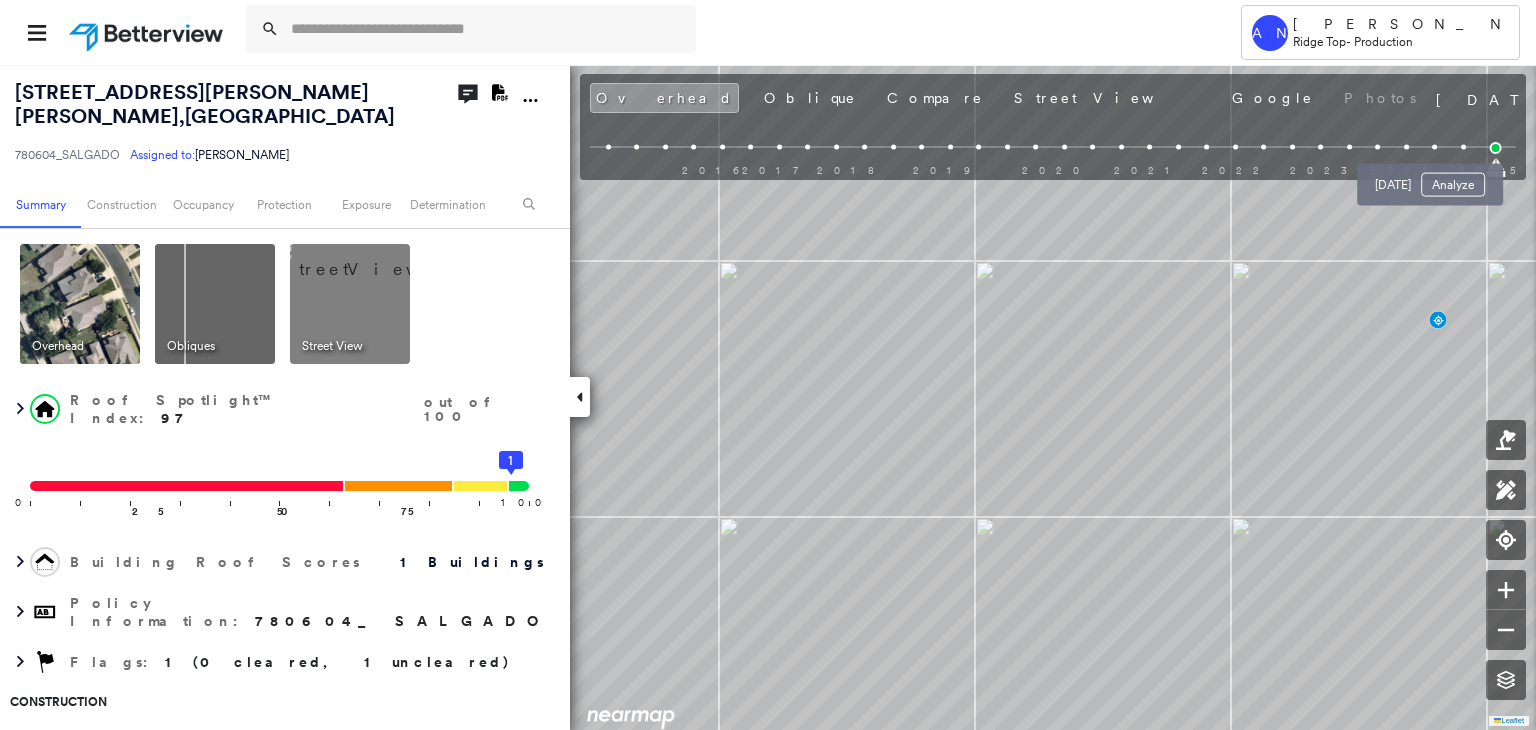 click at bounding box center (1463, 147) 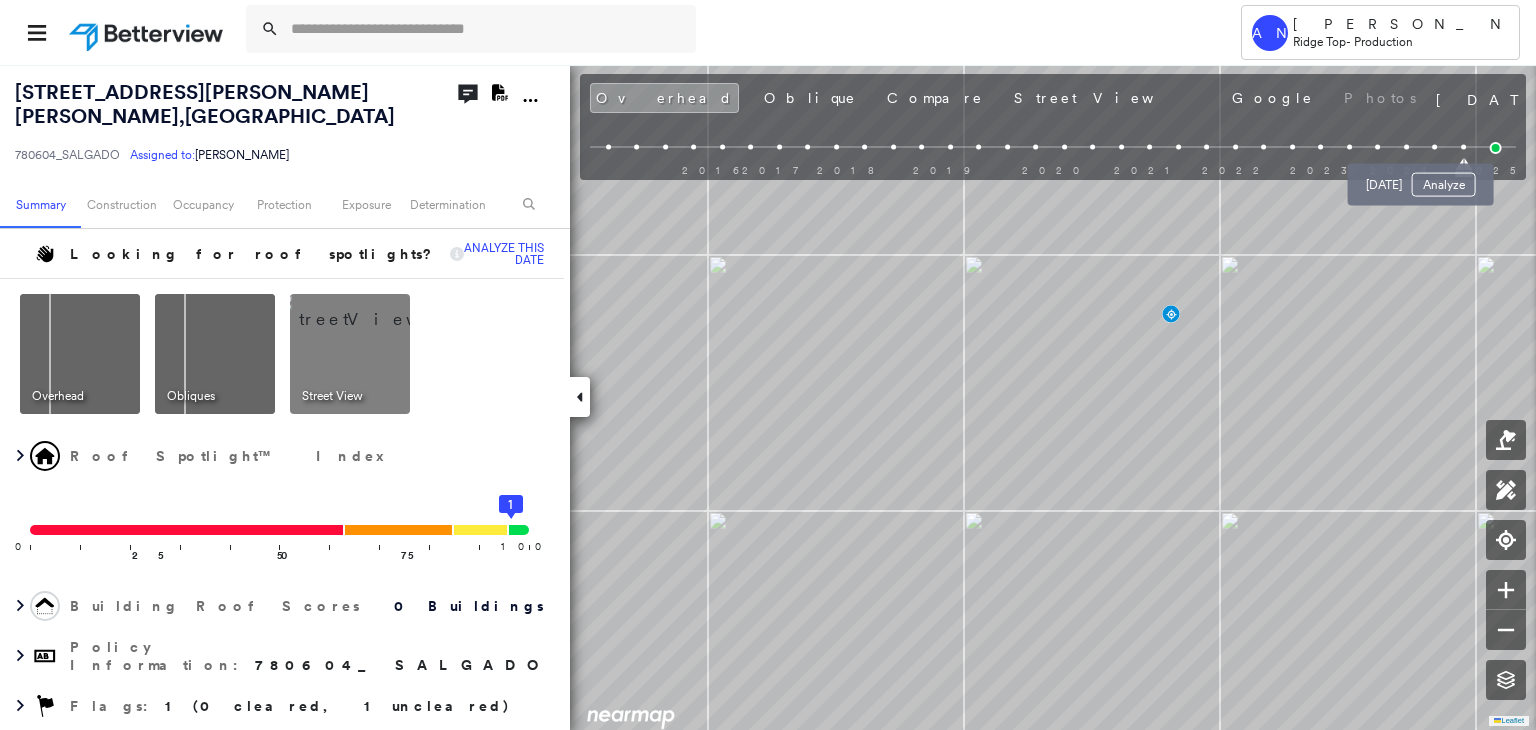 click at bounding box center (1435, 147) 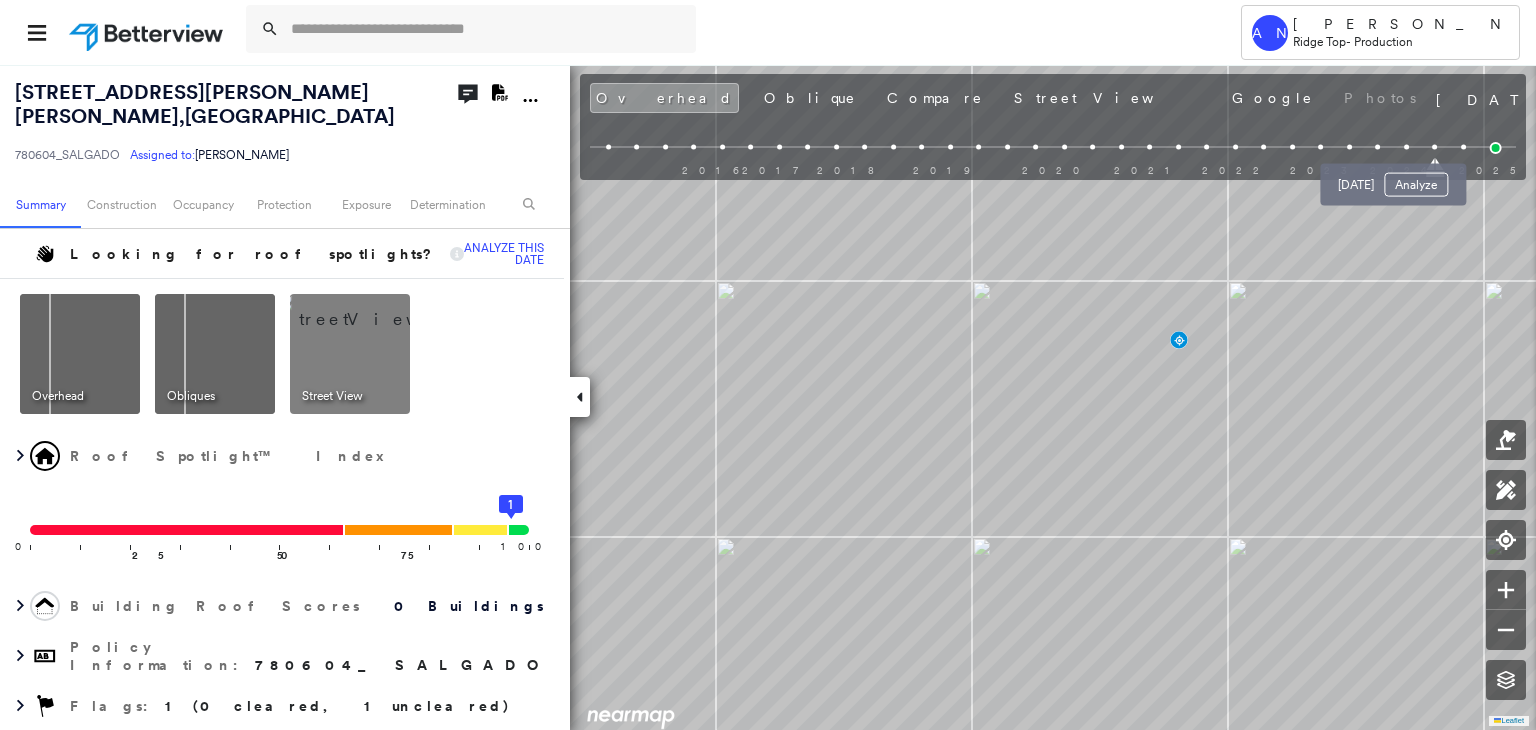 click at bounding box center [1406, 147] 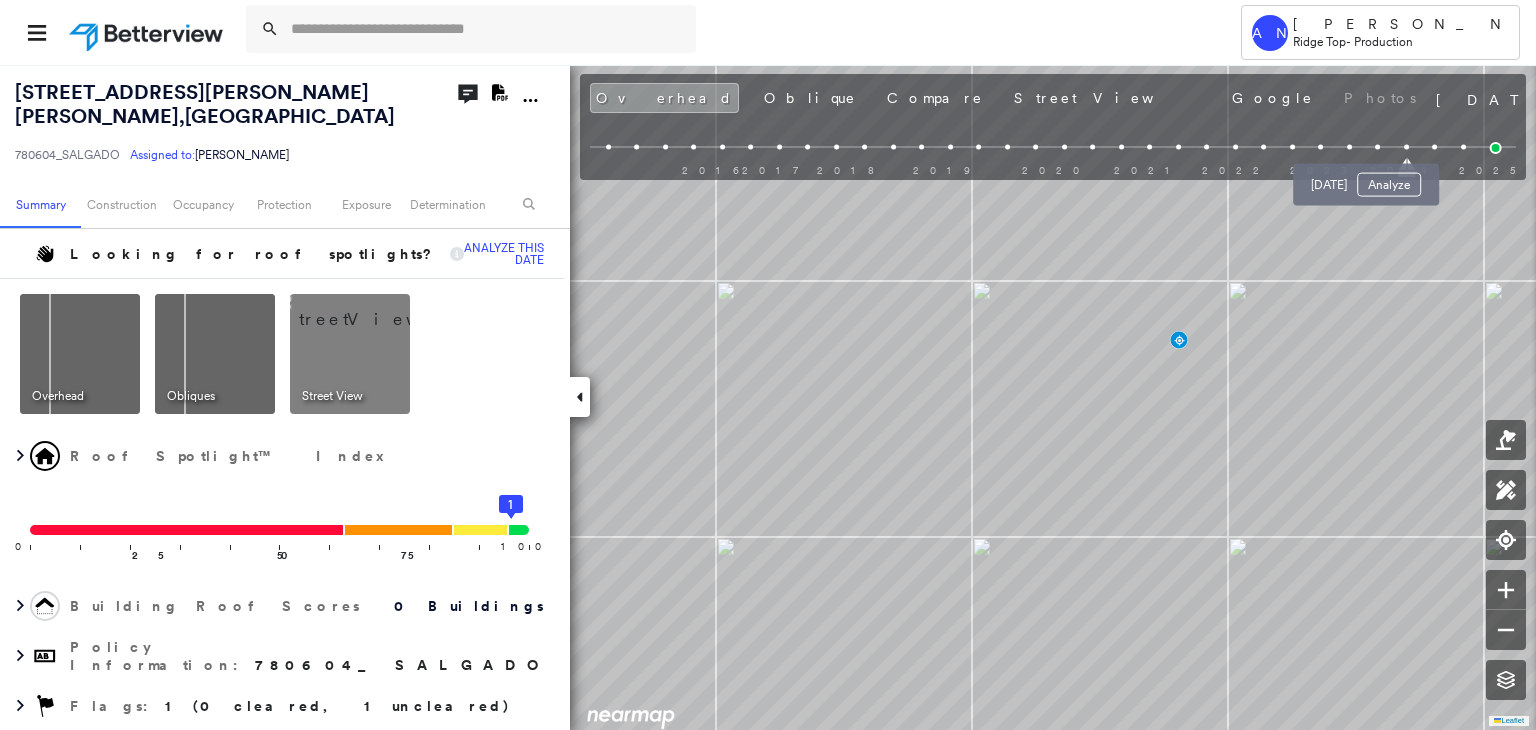 click at bounding box center (1378, 147) 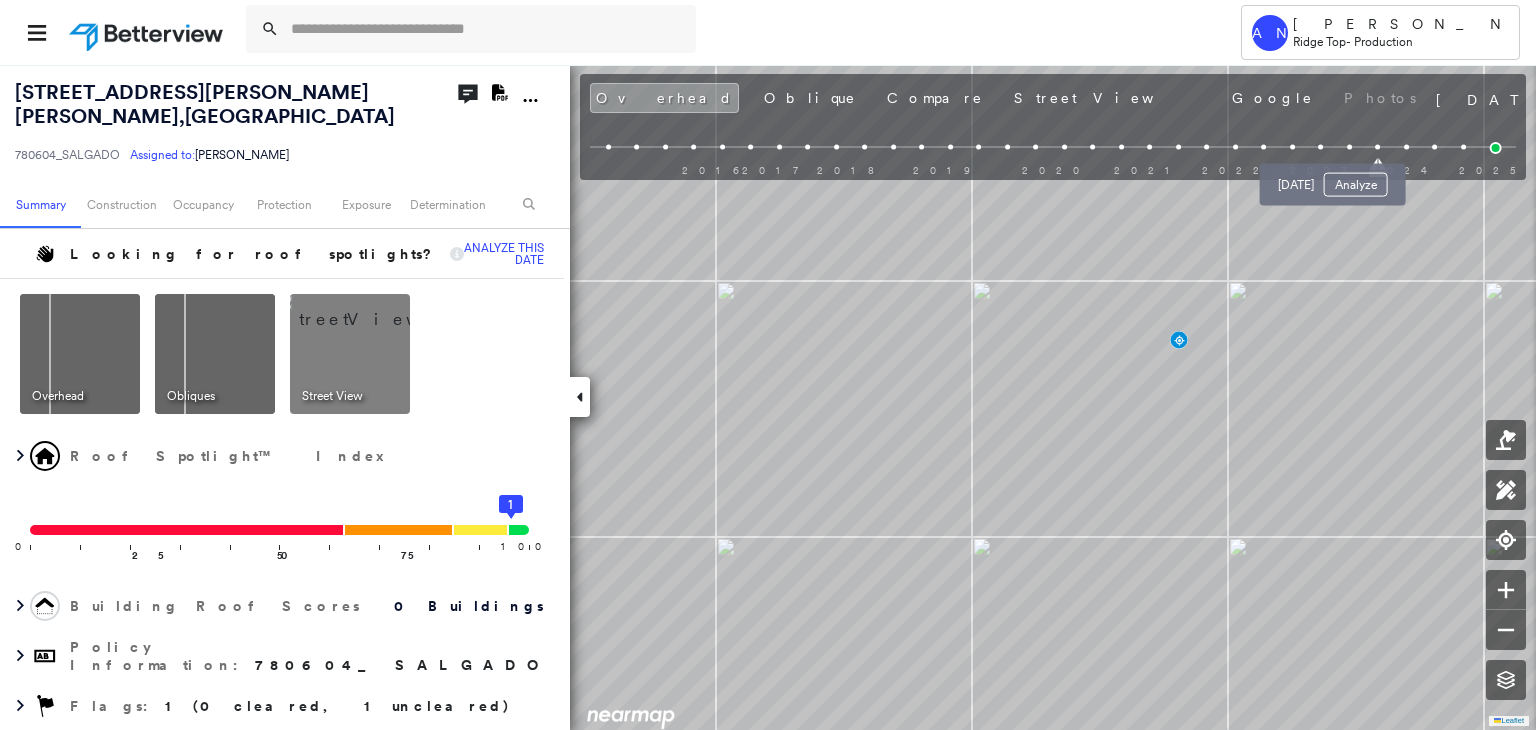 click at bounding box center (1349, 147) 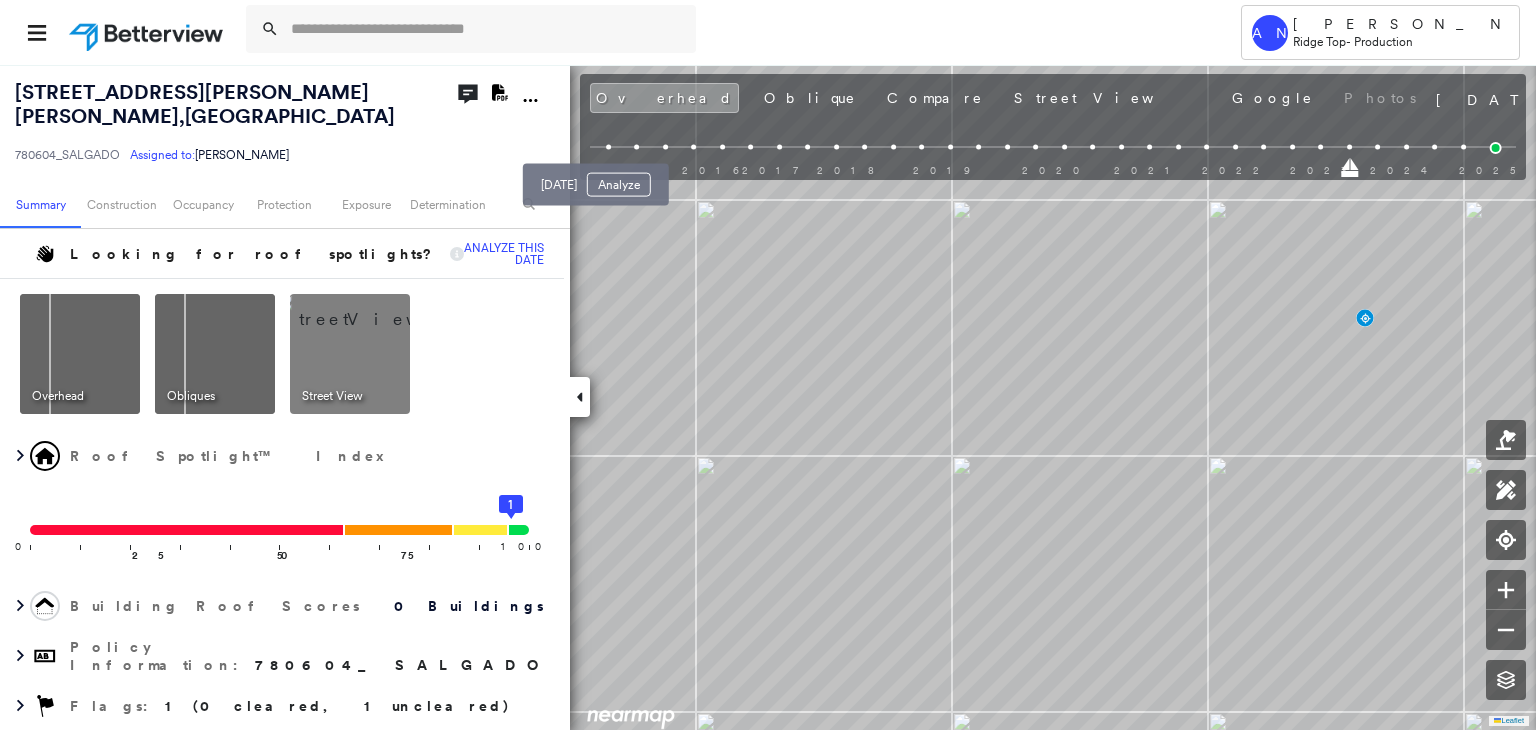 click at bounding box center (608, 147) 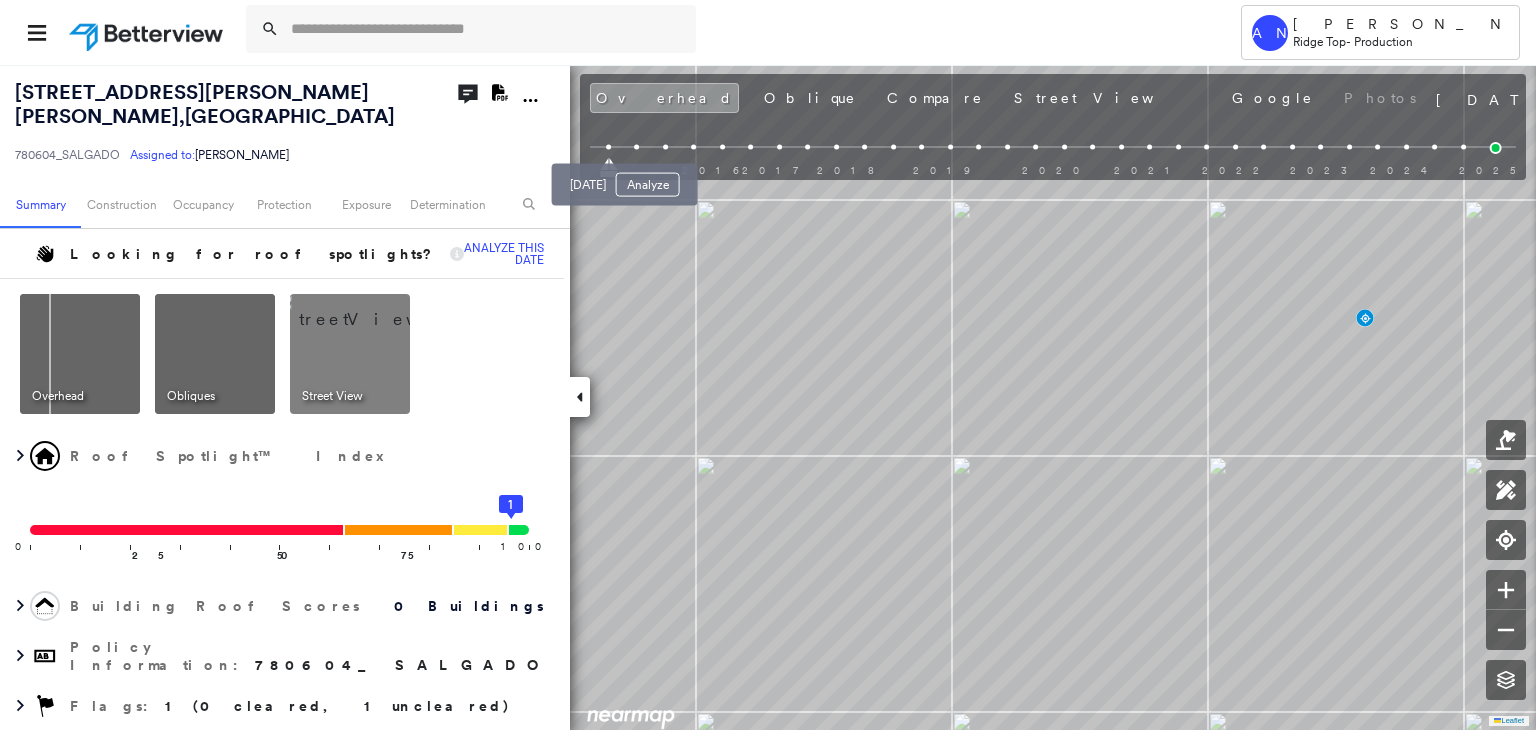 click at bounding box center (636, 147) 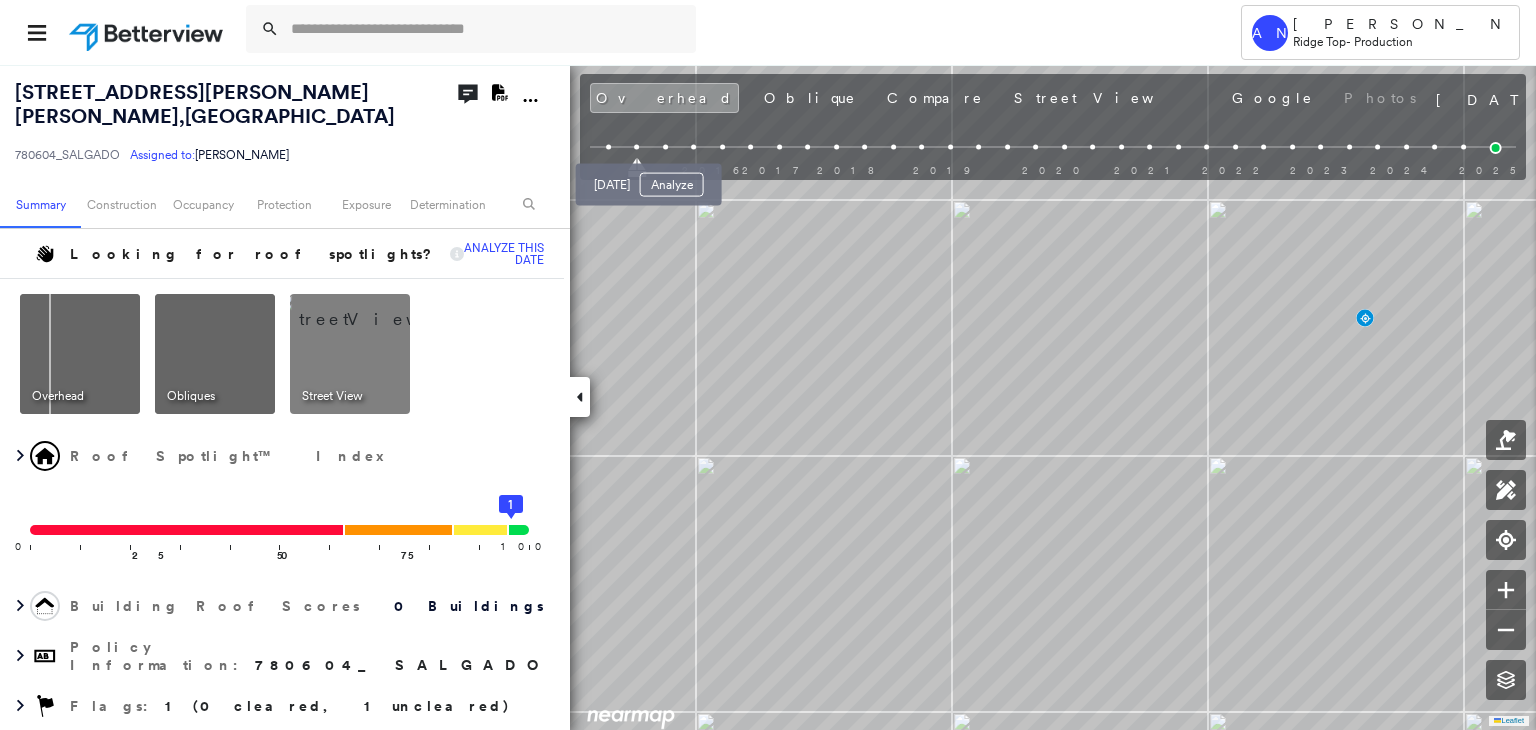 click at bounding box center [665, 147] 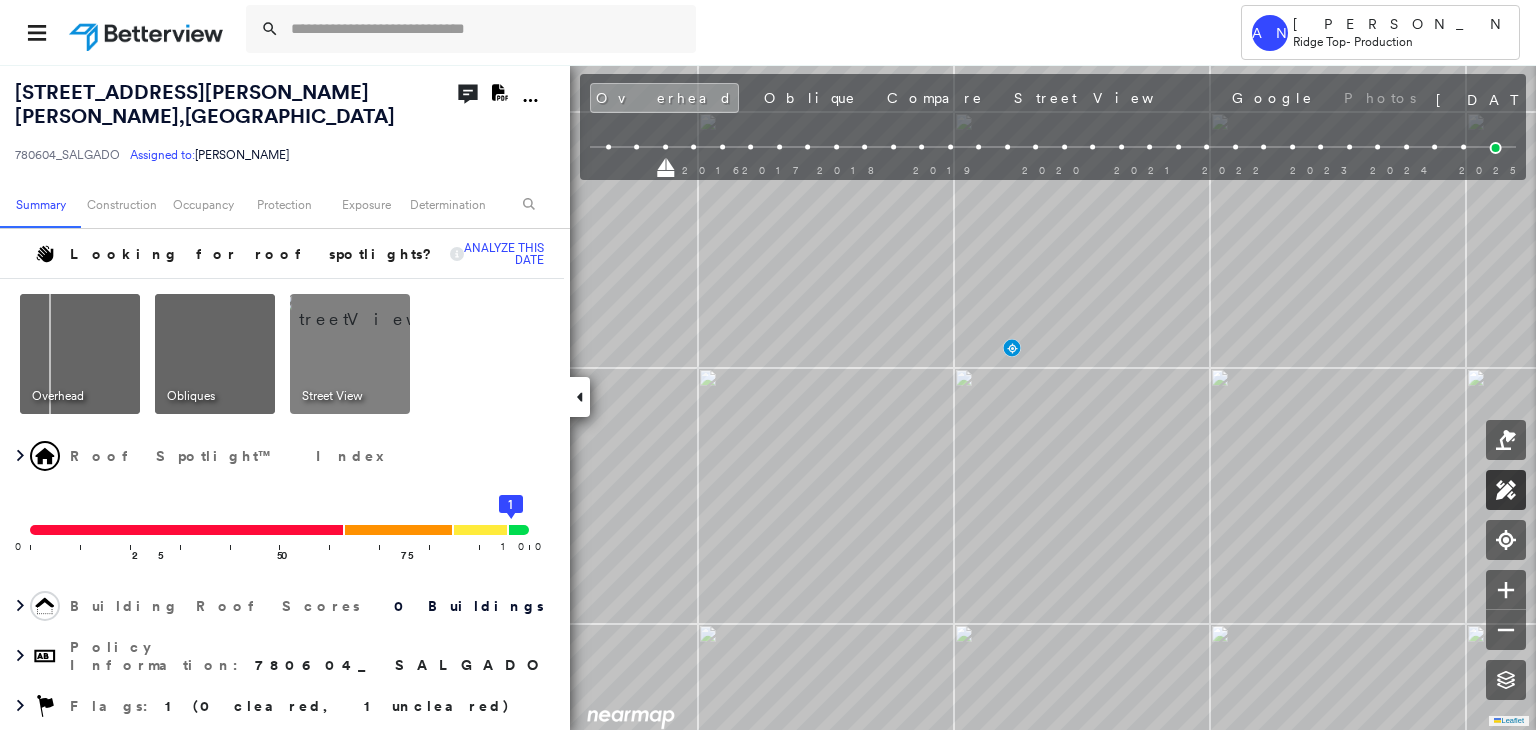 click 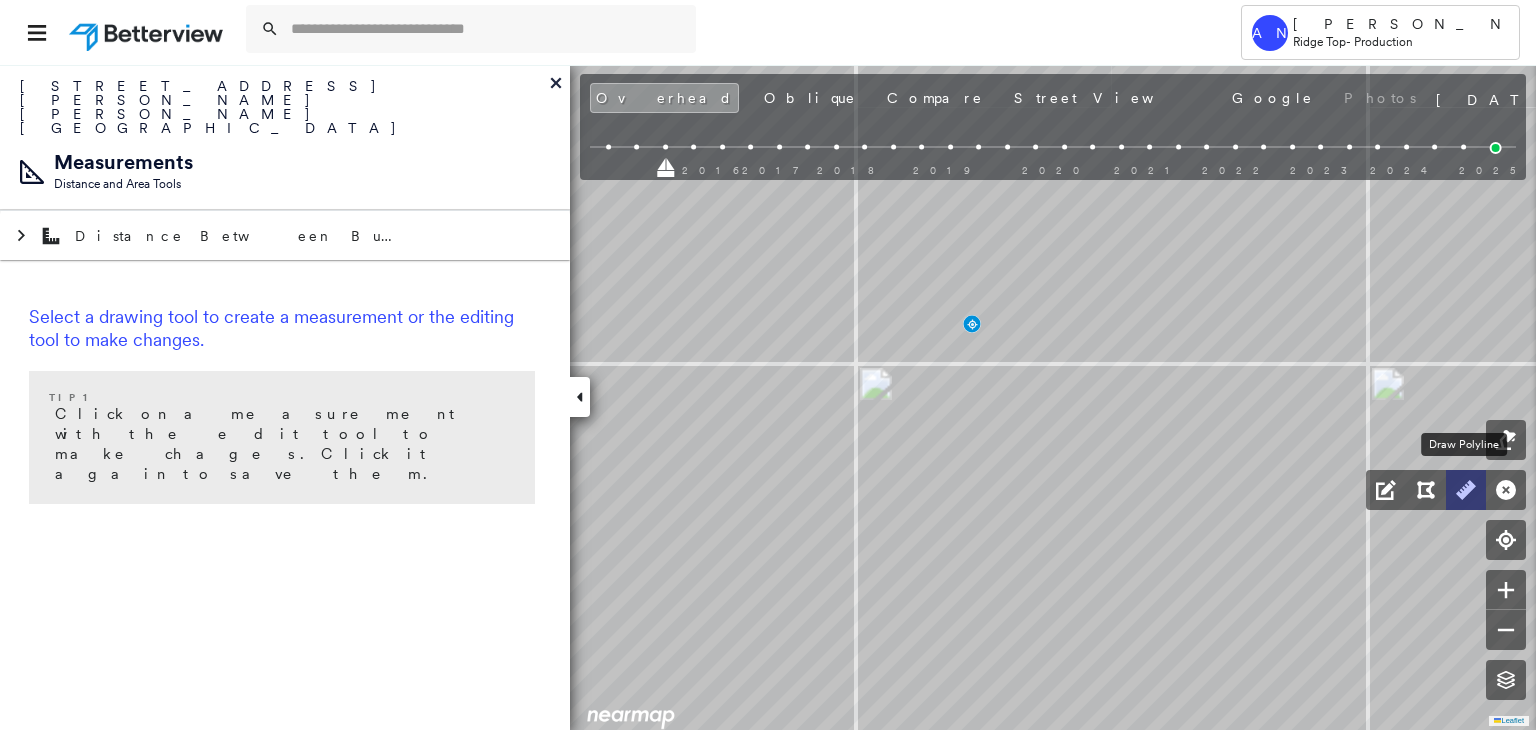 click 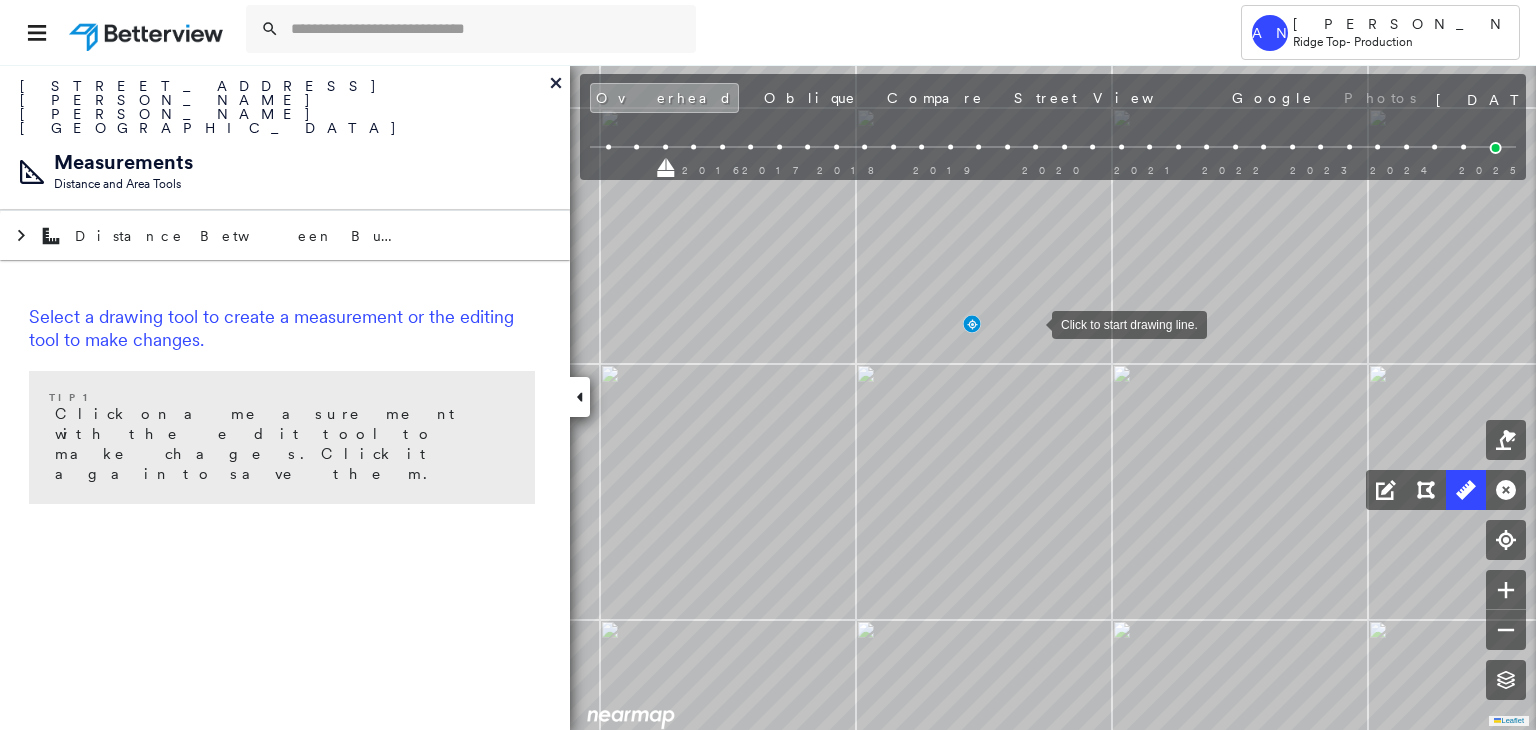 click at bounding box center (1032, 323) 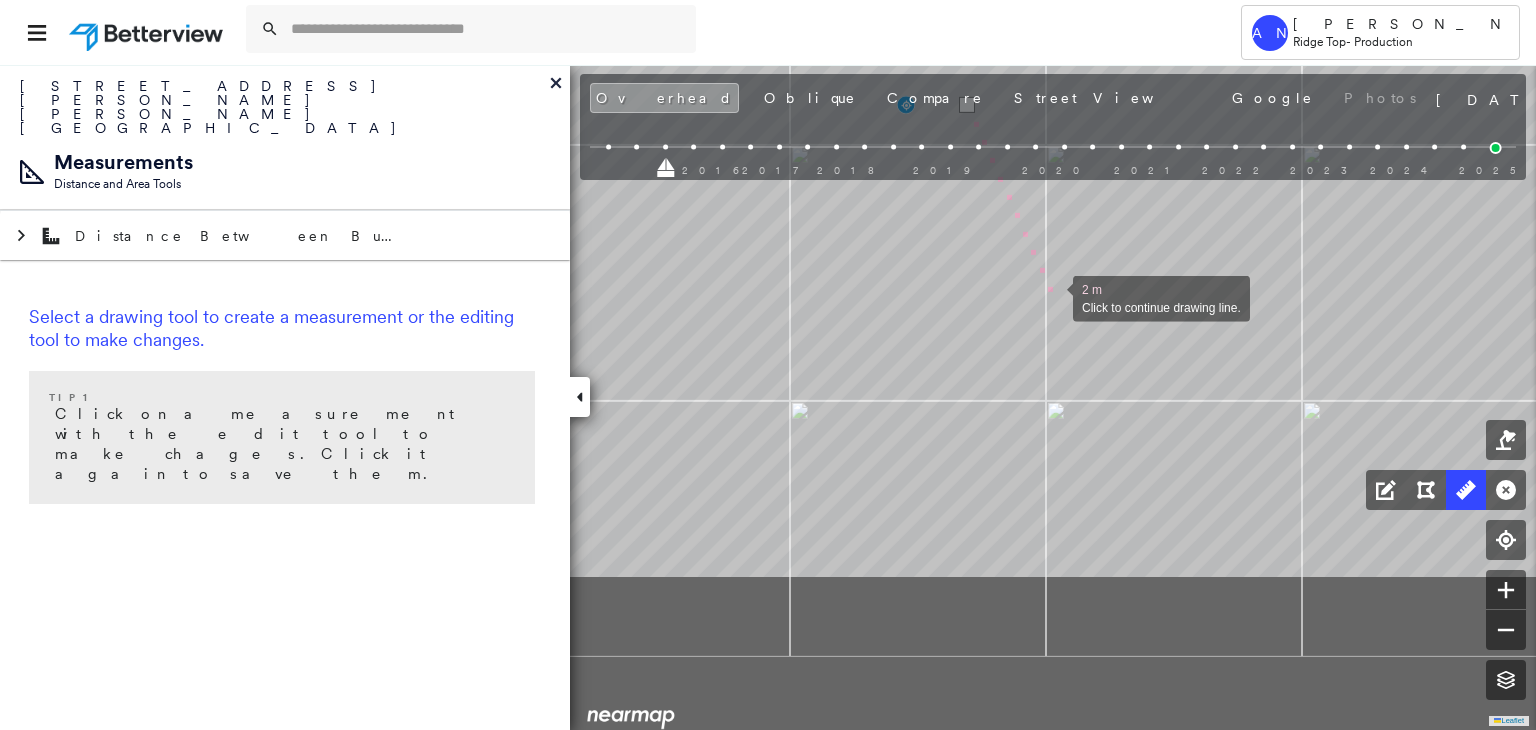 drag, startPoint x: 1120, startPoint y: 517, endPoint x: 1054, endPoint y: 298, distance: 228.7291 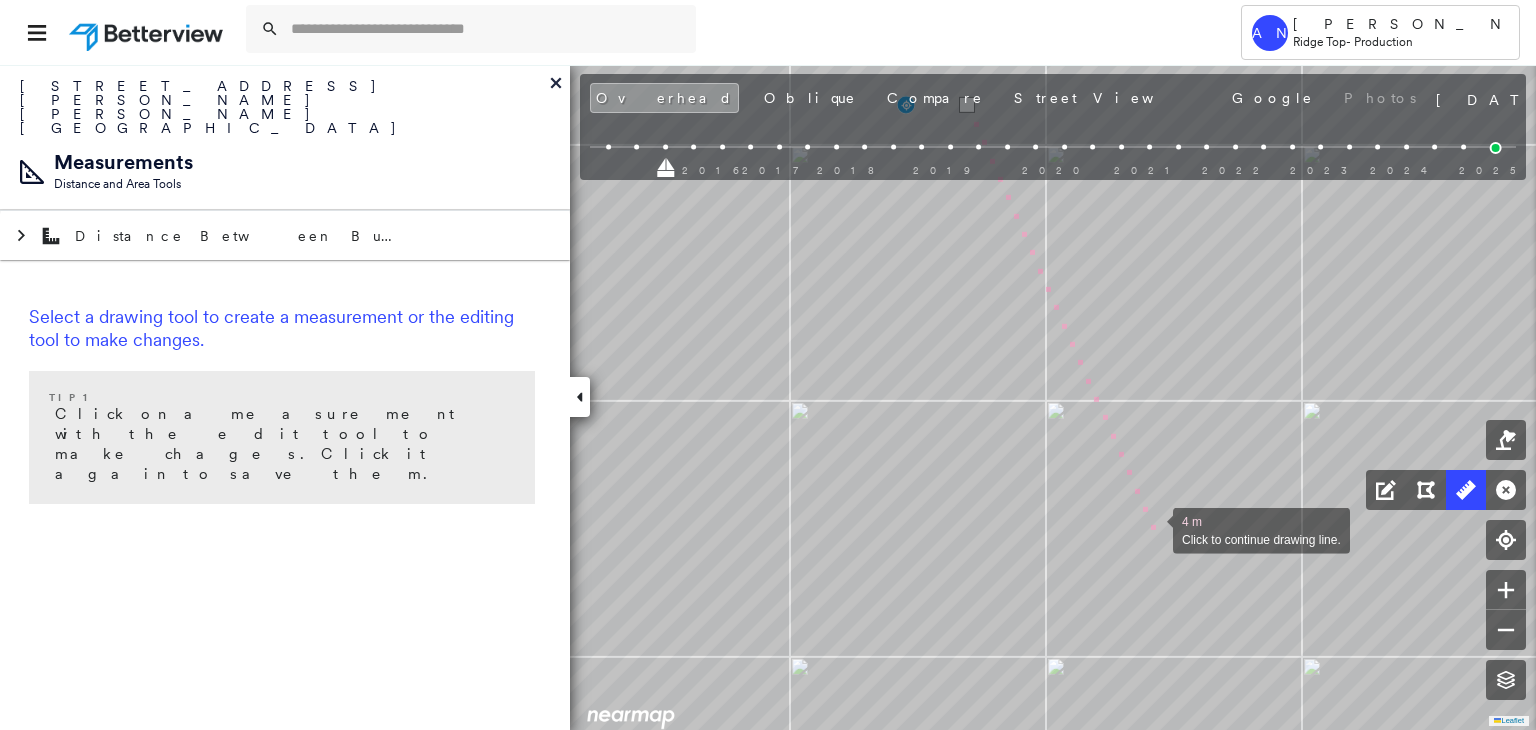 click at bounding box center (1153, 529) 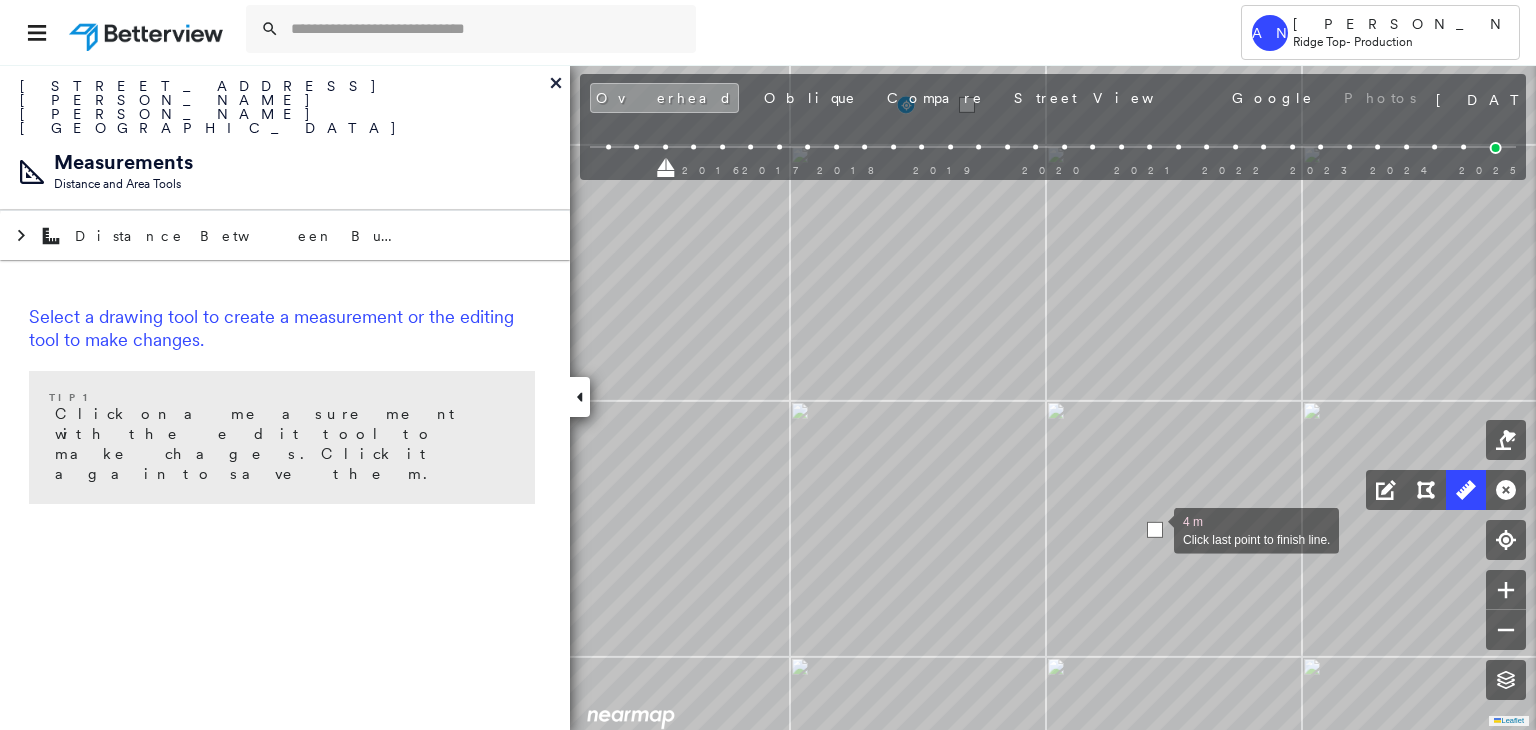 click at bounding box center [1155, 530] 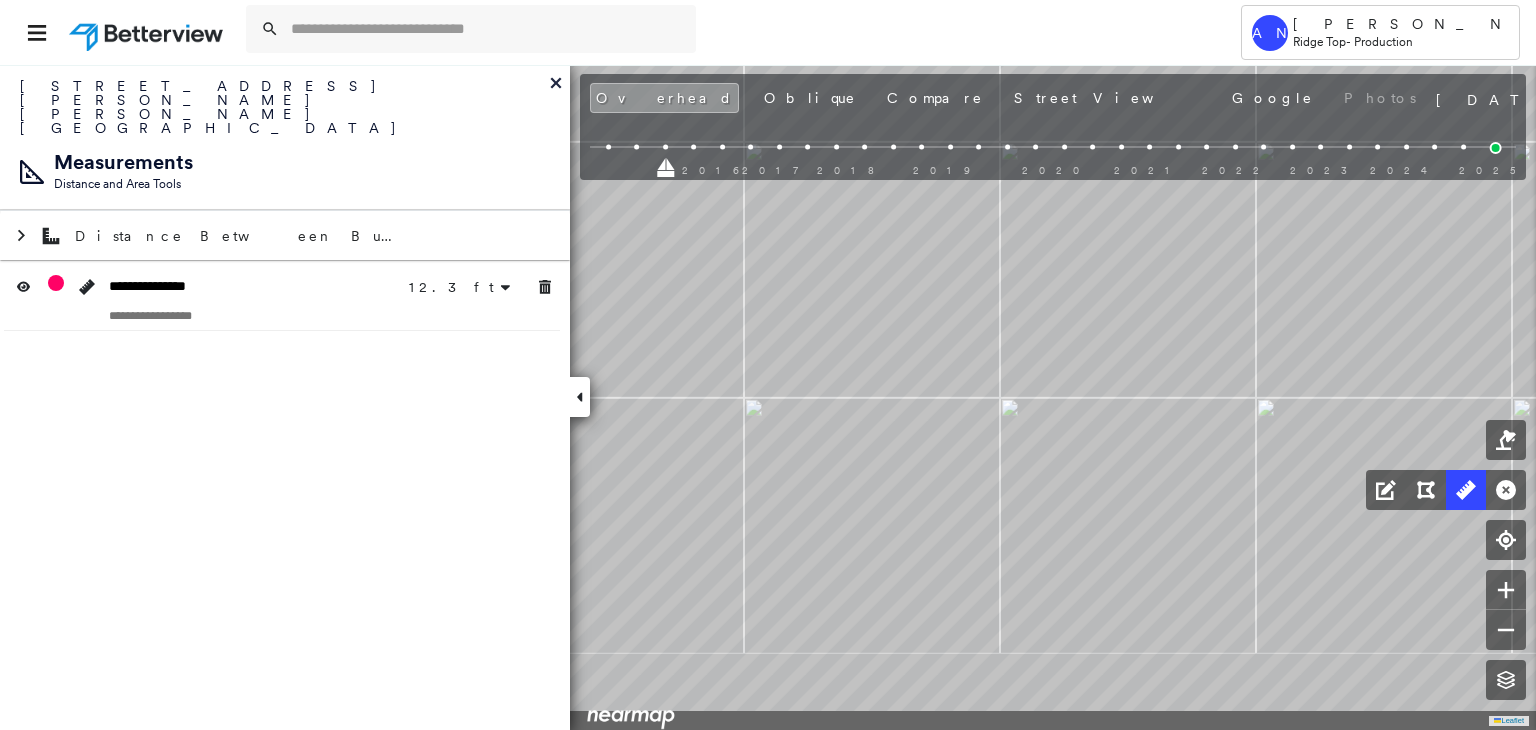 click on "12.3 ft 12.3 ft Click to start drawing line." at bounding box center [270, -375] 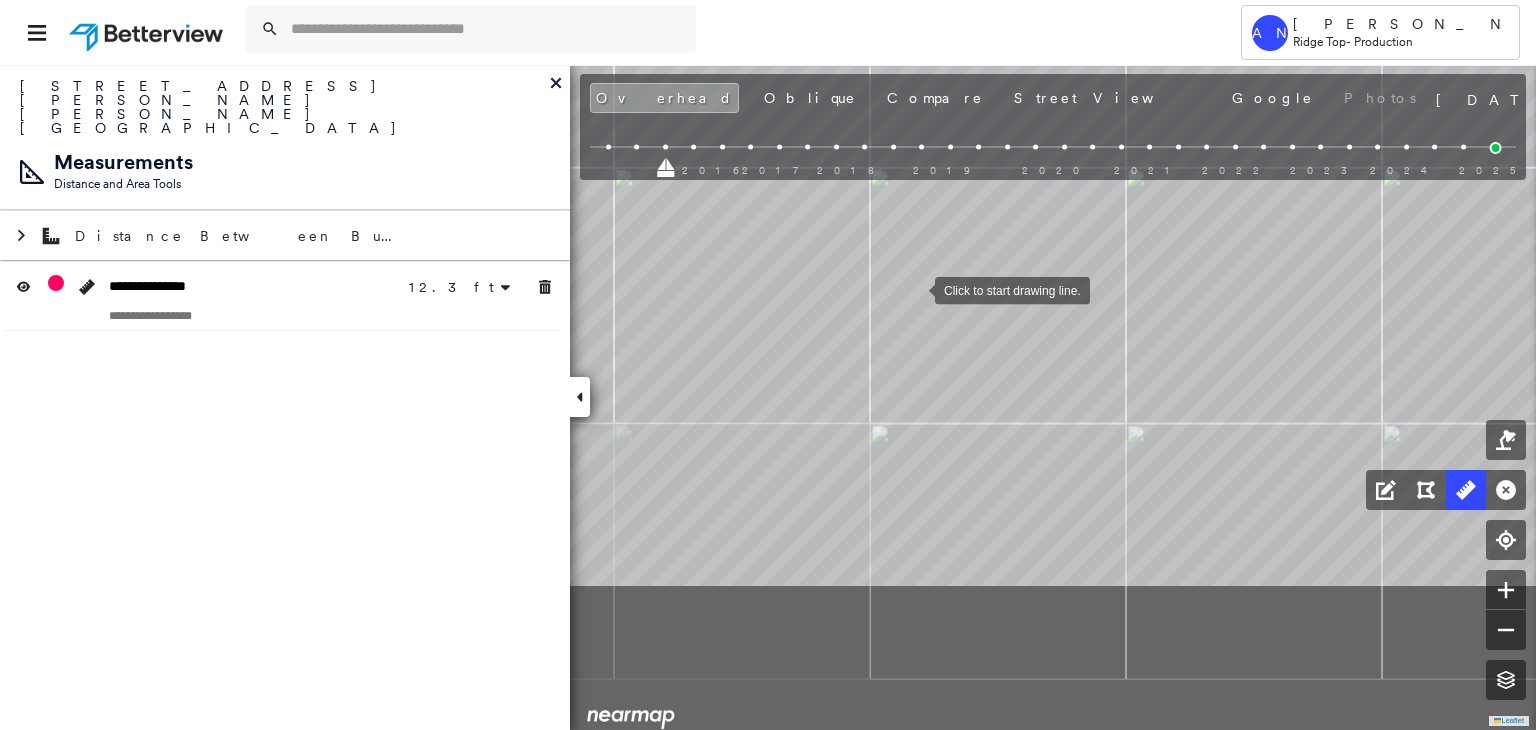 drag, startPoint x: 884, startPoint y: 393, endPoint x: 915, endPoint y: 297, distance: 100.88112 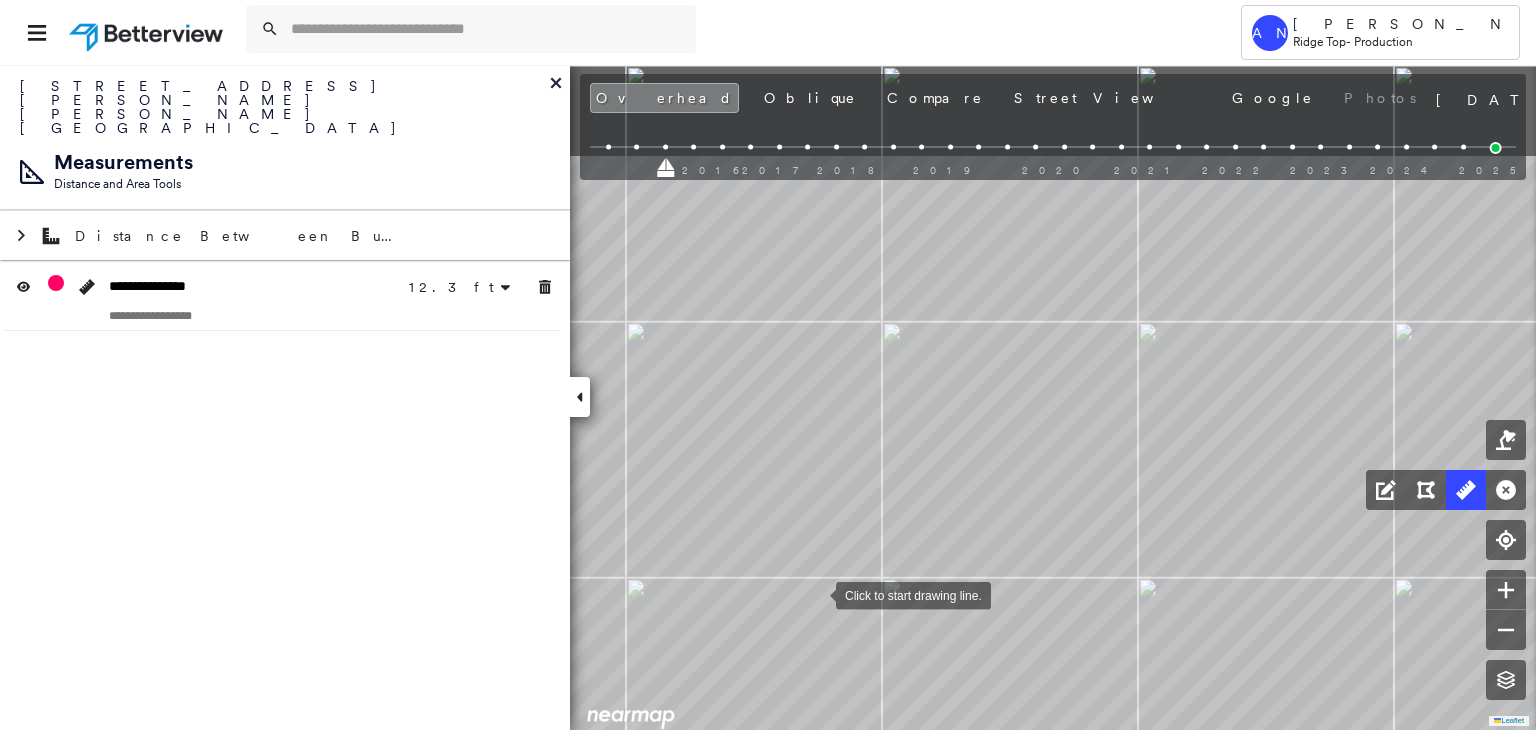 drag, startPoint x: 805, startPoint y: 433, endPoint x: 816, endPoint y: 591, distance: 158.38245 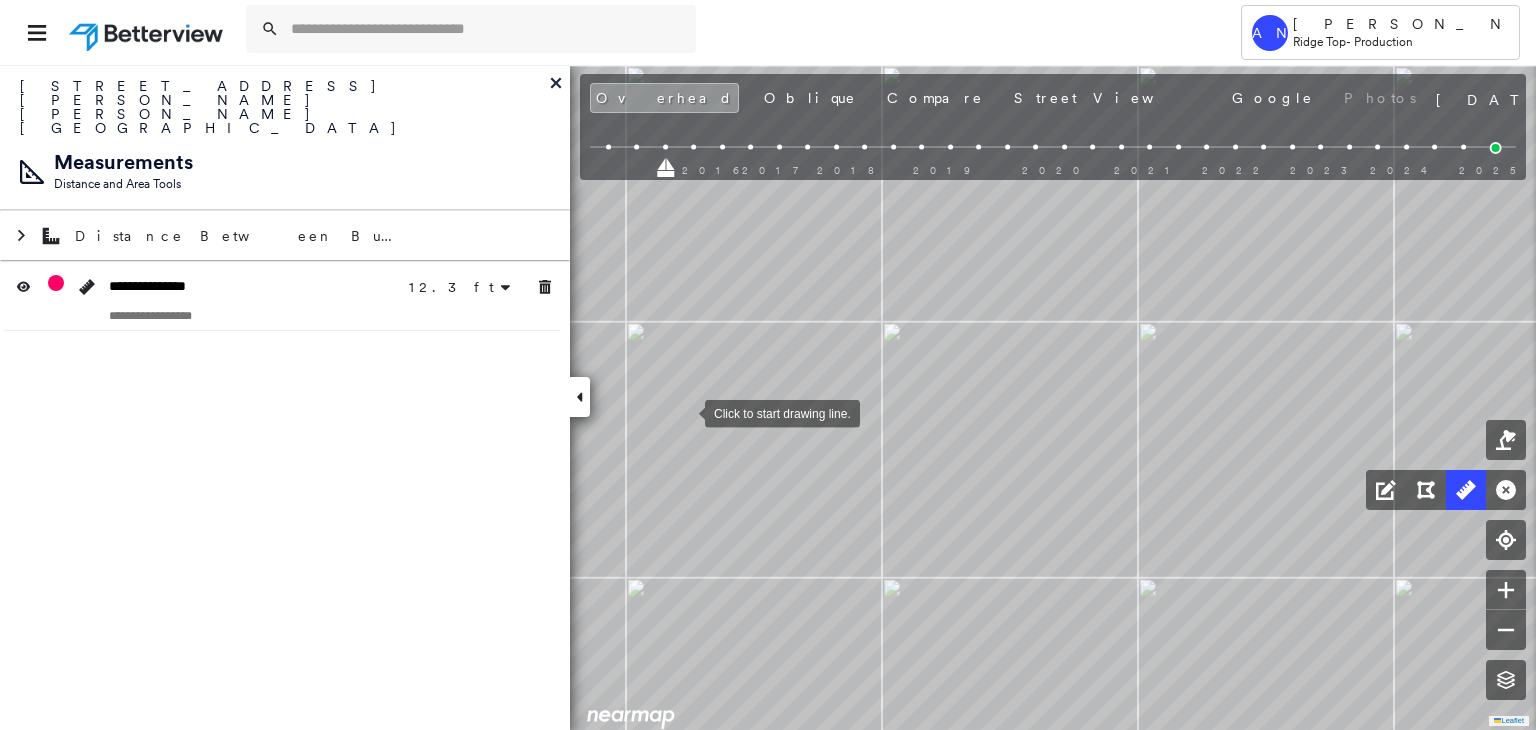 click at bounding box center (685, 412) 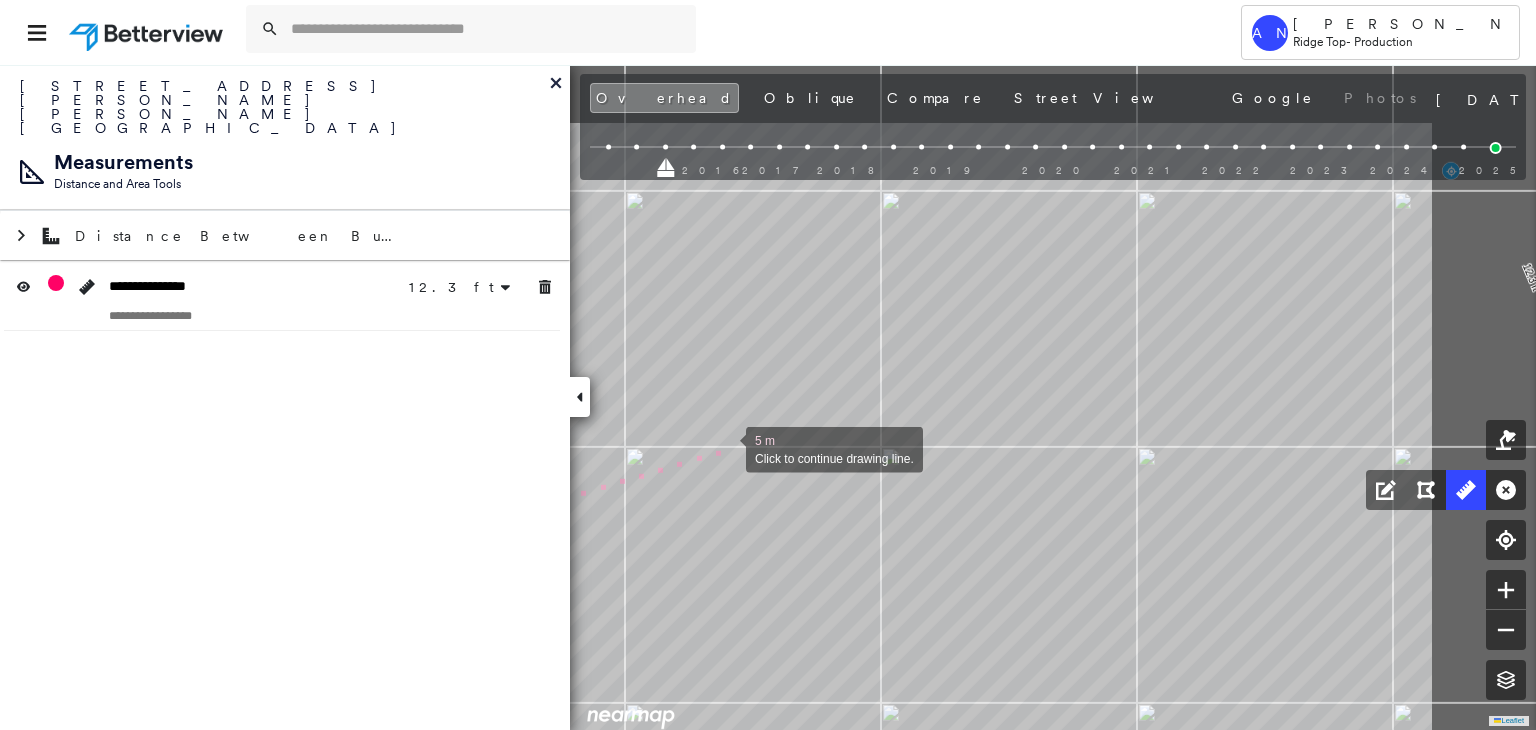 drag, startPoint x: 984, startPoint y: 323, endPoint x: 727, endPoint y: 448, distance: 285.78662 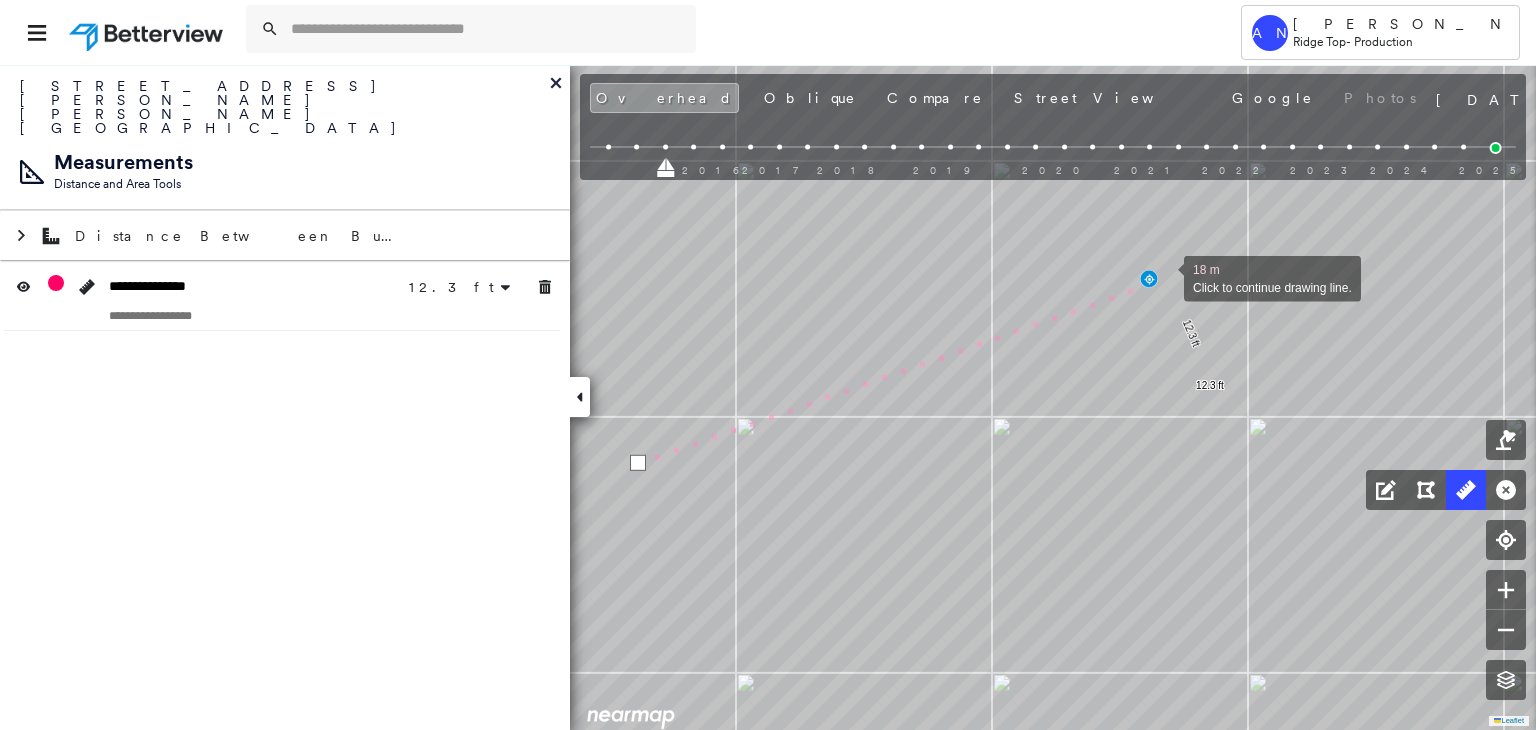 click at bounding box center [1164, 277] 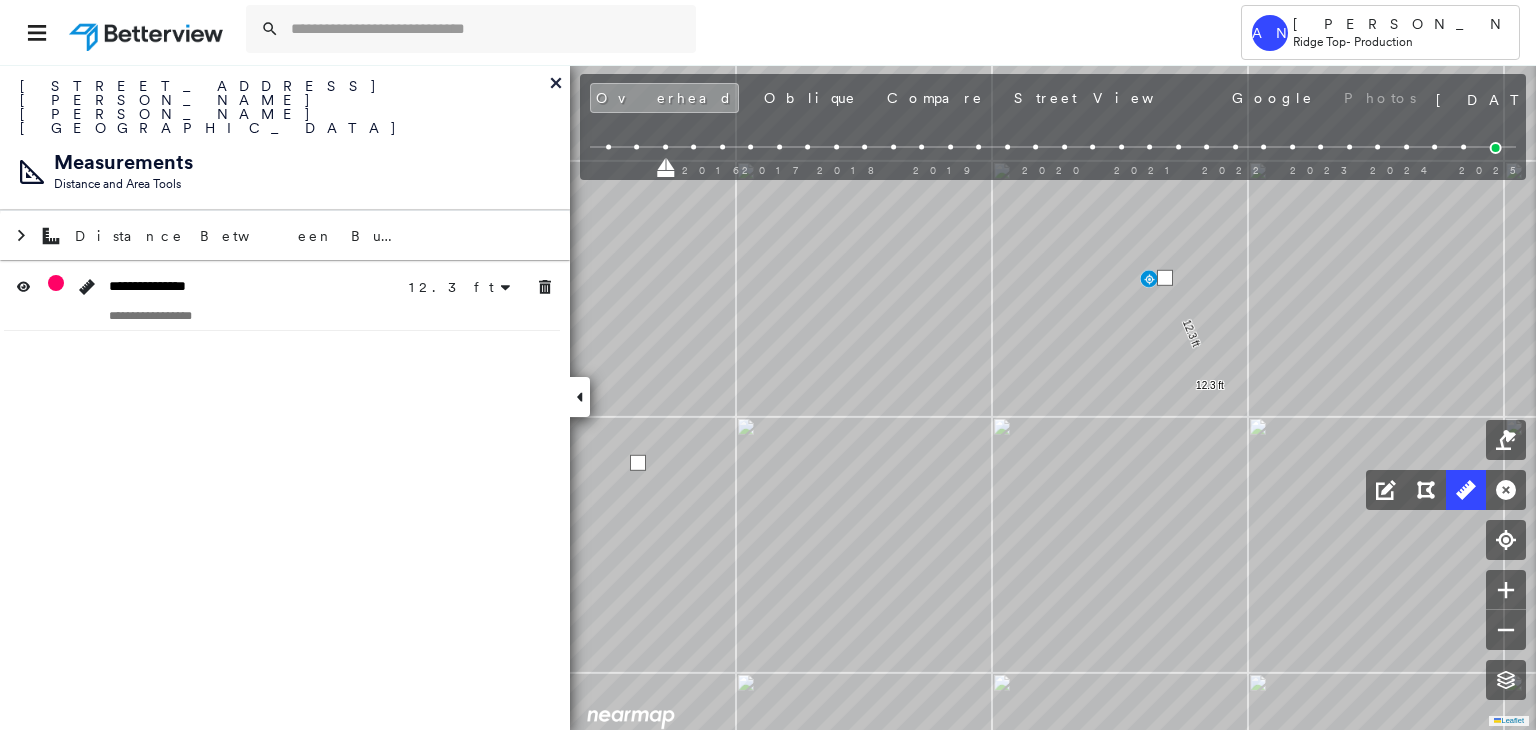 click at bounding box center [1165, 278] 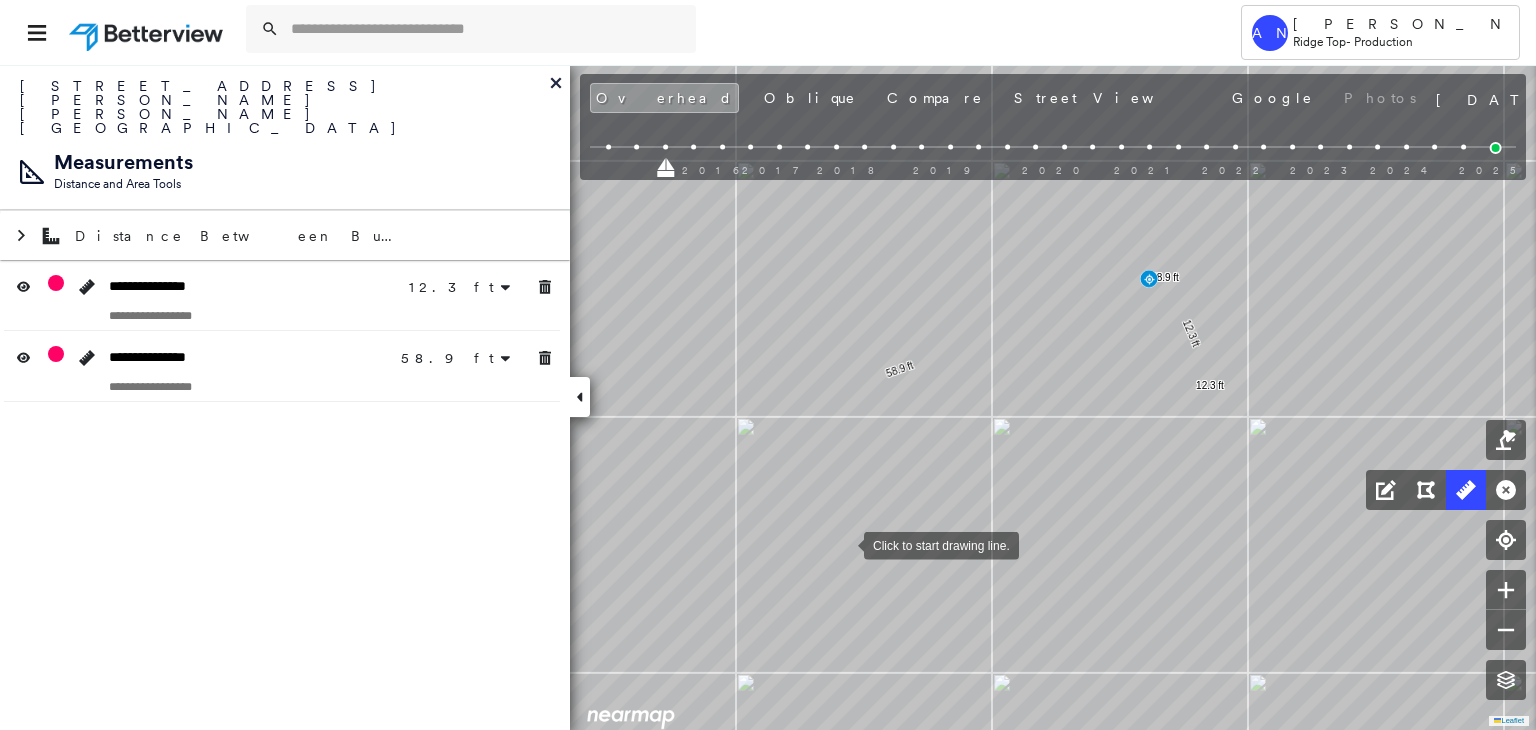 click at bounding box center (844, 544) 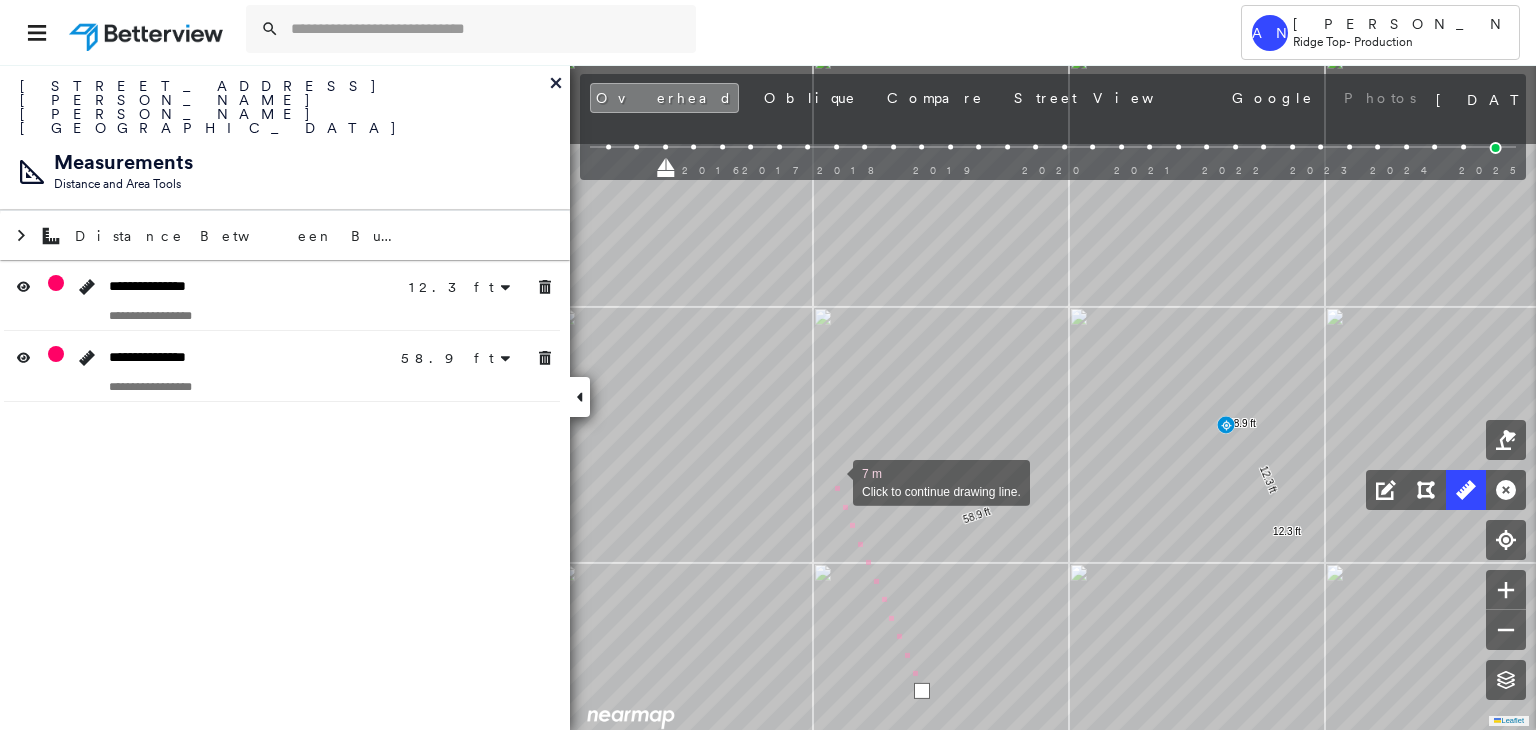 drag, startPoint x: 817, startPoint y: 433, endPoint x: 833, endPoint y: 481, distance: 50.596443 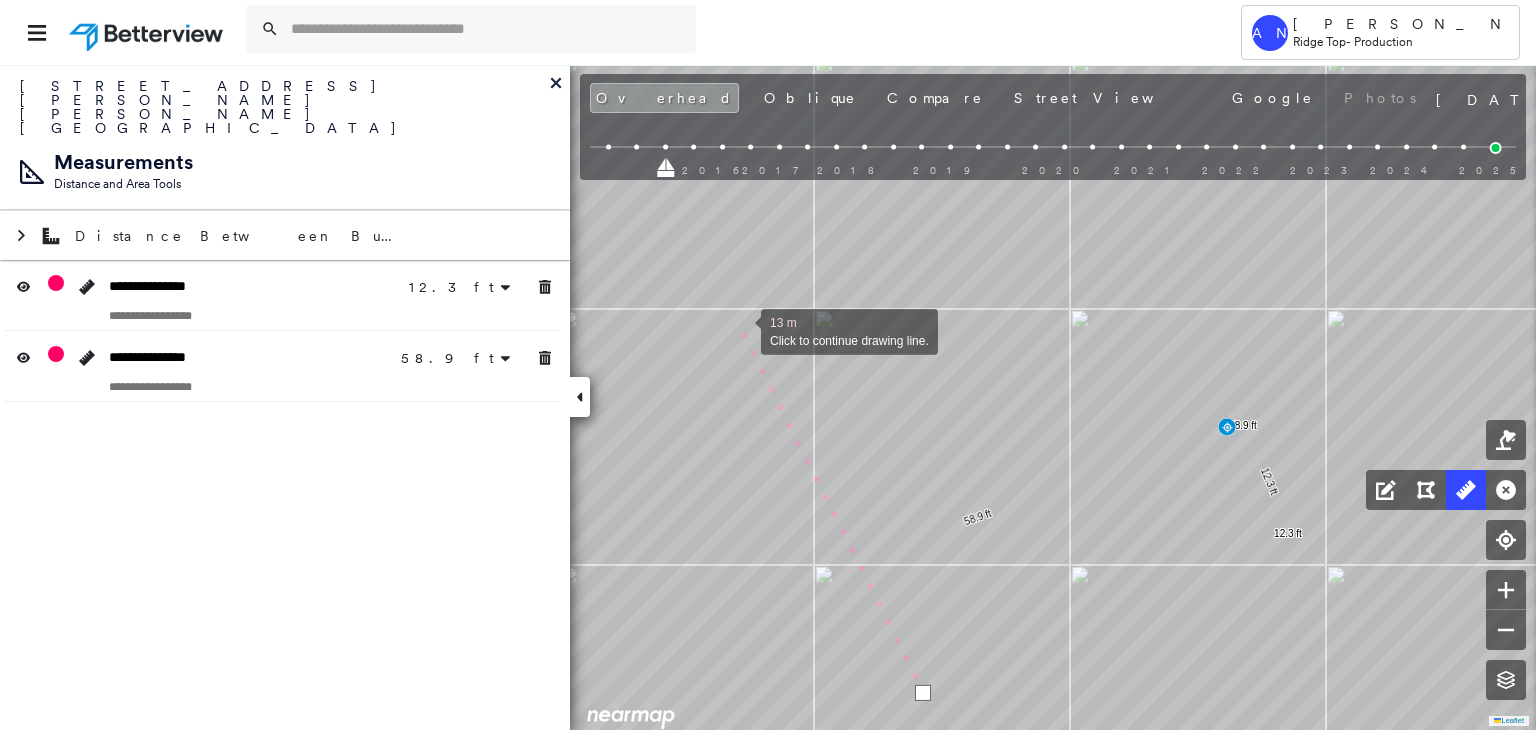 click at bounding box center [741, 330] 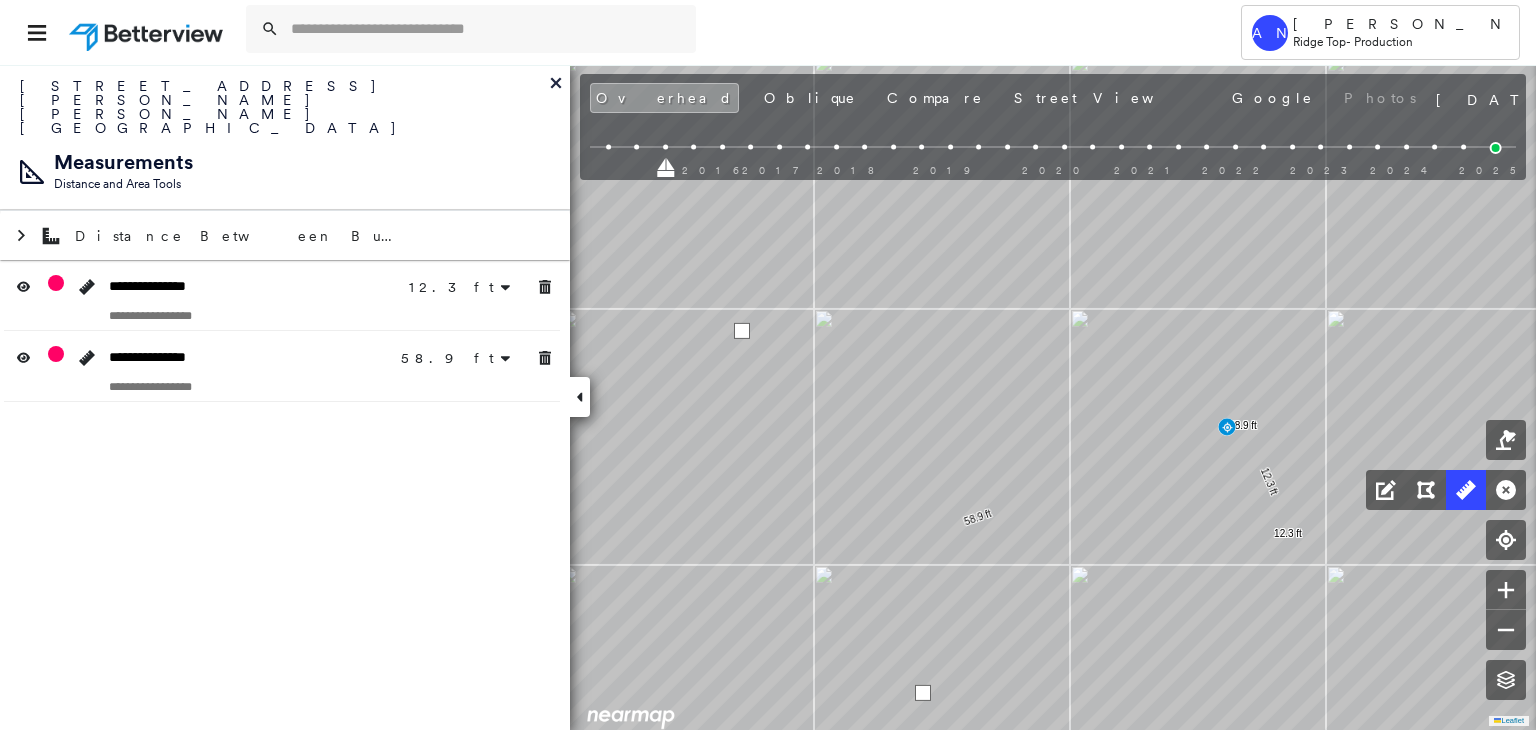 click at bounding box center [742, 331] 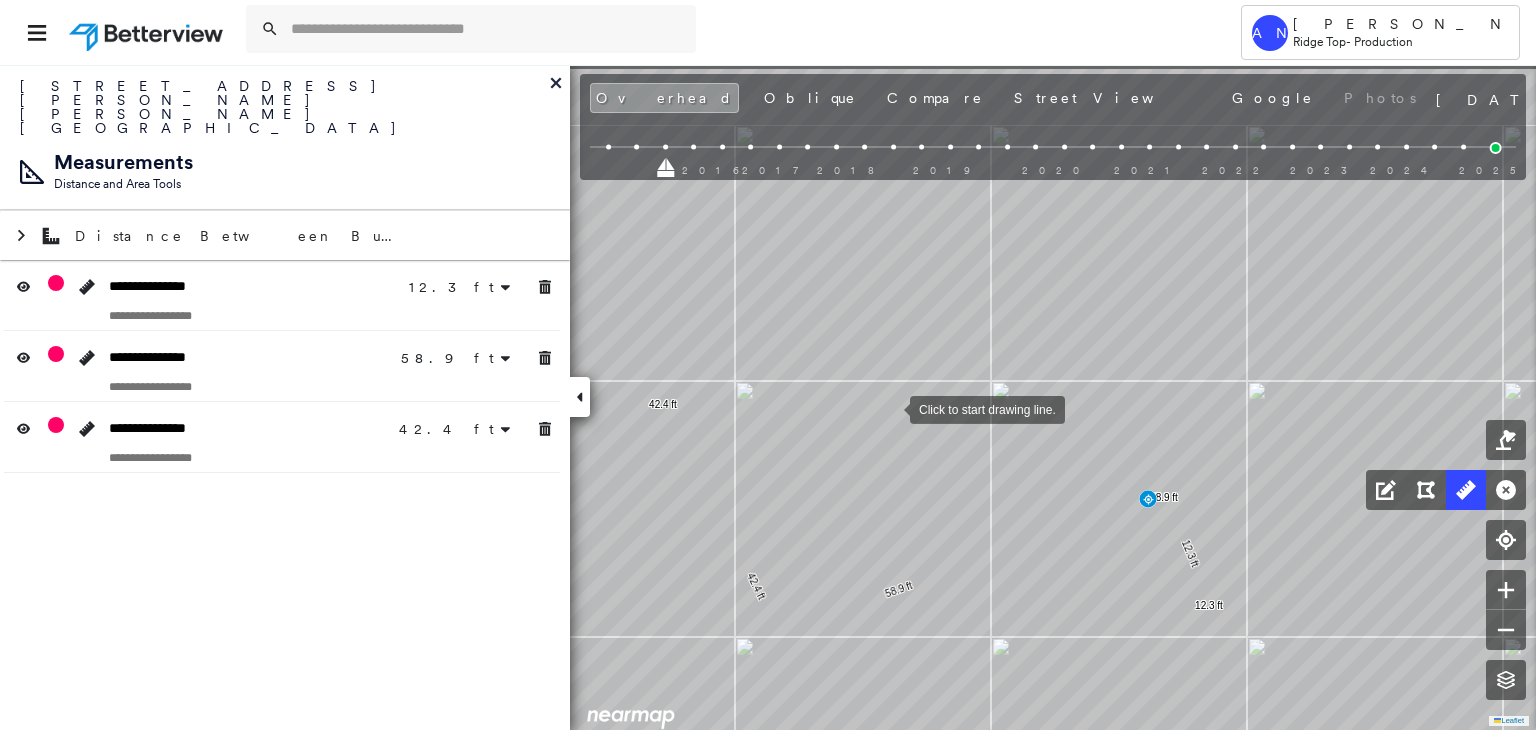 drag, startPoint x: 971, startPoint y: 335, endPoint x: 892, endPoint y: 409, distance: 108.245094 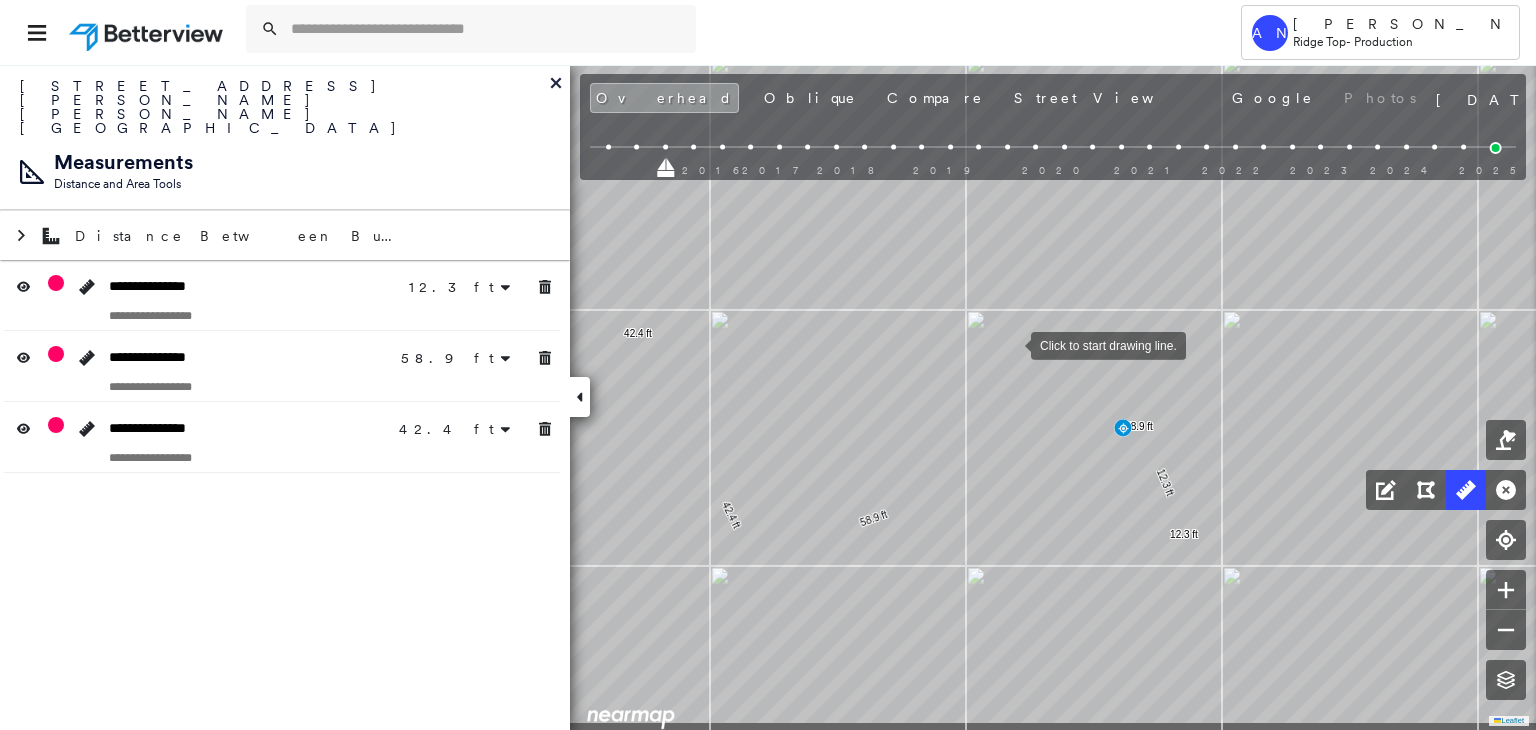 drag, startPoint x: 1036, startPoint y: 417, endPoint x: 1009, endPoint y: 327, distance: 93.96276 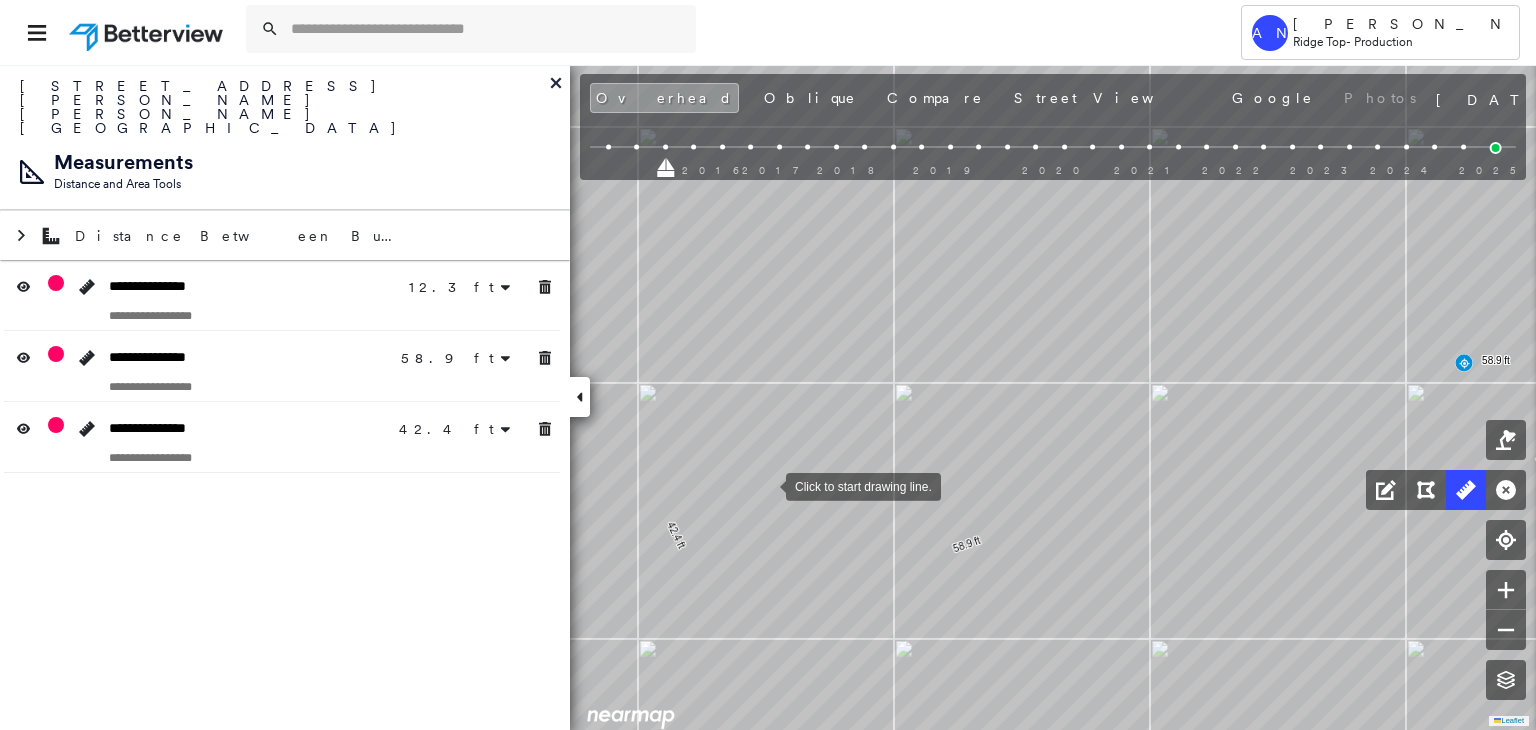 drag, startPoint x: 766, startPoint y: 485, endPoint x: 876, endPoint y: 456, distance: 113.758514 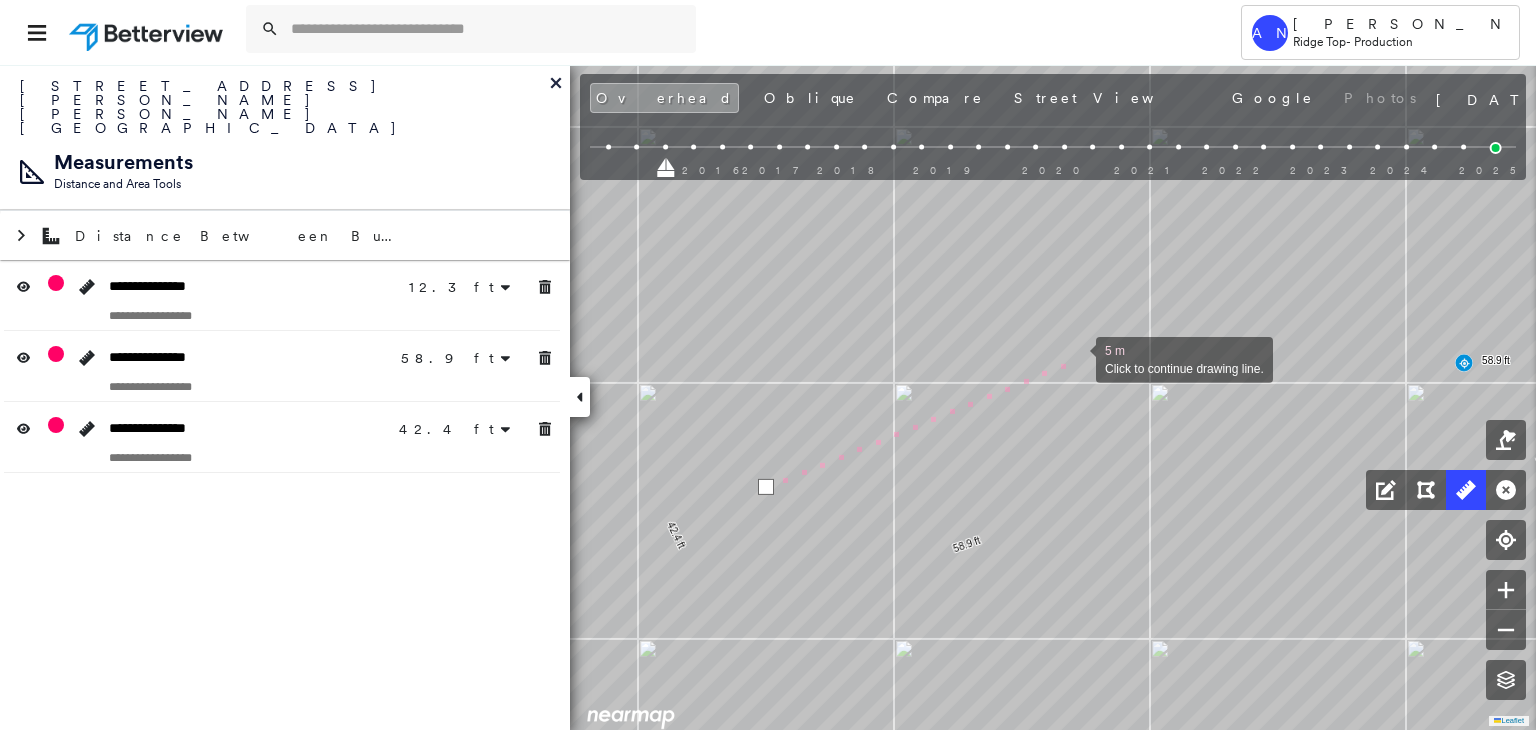 click at bounding box center [1076, 358] 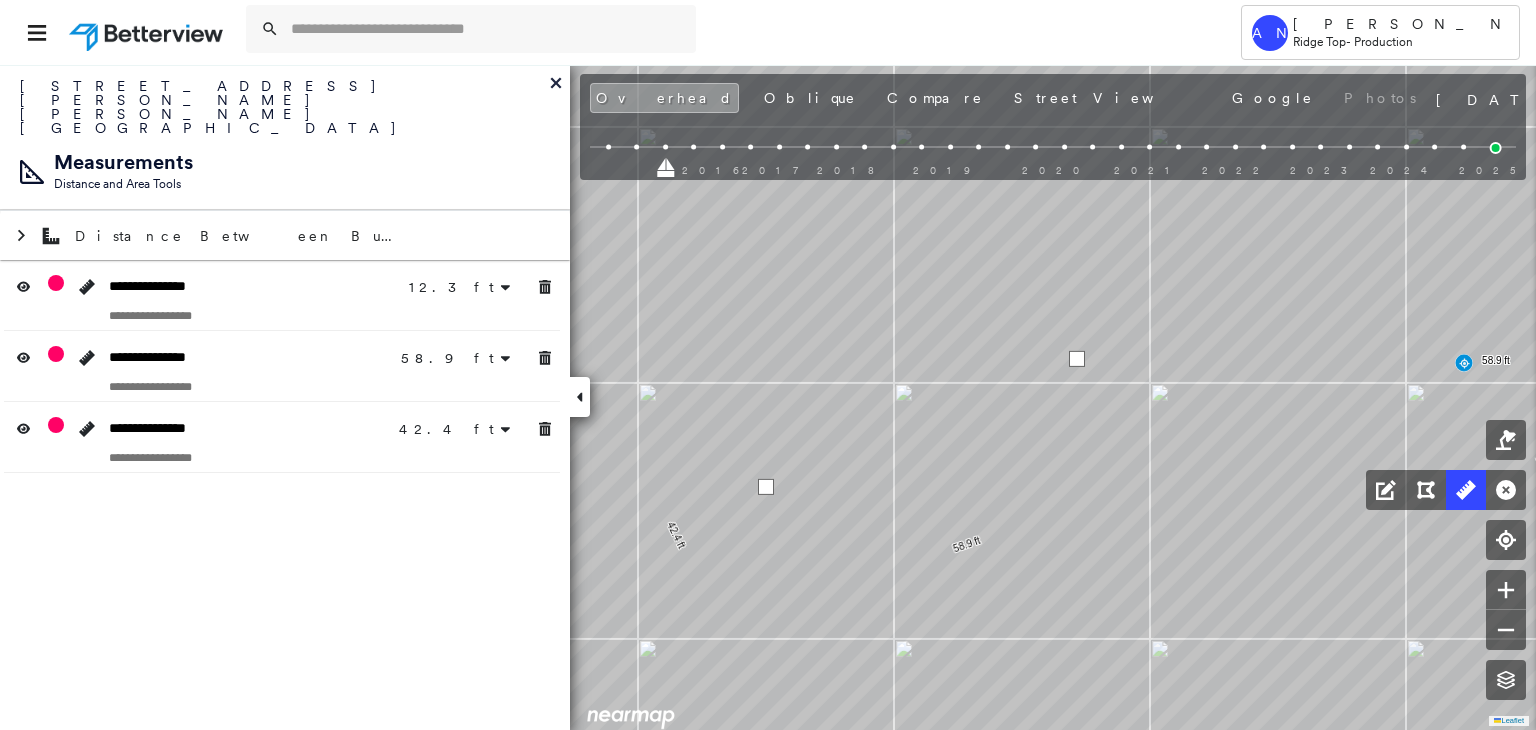 click at bounding box center (1077, 359) 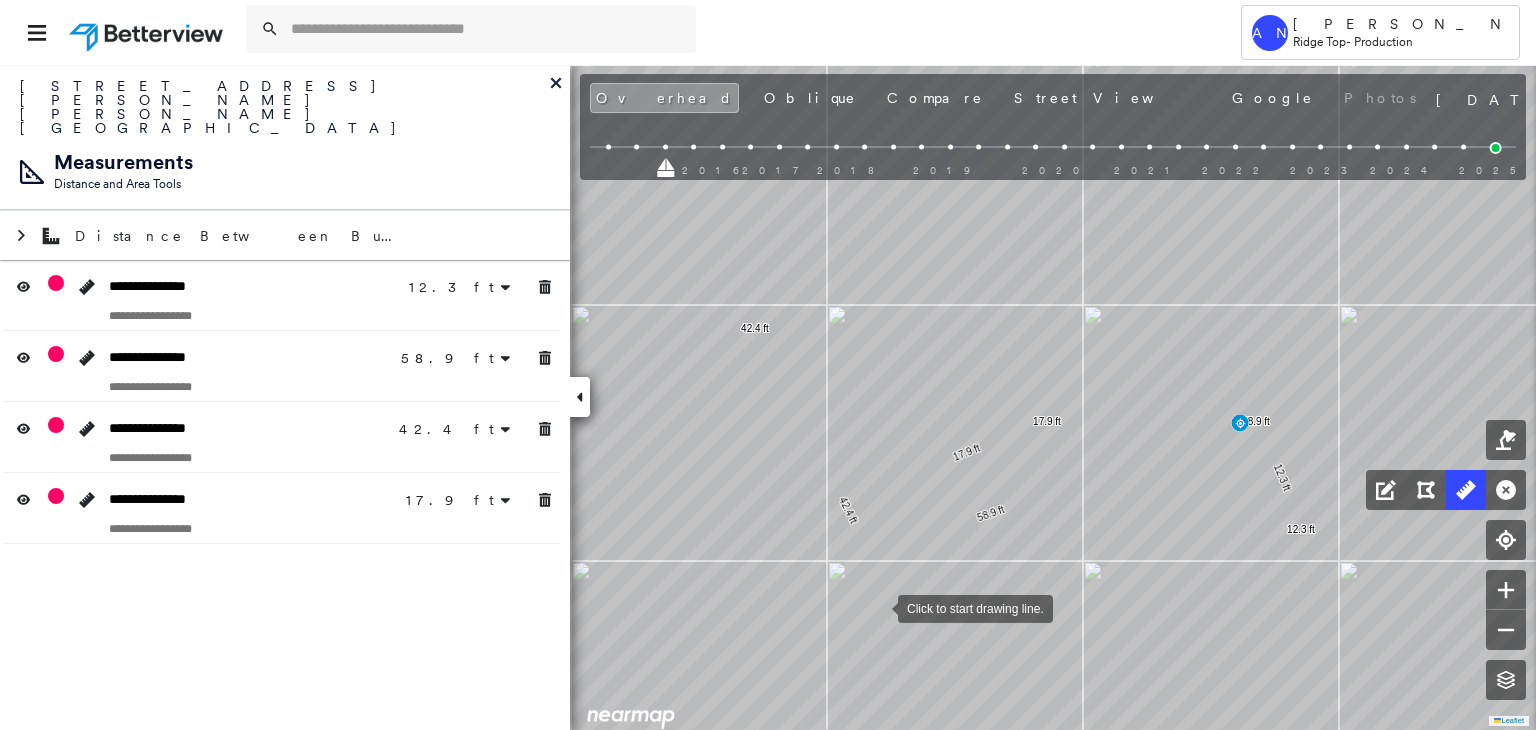 drag, startPoint x: 858, startPoint y: 578, endPoint x: 878, endPoint y: 607, distance: 35.22783 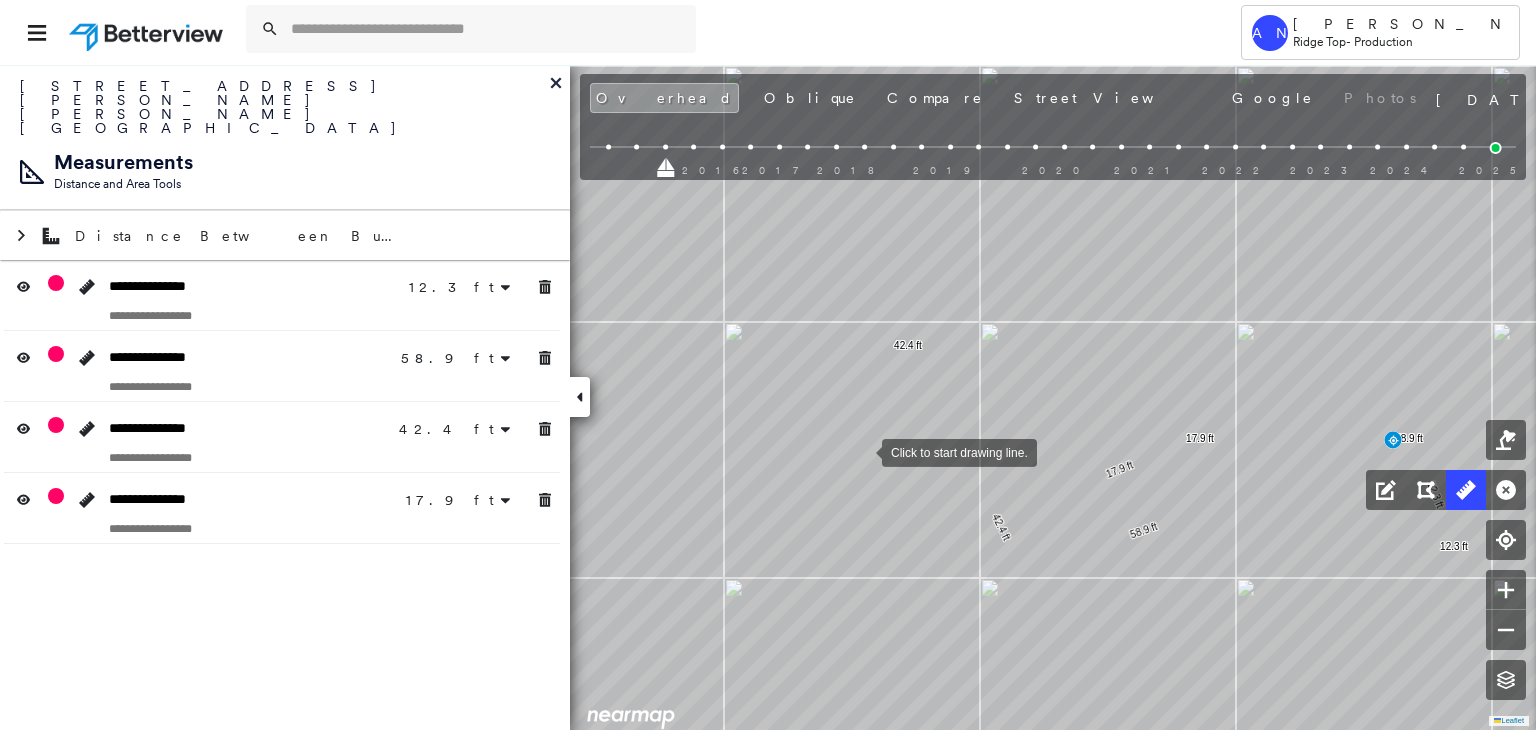 drag, startPoint x: 809, startPoint y: 445, endPoint x: 868, endPoint y: 450, distance: 59.211487 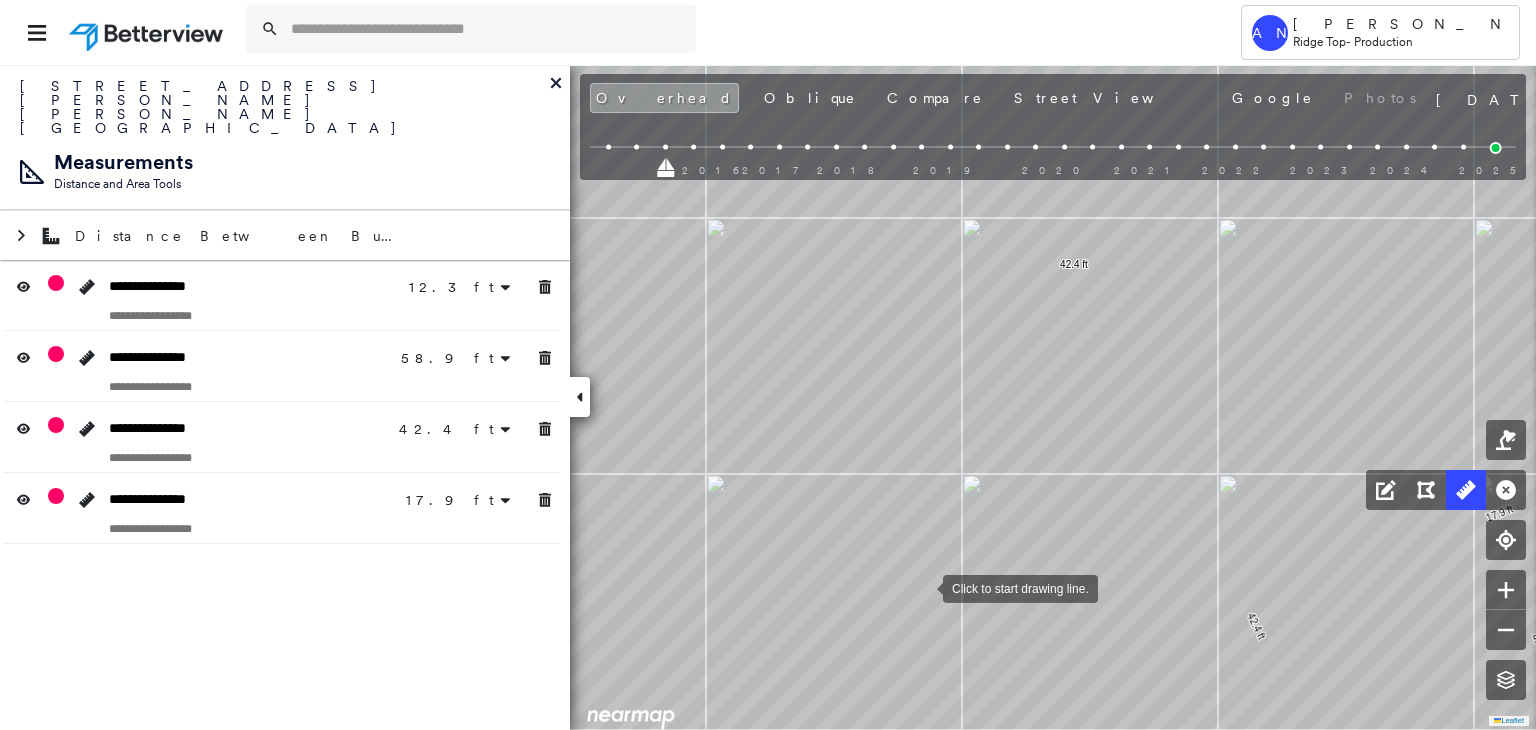 click at bounding box center [923, 587] 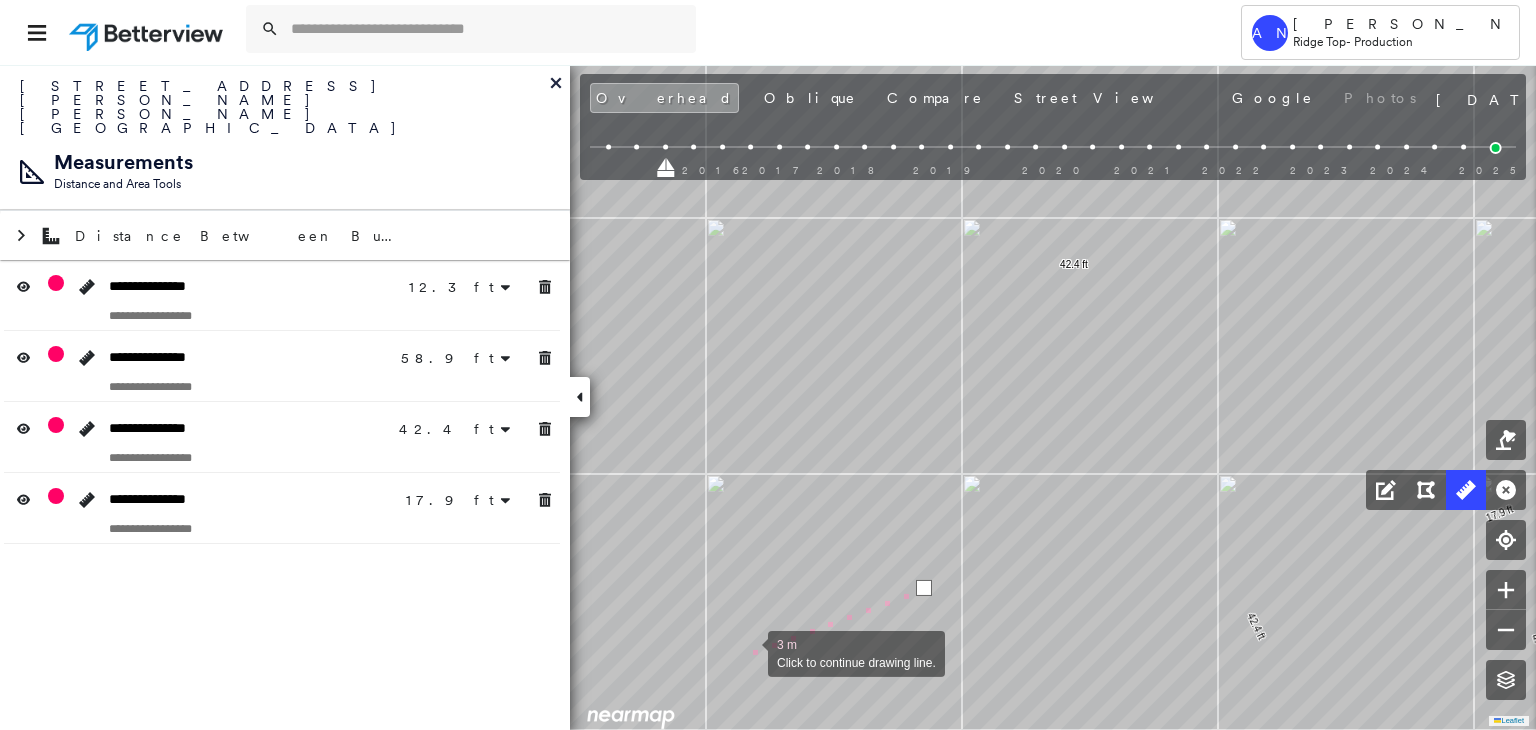 click at bounding box center [748, 652] 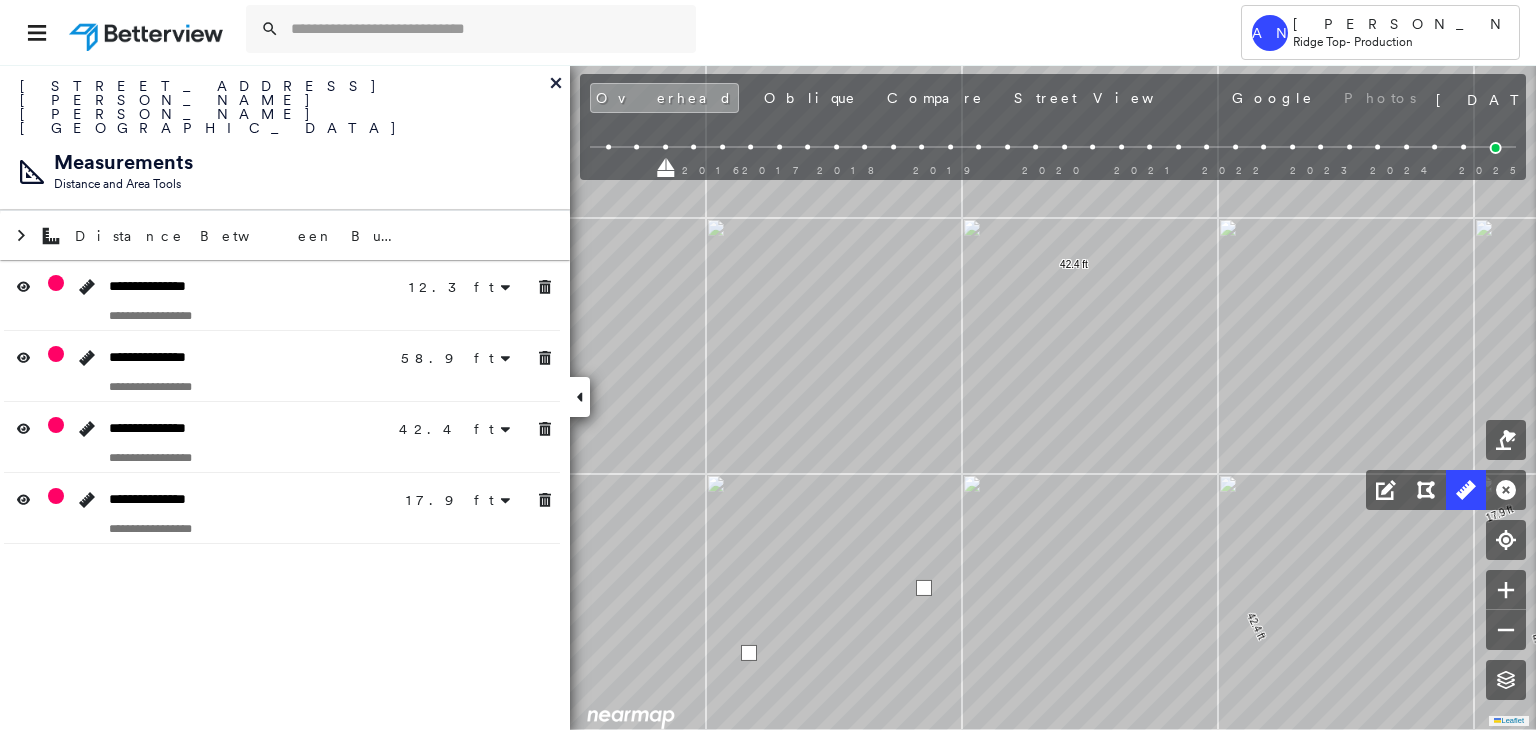 click at bounding box center (749, 653) 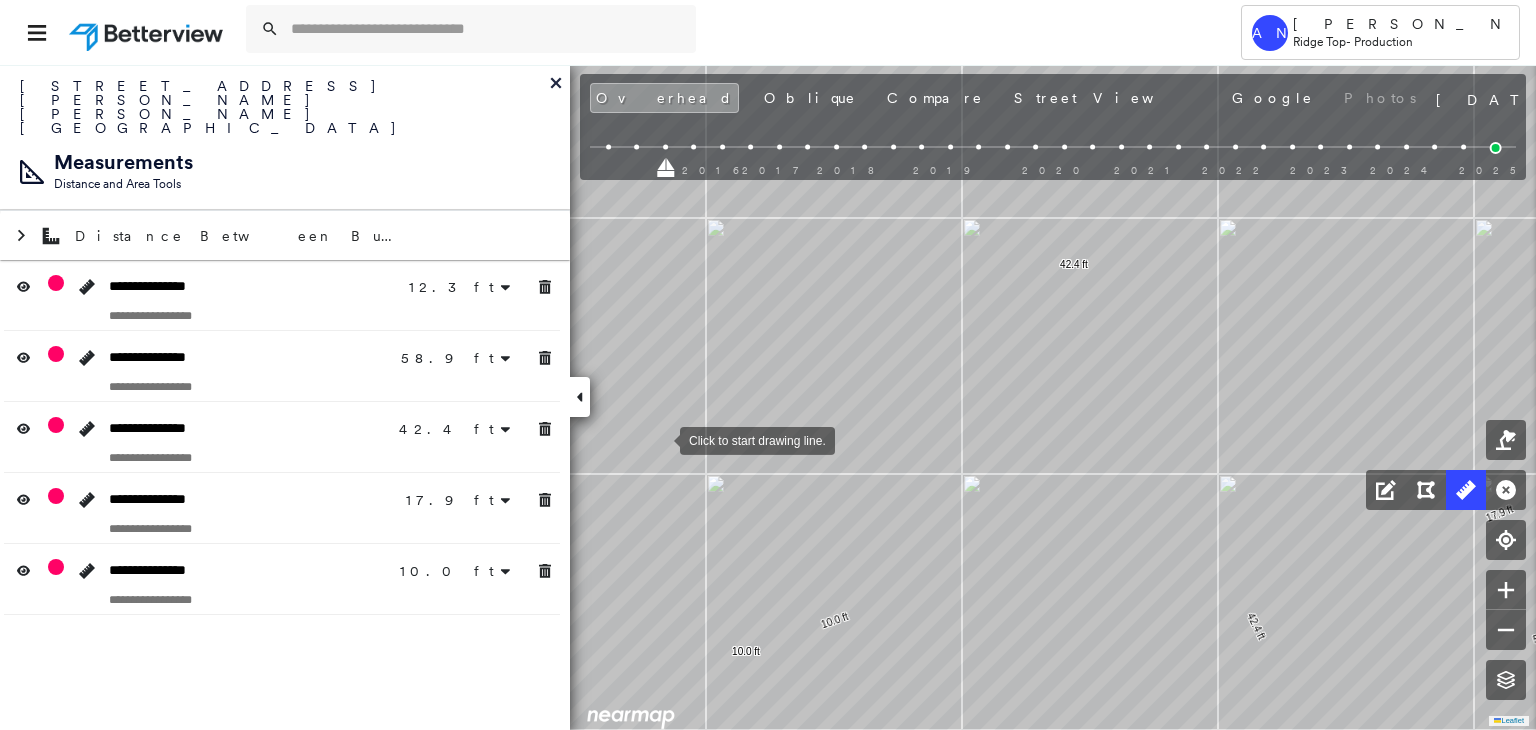 click at bounding box center [660, 439] 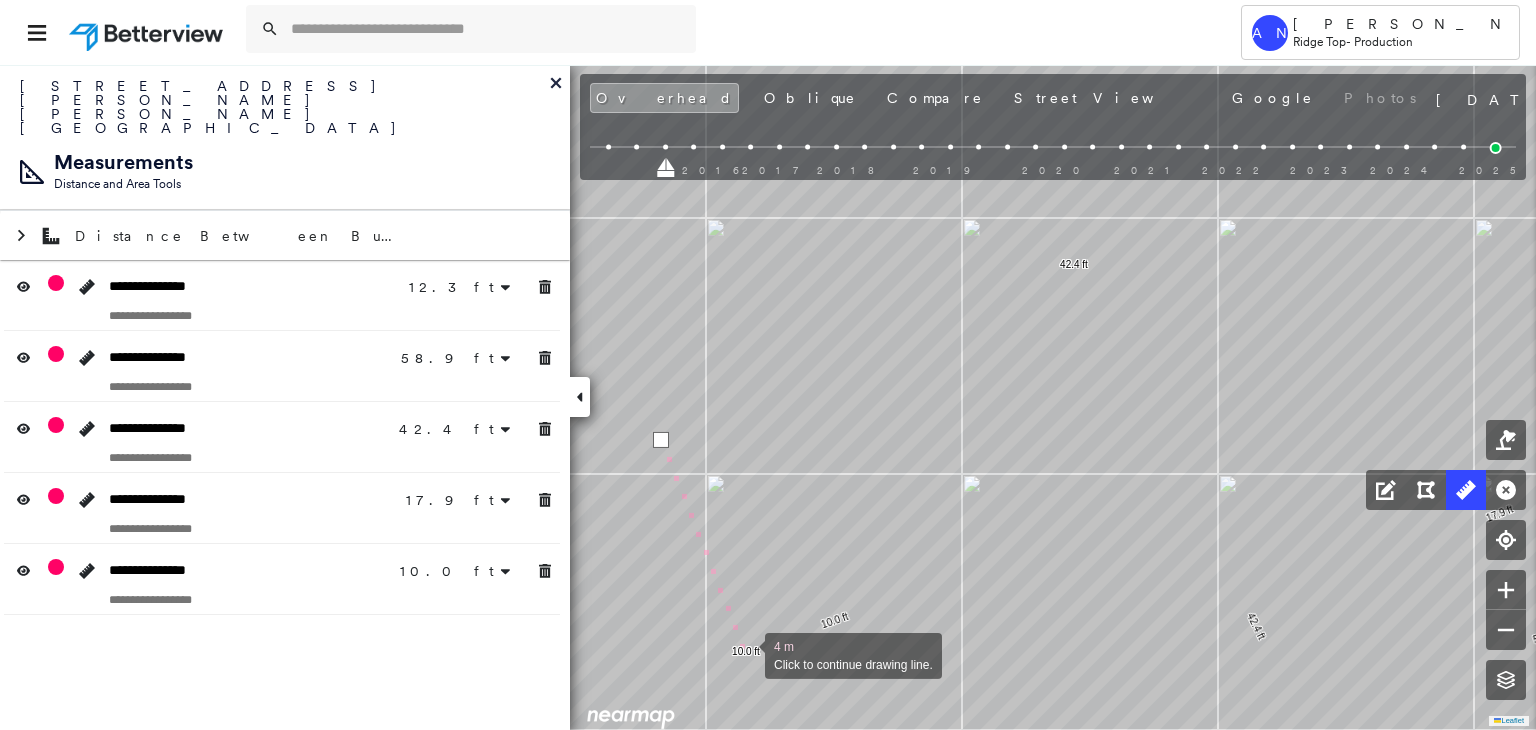 click at bounding box center [745, 654] 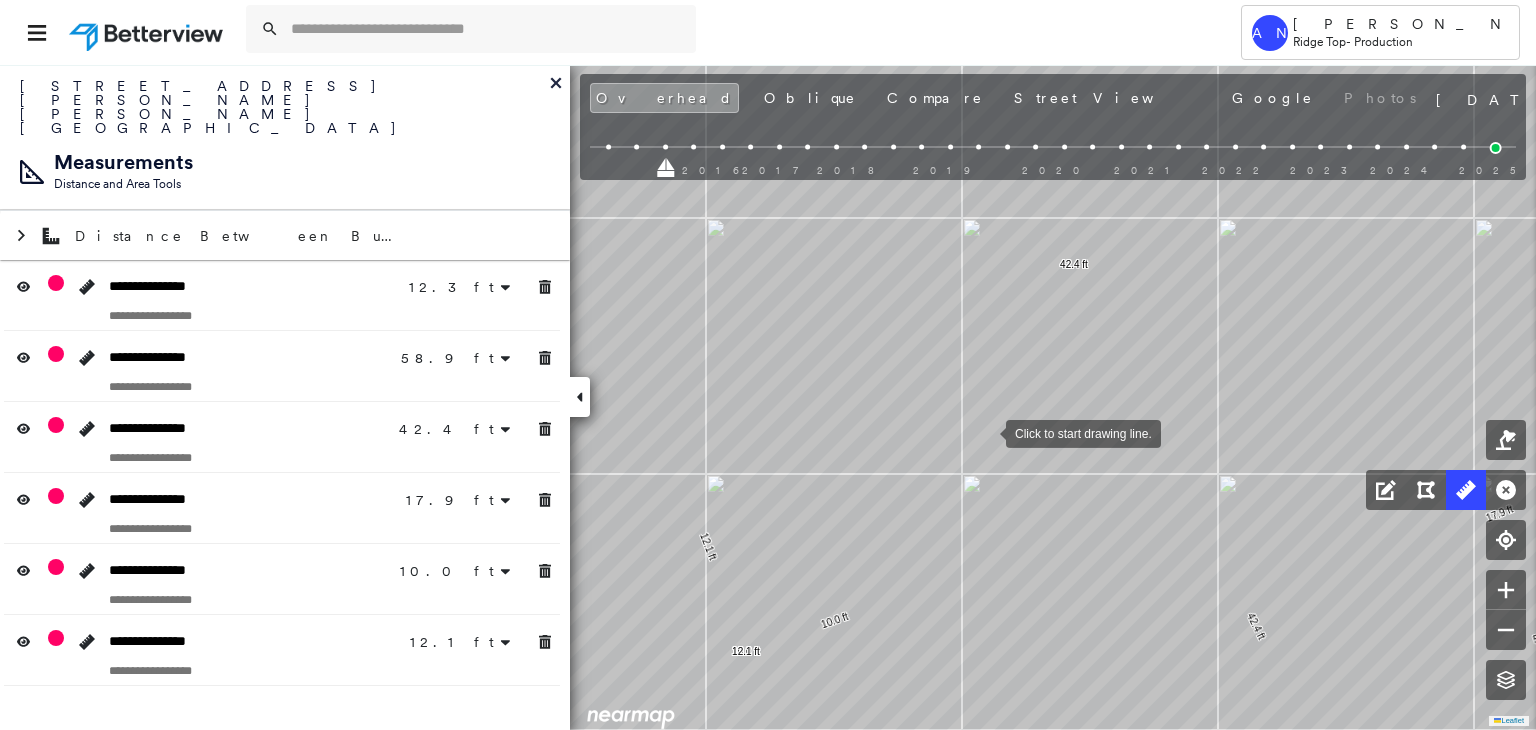 click at bounding box center [986, 432] 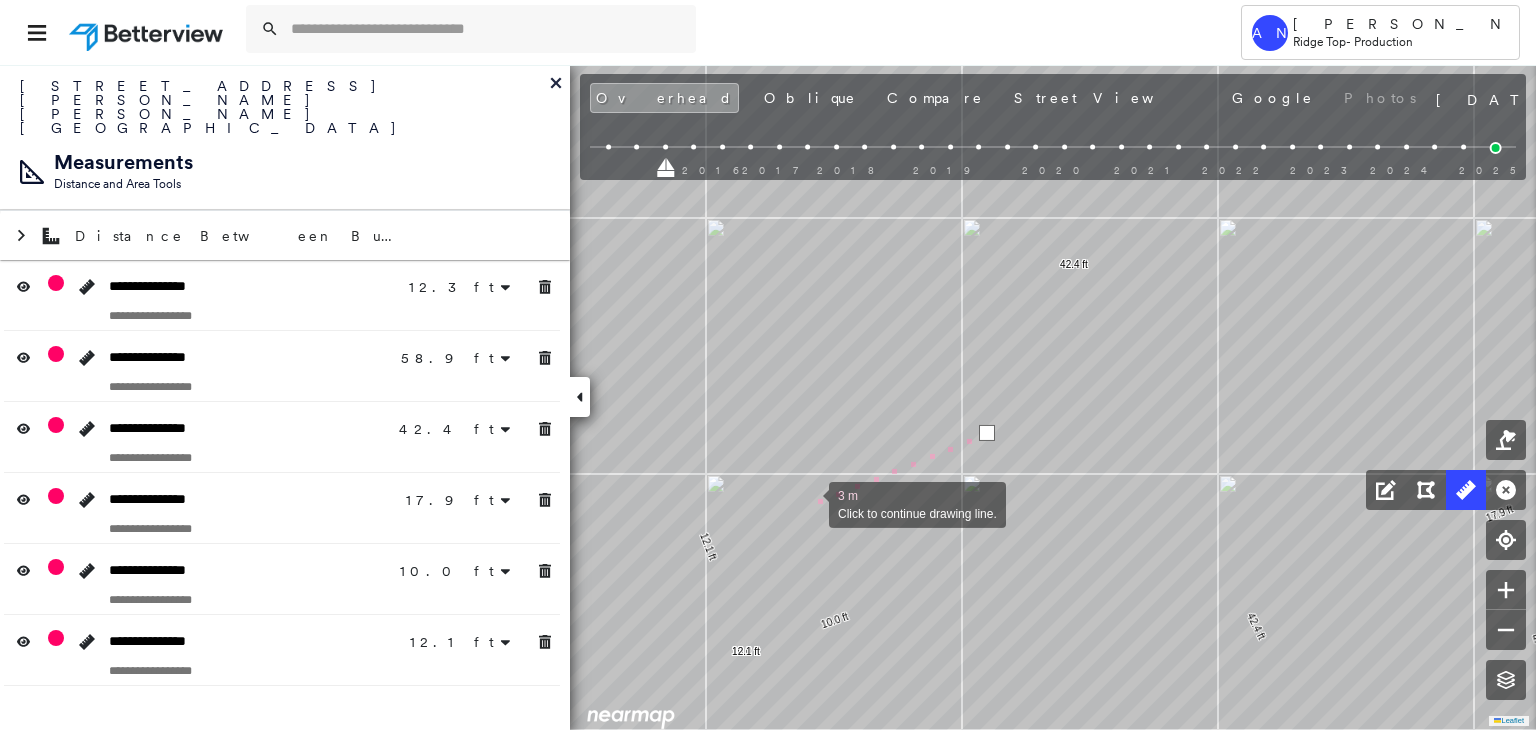 click at bounding box center (809, 503) 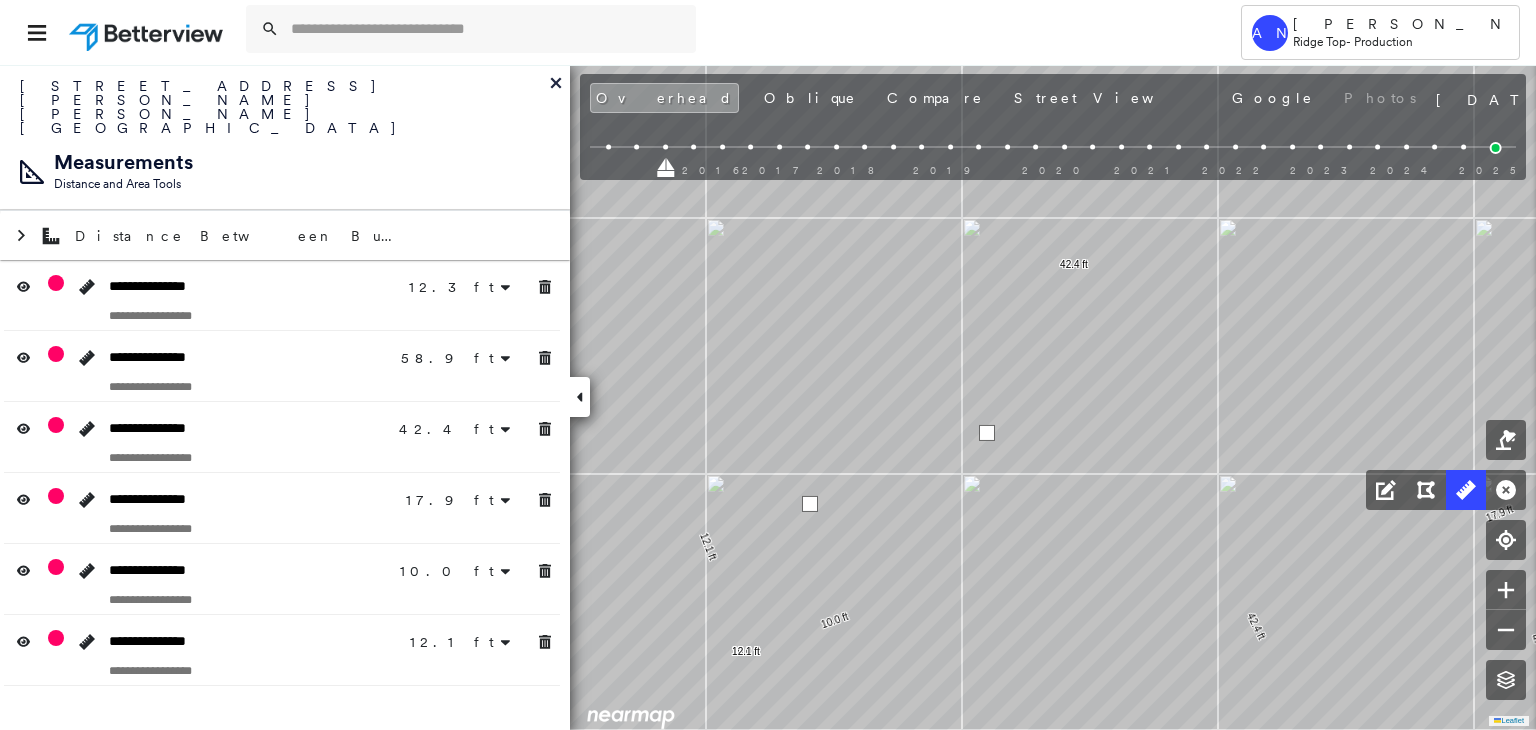 click at bounding box center [810, 504] 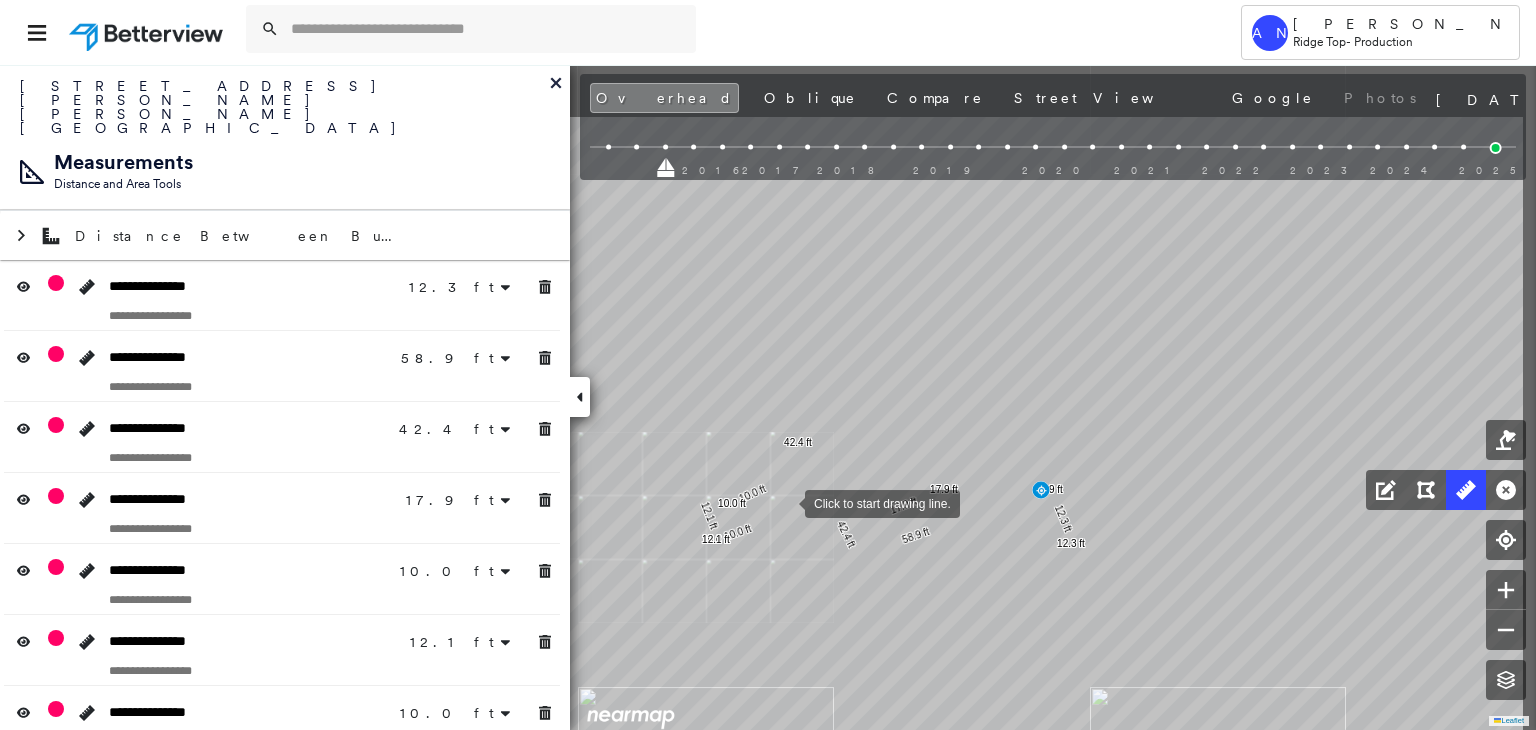 drag, startPoint x: 895, startPoint y: 427, endPoint x: 780, endPoint y: 500, distance: 136.21307 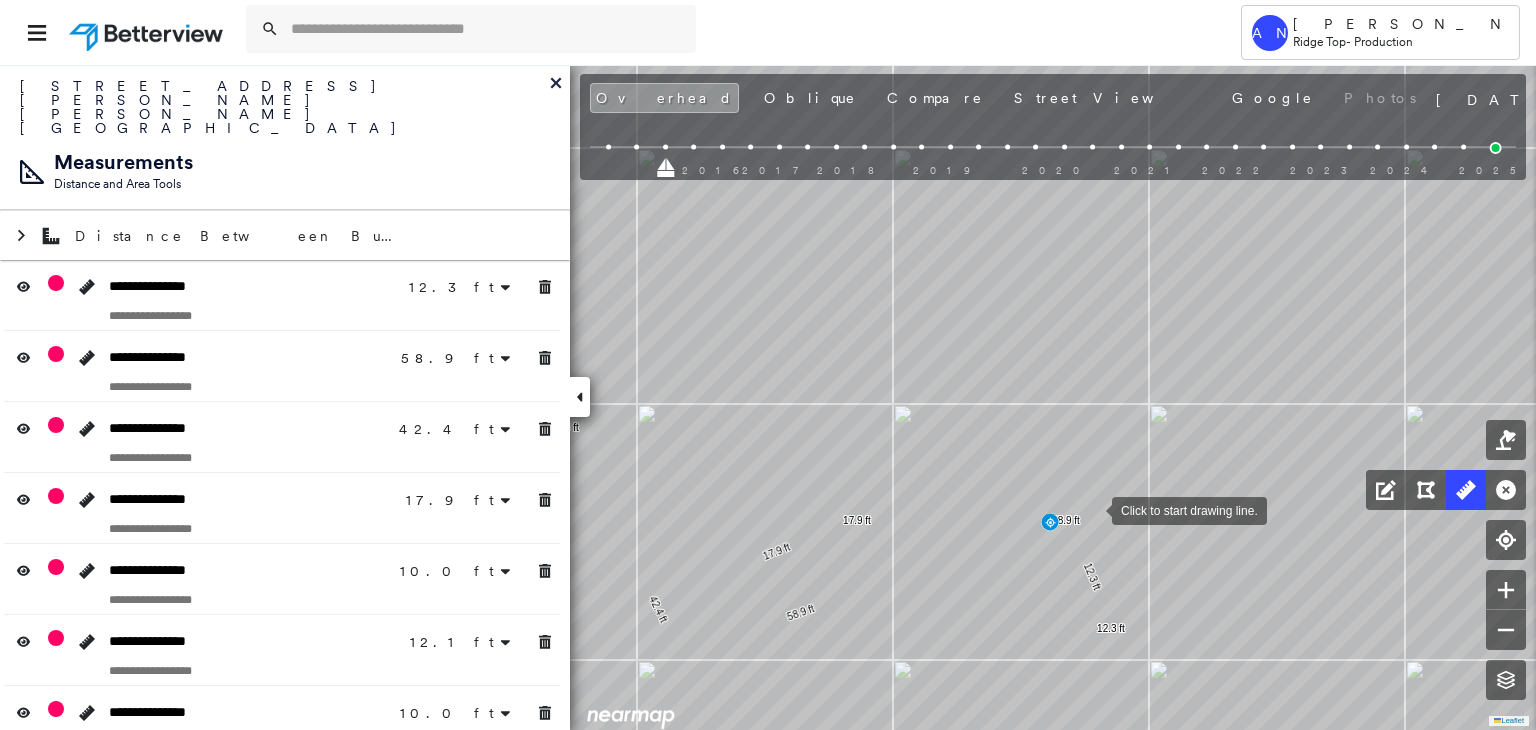 click at bounding box center (1092, 509) 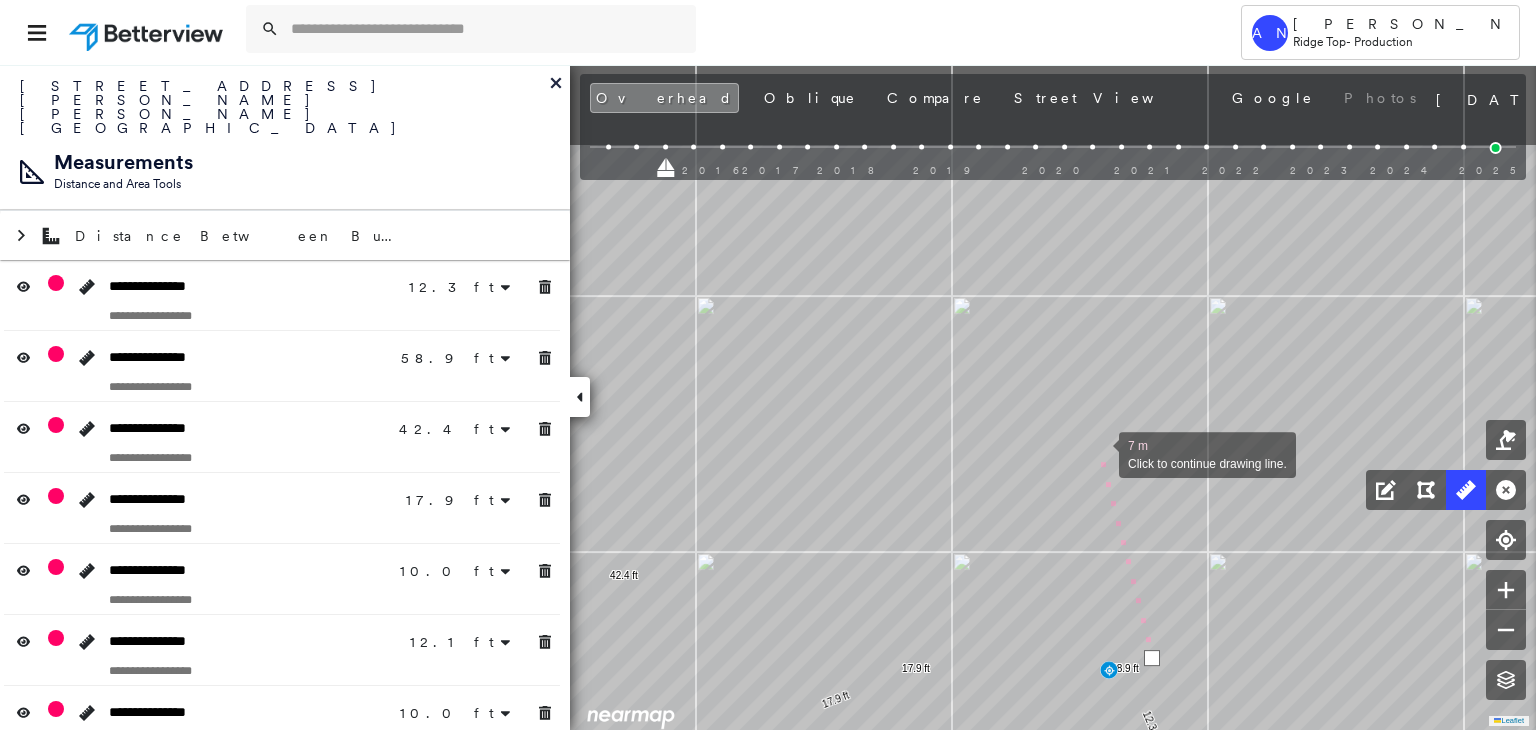 drag, startPoint x: 1040, startPoint y: 303, endPoint x: 1099, endPoint y: 451, distance: 159.3267 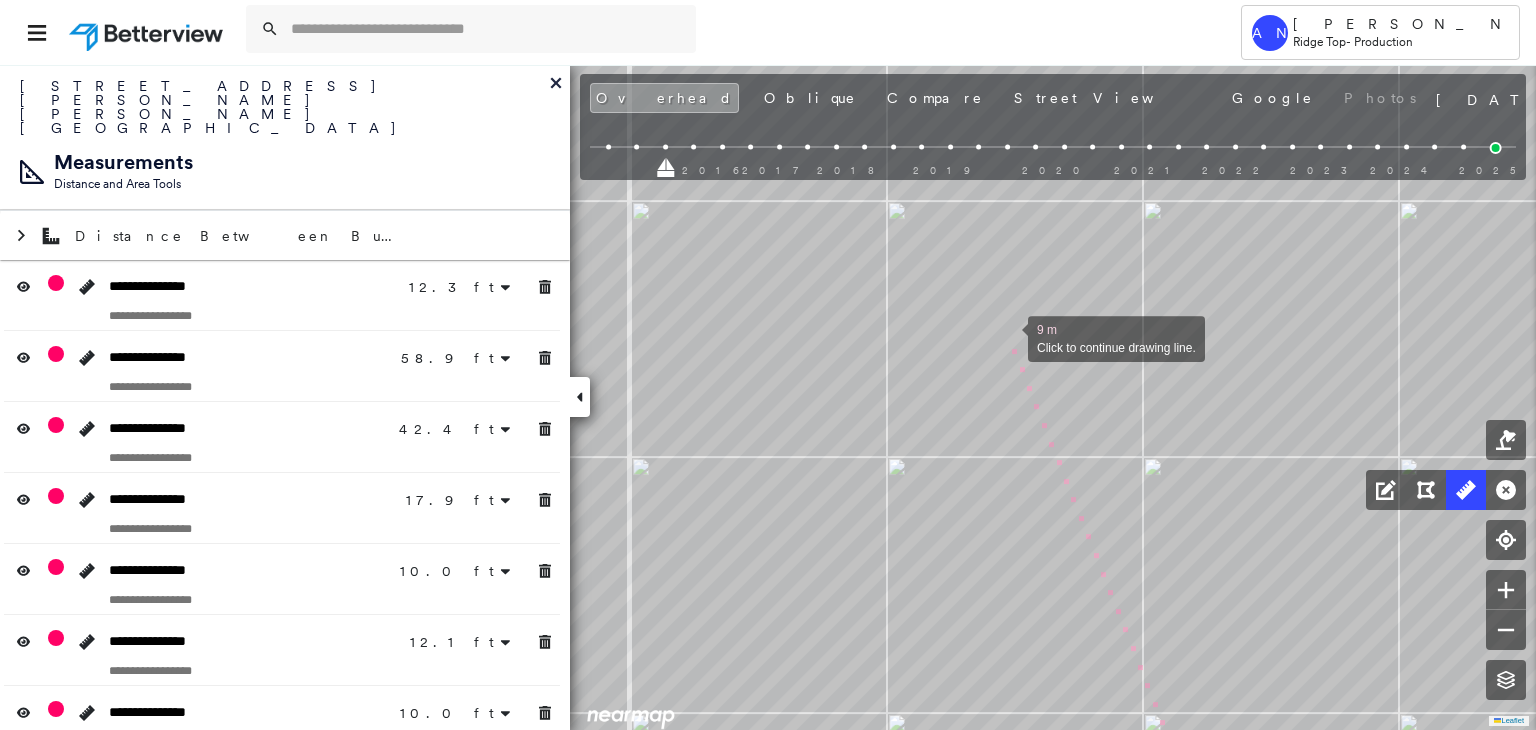 click at bounding box center (1008, 337) 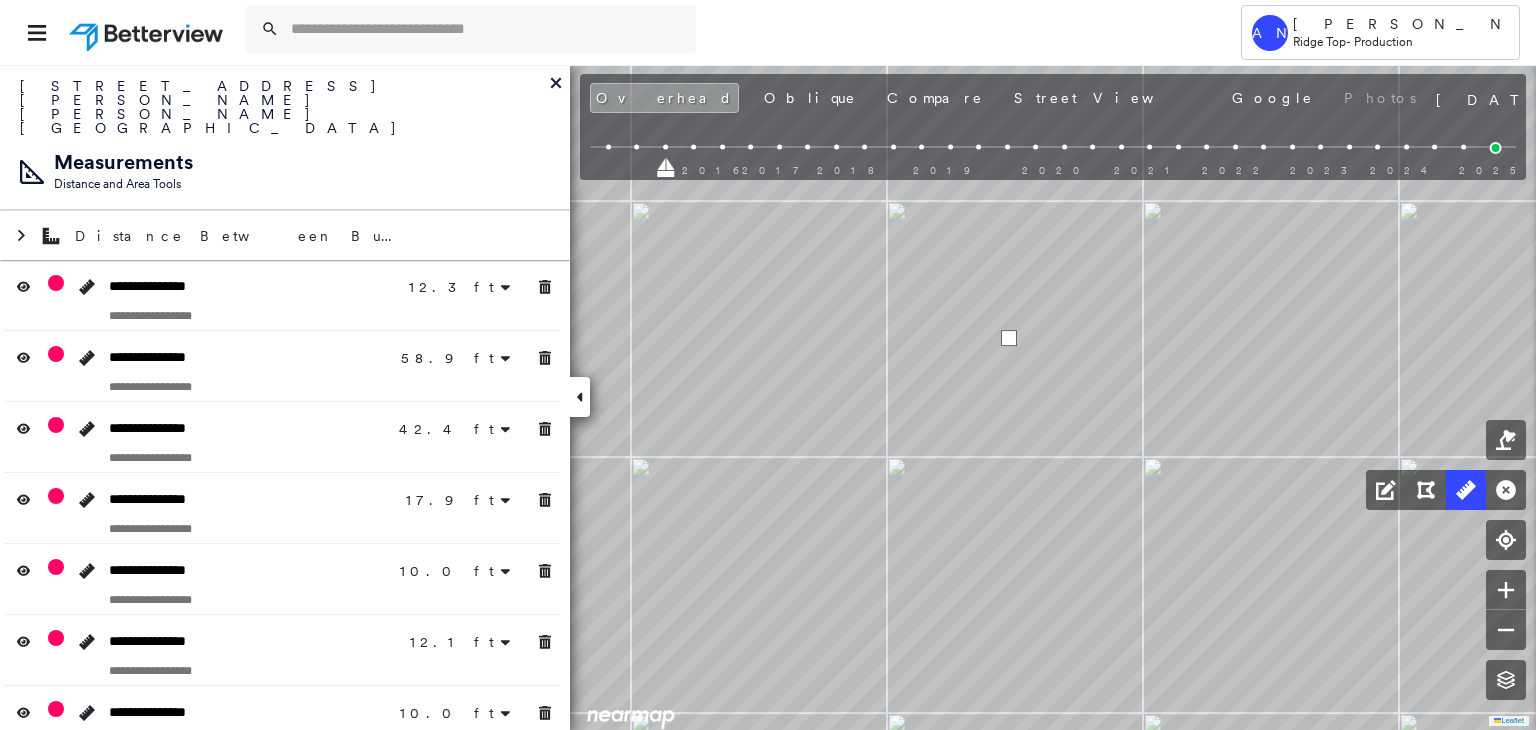 click at bounding box center (1009, 338) 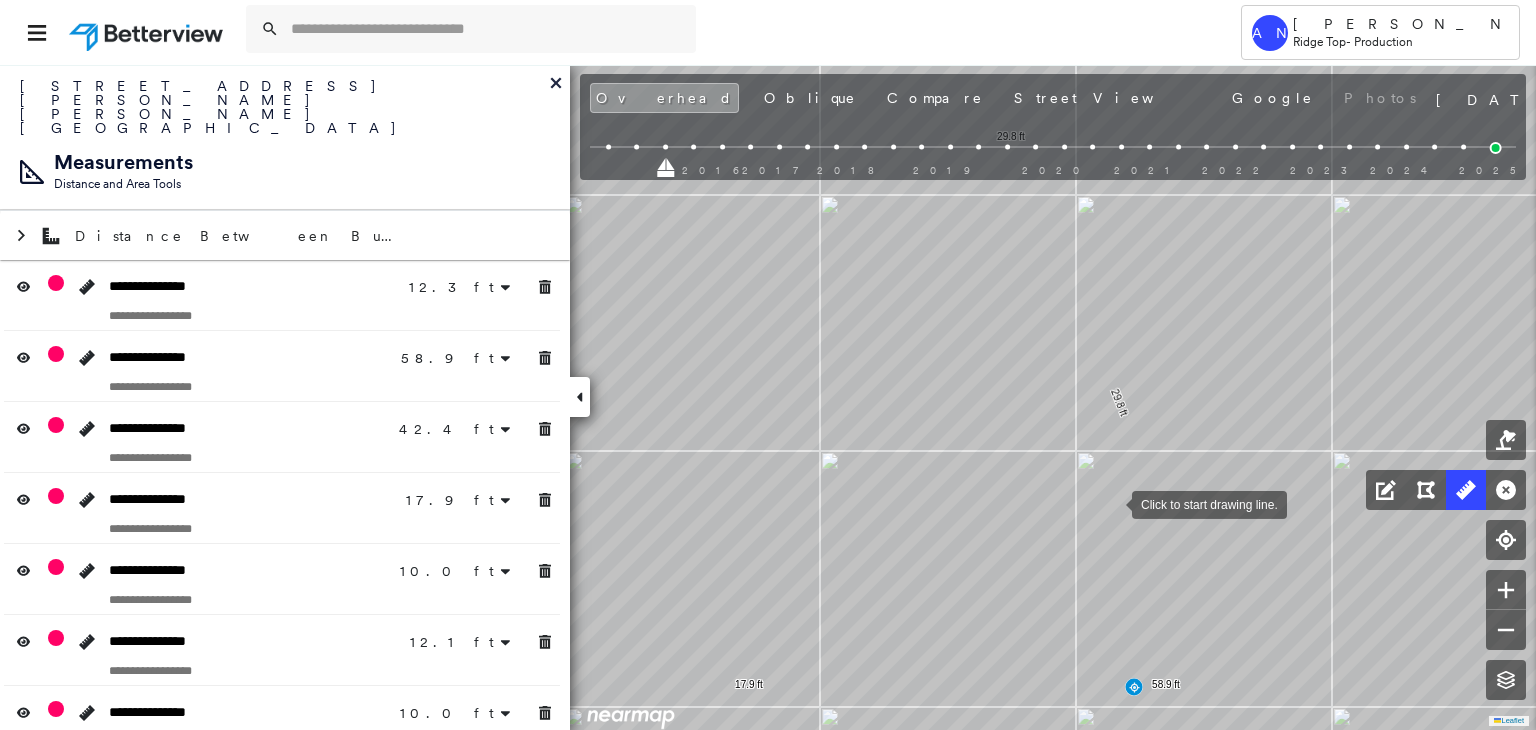 click on "12.3 ft 12.3 ft 58.9 ft 58.9 ft 42.4 ft 42.4 ft 17.9 ft 17.9 ft 10.0 ft 10.0 ft 12.1 ft 12.1 ft 10.0 ft 10.0 ft 29.8 ft 29.8 ft Click to start drawing line." at bounding box center (26, -72) 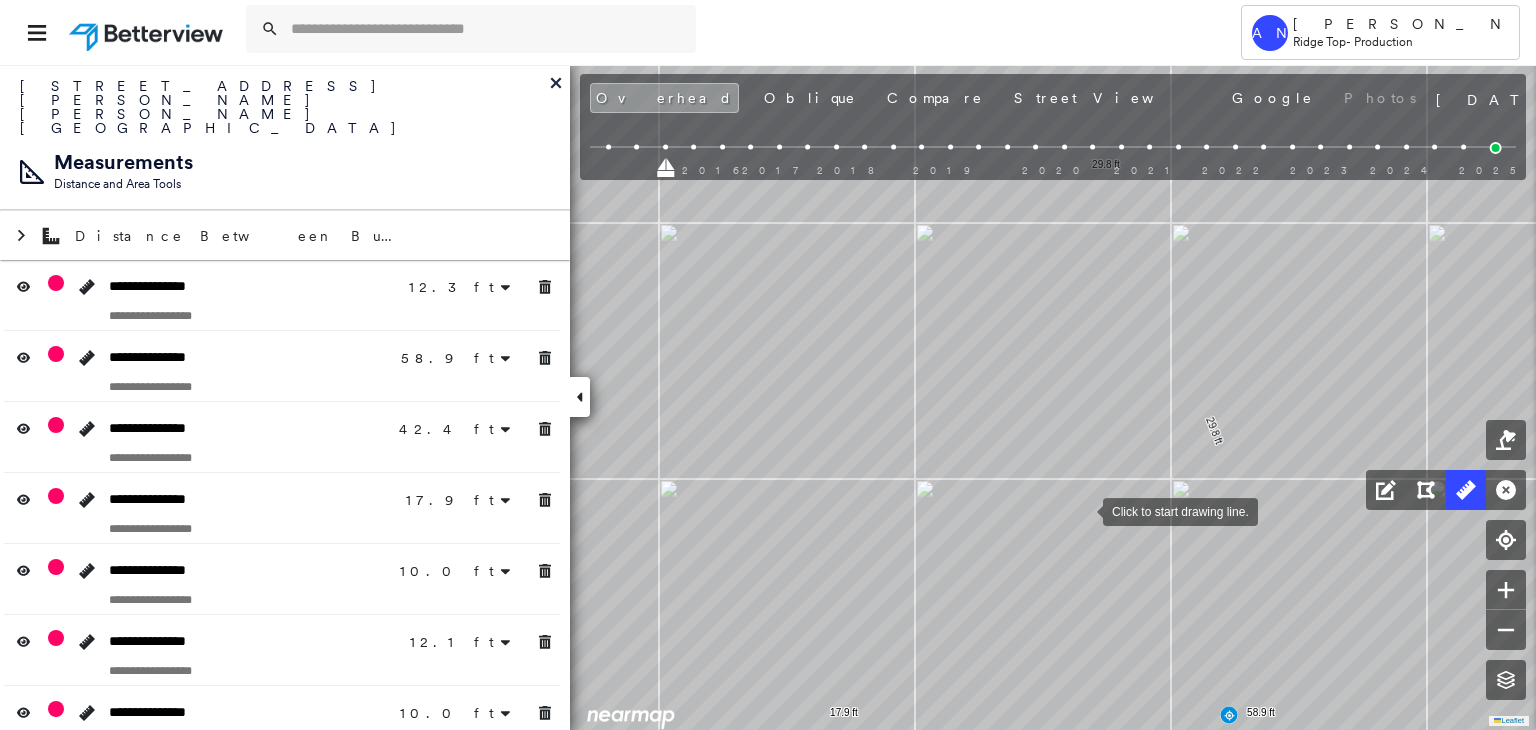 drag, startPoint x: 1072, startPoint y: 489, endPoint x: 1082, endPoint y: 511, distance: 24.166092 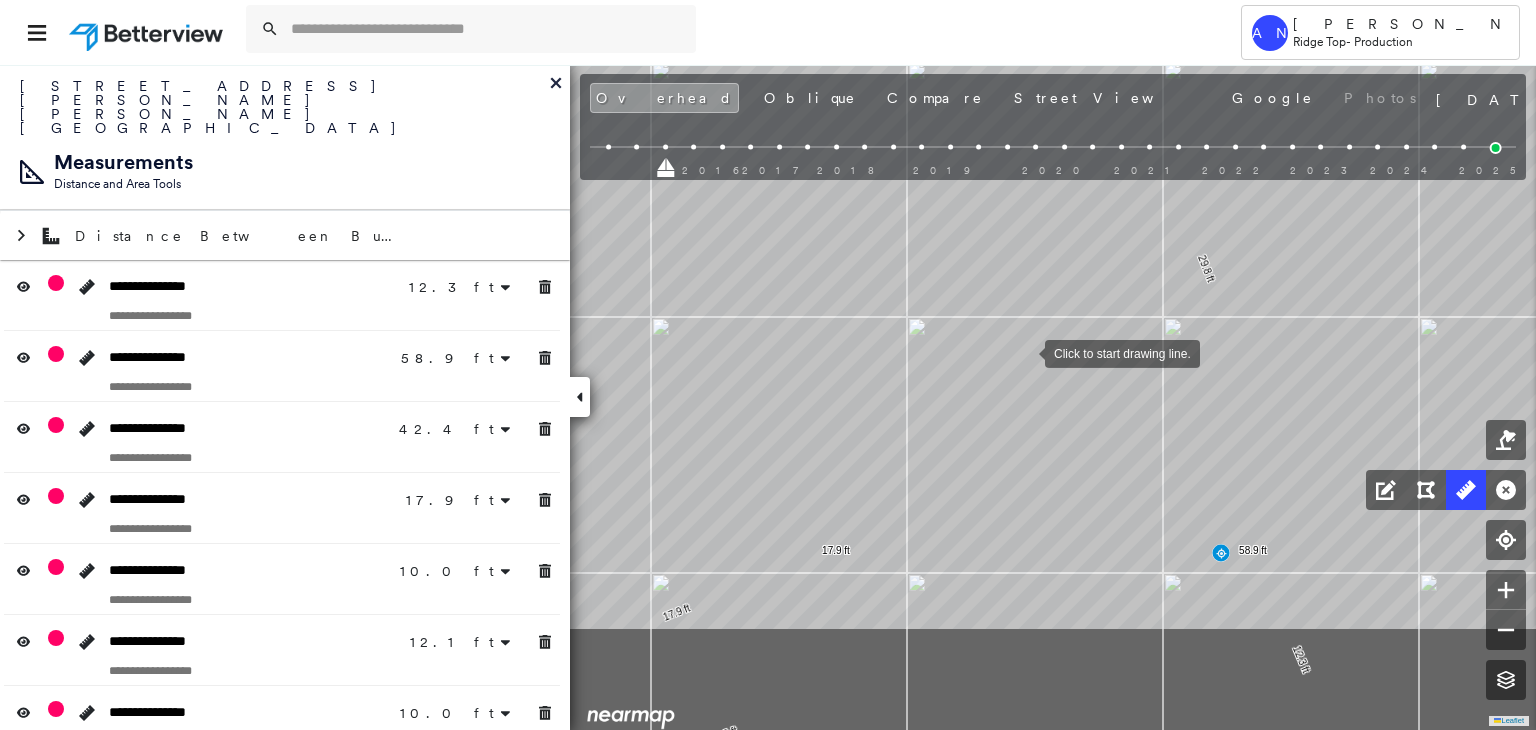 drag, startPoint x: 1035, startPoint y: 524, endPoint x: 1026, endPoint y: 357, distance: 167.24234 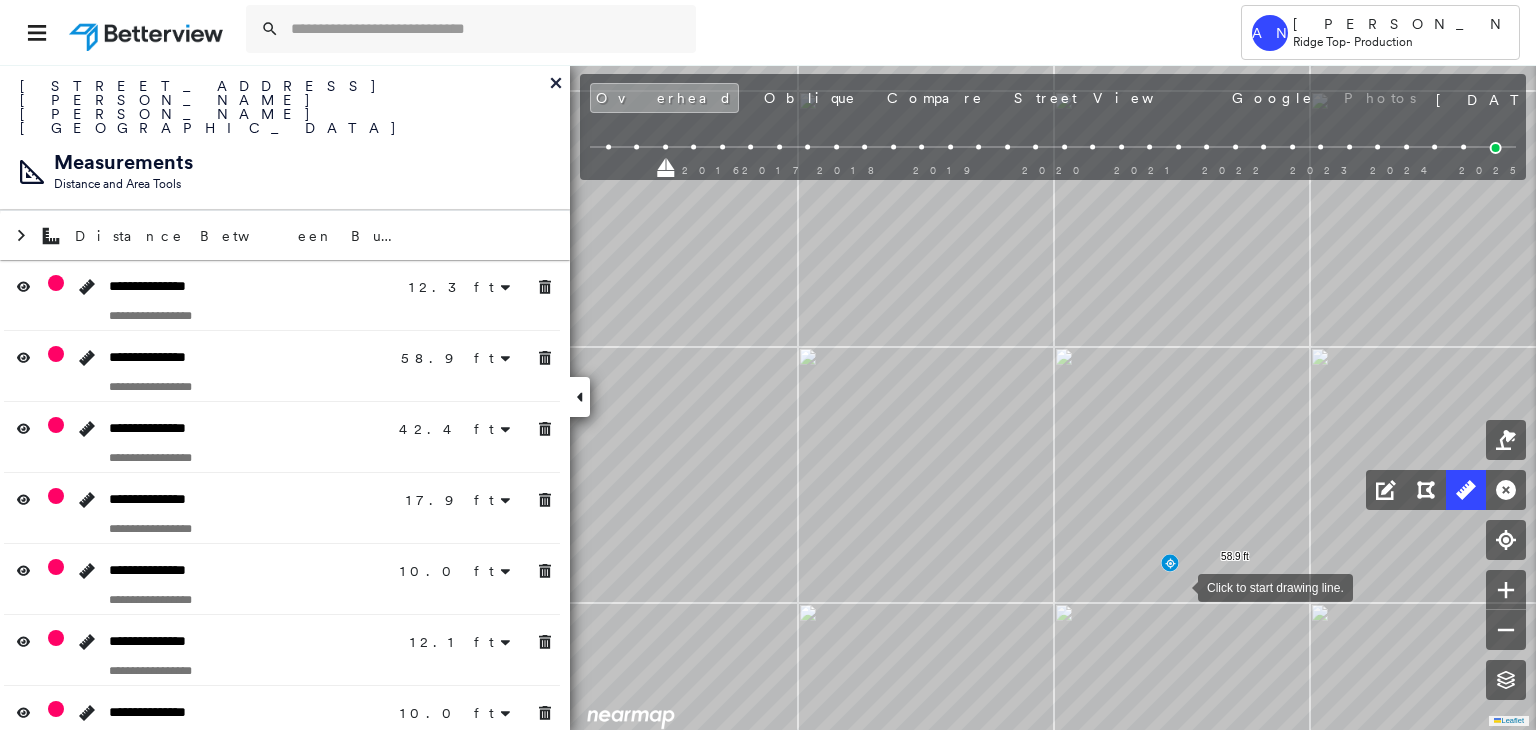click at bounding box center [1178, 586] 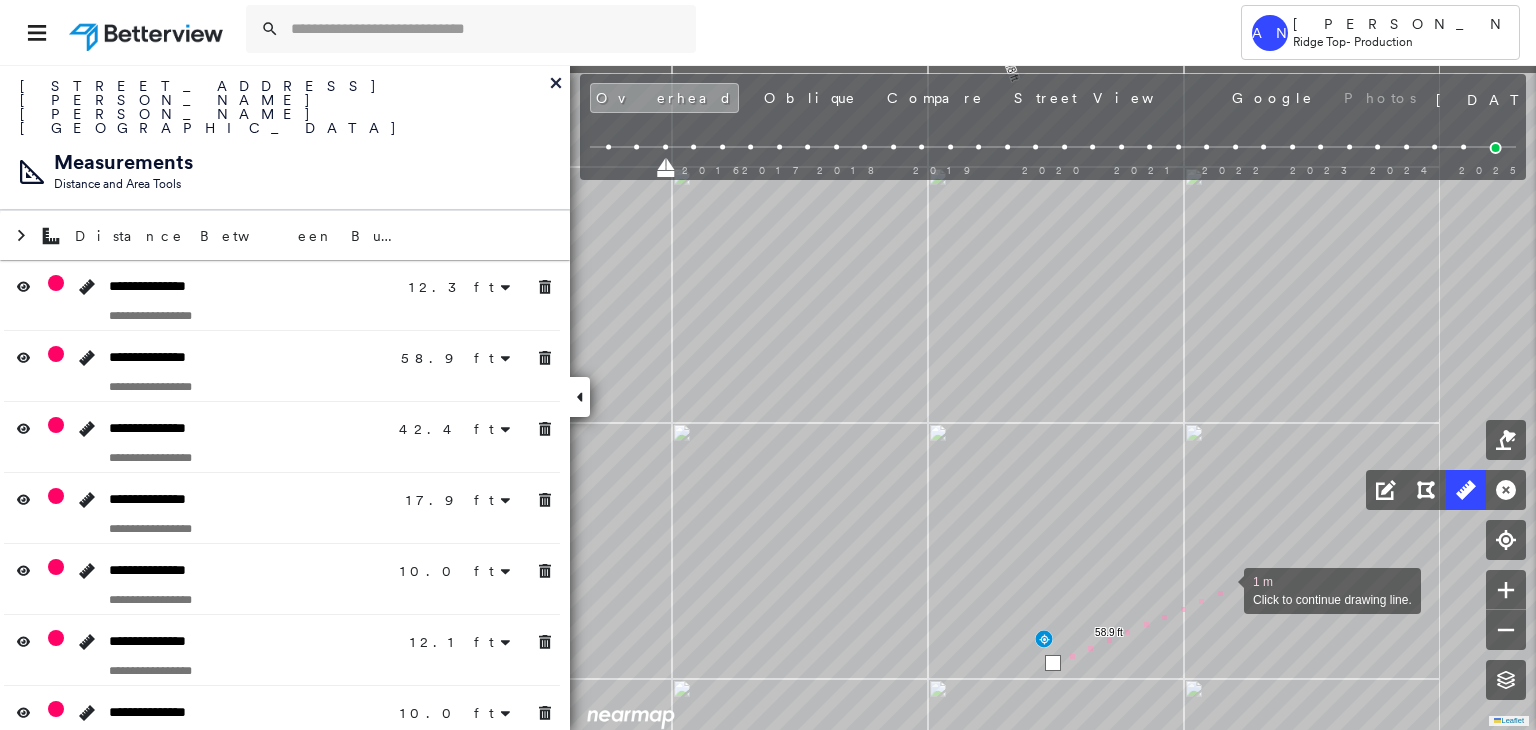 drag, startPoint x: 1356, startPoint y: 513, endPoint x: 1218, endPoint y: 593, distance: 159.51175 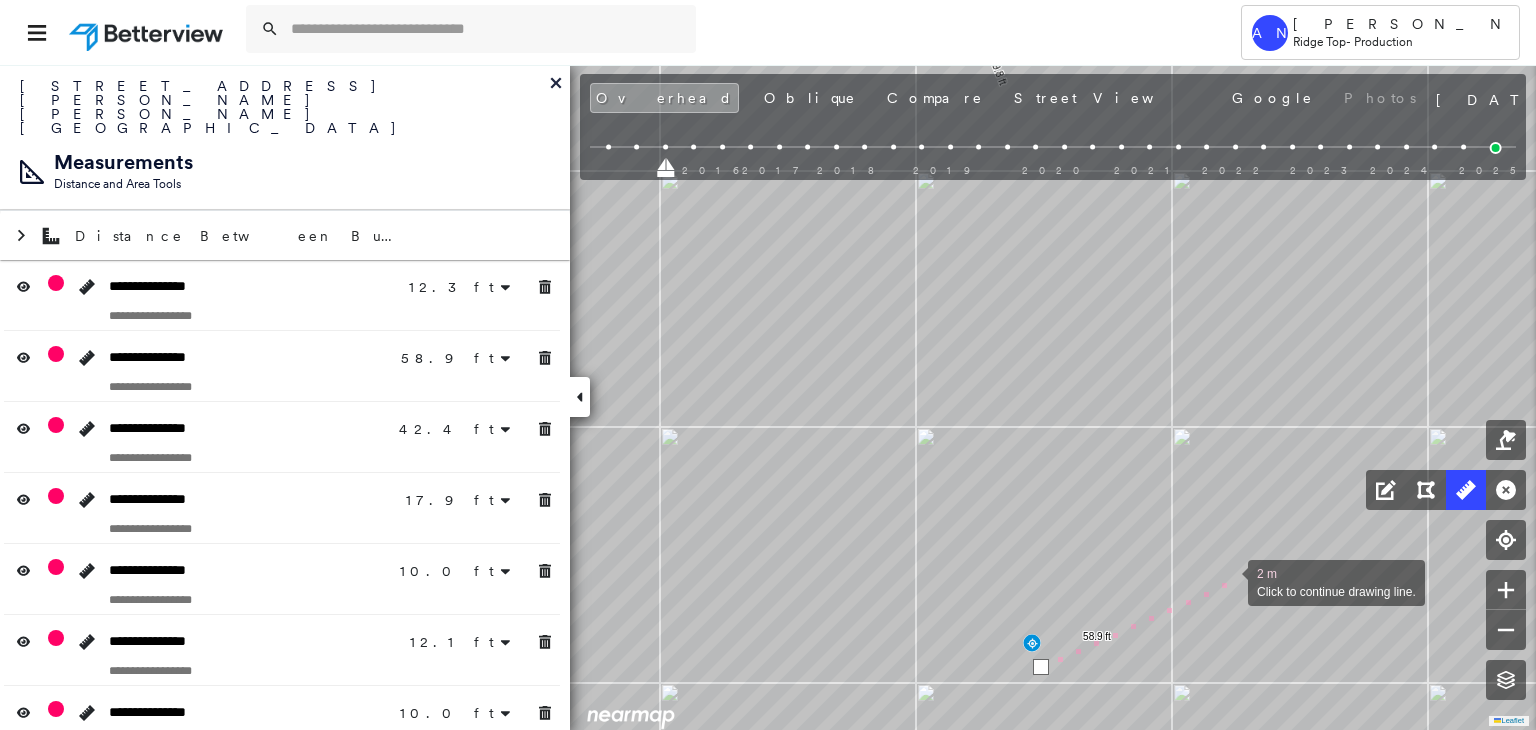 click at bounding box center (1228, 581) 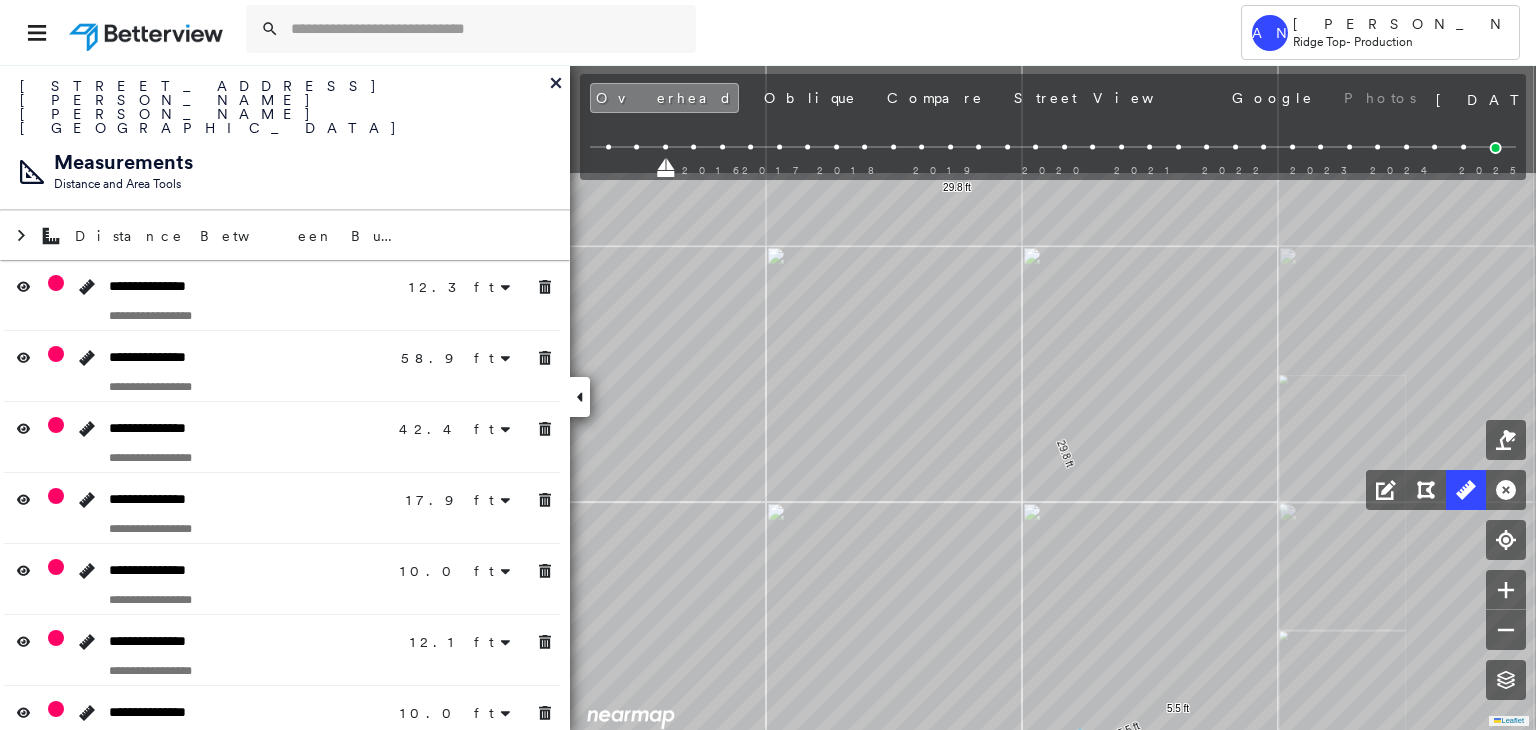 click on "12.3 ft 12.3 ft 58.9 ft 58.9 ft 42.4 ft 42.4 ft 17.9 ft 17.9 ft 10.0 ft 10.0 ft 12.1 ft 12.1 ft 10.0 ft 10.0 ft 29.8 ft 29.8 ft 5.5 ft 5.5 ft Click to start drawing line." at bounding box center [28, 160] 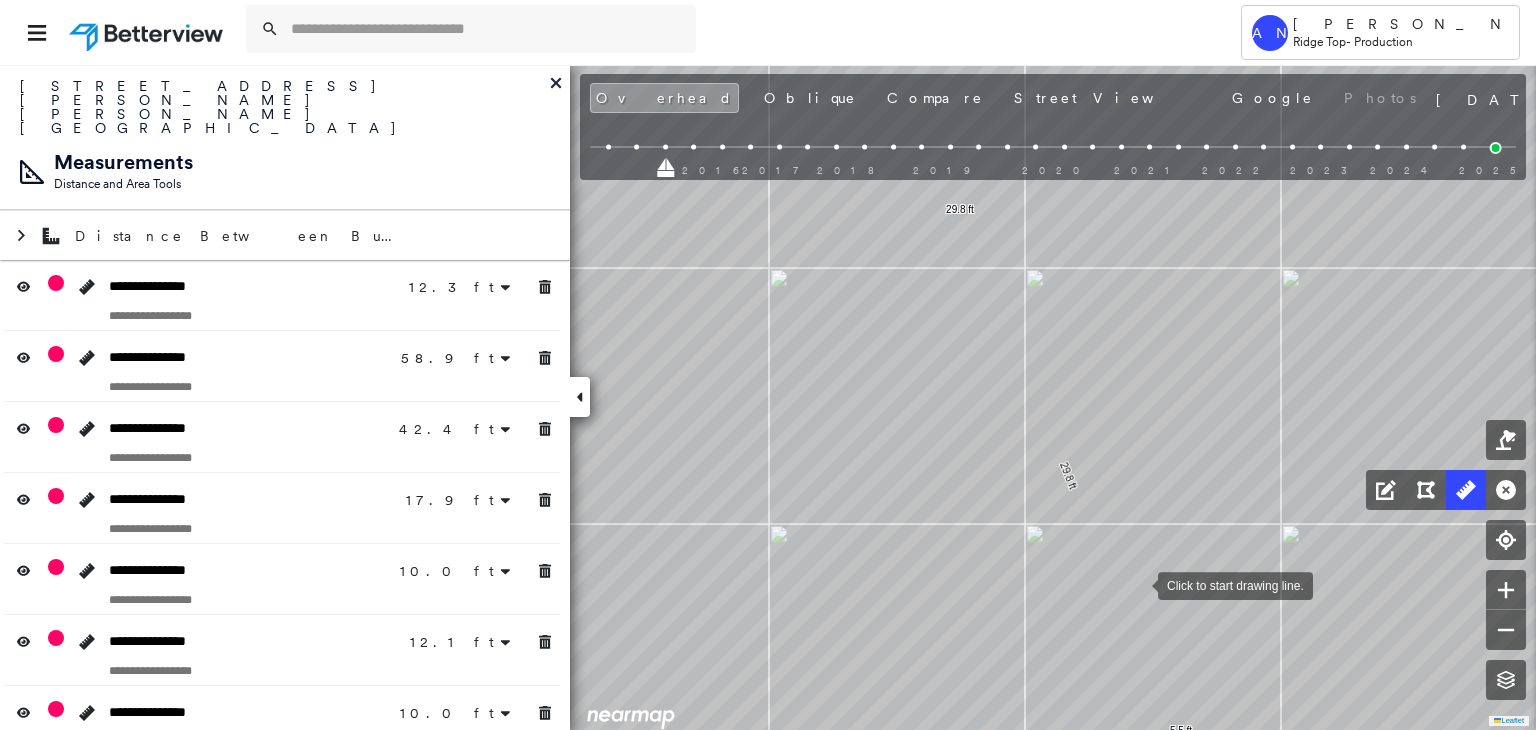 click at bounding box center (1138, 584) 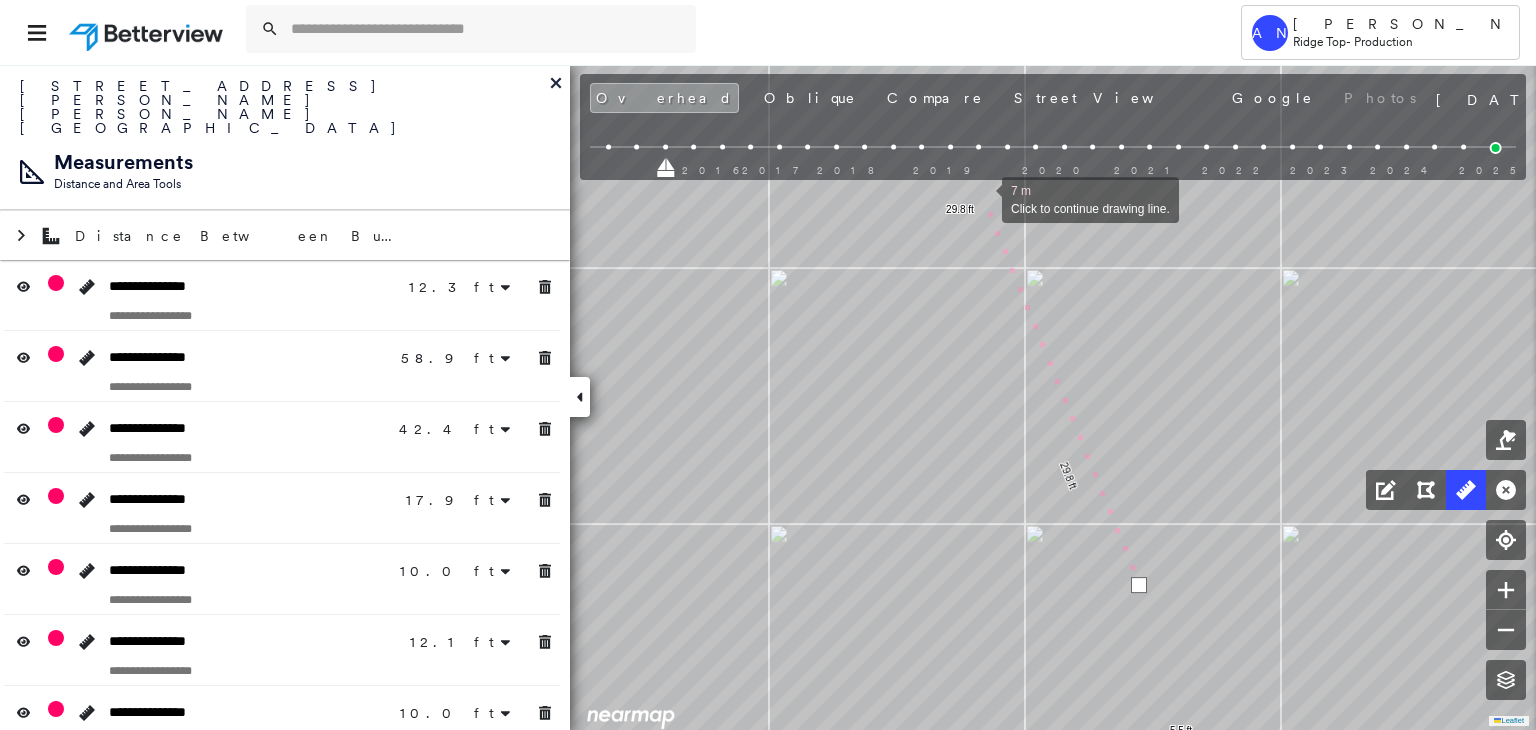 click at bounding box center [982, 198] 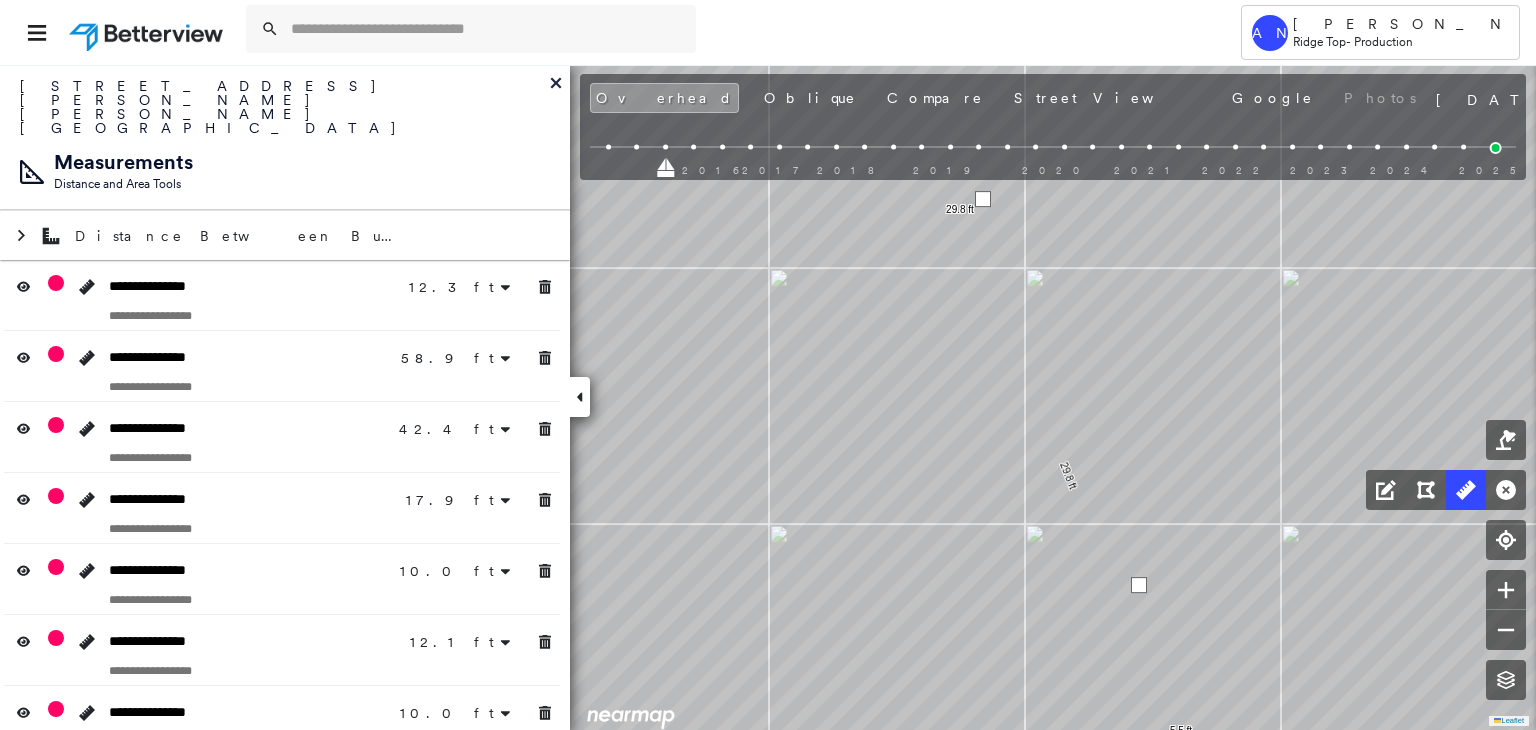 click at bounding box center (983, 199) 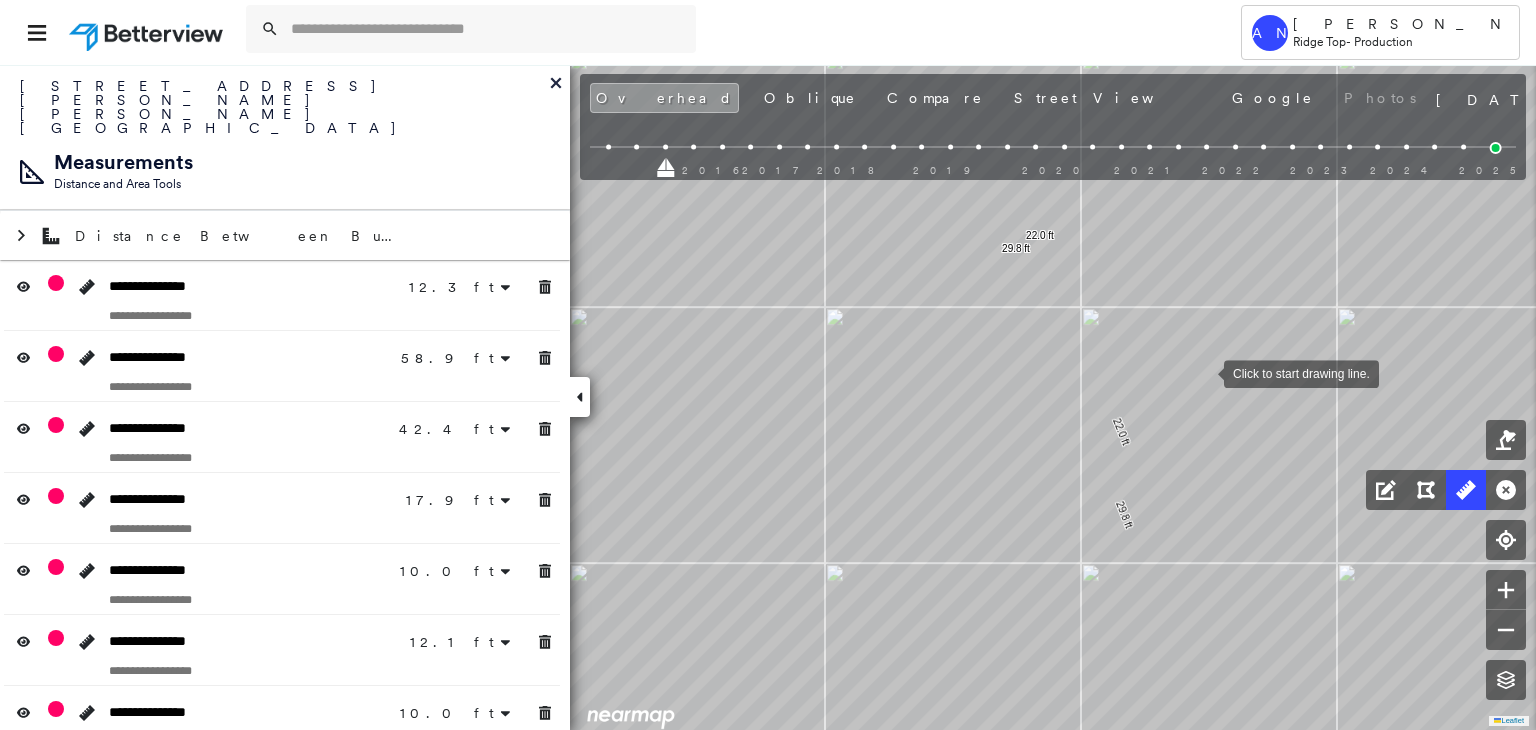 drag, startPoint x: 1147, startPoint y: 332, endPoint x: 1203, endPoint y: 371, distance: 68.24222 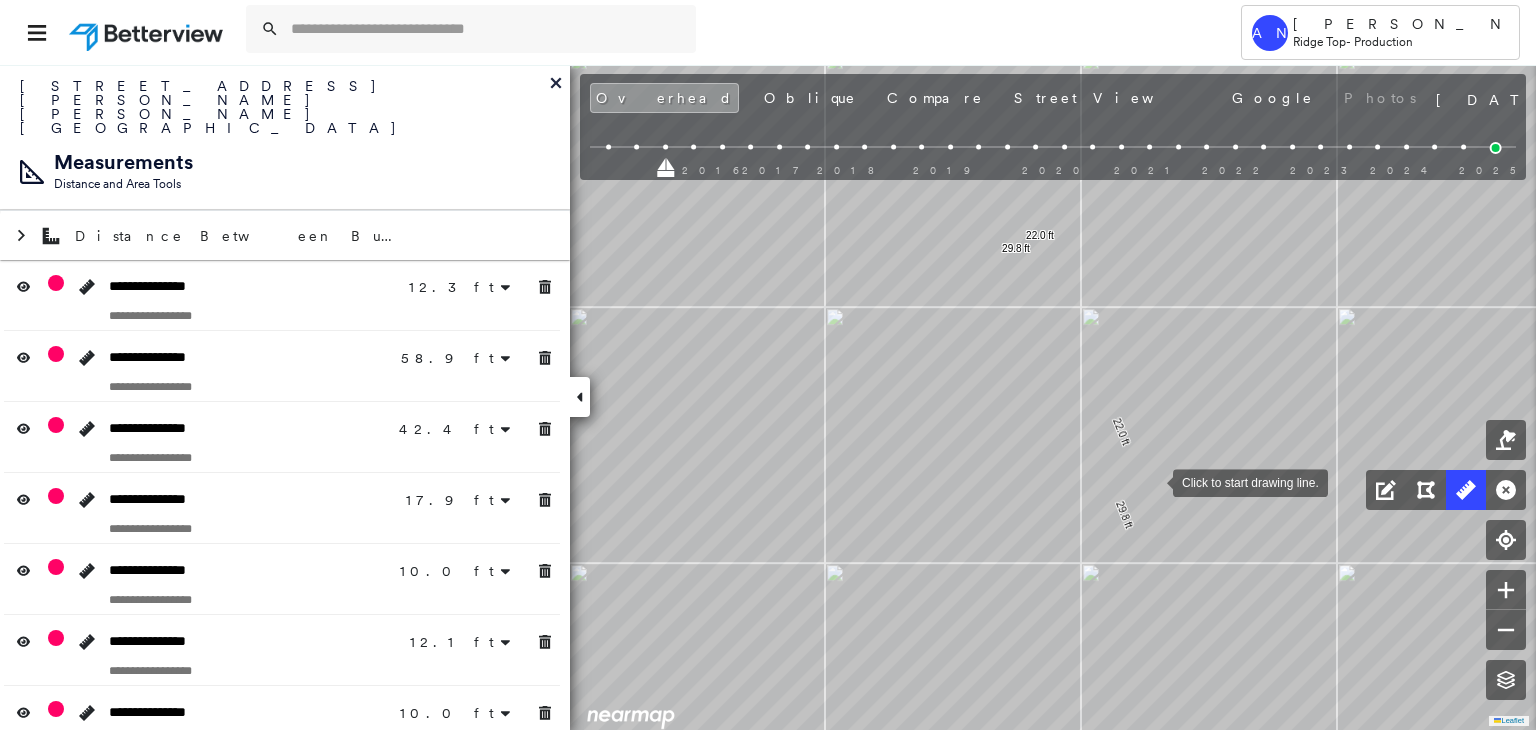 drag, startPoint x: 1107, startPoint y: 422, endPoint x: 1100, endPoint y: 413, distance: 11.401754 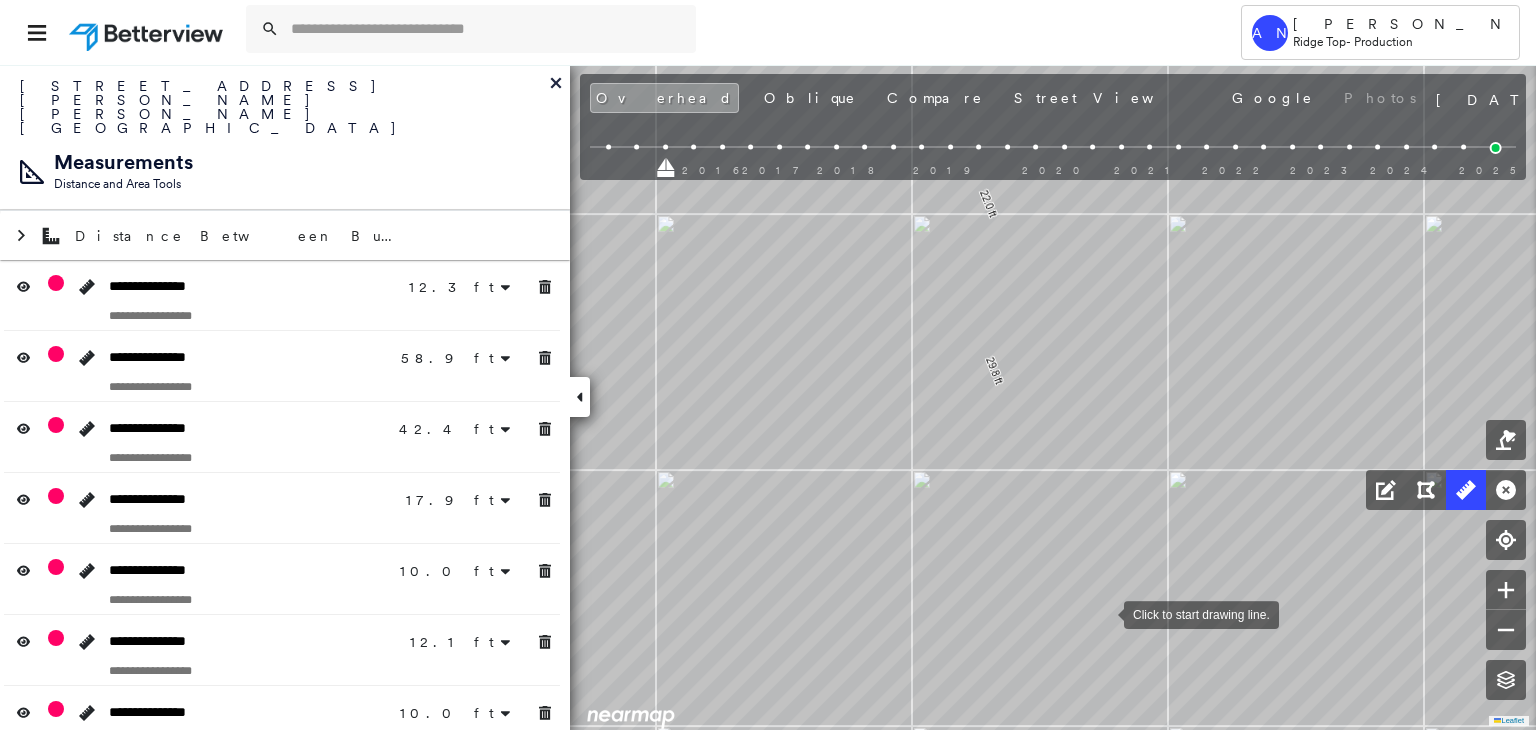 click at bounding box center [1104, 613] 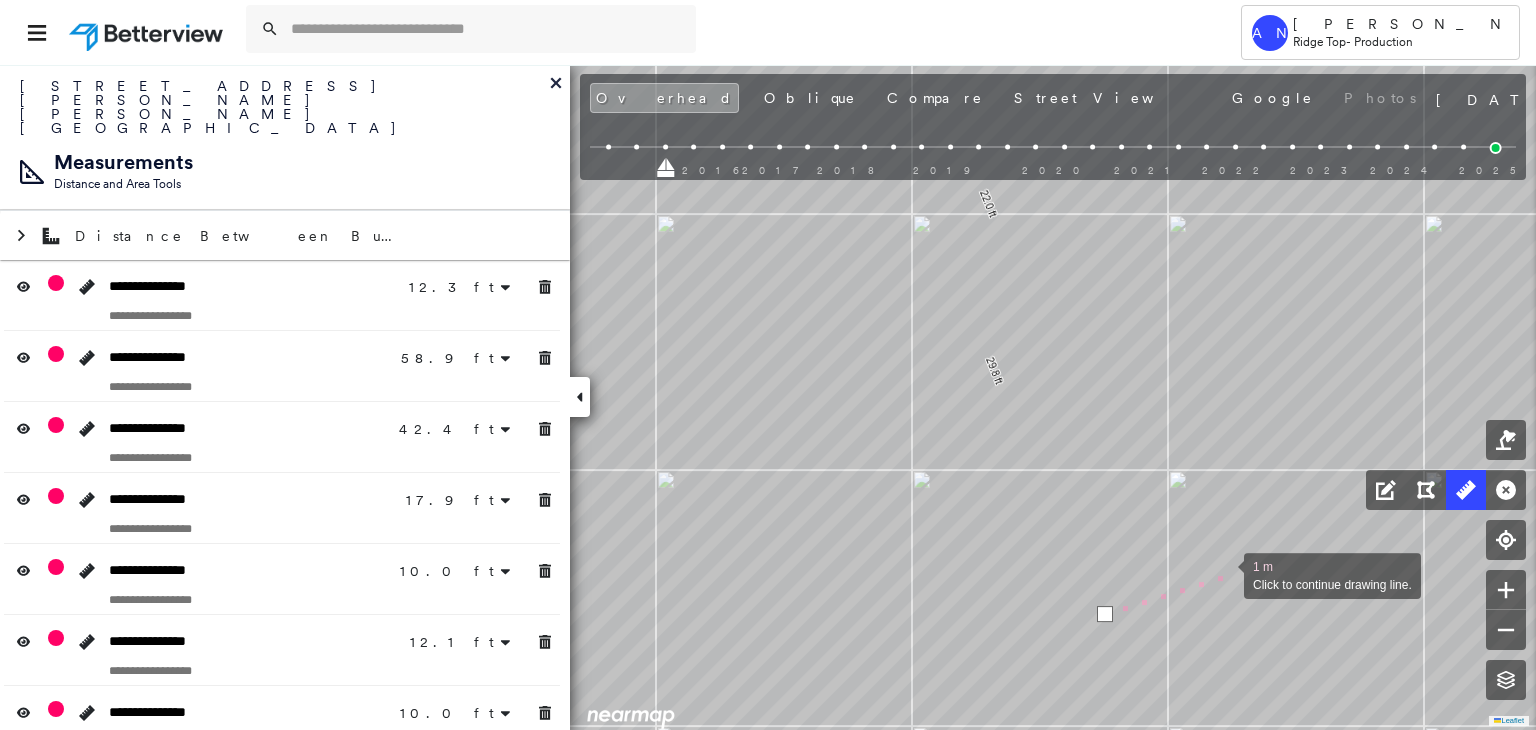 click at bounding box center [1224, 574] 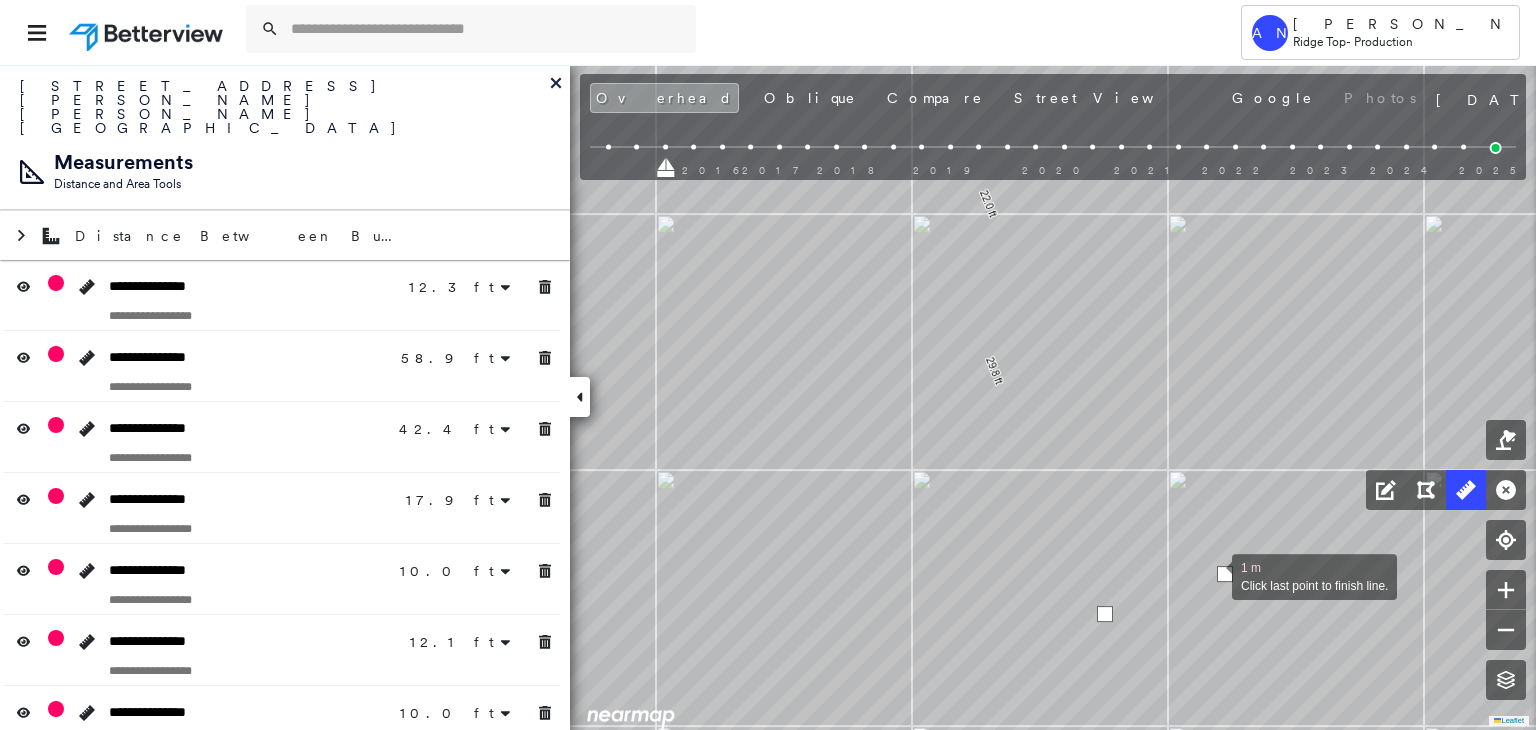 click at bounding box center (1212, 575) 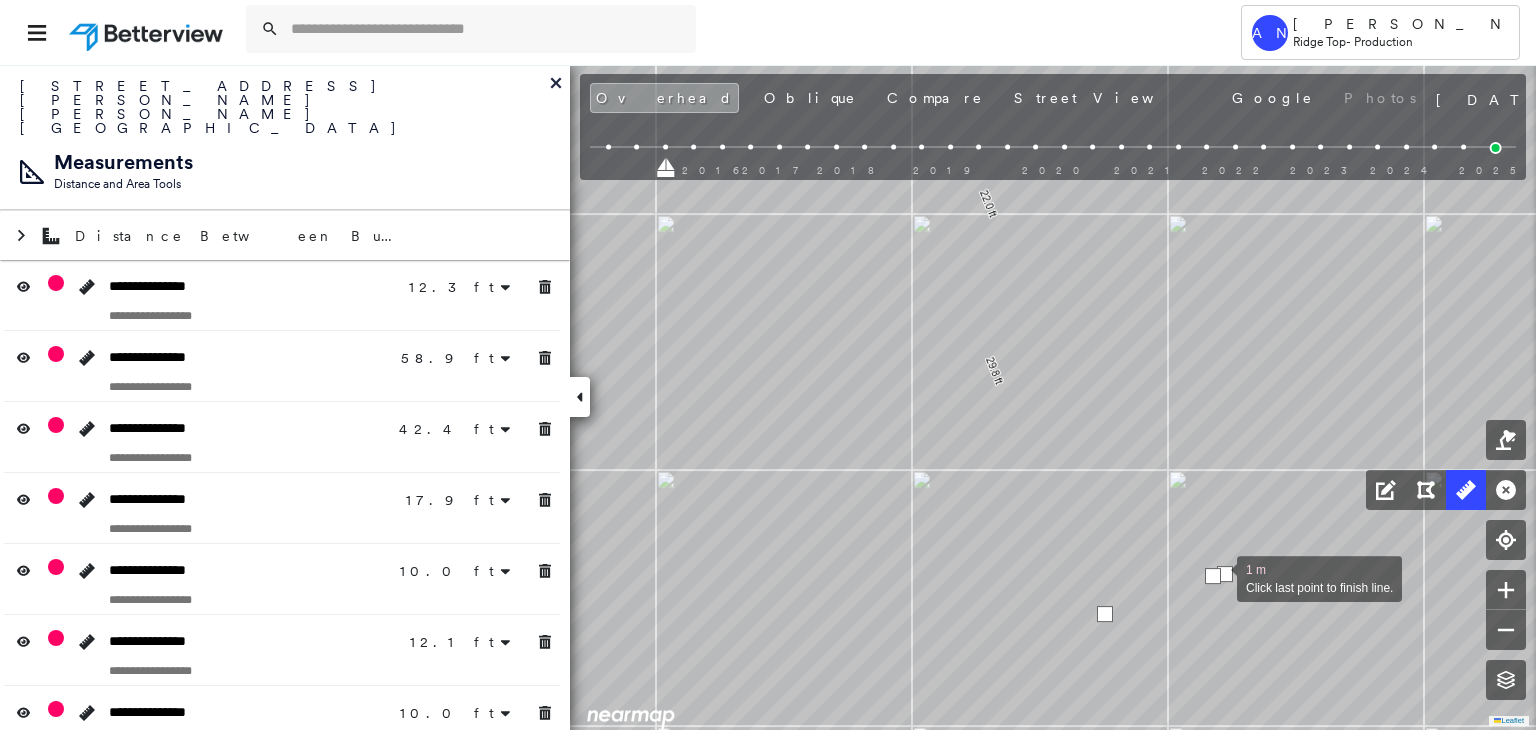 click at bounding box center (1213, 576) 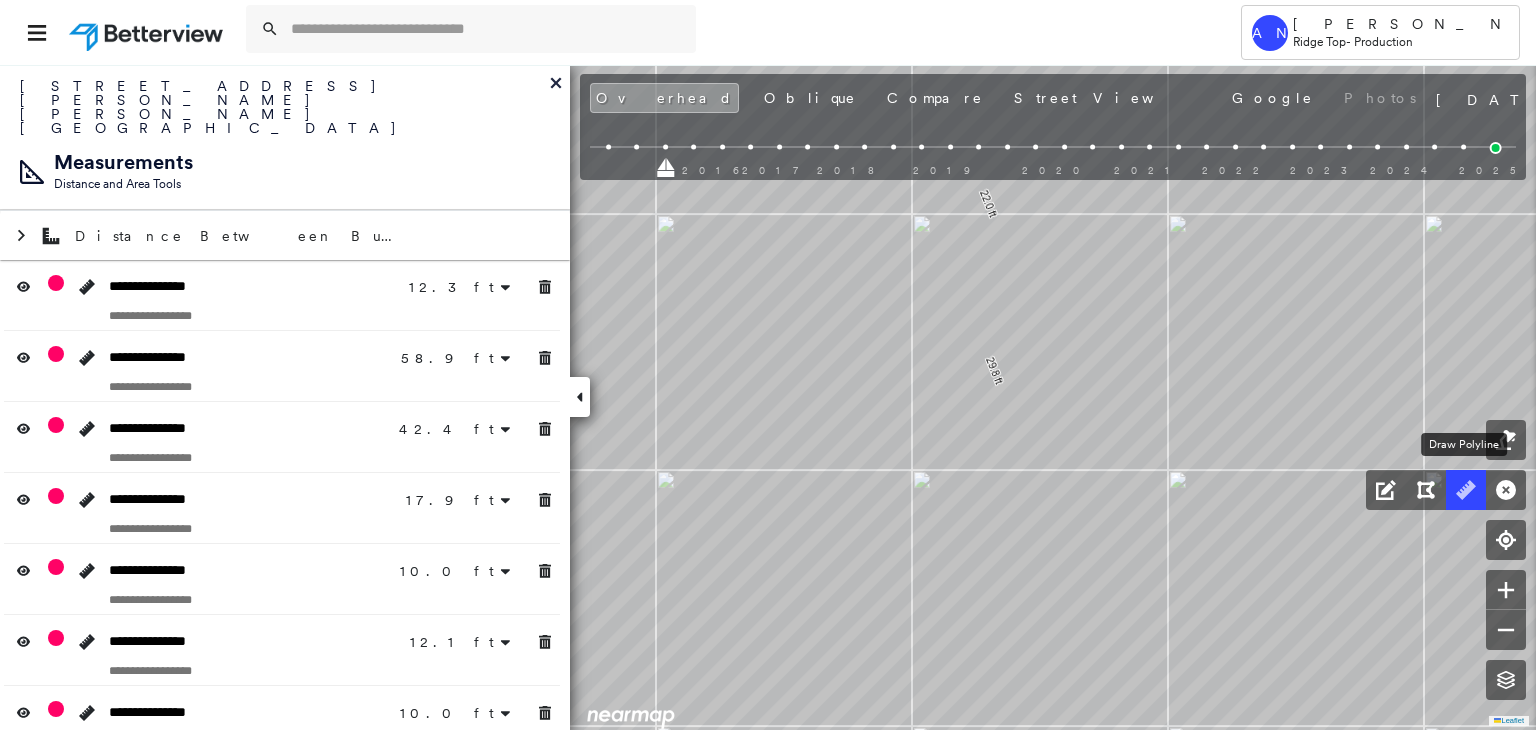 click 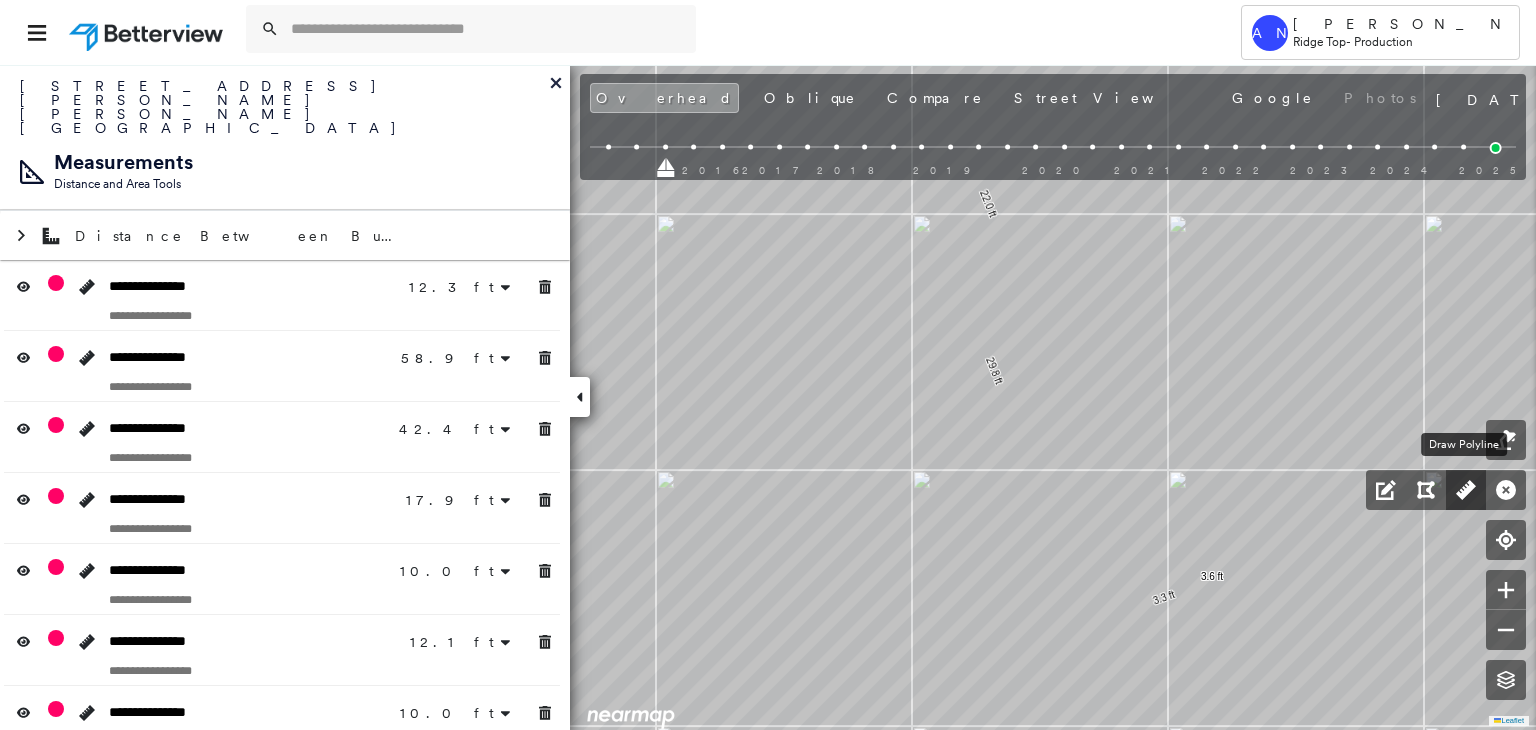 click 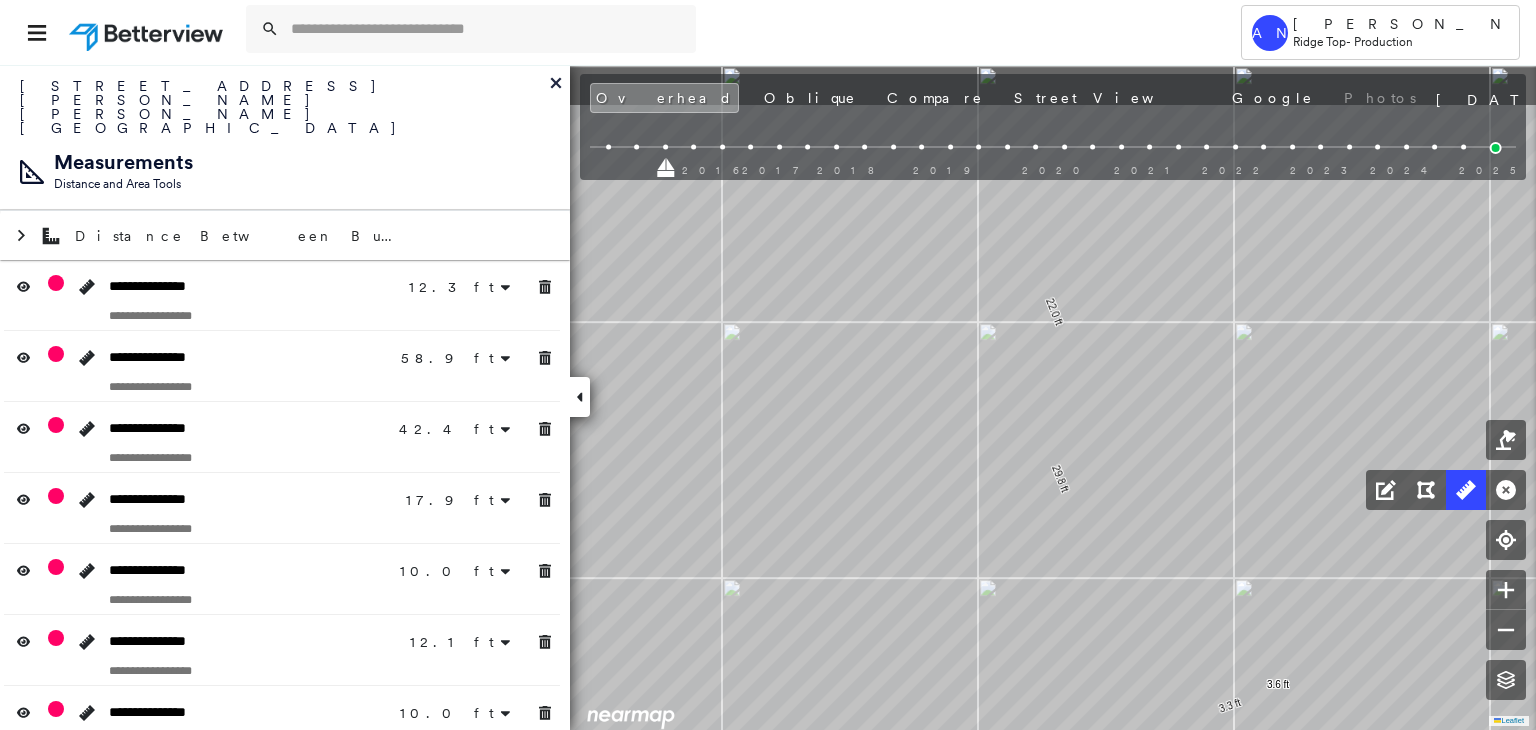 drag, startPoint x: 1019, startPoint y: 313, endPoint x: 1105, endPoint y: 575, distance: 275.7535 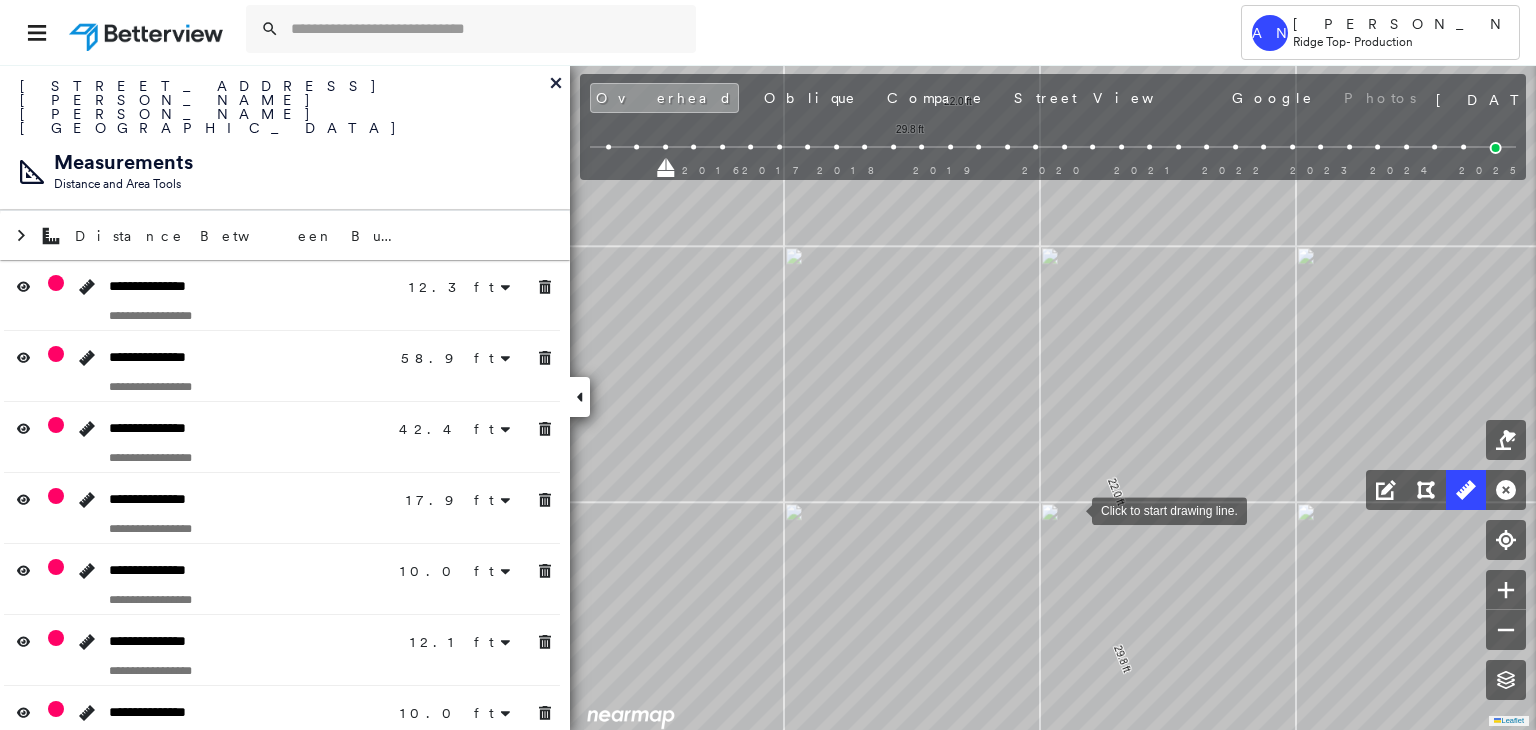 click at bounding box center (1072, 509) 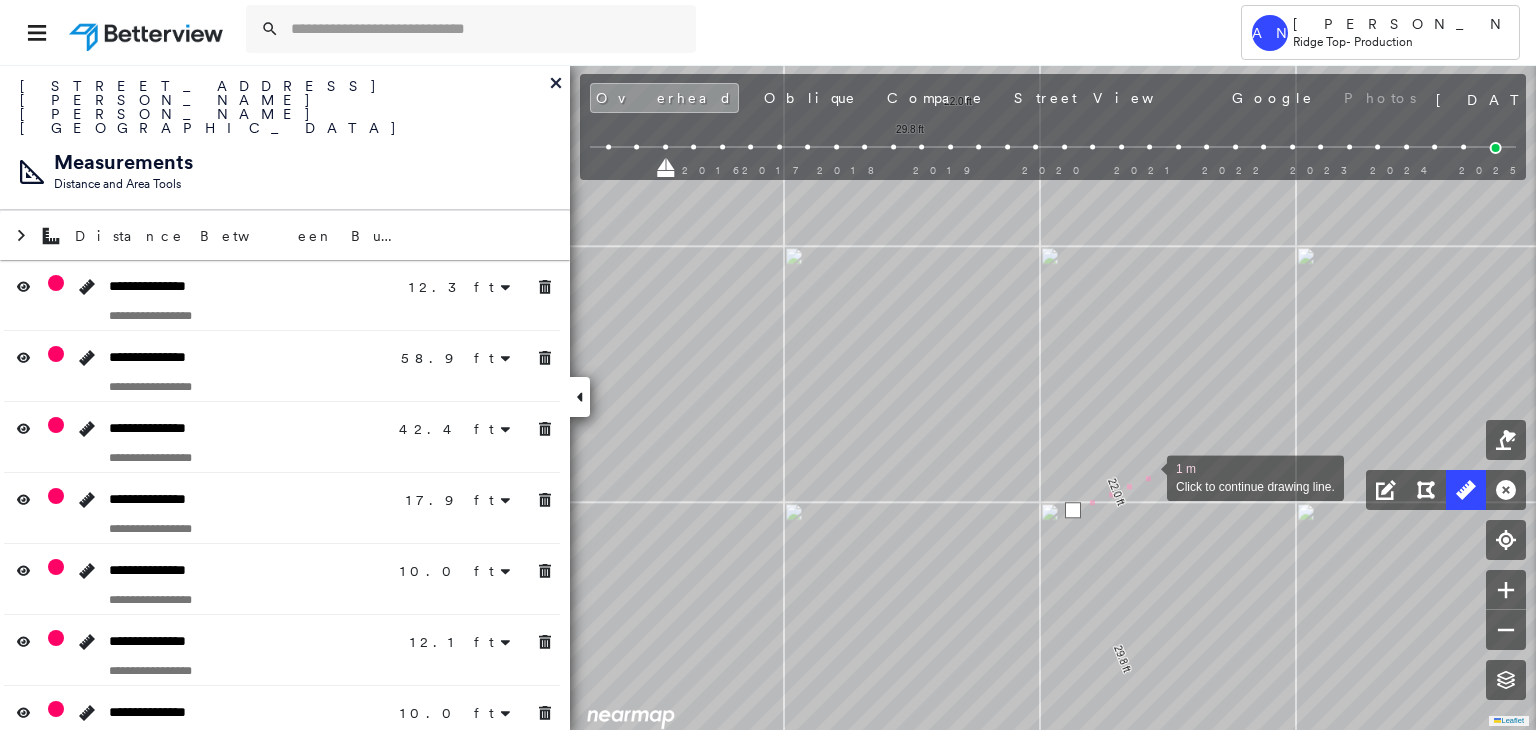 click at bounding box center (1147, 476) 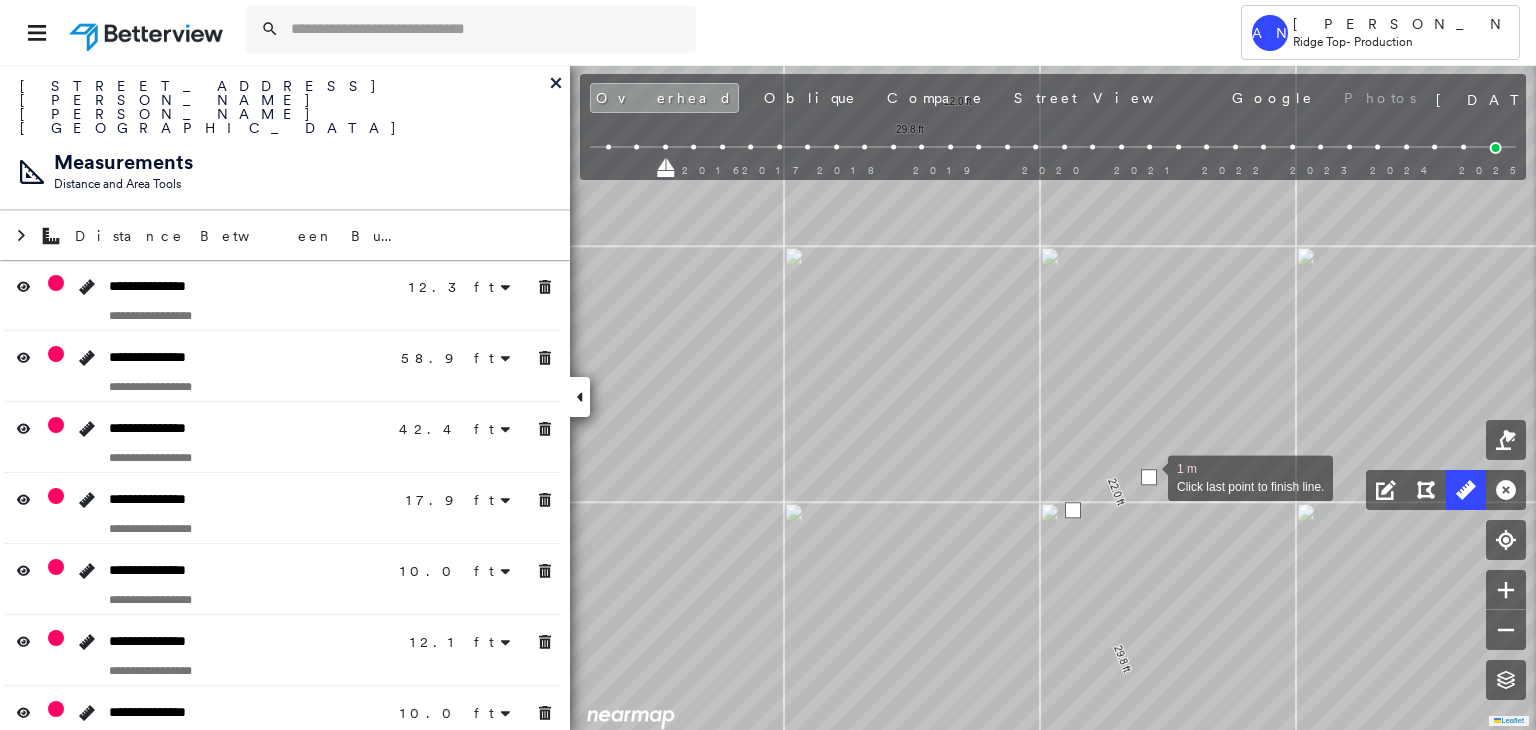 click at bounding box center (1149, 477) 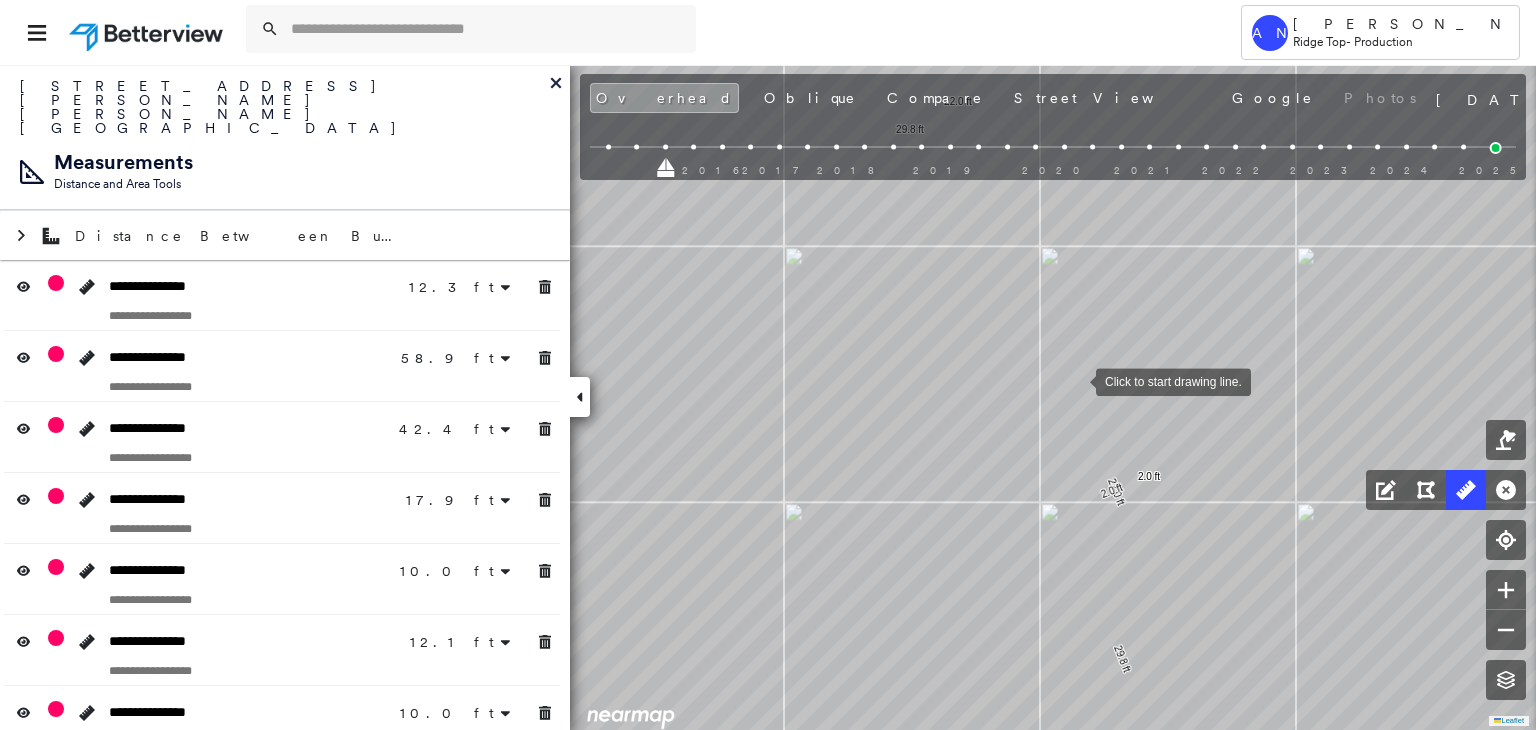 drag, startPoint x: 1076, startPoint y: 380, endPoint x: 964, endPoint y: 232, distance: 185.60173 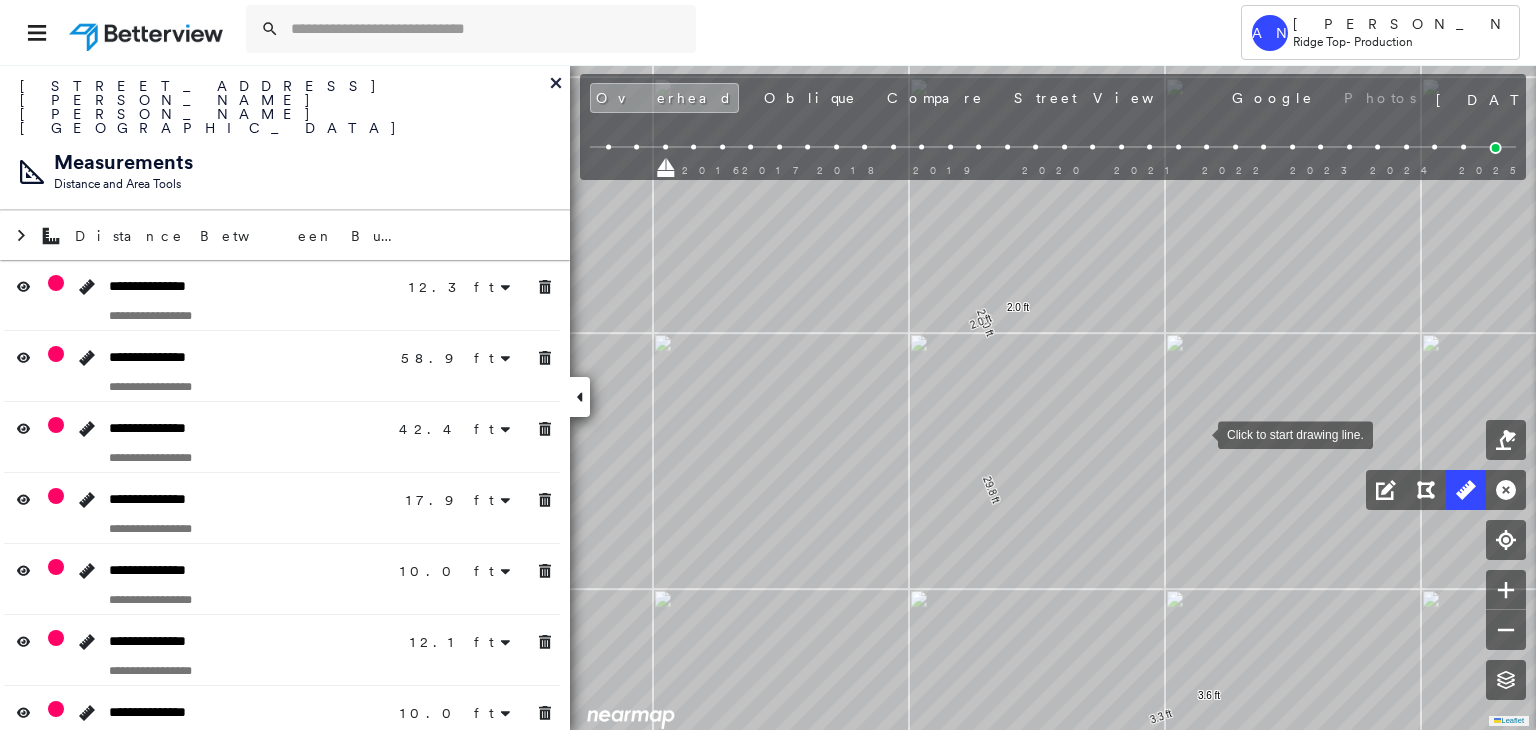 drag, startPoint x: 1205, startPoint y: 442, endPoint x: 1136, endPoint y: 333, distance: 129.00388 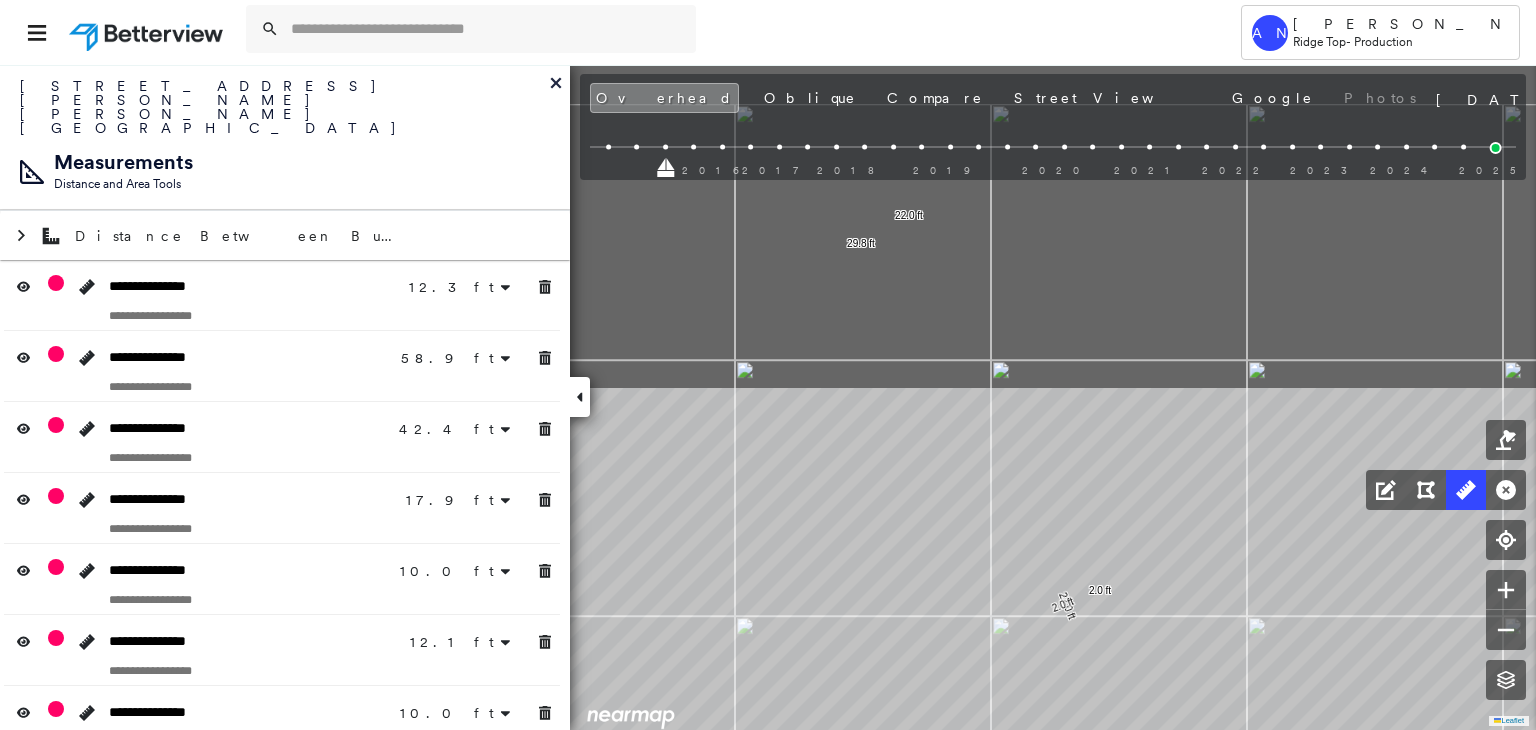 drag, startPoint x: 1144, startPoint y: 385, endPoint x: 1294, endPoint y: 776, distance: 418.78516 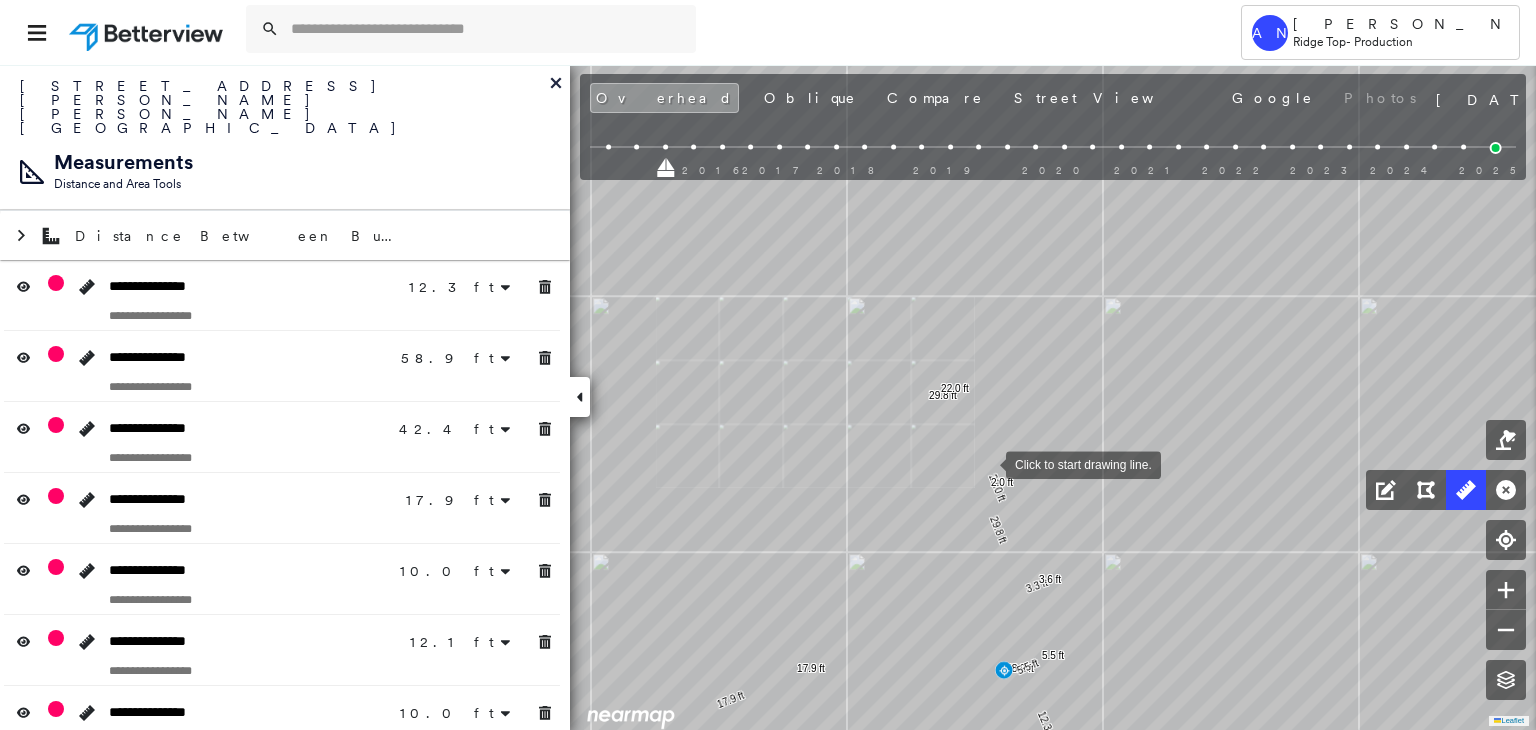 click on "12.3 ft 12.3 ft 58.9 ft 58.9 ft 42.4 ft 42.4 ft 17.9 ft 17.9 ft 10.0 ft 10.0 ft 12.1 ft 12.1 ft 10.0 ft 10.0 ft 29.8 ft 29.8 ft 5.5 ft 5.5 ft 22.0 ft 22.0 ft 3.3 ft 3.6 ft 2.0 ft Click to start drawing line." at bounding box center [110, 557] 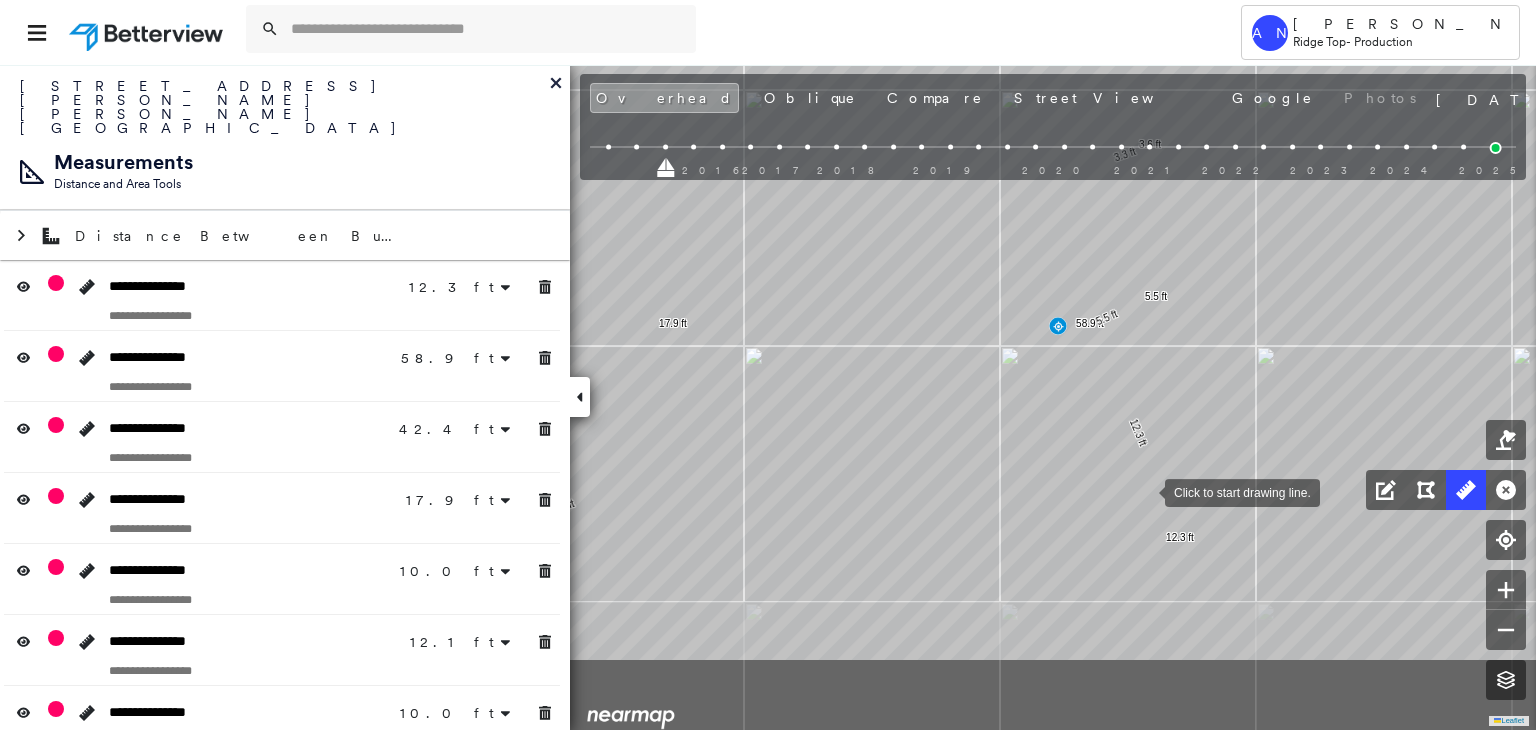 drag, startPoint x: 1139, startPoint y: 508, endPoint x: 1139, endPoint y: 485, distance: 23 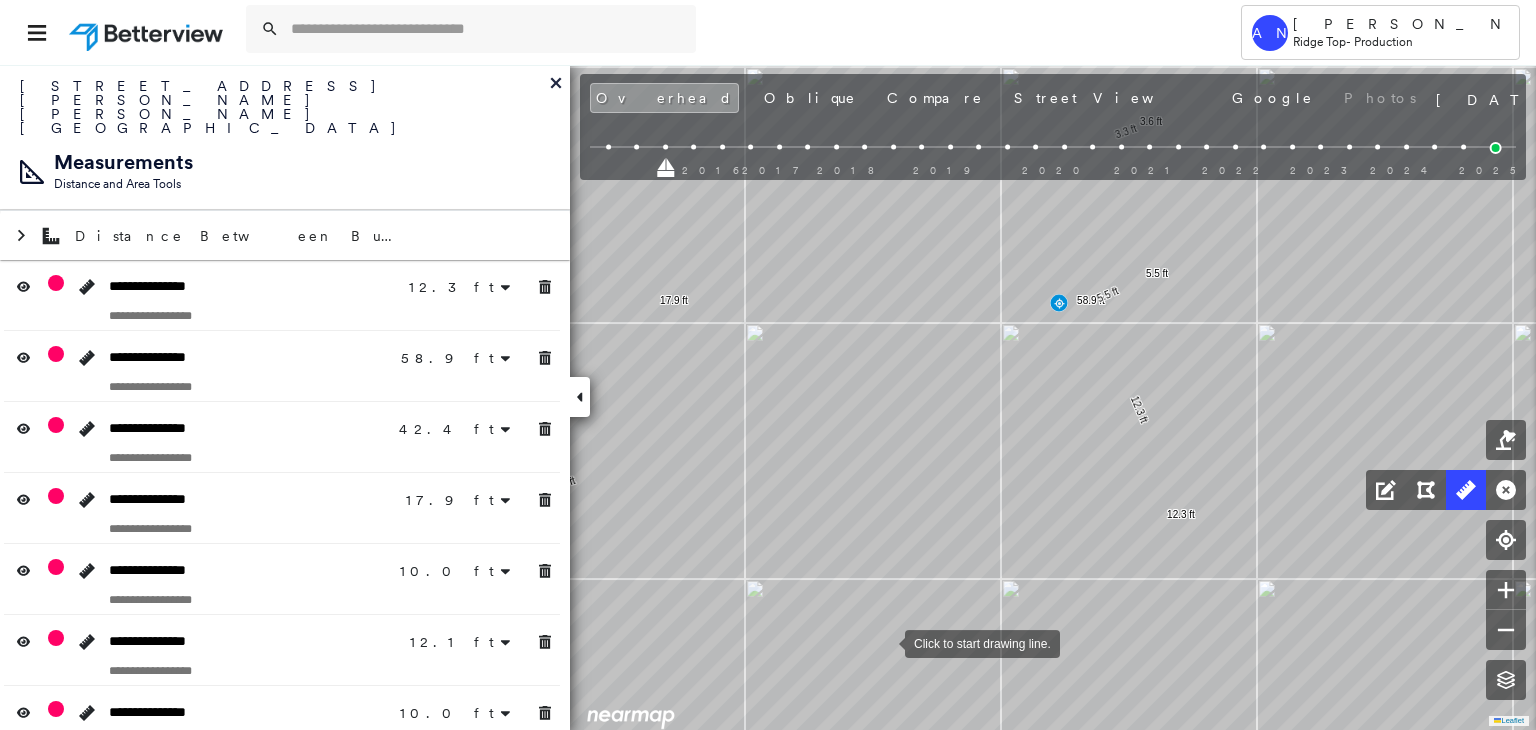 click at bounding box center [885, 642] 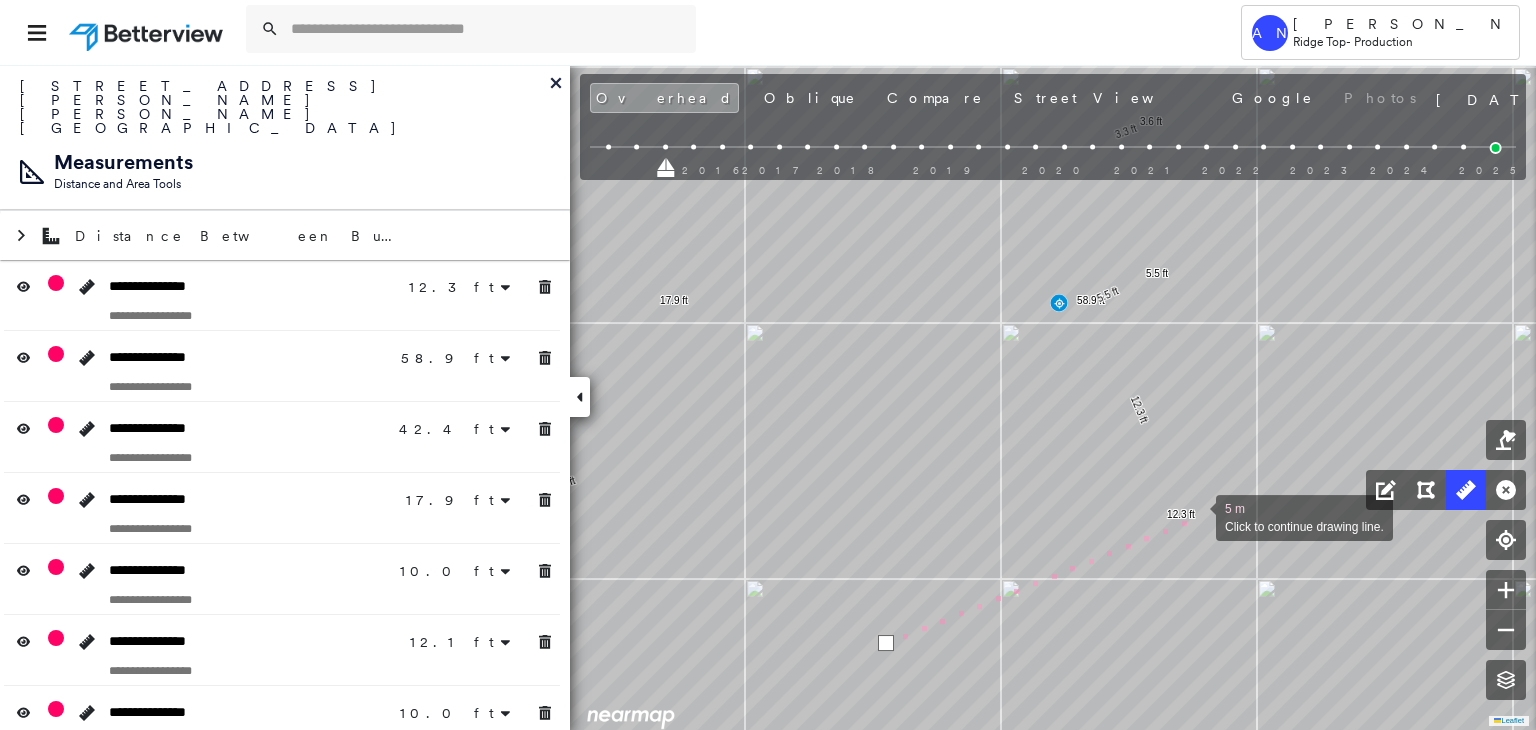 click at bounding box center (1196, 516) 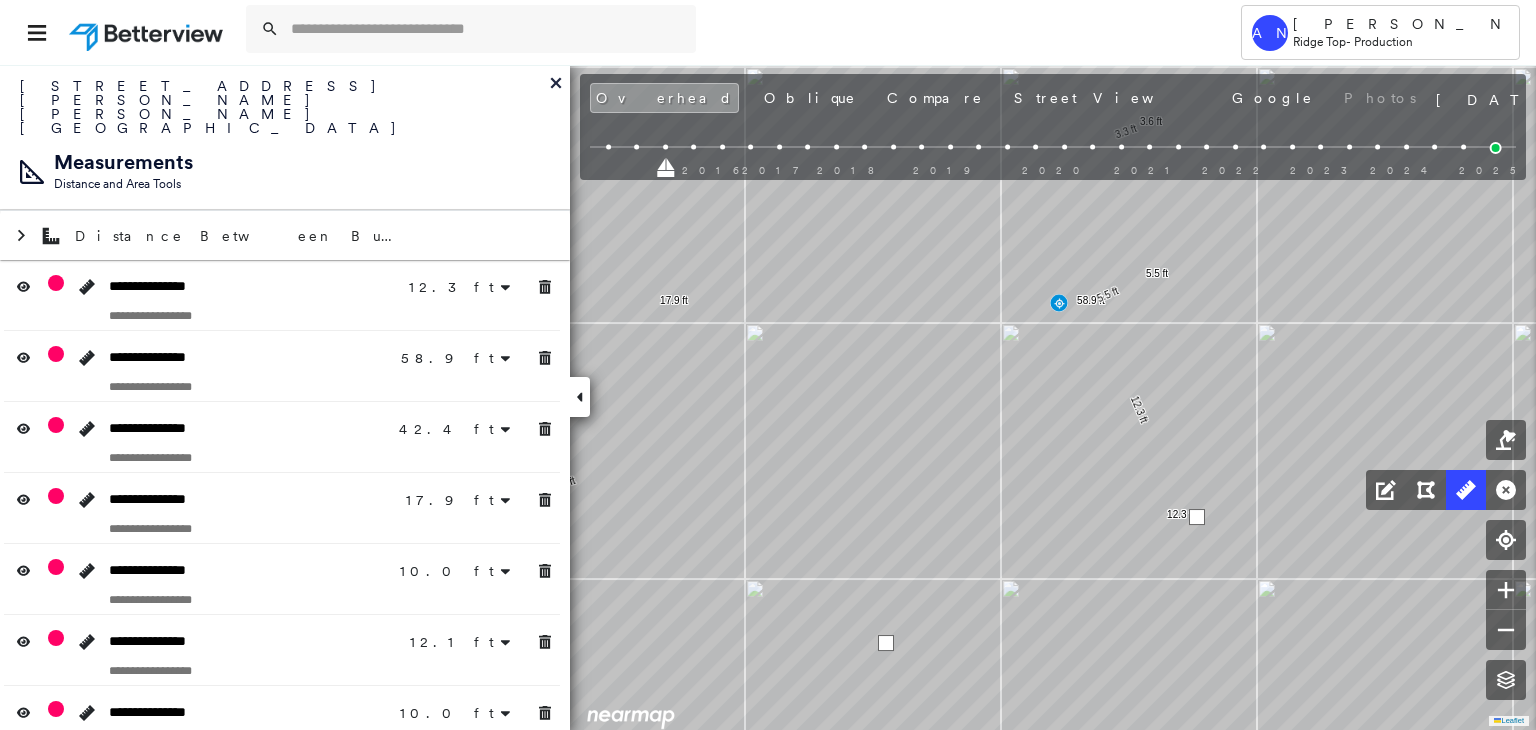 click at bounding box center (1197, 517) 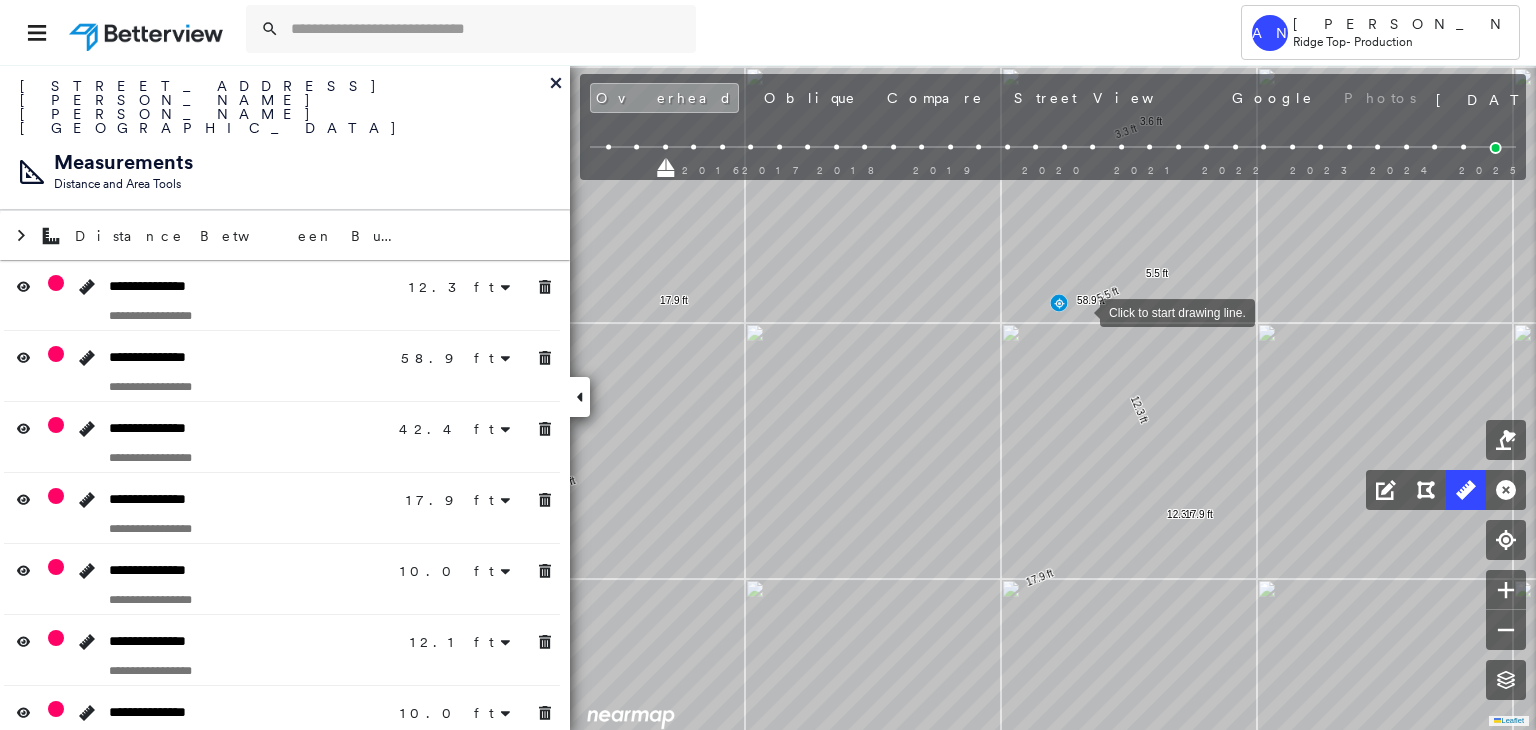 click at bounding box center [1080, 311] 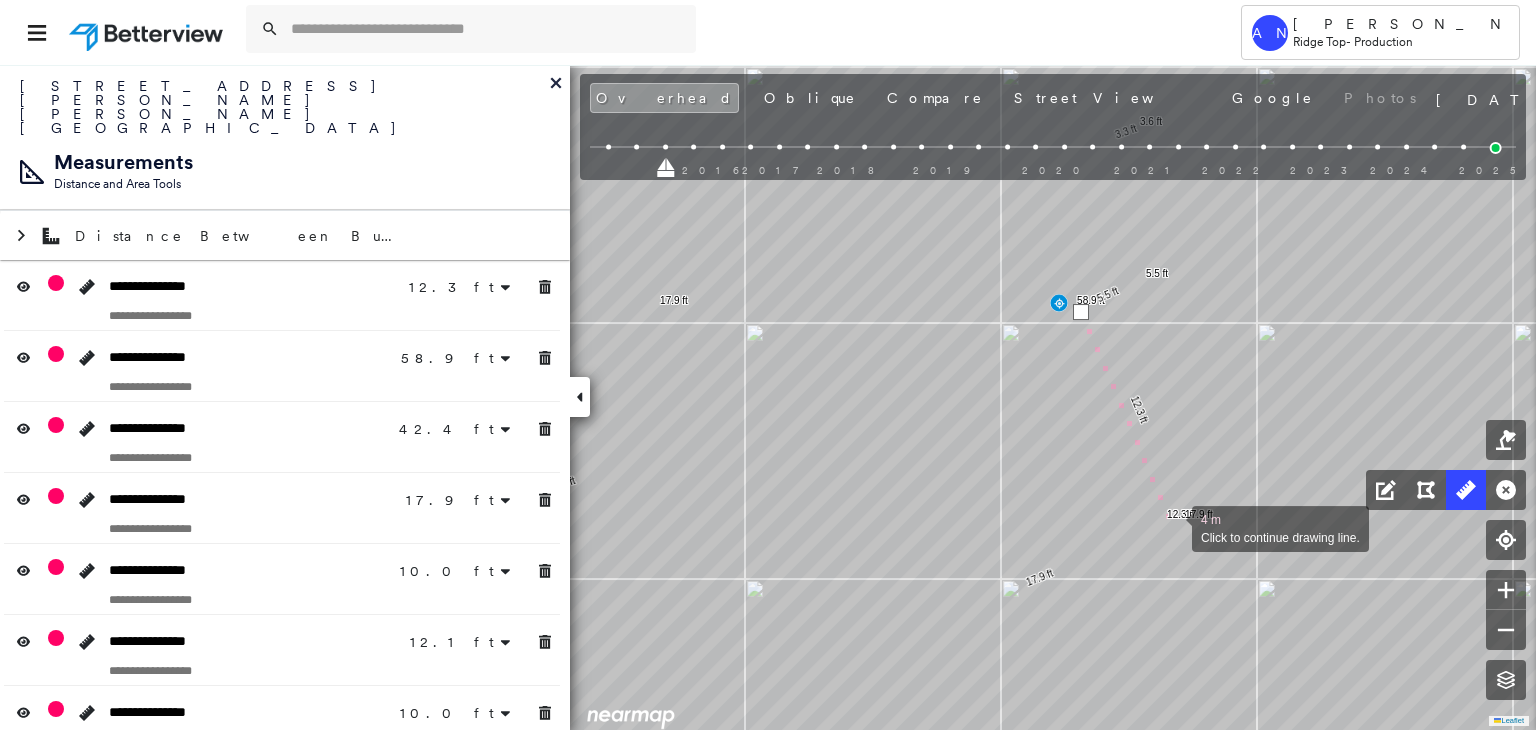 click at bounding box center (1172, 527) 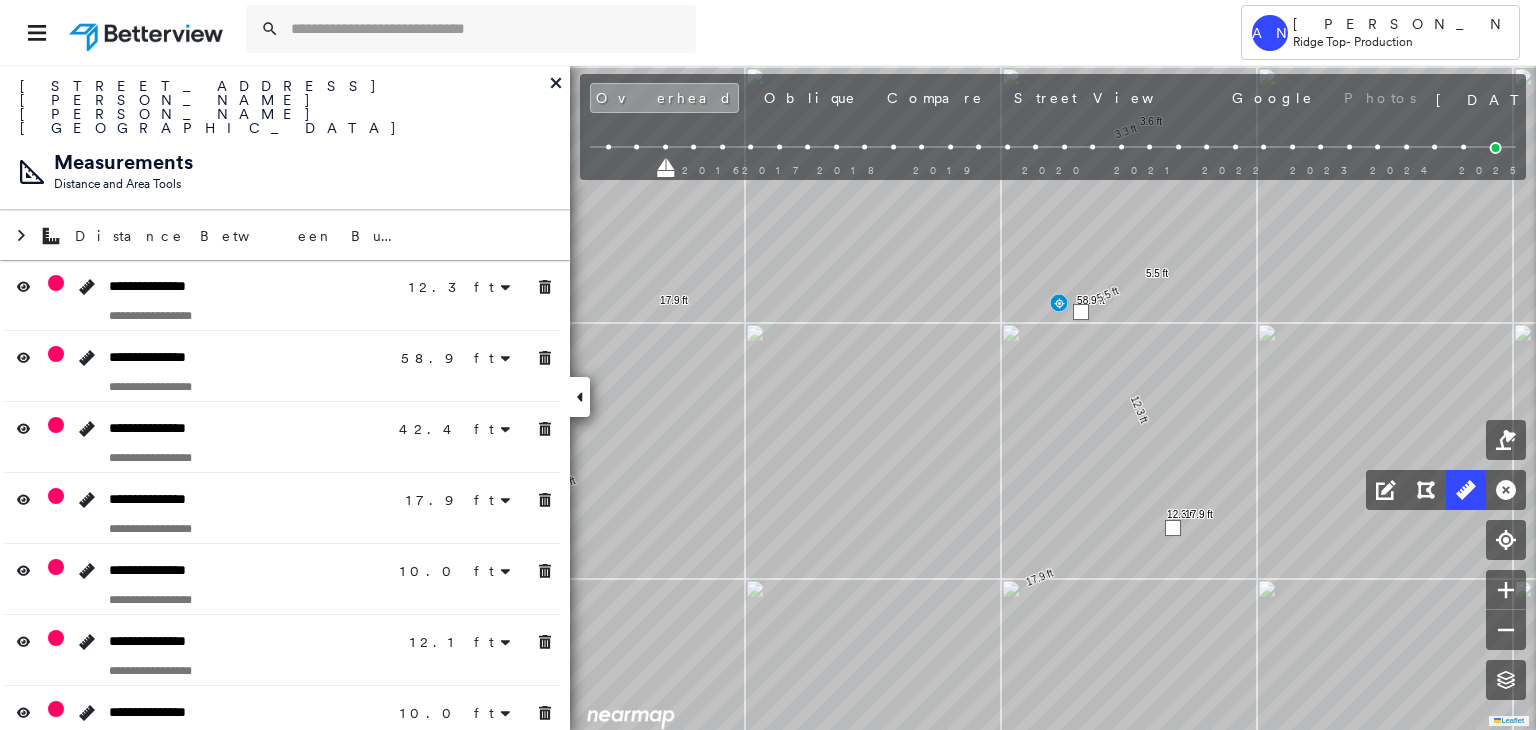 click at bounding box center [1173, 528] 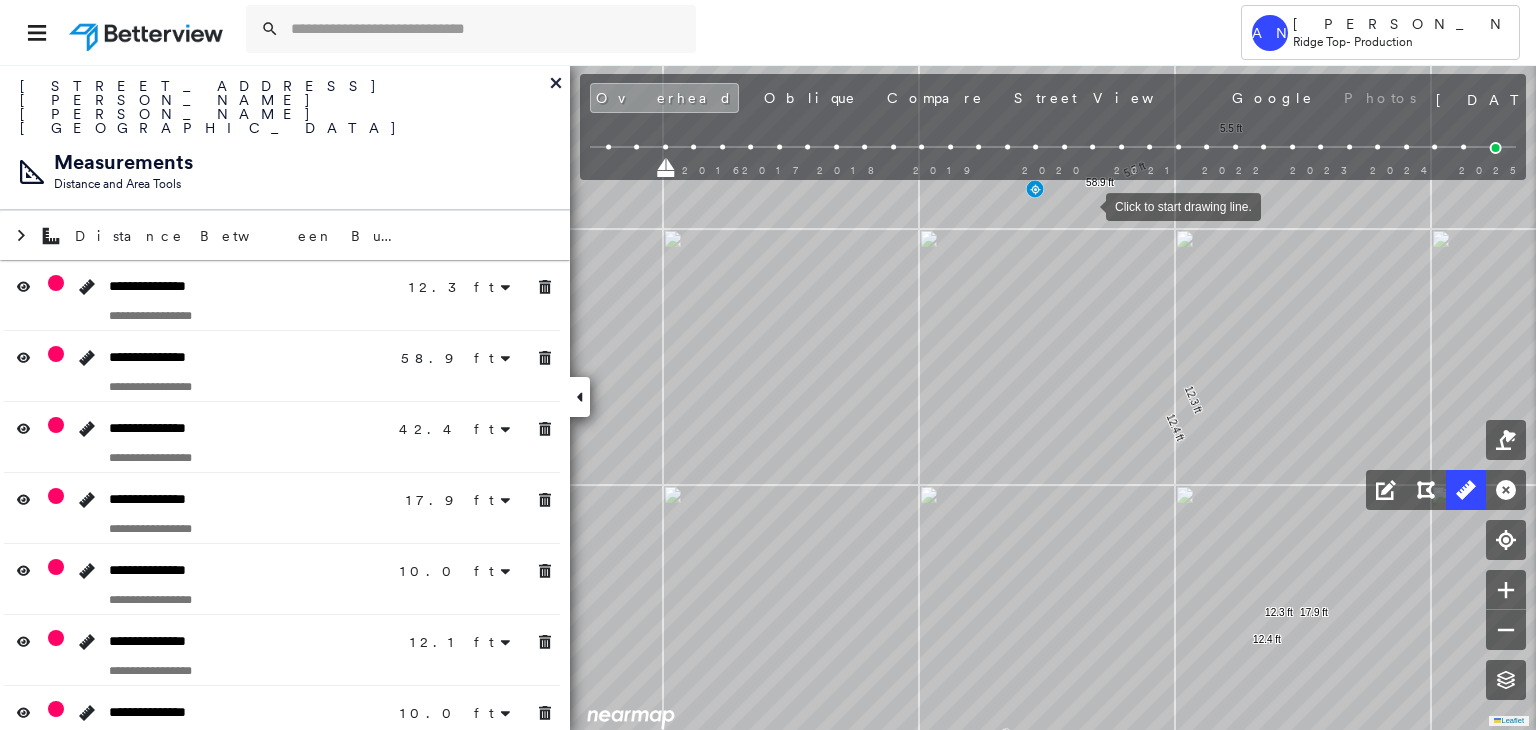 click at bounding box center (1086, 205) 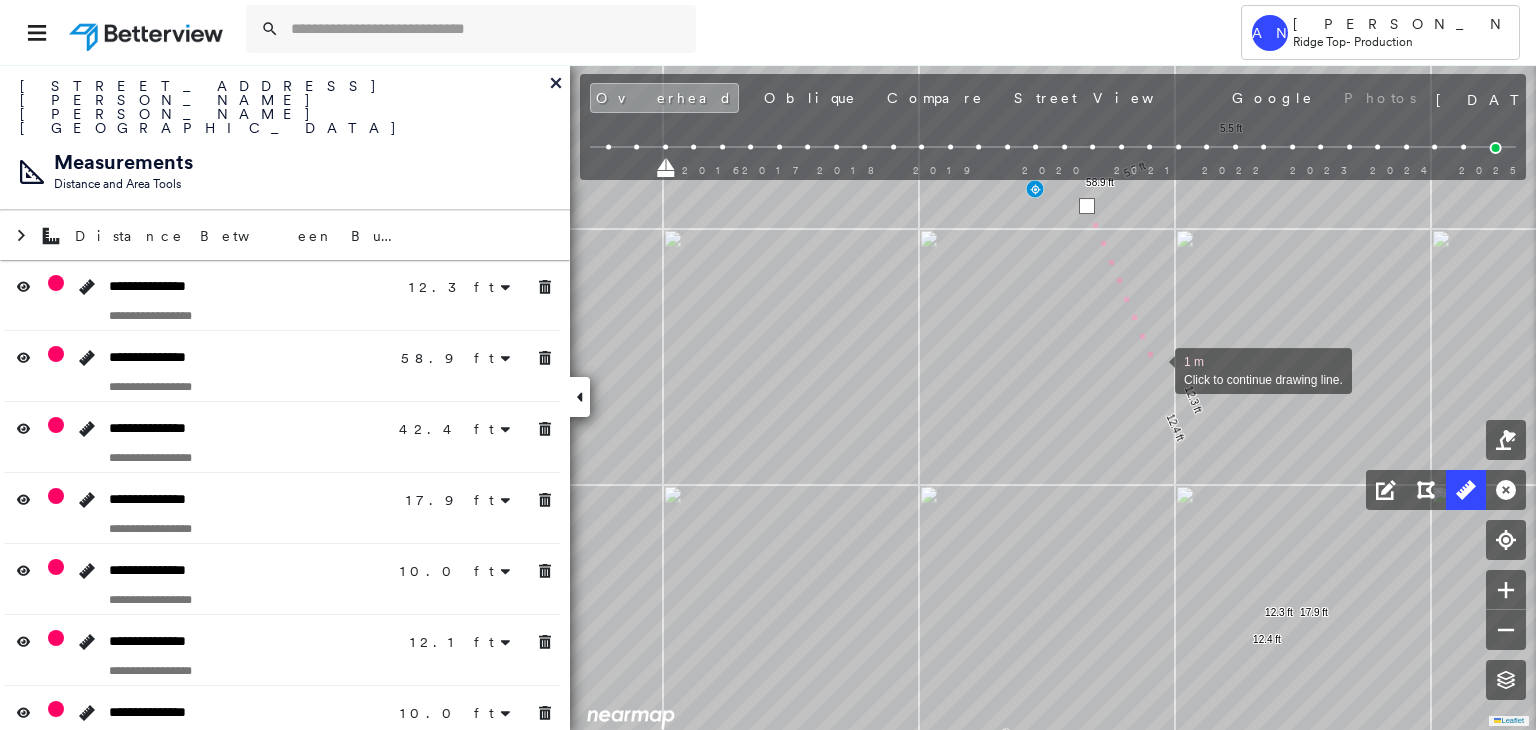 click at bounding box center [1155, 369] 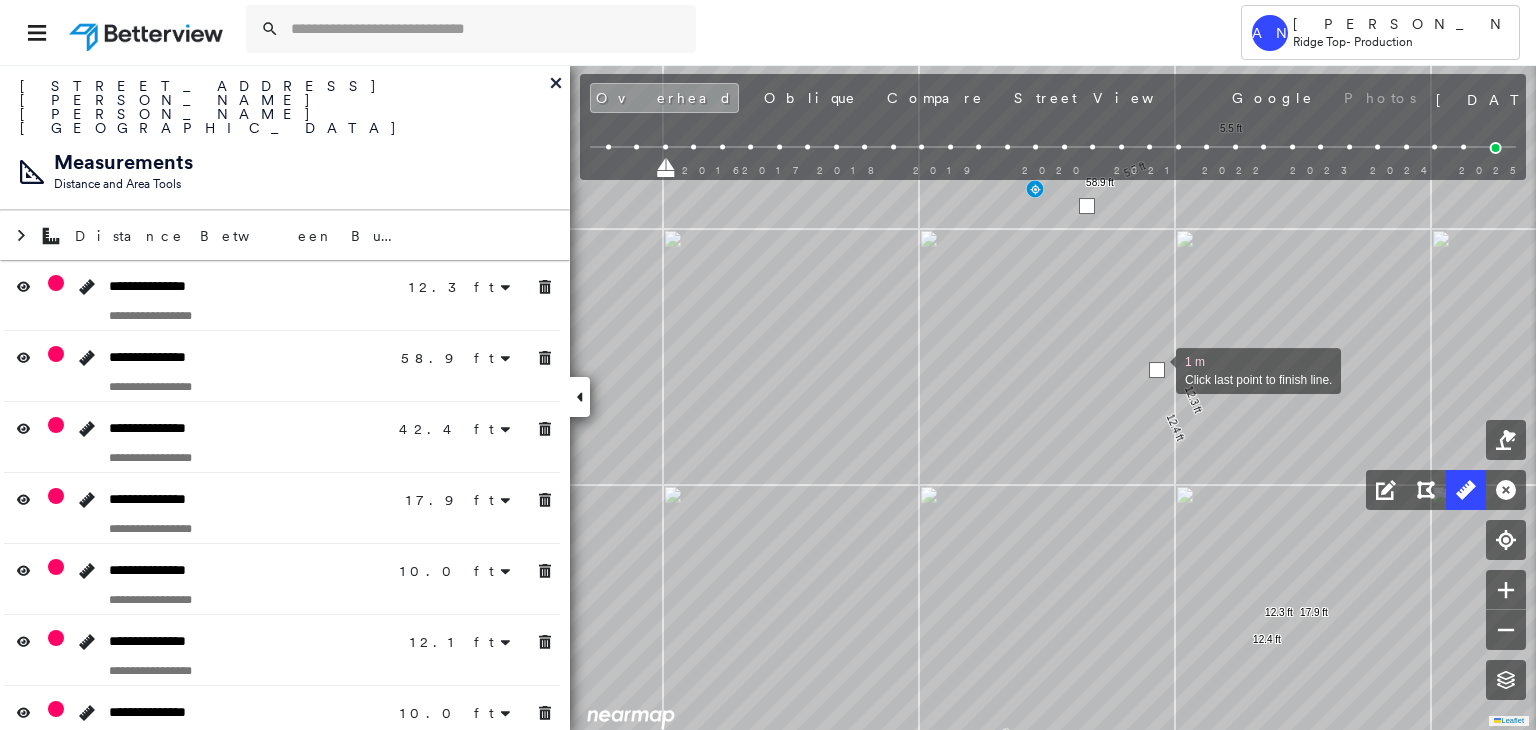 click at bounding box center [1157, 370] 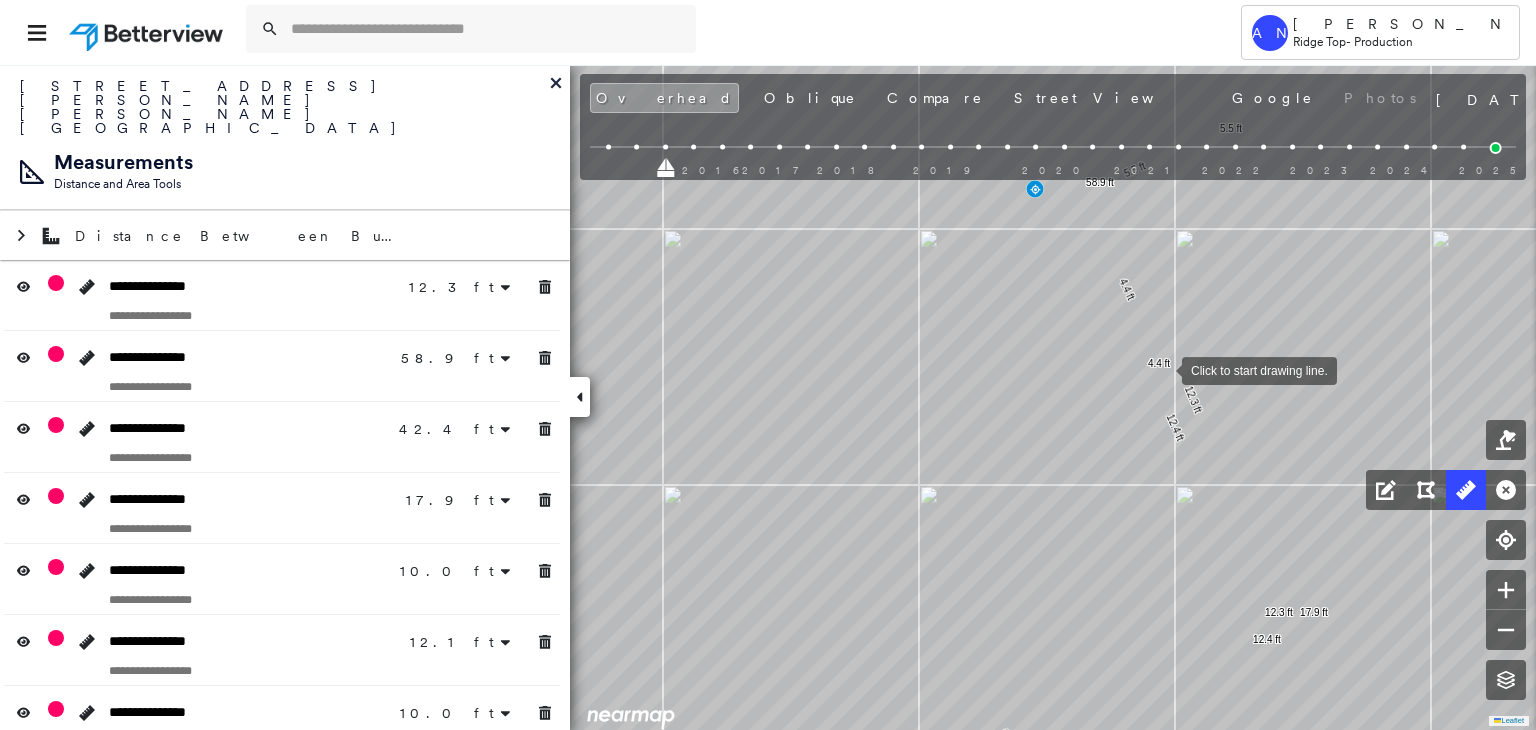 drag, startPoint x: 1162, startPoint y: 369, endPoint x: 1071, endPoint y: 378, distance: 91.44397 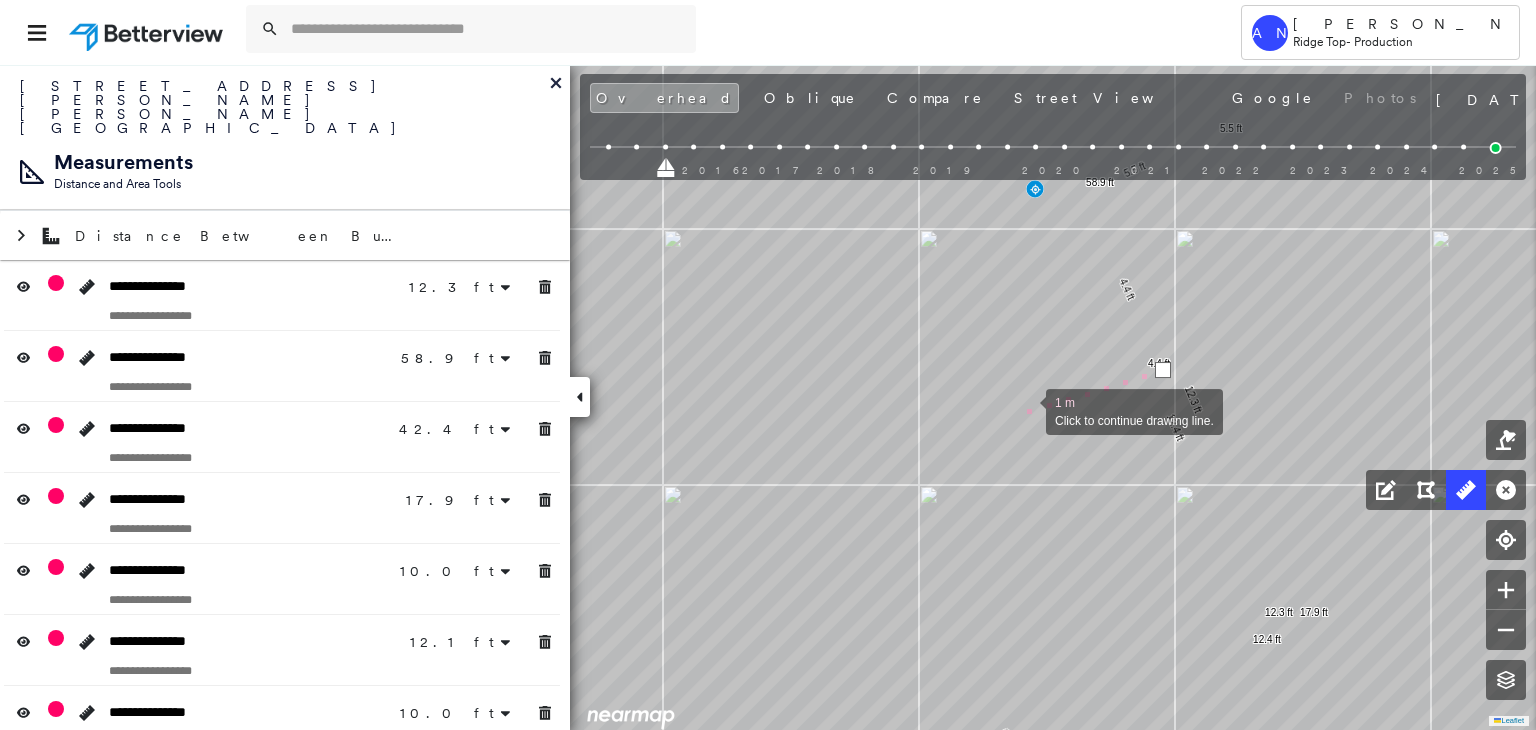 click at bounding box center [1026, 410] 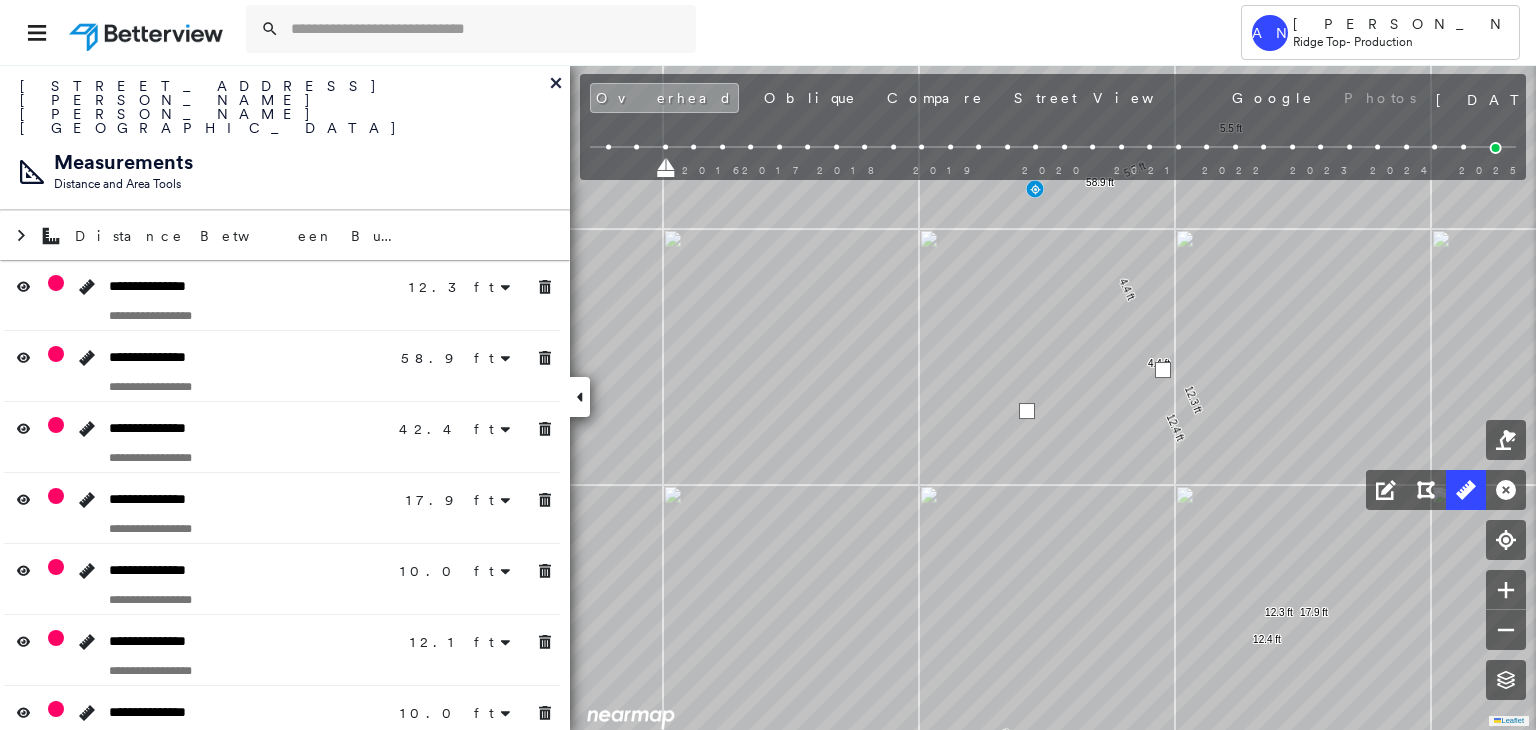 click at bounding box center [1027, 411] 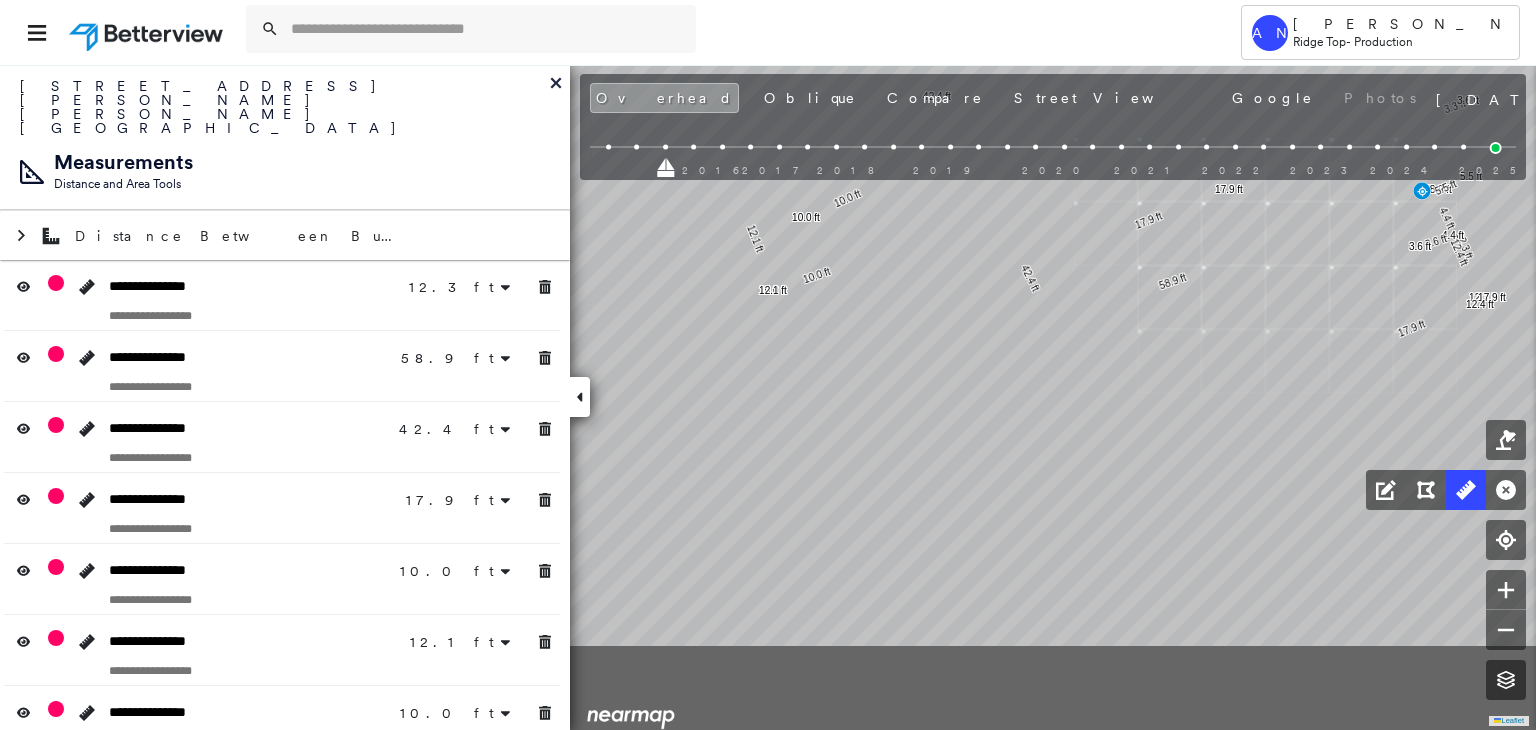 drag, startPoint x: 854, startPoint y: 499, endPoint x: 1407, endPoint y: 308, distance: 585.05554 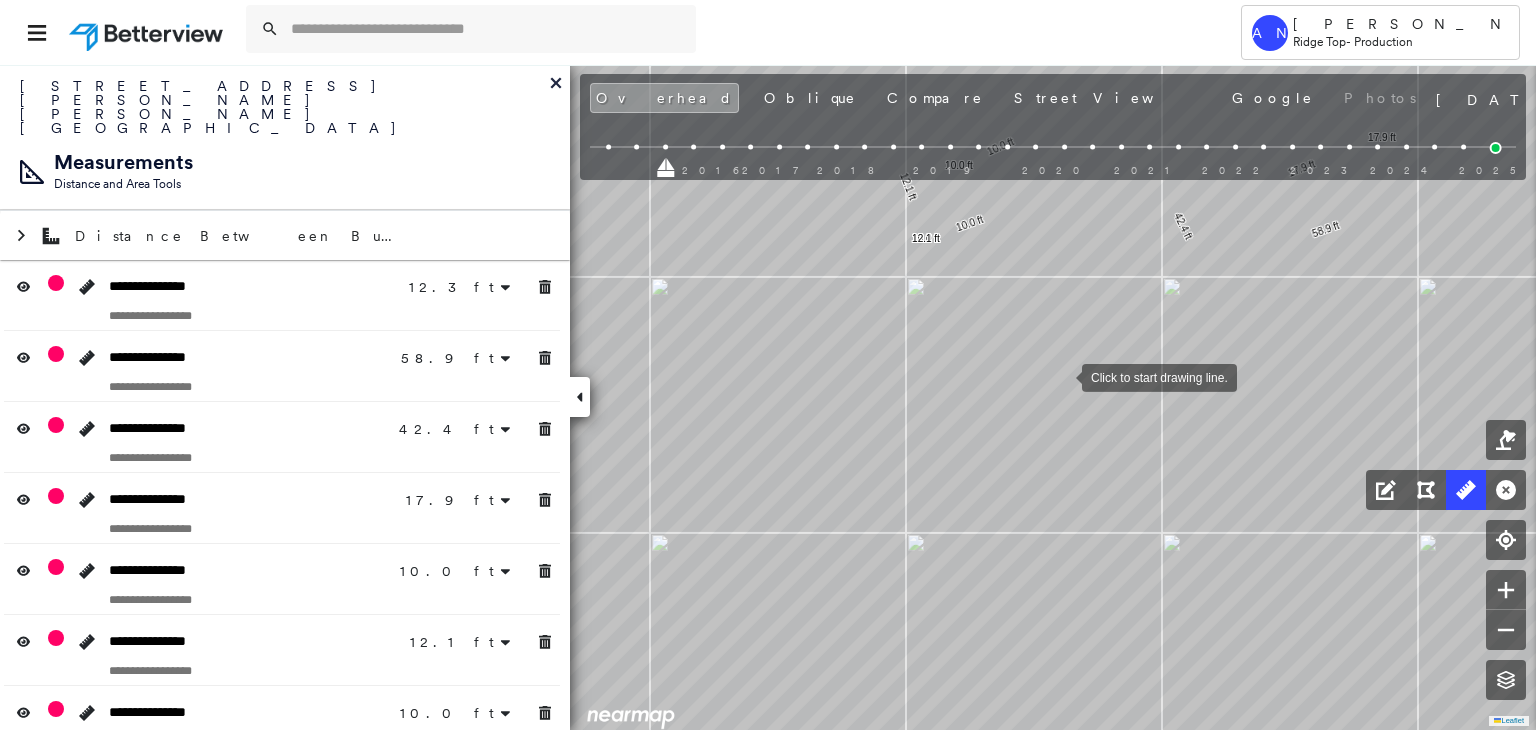drag, startPoint x: 1396, startPoint y: 308, endPoint x: 1057, endPoint y: 377, distance: 345.95087 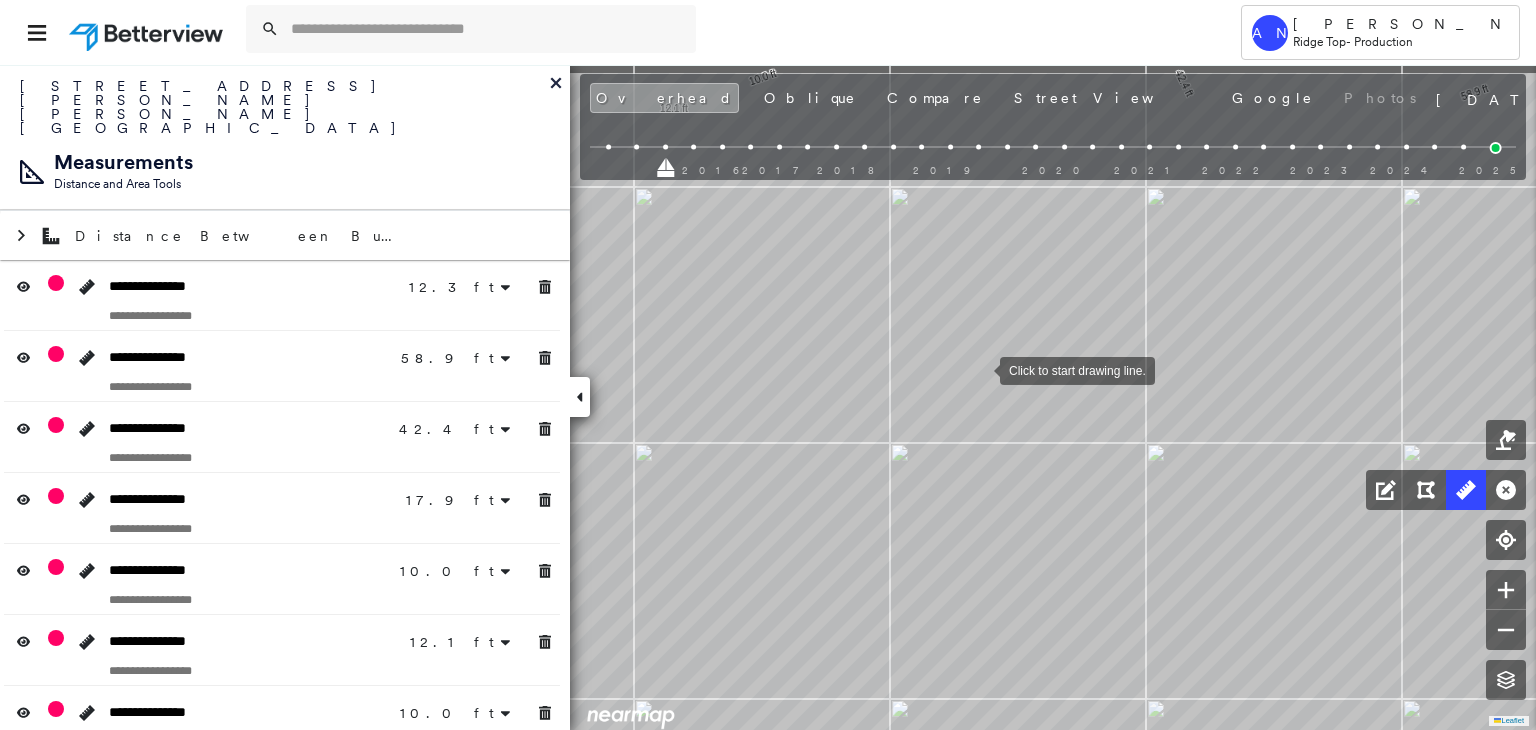 drag, startPoint x: 994, startPoint y: 308, endPoint x: 978, endPoint y: 387, distance: 80.60397 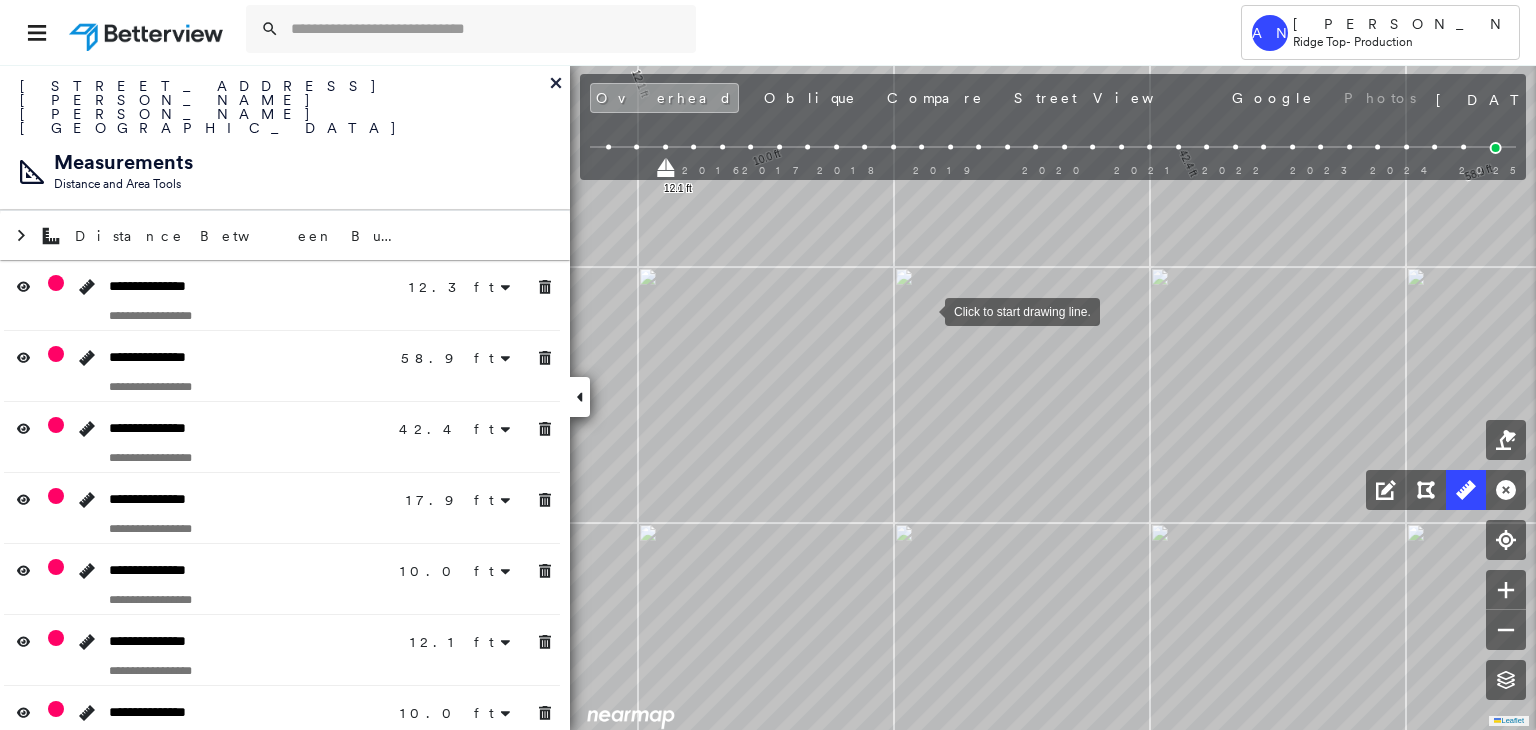 drag, startPoint x: 919, startPoint y: 289, endPoint x: 932, endPoint y: 405, distance: 116.72617 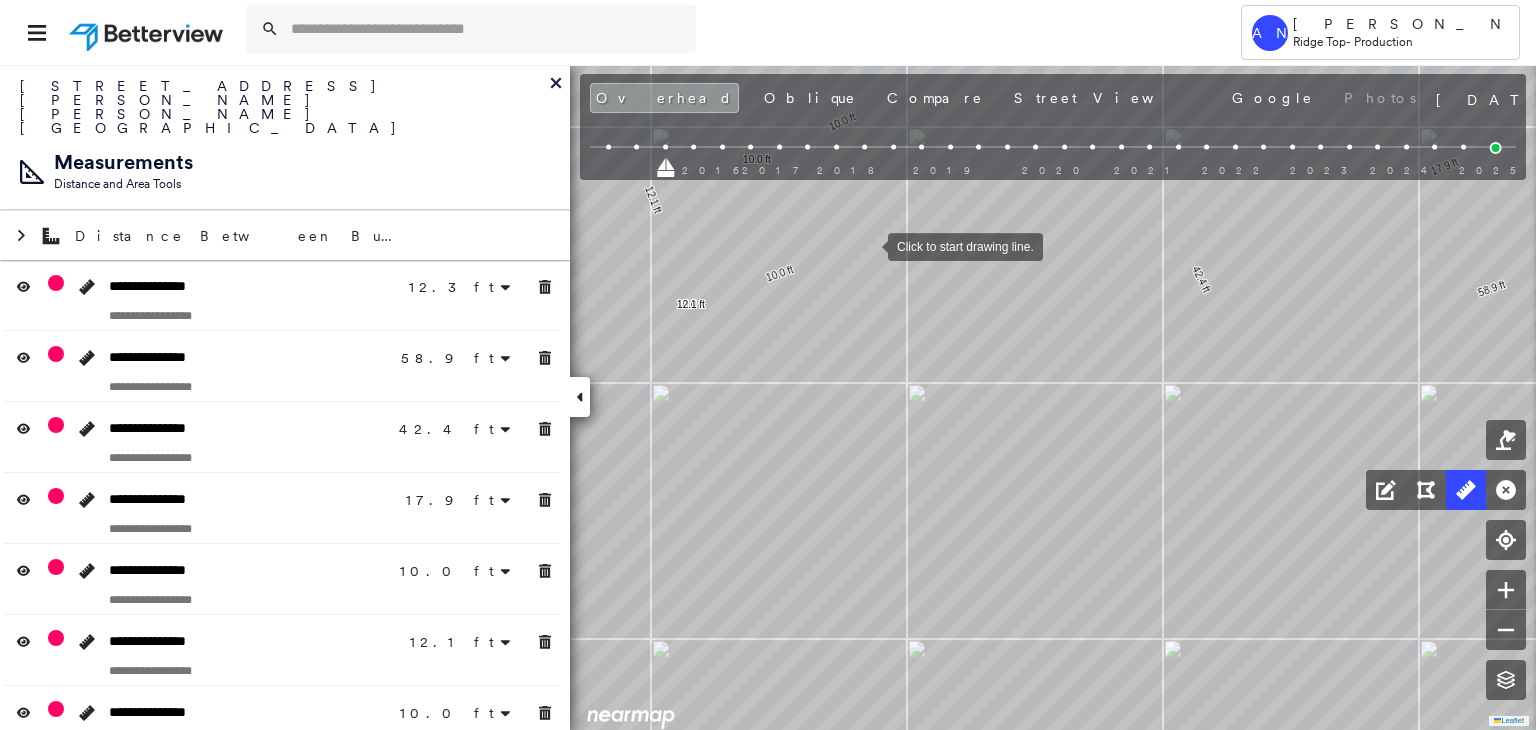 click at bounding box center [868, 245] 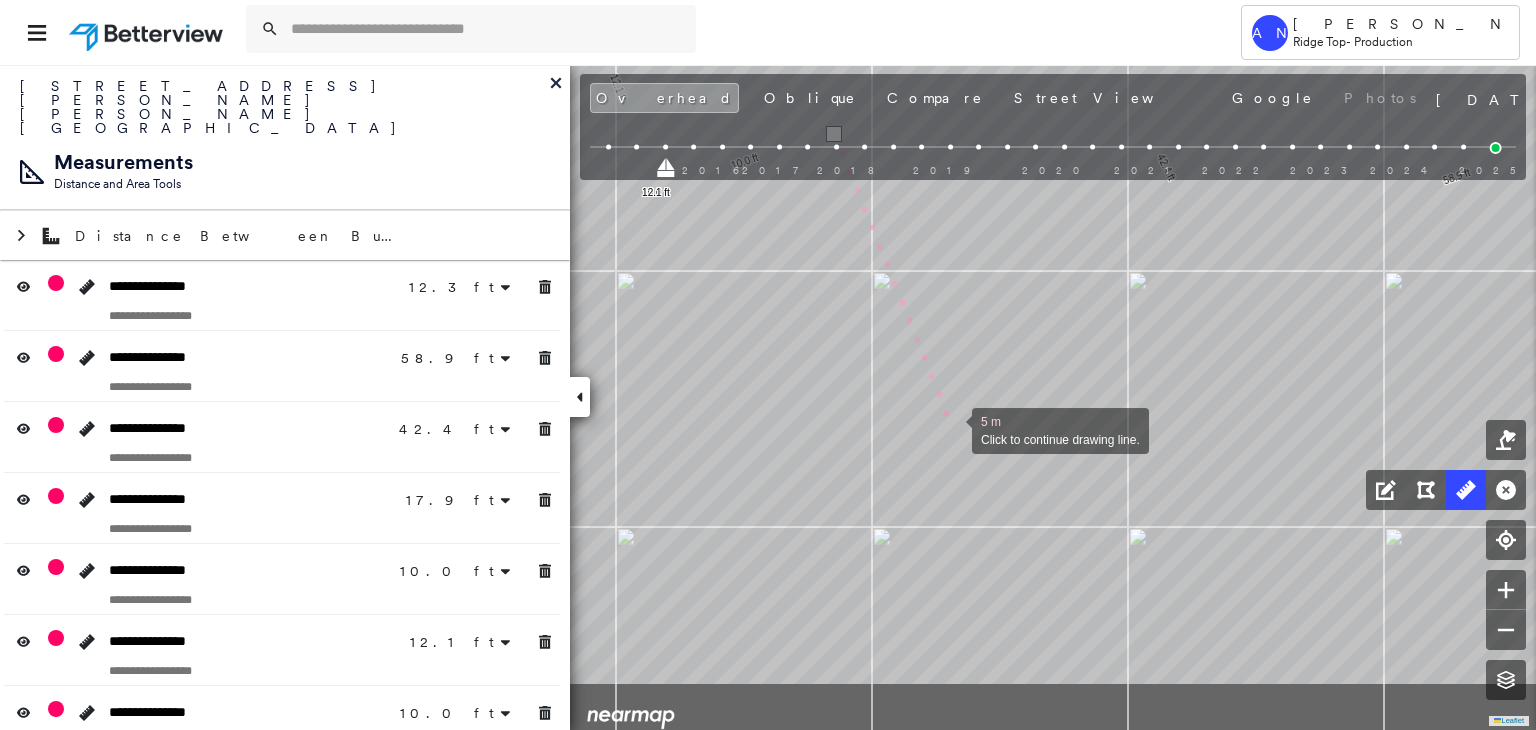 drag, startPoint x: 987, startPoint y: 541, endPoint x: 953, endPoint y: 430, distance: 116.090485 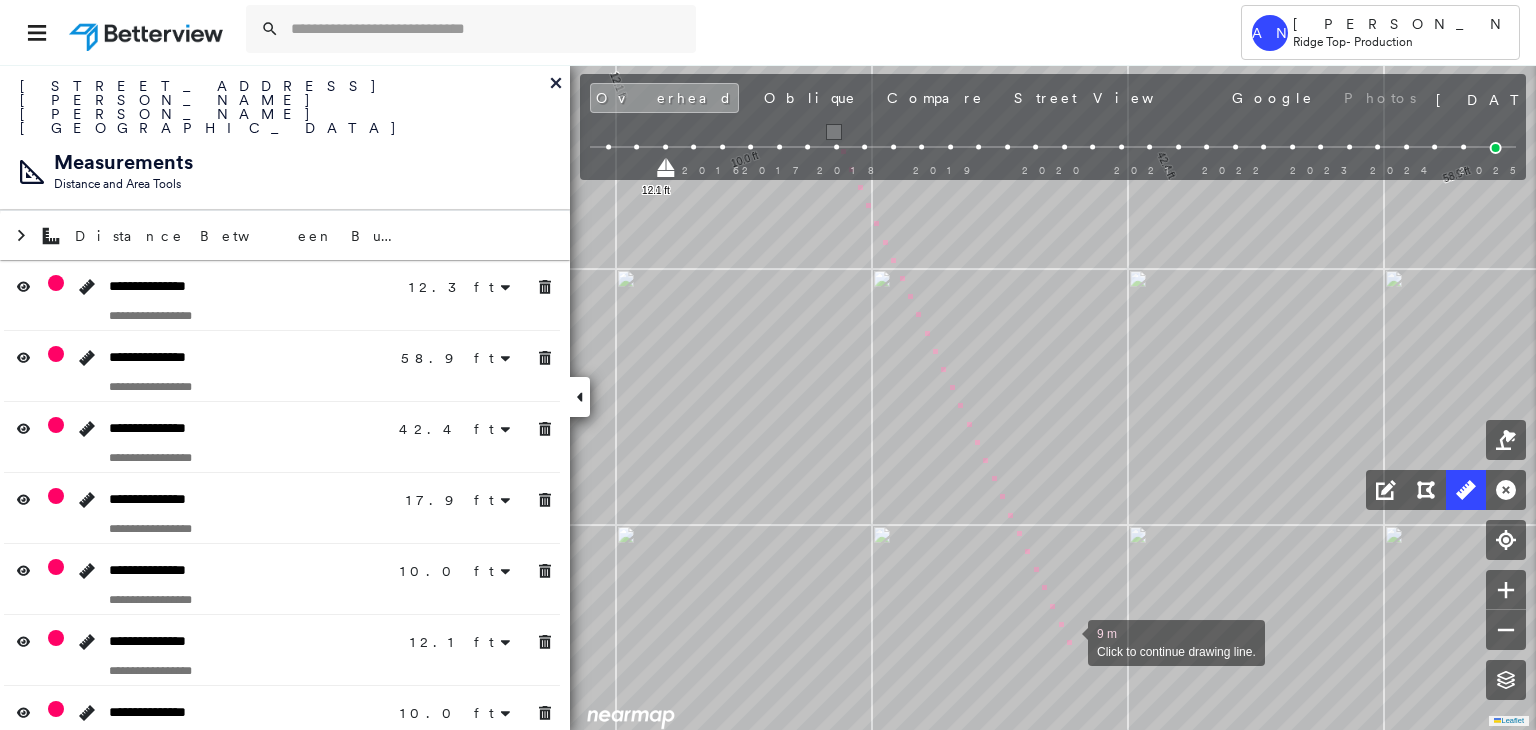 click at bounding box center (1068, 641) 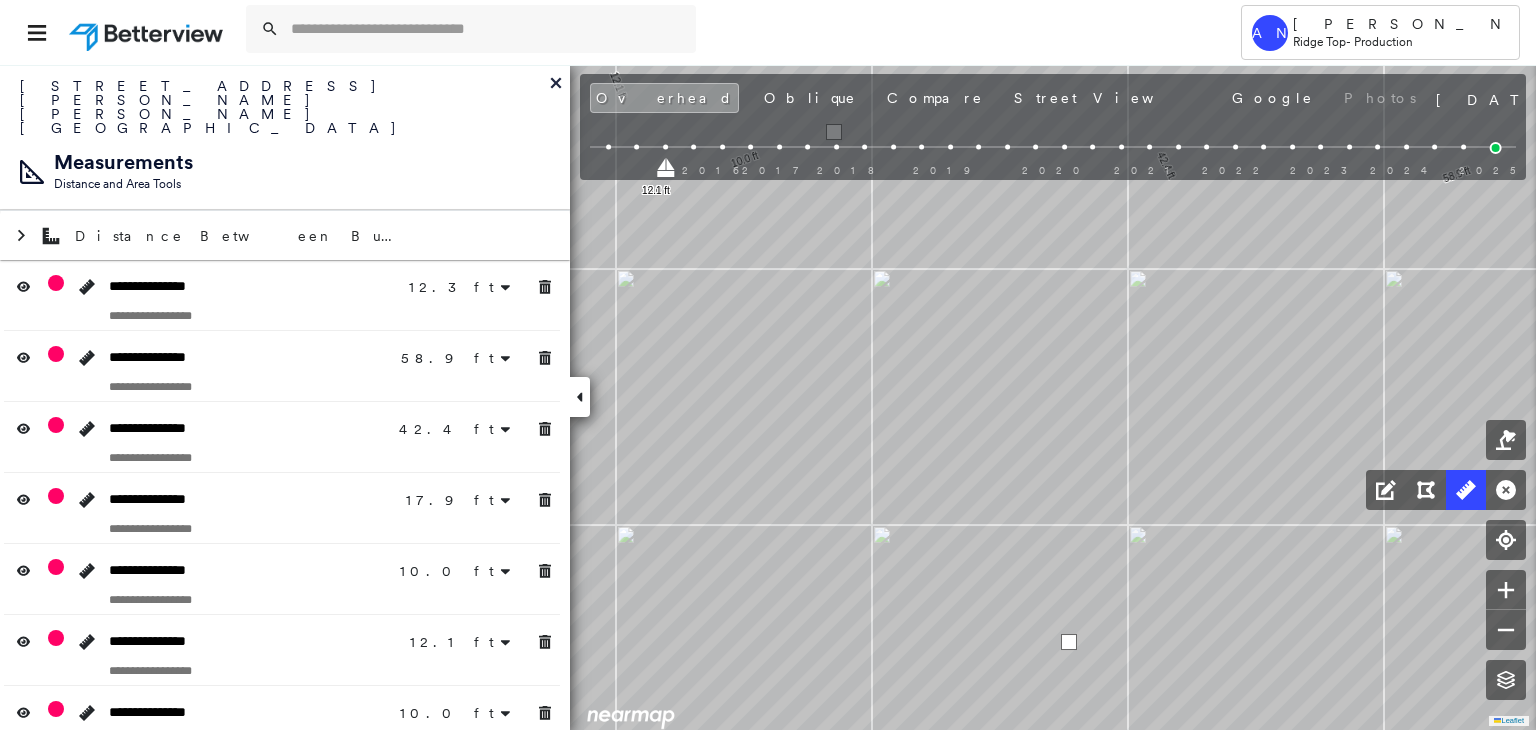 click at bounding box center (1069, 642) 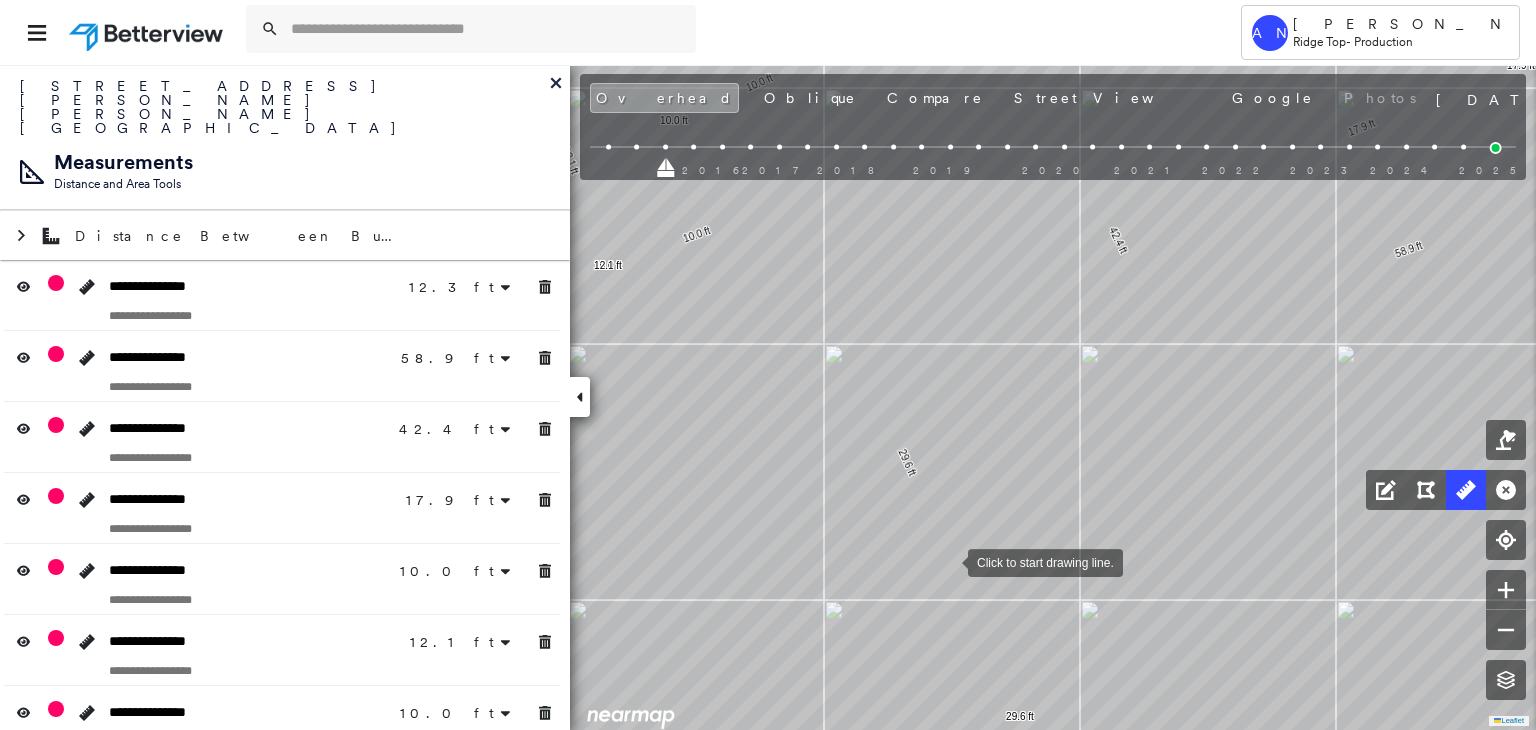 click at bounding box center (948, 561) 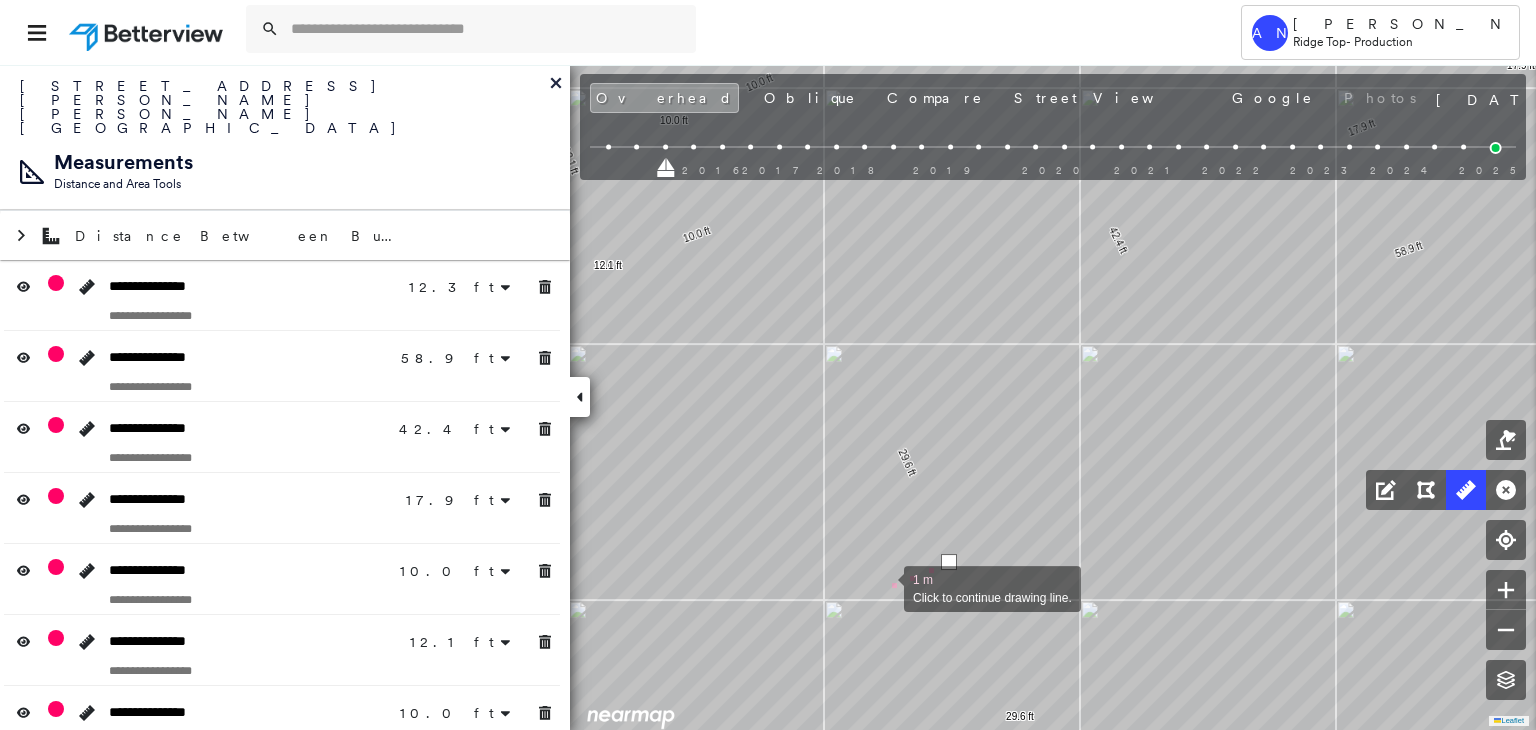 click at bounding box center [884, 587] 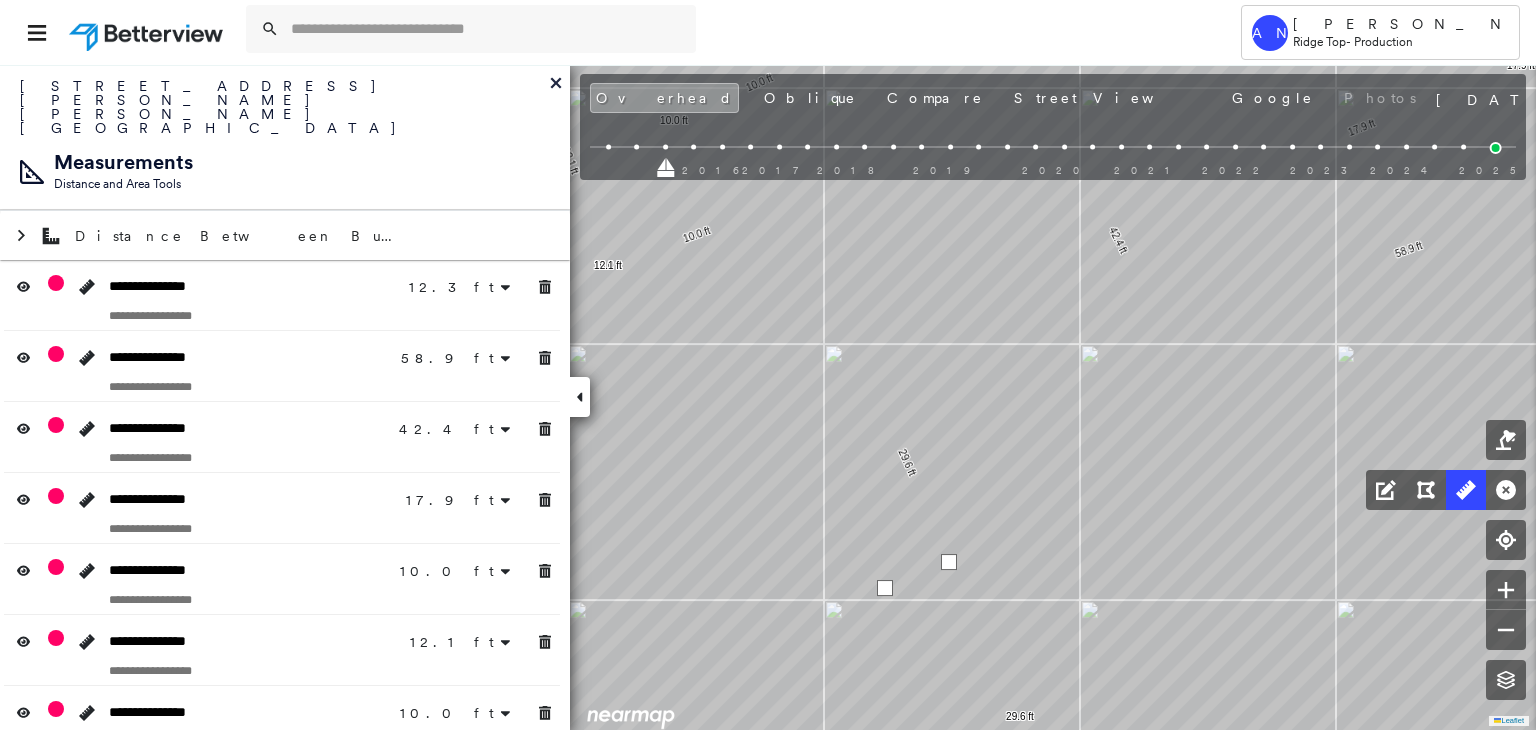 click at bounding box center [885, 588] 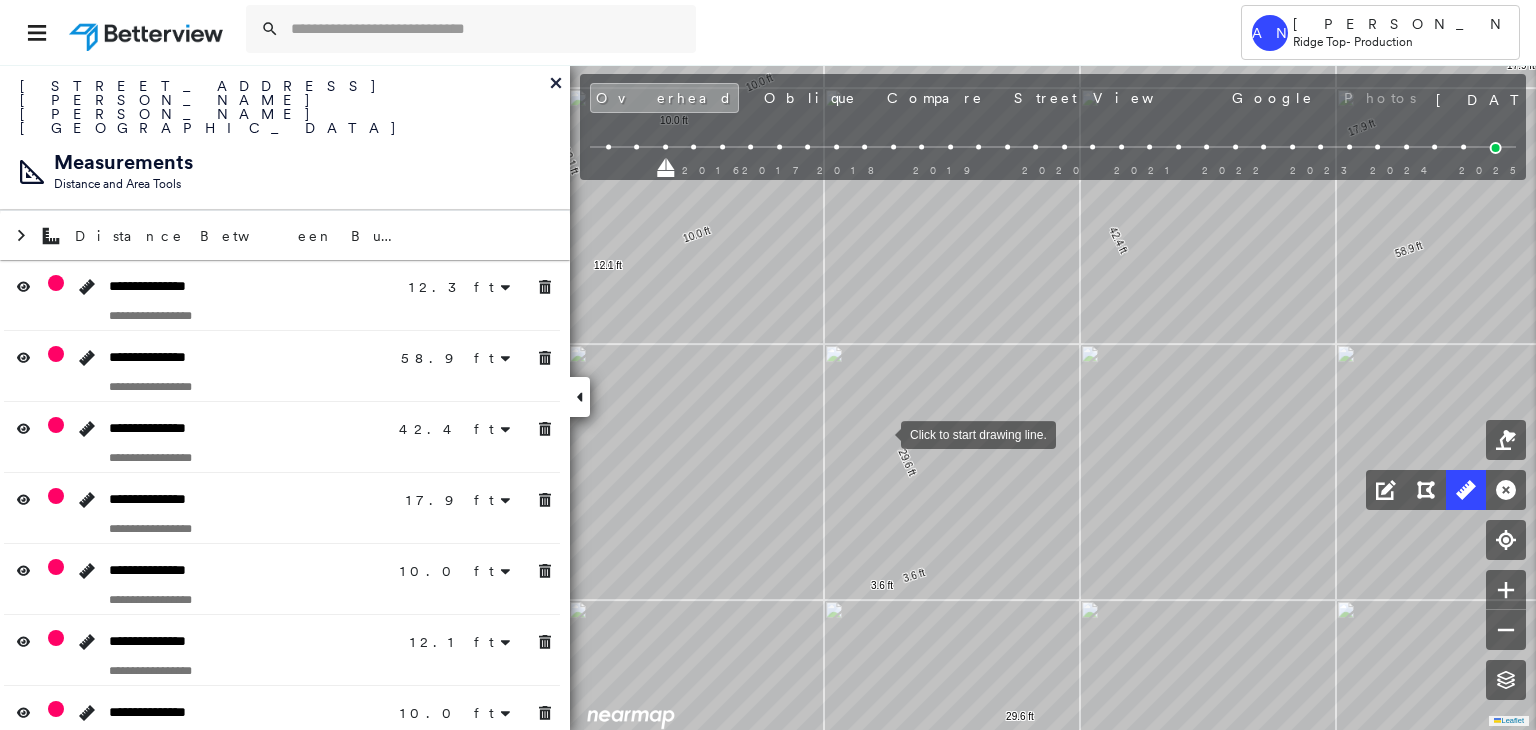 click at bounding box center (881, 433) 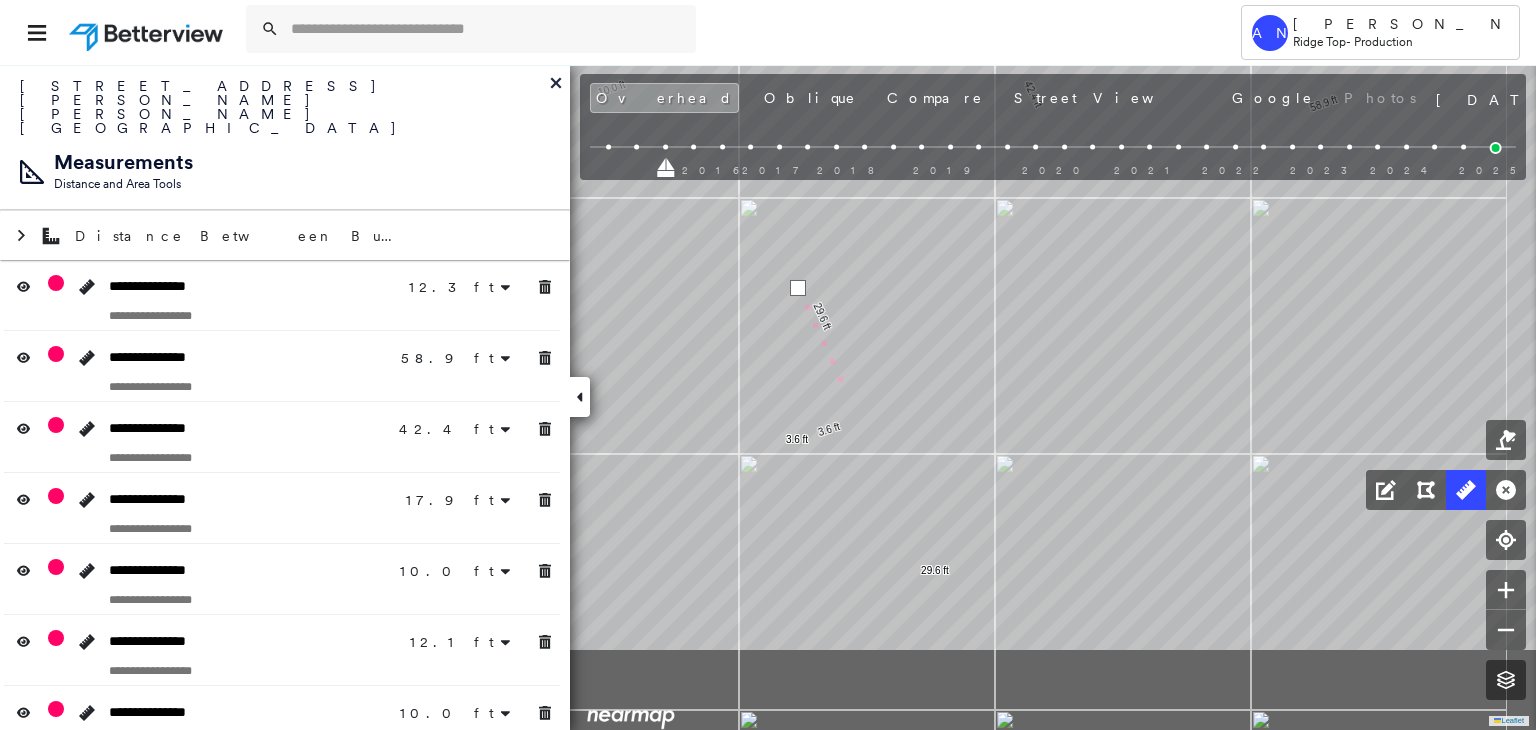 drag, startPoint x: 934, startPoint y: 555, endPoint x: 838, endPoint y: 371, distance: 207.53795 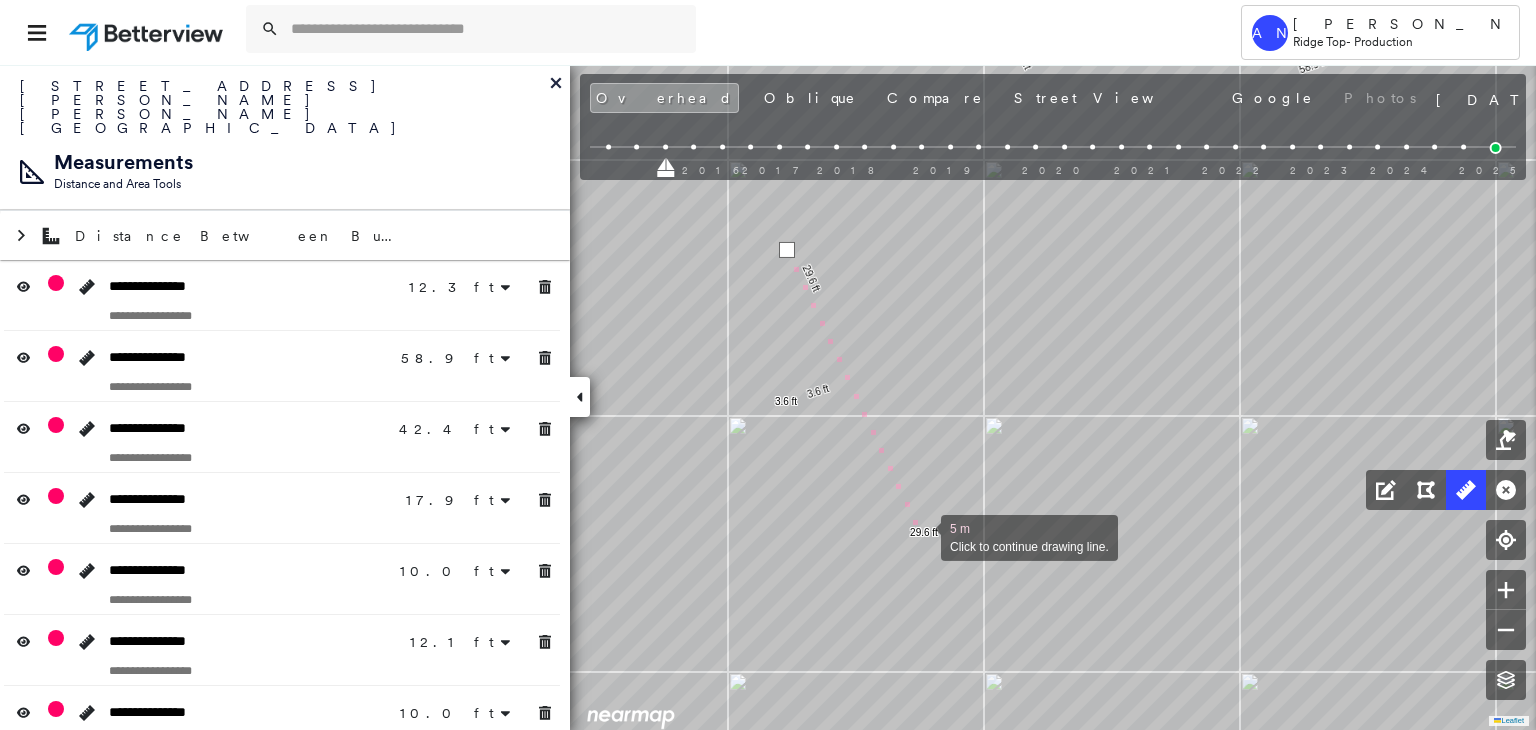 click at bounding box center (921, 536) 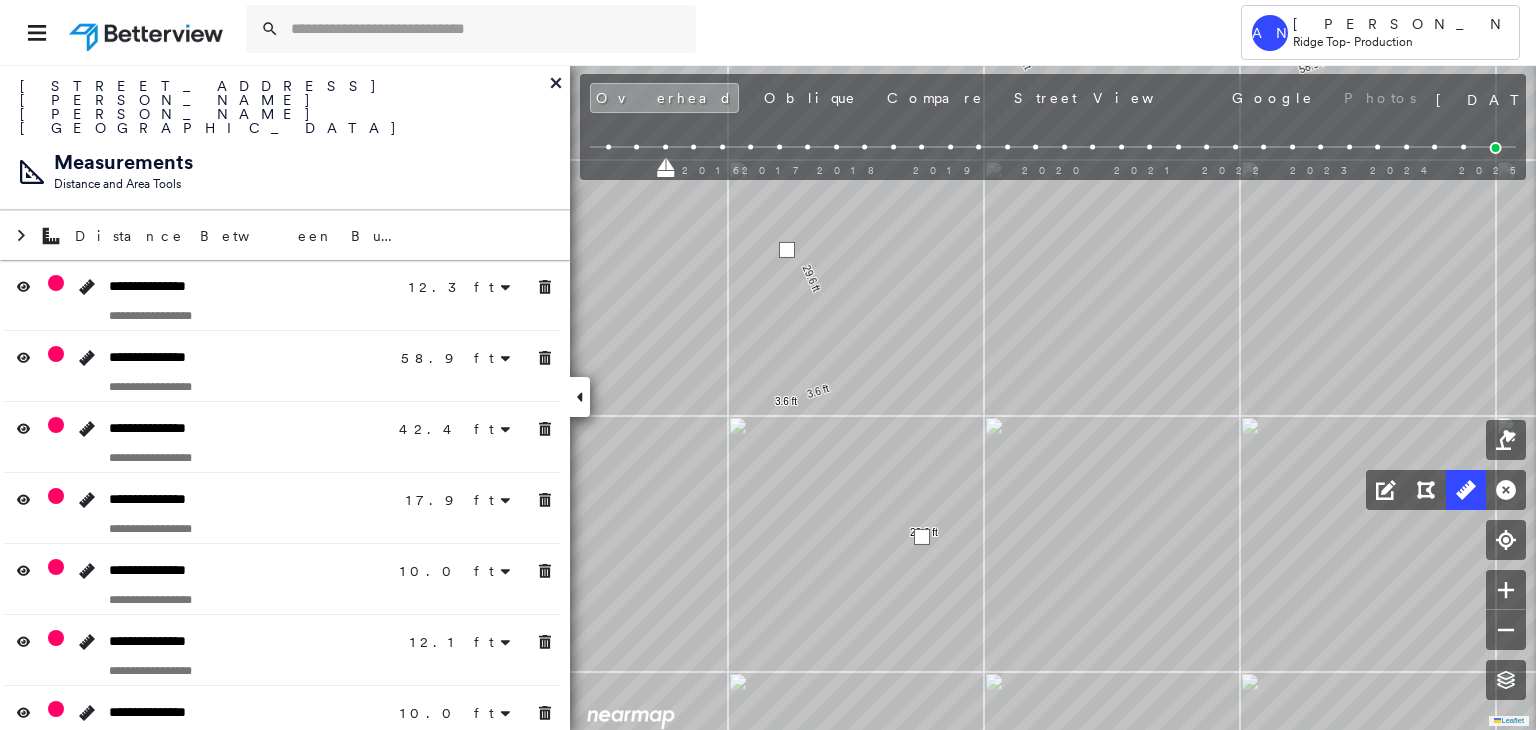 click at bounding box center [922, 537] 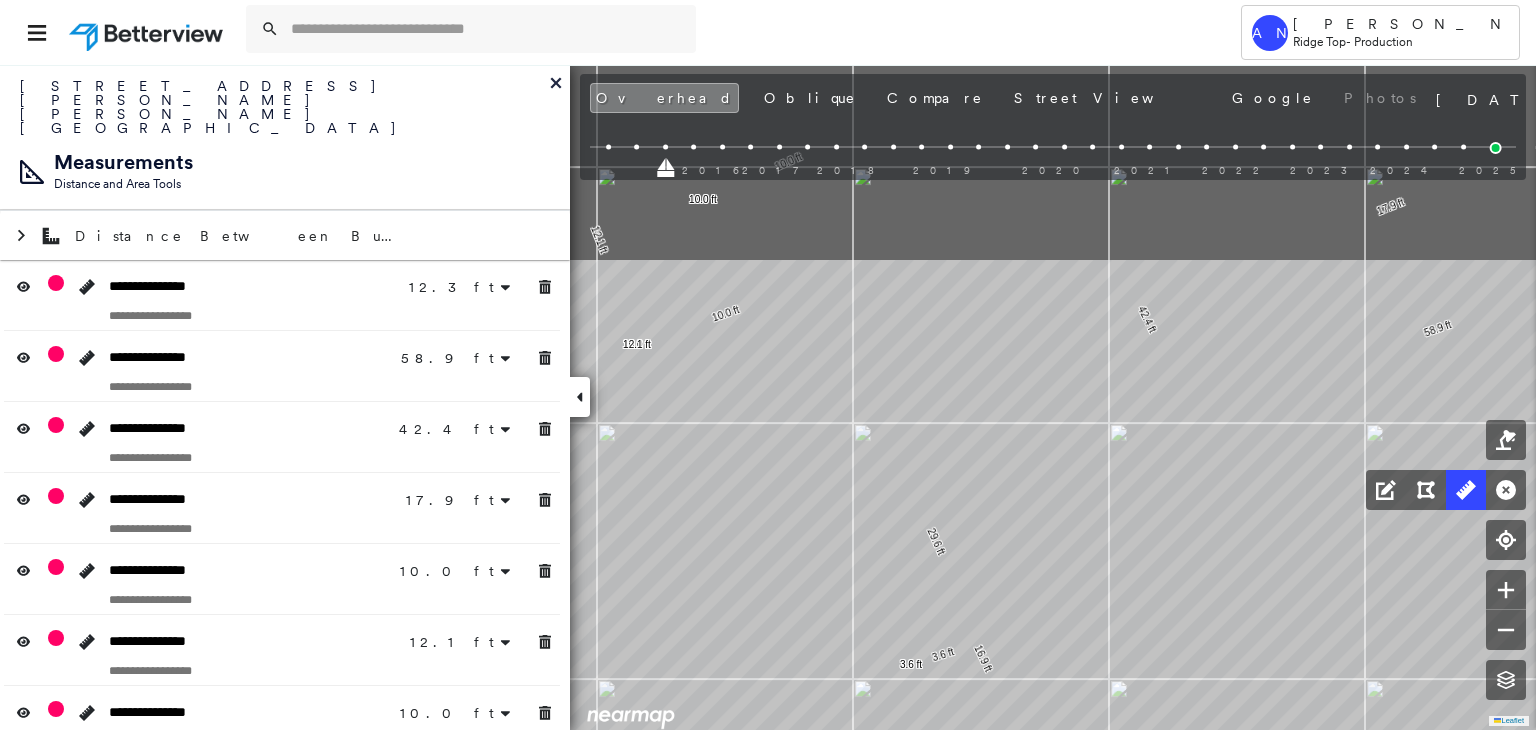 drag, startPoint x: 701, startPoint y: 373, endPoint x: 876, endPoint y: 776, distance: 439.35635 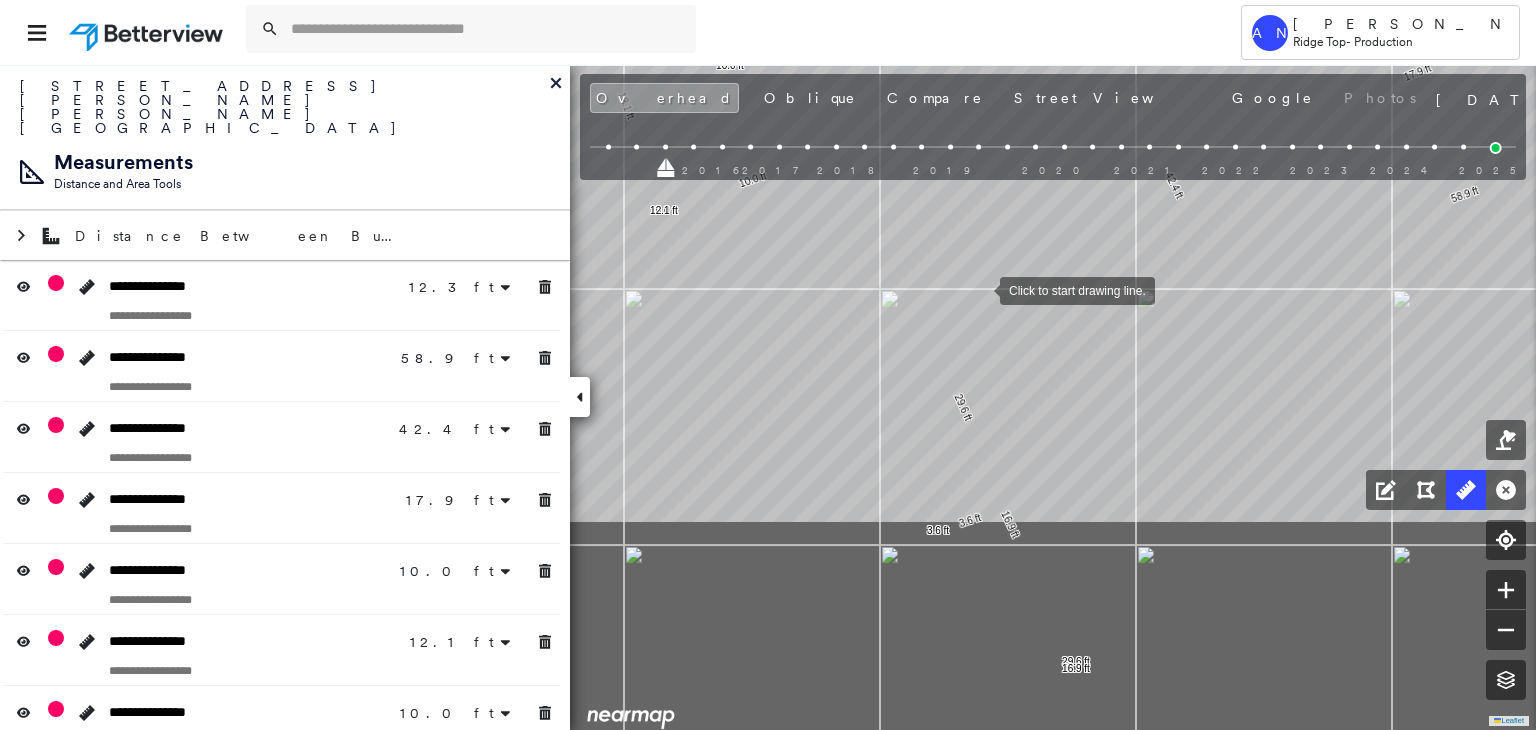 drag, startPoint x: 986, startPoint y: 313, endPoint x: 978, endPoint y: 288, distance: 26.24881 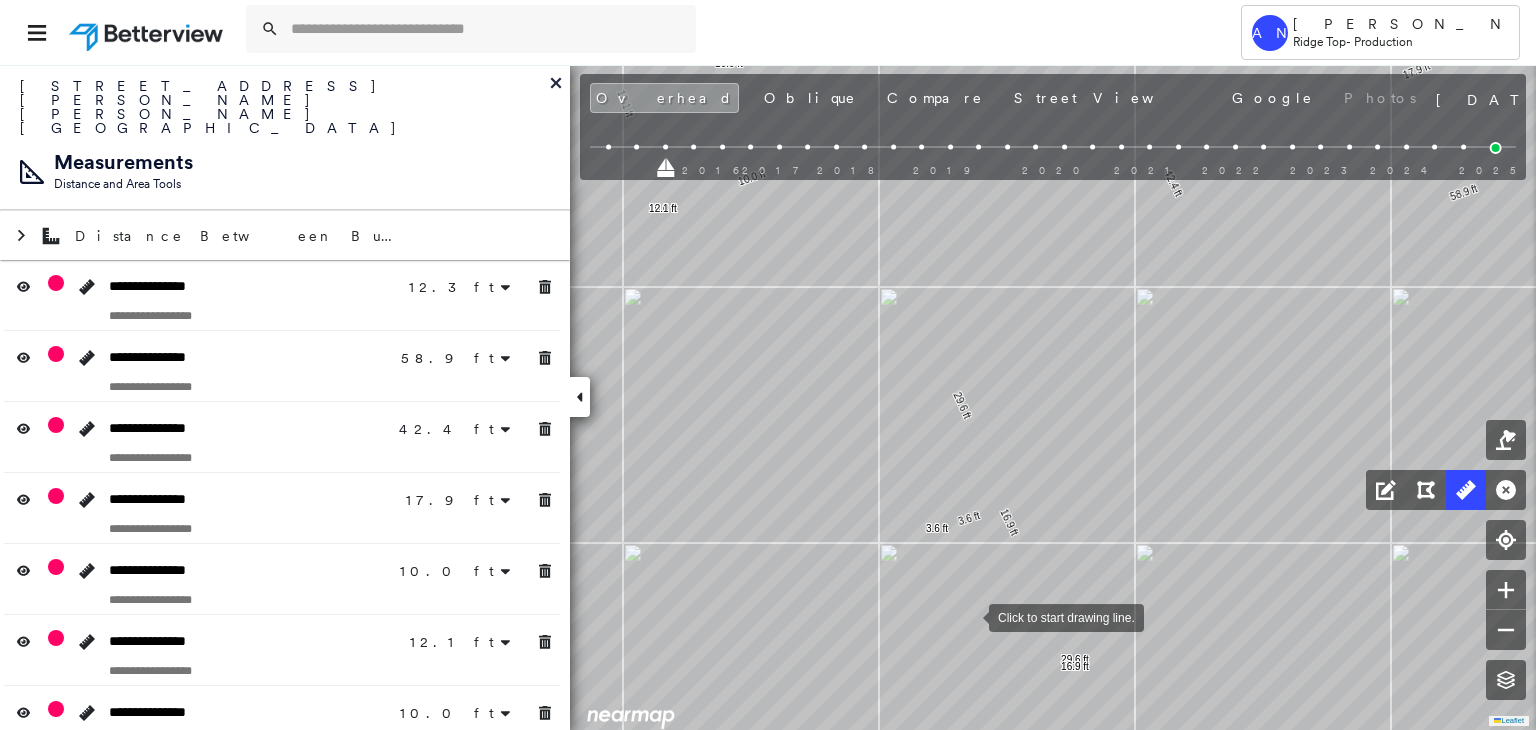 click at bounding box center (969, 616) 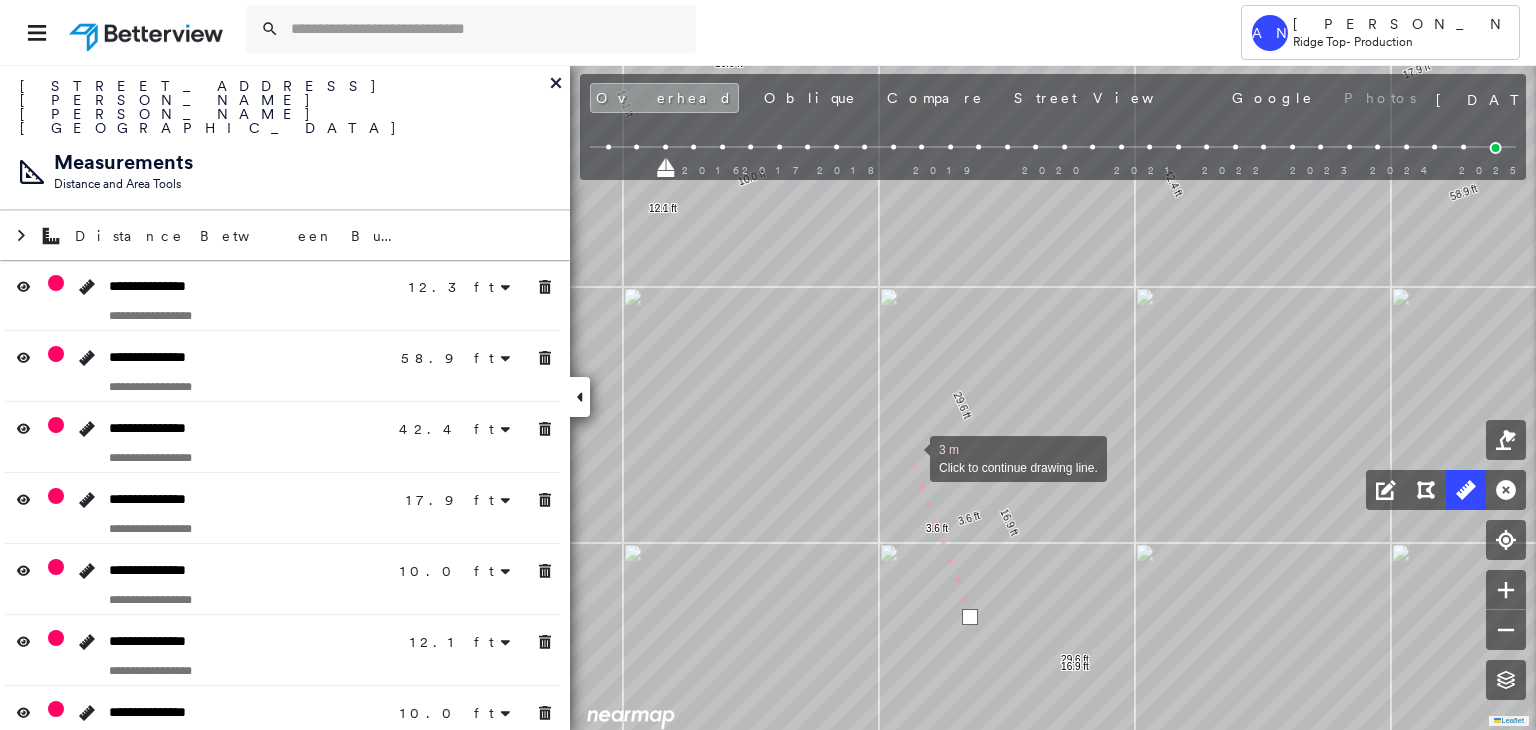 click at bounding box center (910, 457) 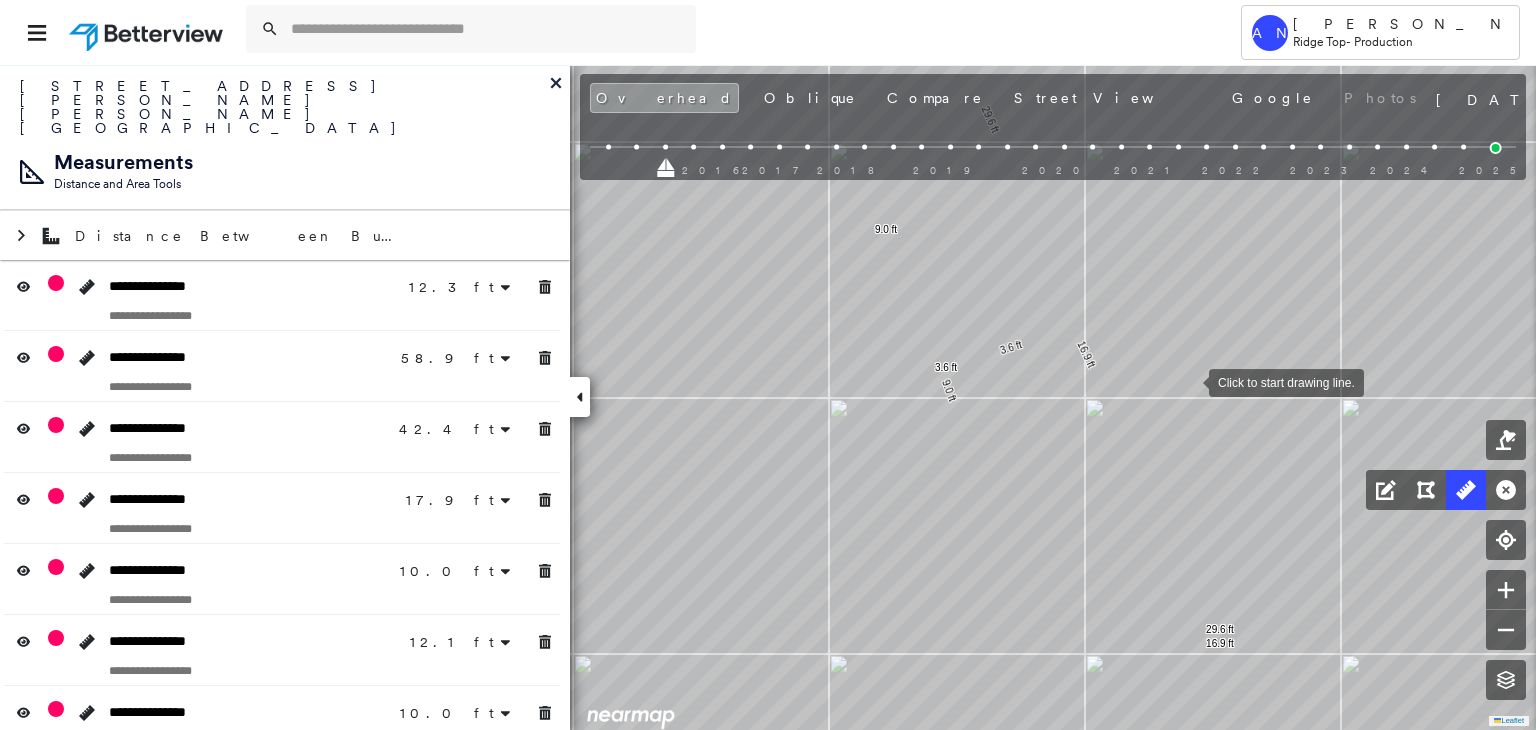 click at bounding box center [1189, 381] 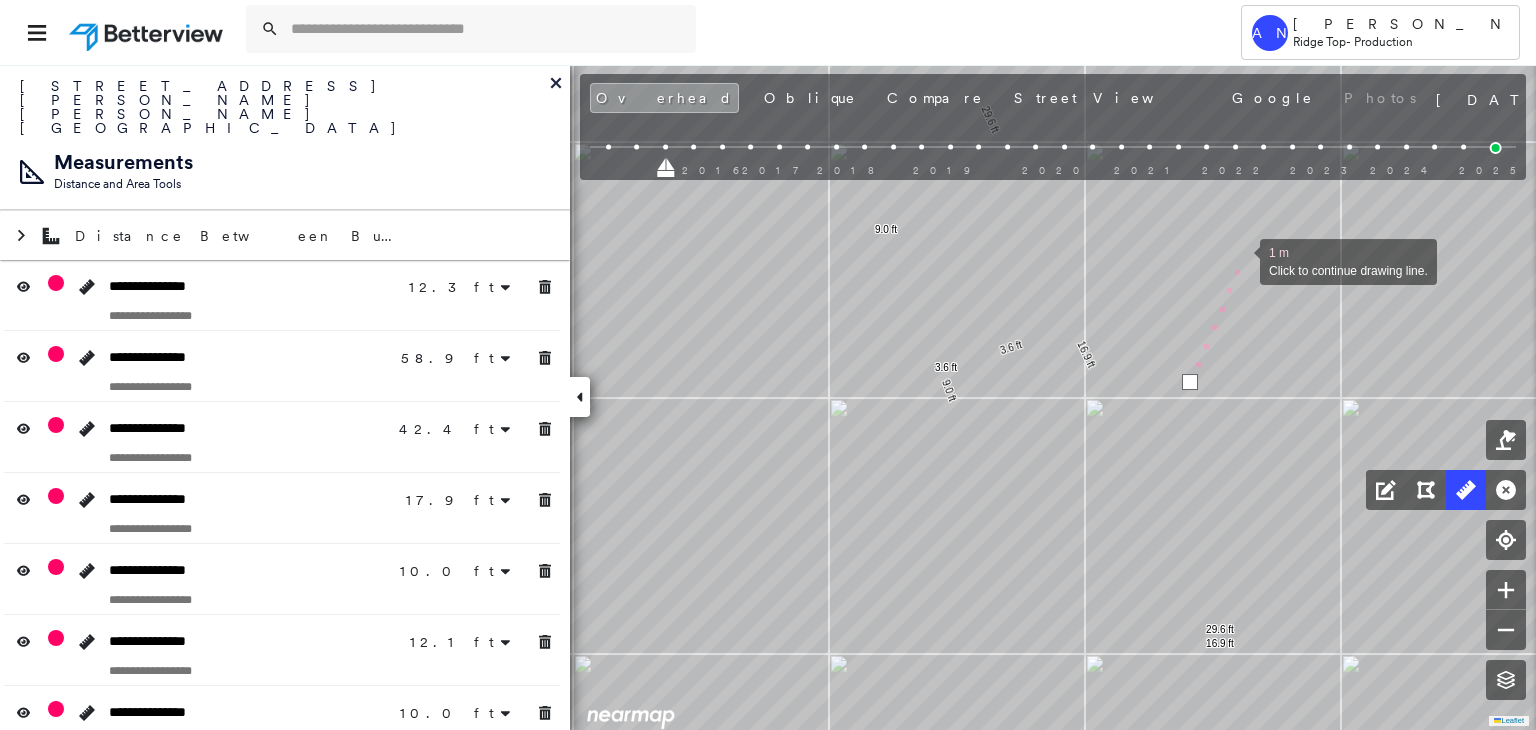 click at bounding box center (1240, 260) 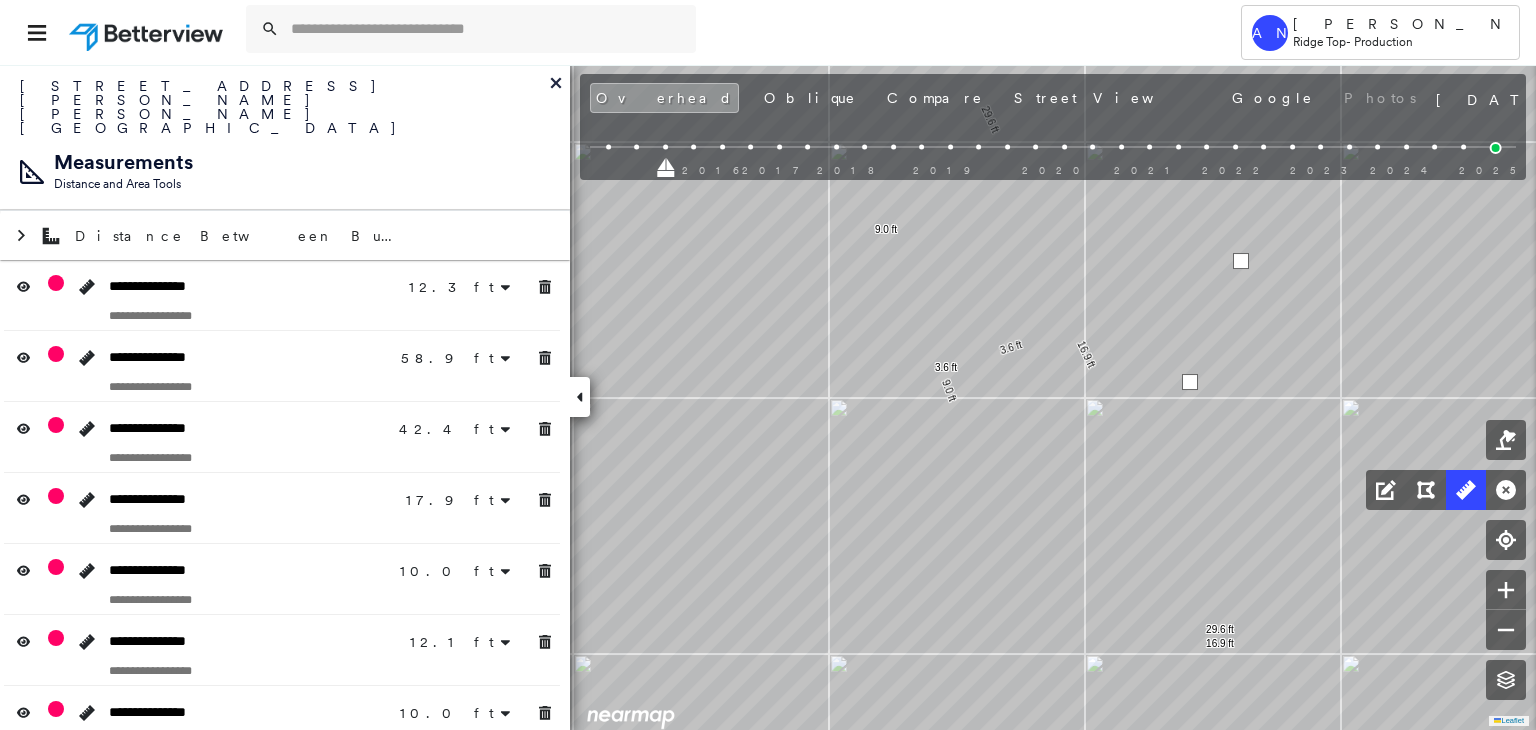 click at bounding box center (1241, 261) 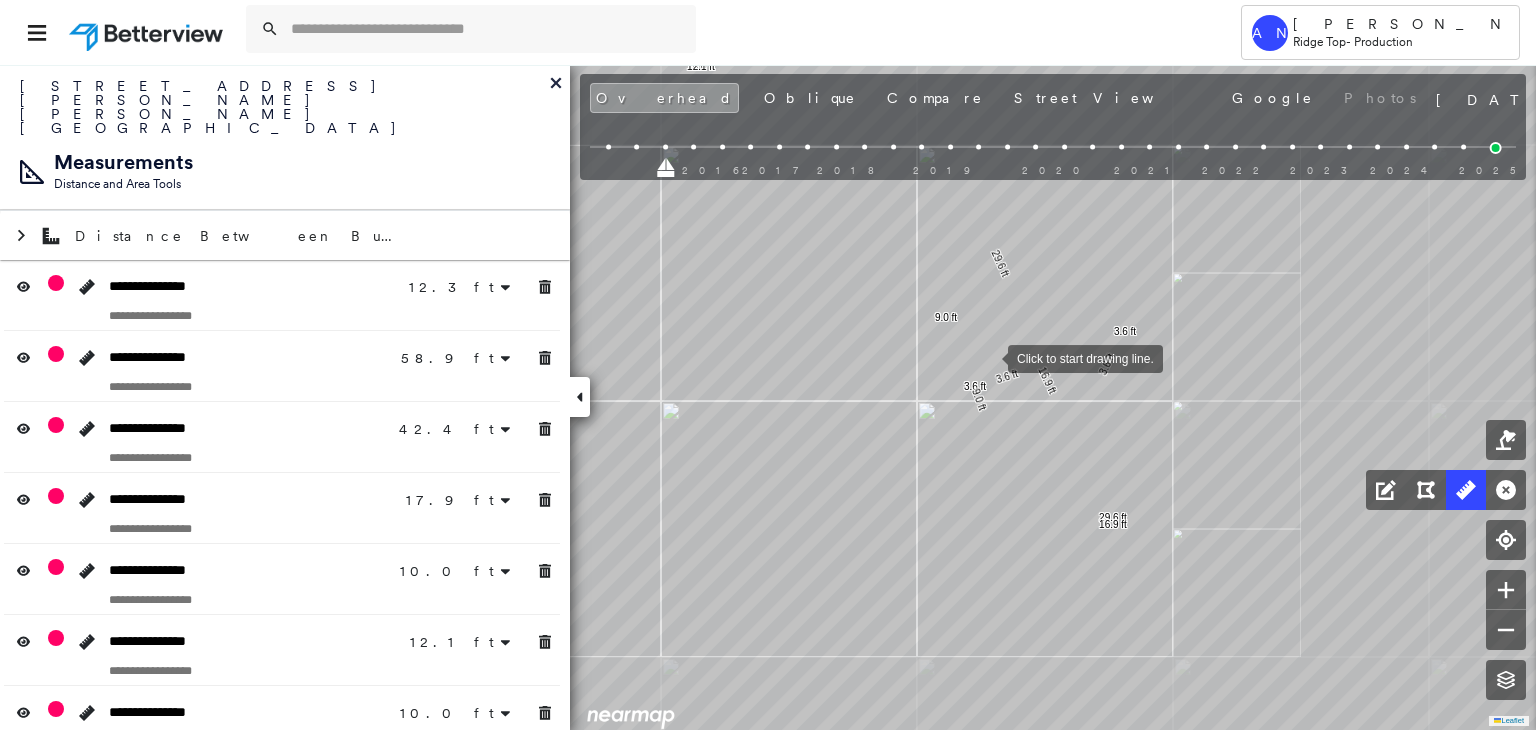 click on "12.3 ft 12.3 ft 58.9 ft 58.9 ft 42.4 ft 42.4 ft 17.9 ft 17.9 ft 10.0 ft 10.0 ft 12.1 ft 12.1 ft 10.0 ft 10.0 ft 29.8 ft 29.8 ft 5.5 ft 5.5 ft 22.0 ft 22.0 ft 3.3 ft 3.6 ft 2.0 ft 2.0 ft 17.9 ft 17.9 ft 12.4 ft 12.4 ft 4.4 ft 4.4 ft 3.6 ft 3.6 ft 29.6 ft 29.6 ft 3.6 ft 3.6 ft 16.9 ft 16.9 ft 9.0 ft 9.0 ft 3.6 ft 3.6 ft Click to start drawing line." at bounding box center (856, 219) 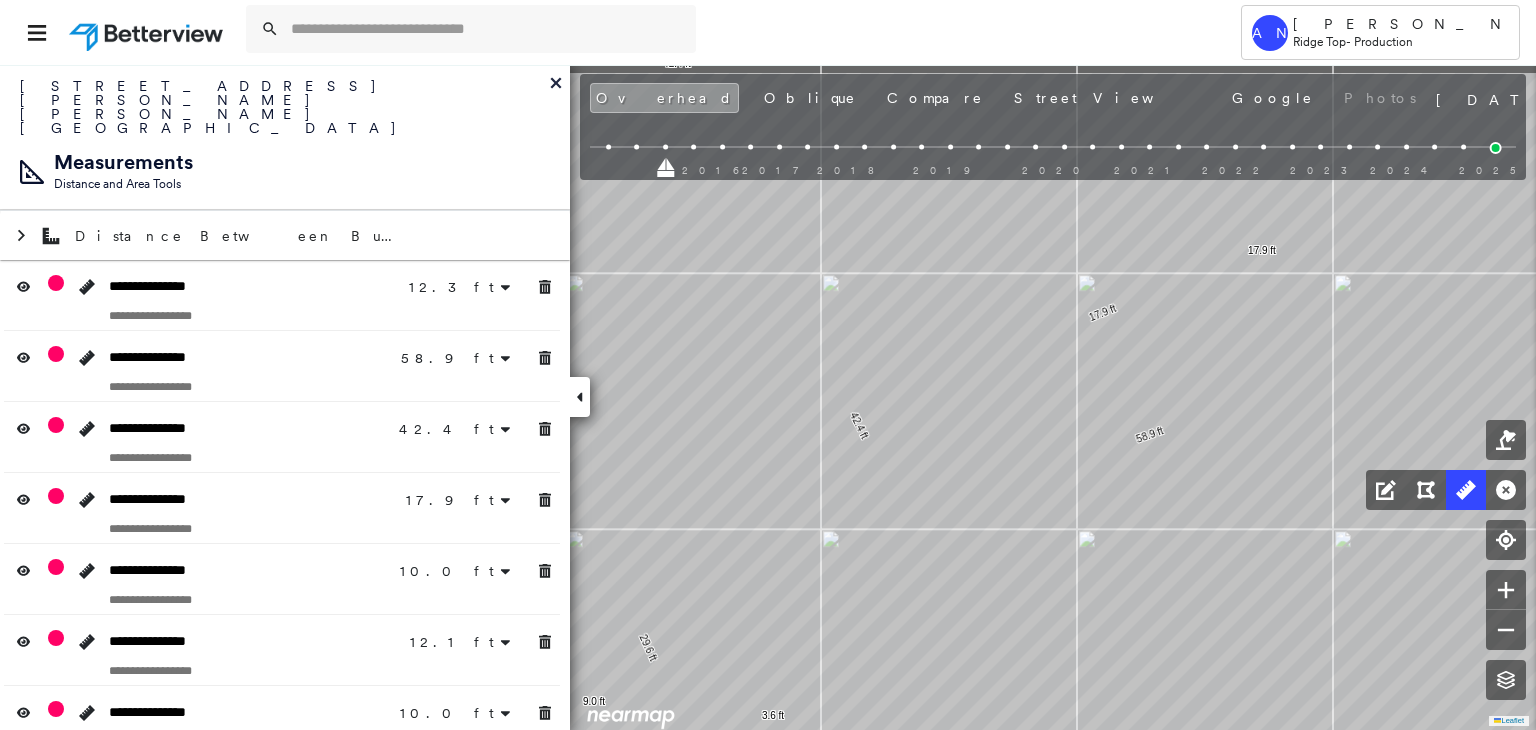 drag, startPoint x: 696, startPoint y: 645, endPoint x: 665, endPoint y: 649, distance: 31.257 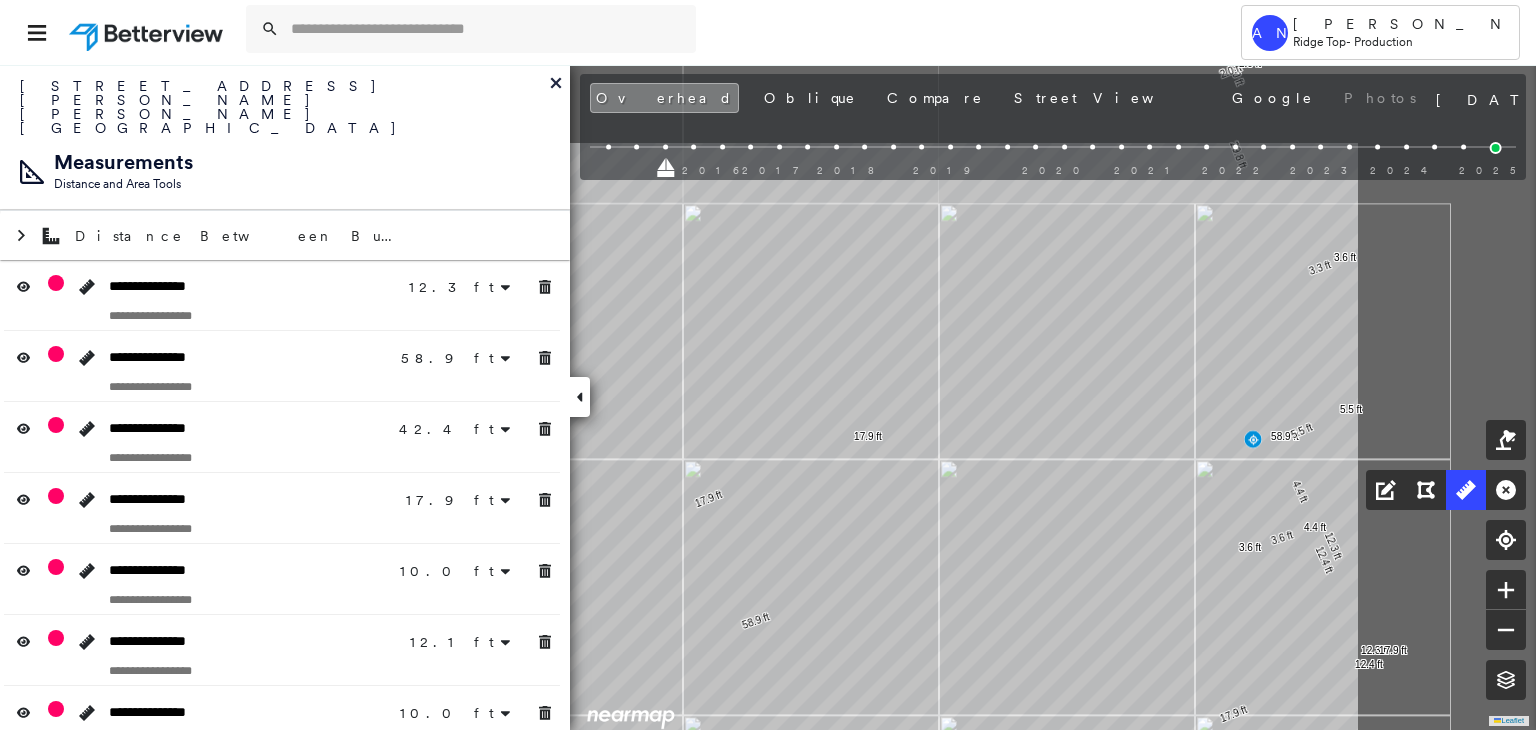 click on "12.3 ft 12.3 ft 58.9 ft 58.9 ft 42.4 ft 42.4 ft 17.9 ft 17.9 ft 10.0 ft 10.0 ft 12.1 ft 12.1 ft 10.0 ft 10.0 ft 29.8 ft 29.8 ft 5.5 ft 5.5 ft 22.0 ft 22.0 ft 3.3 ft 3.6 ft 2.0 ft 2.0 ft 17.9 ft 17.9 ft 12.4 ft 12.4 ft 4.4 ft 4.4 ft 3.6 ft 3.6 ft 29.6 ft 29.6 ft 3.6 ft 3.6 ft 16.9 ft 16.9 ft 9.0 ft 9.0 ft 3.6 ft 3.6 ft Click to start drawing line." at bounding box center (110, 789) 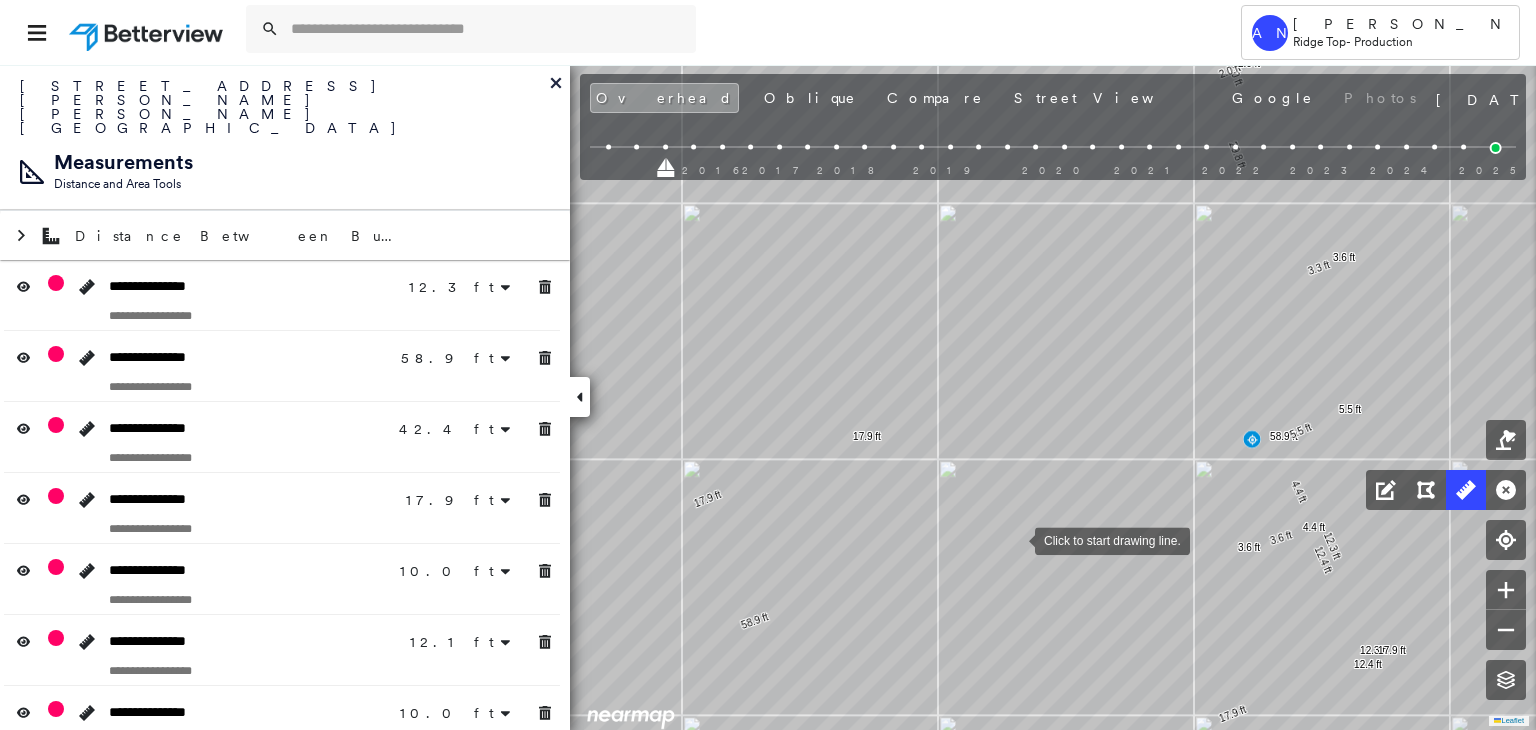 drag, startPoint x: 731, startPoint y: 669, endPoint x: 714, endPoint y: 662, distance: 18.384777 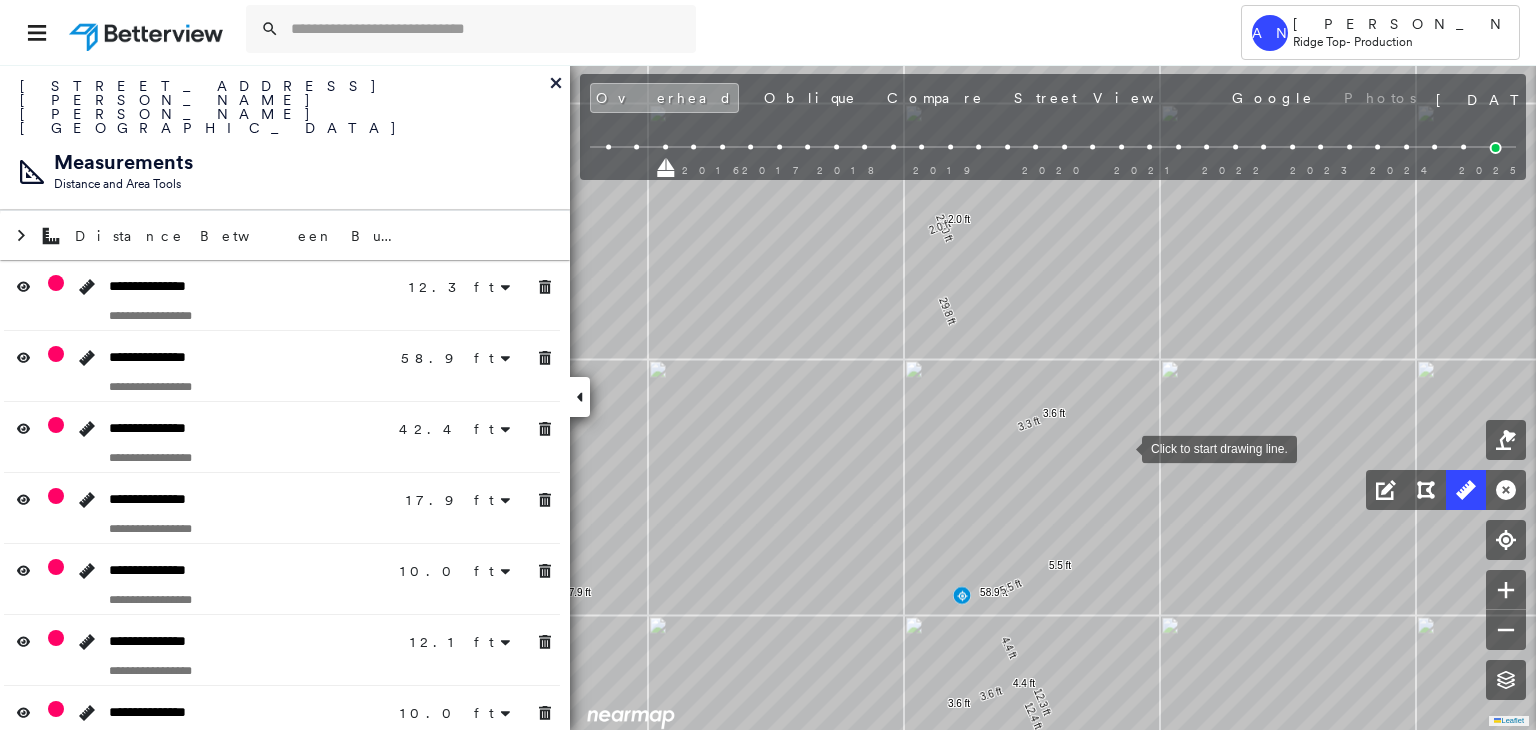 drag, startPoint x: 1122, startPoint y: 423, endPoint x: 1122, endPoint y: 478, distance: 55 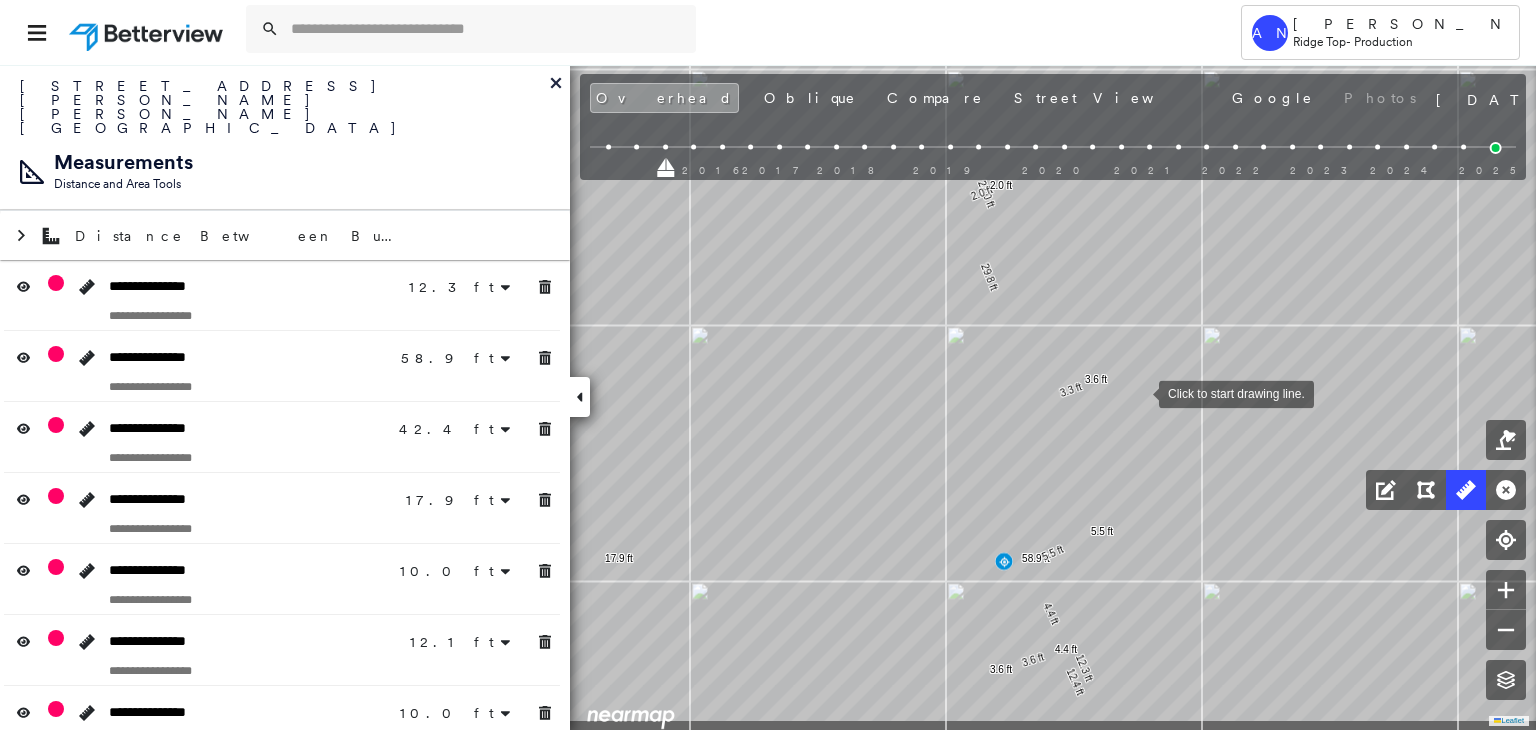 drag, startPoint x: 1136, startPoint y: 401, endPoint x: 1136, endPoint y: 379, distance: 22 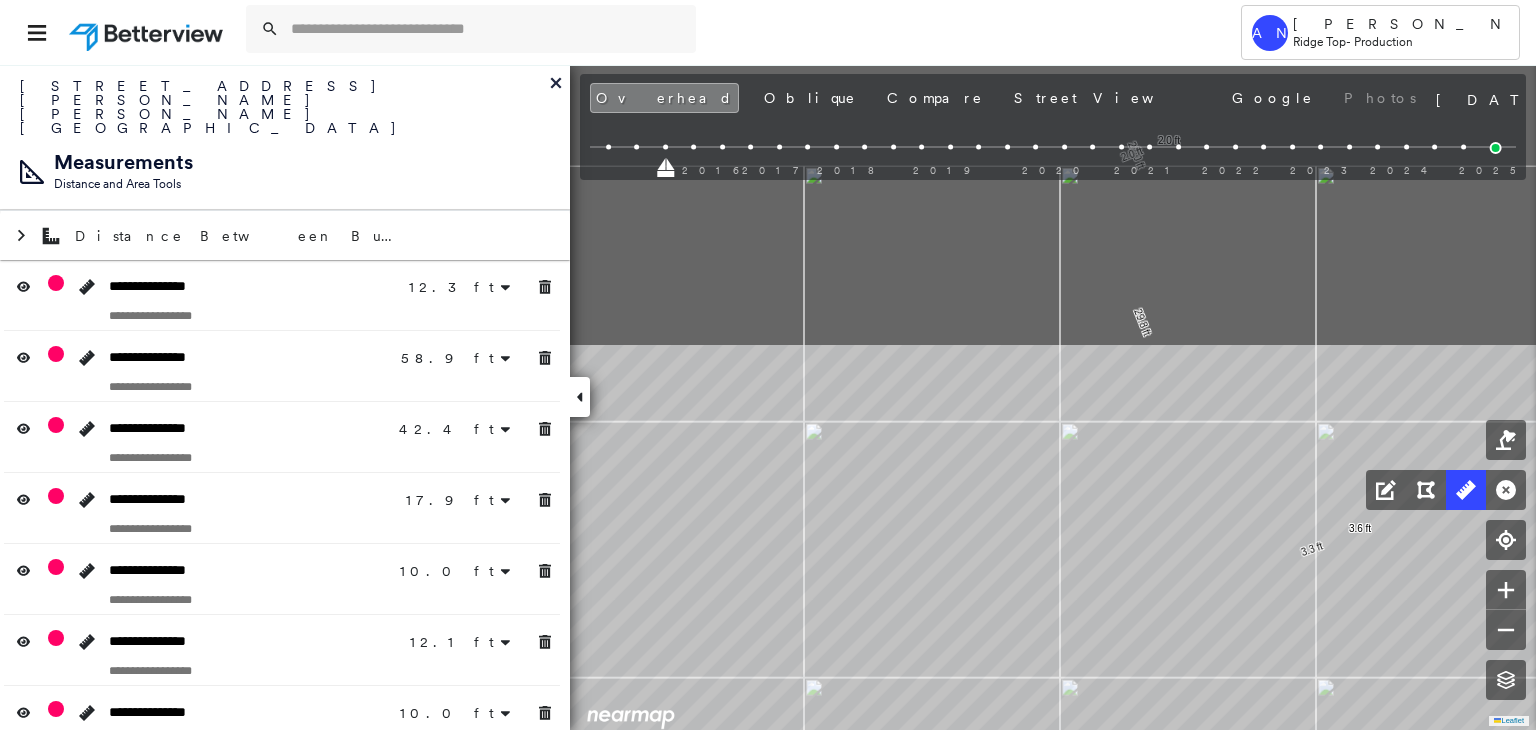 drag, startPoint x: 934, startPoint y: 429, endPoint x: 1228, endPoint y: 776, distance: 454.80215 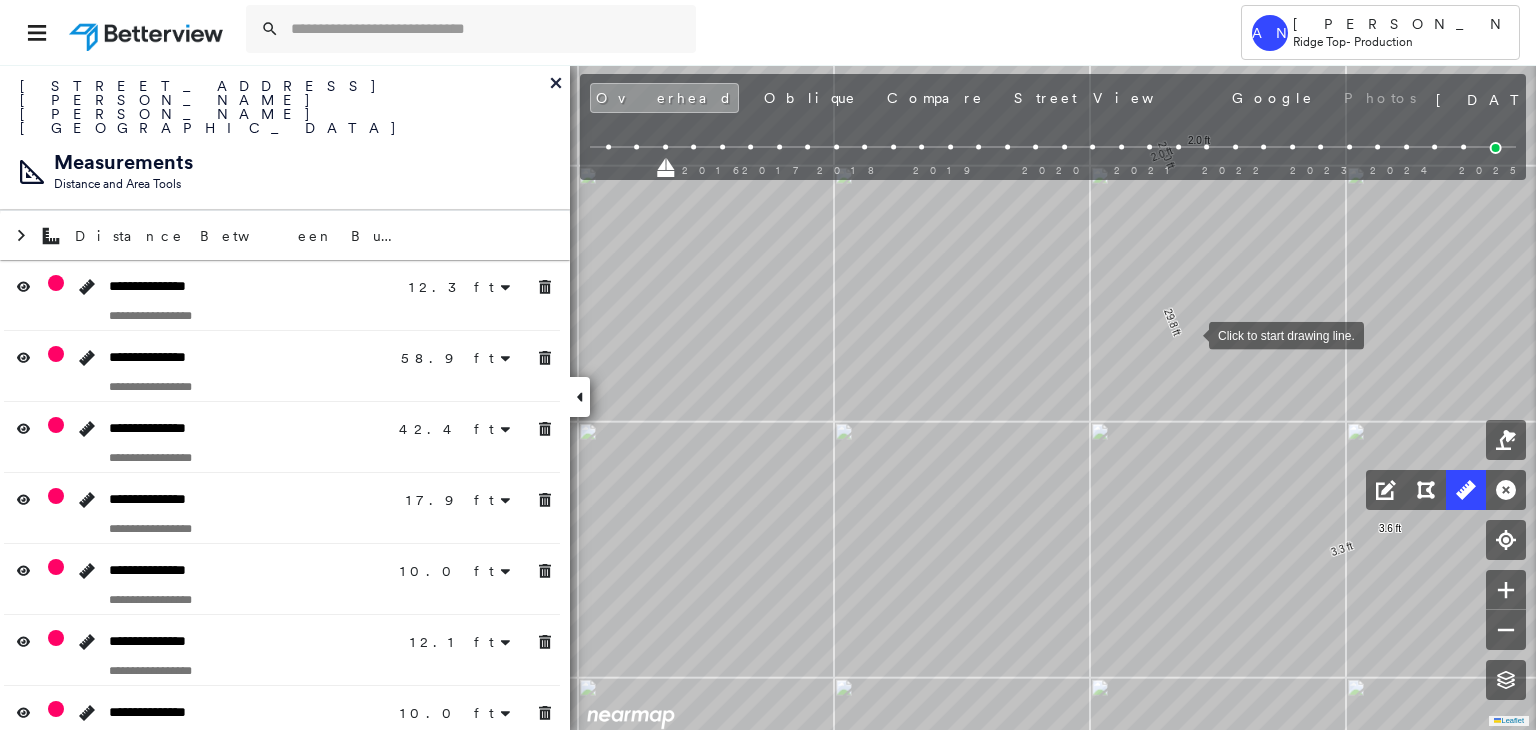 click at bounding box center (1189, 334) 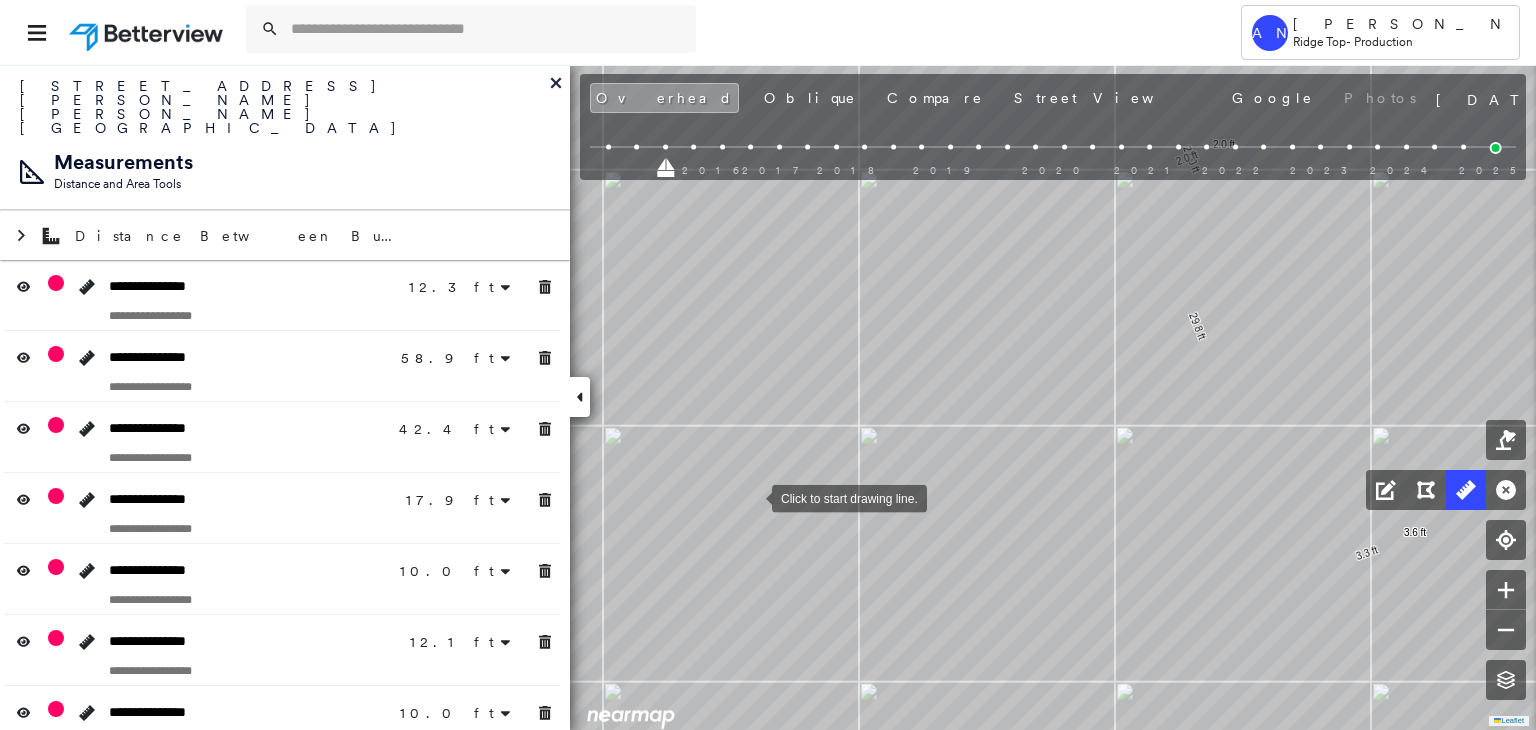 drag, startPoint x: 719, startPoint y: 492, endPoint x: 1128, endPoint y: 434, distance: 413.092 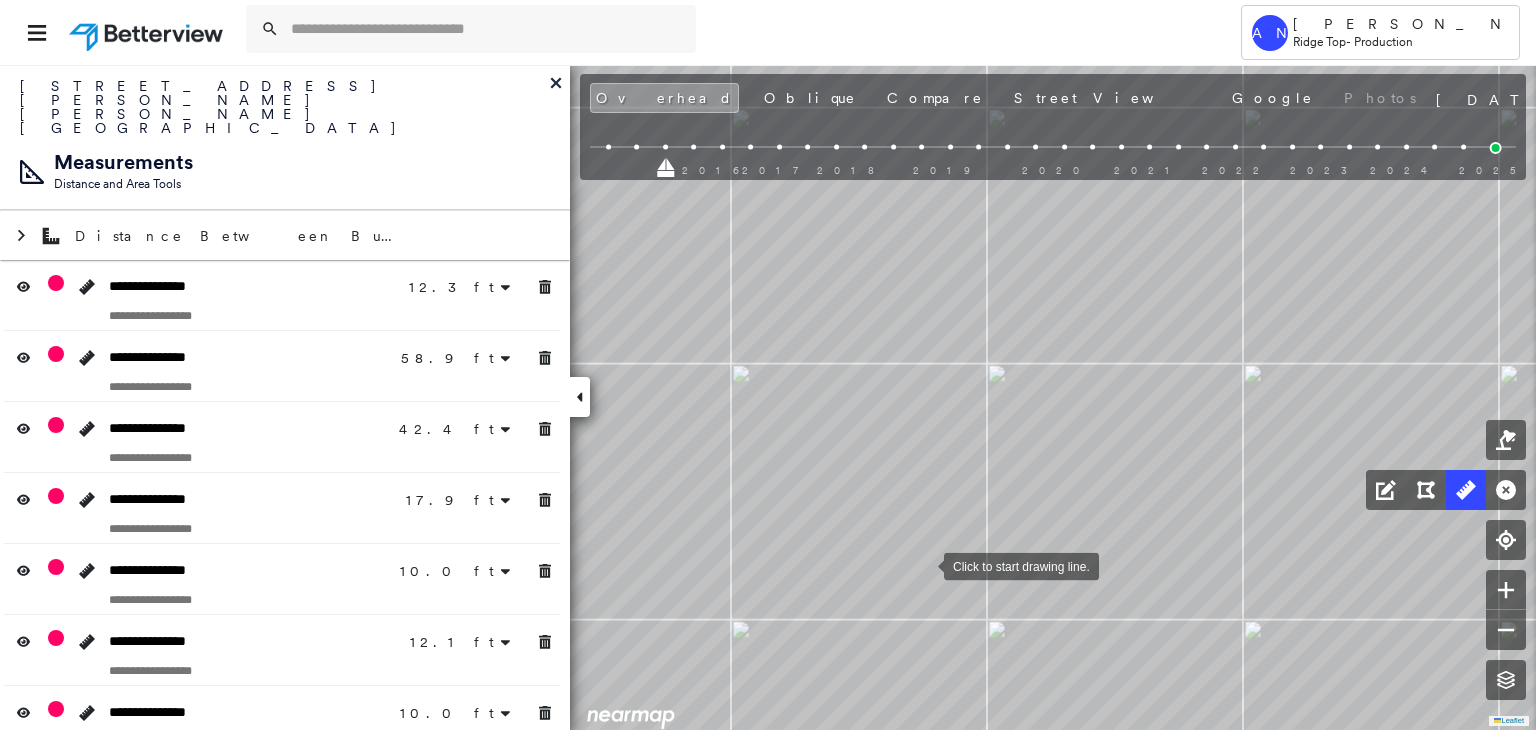click at bounding box center (924, 565) 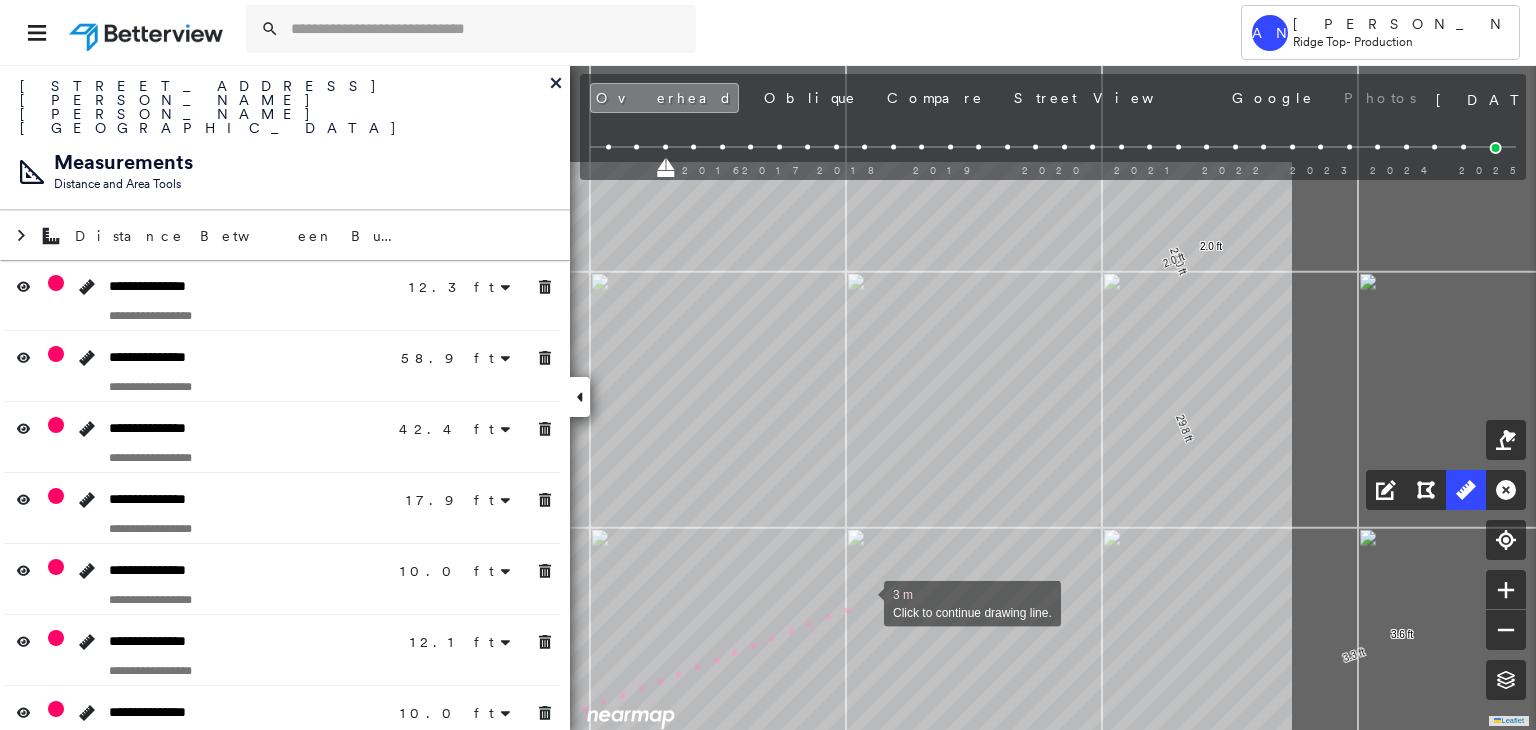 drag, startPoint x: 1261, startPoint y: 437, endPoint x: 864, endPoint y: 601, distance: 429.54047 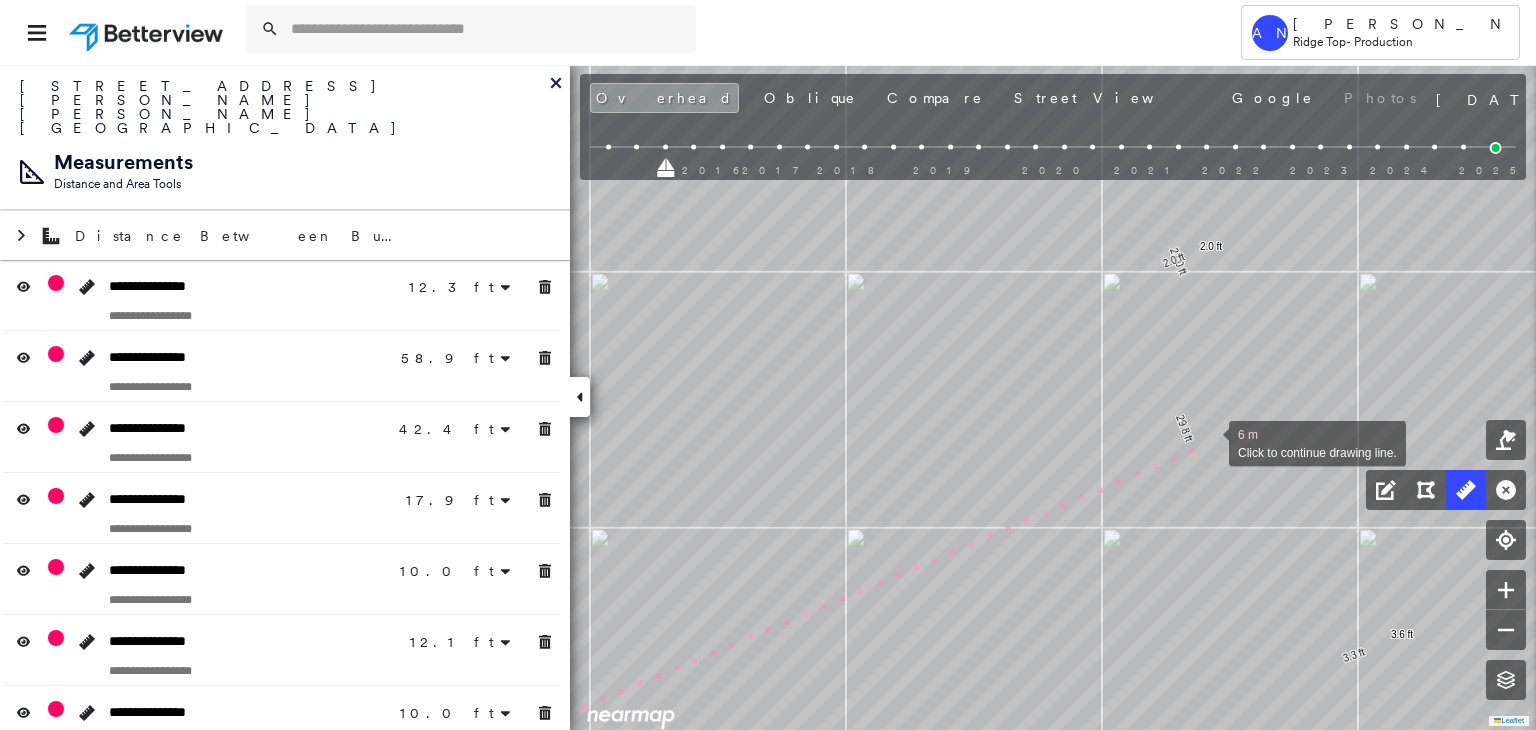 click at bounding box center (1209, 442) 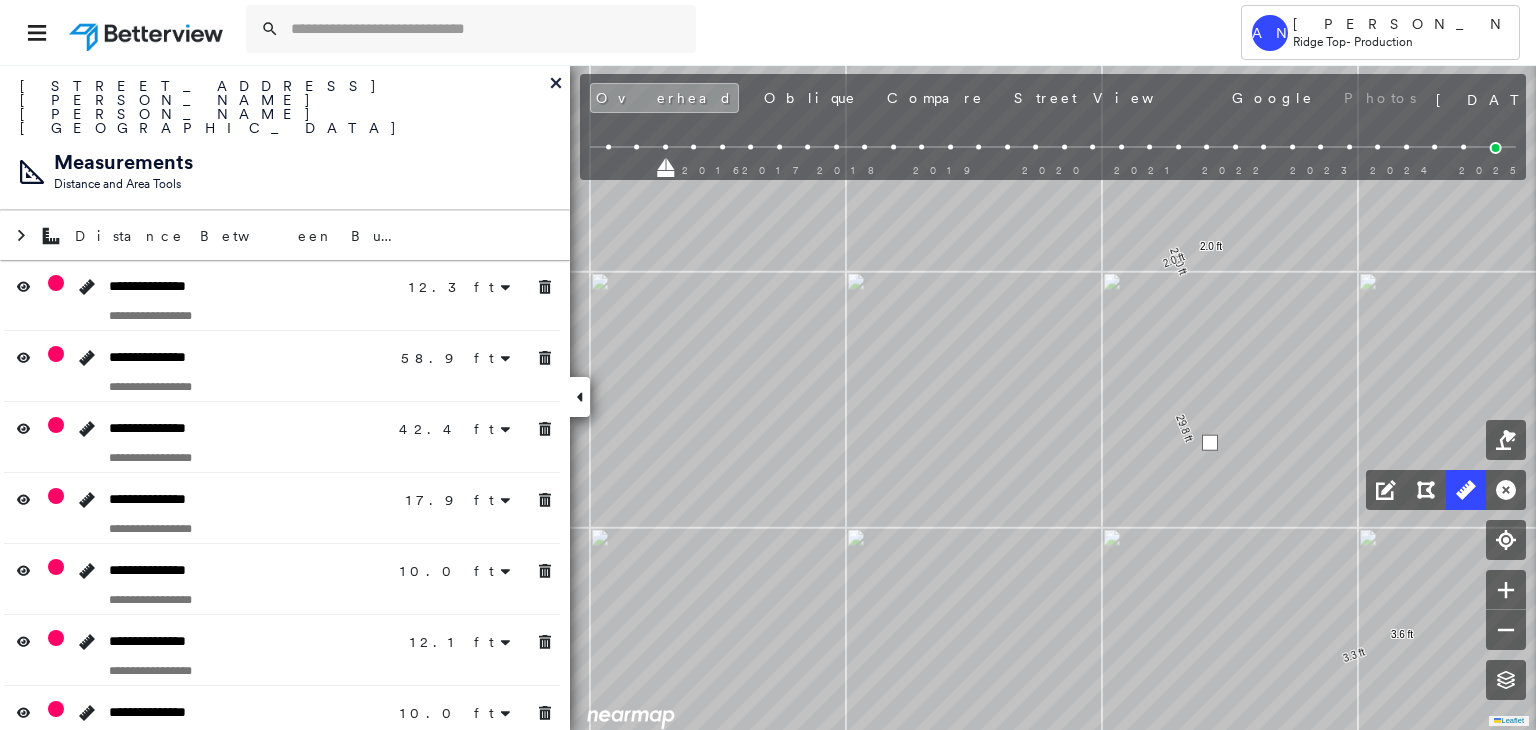 click at bounding box center [1210, 443] 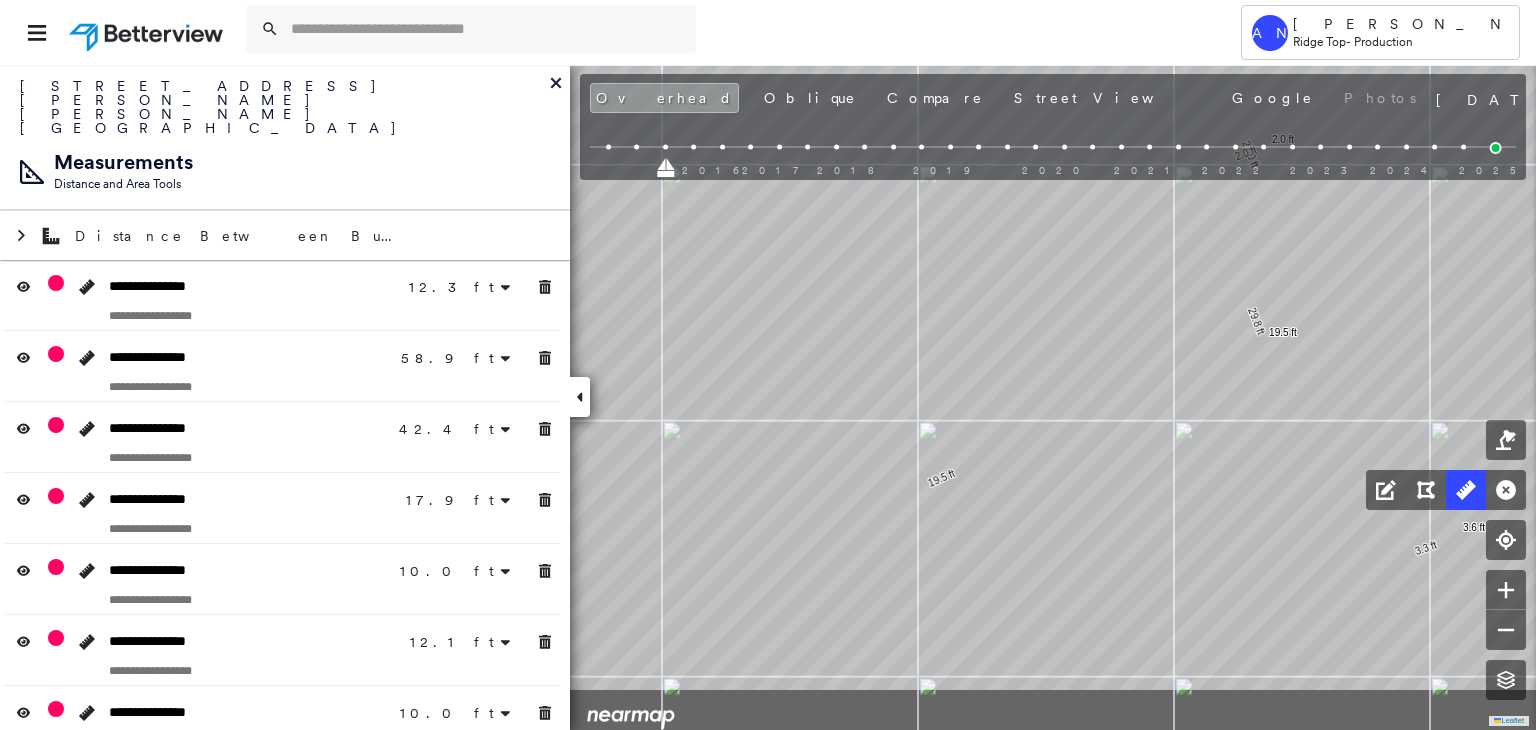 drag, startPoint x: 1043, startPoint y: 580, endPoint x: 1120, endPoint y: 474, distance: 131.01526 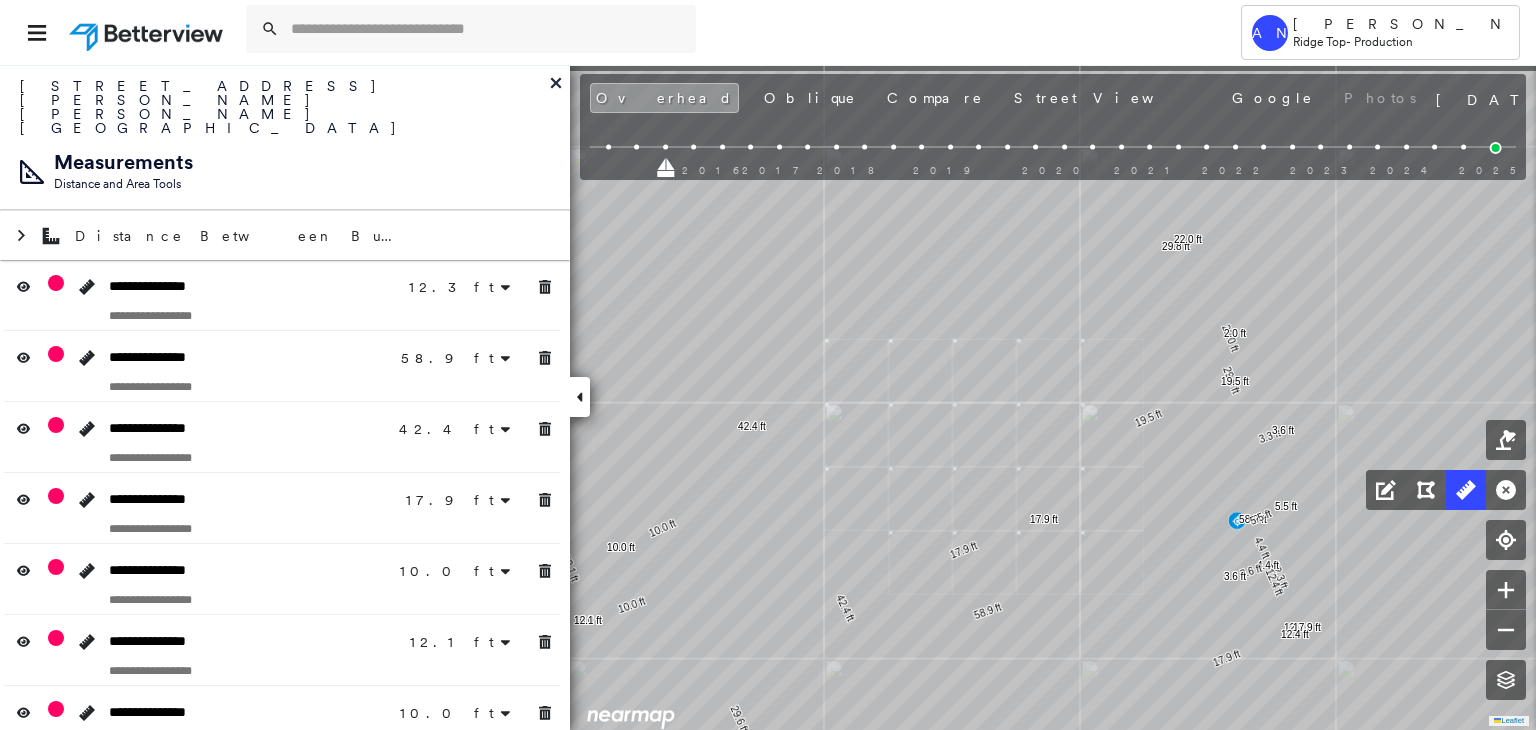 click on "12.3 ft 12.3 ft 58.9 ft 58.9 ft 42.4 ft 42.4 ft 17.9 ft 17.9 ft 10.0 ft 10.0 ft 12.1 ft 12.1 ft 10.0 ft 10.0 ft 29.8 ft 29.8 ft 5.5 ft 5.5 ft 22.0 ft 22.0 ft 3.3 ft 3.6 ft 2.0 ft 17.9 ft 17.9 ft 12.4 ft 12.4 ft 4.4 ft 4.4 ft 3.6 ft 3.6 ft 29.6 ft 29.6 ft 3.6 ft 3.6 ft 16.9 ft 16.9 ft 9.0 ft 9.0 ft 3.6 ft 3.6 ft 19.5 ft 19.5 ft Click to start drawing line." at bounding box center [431, 1282] 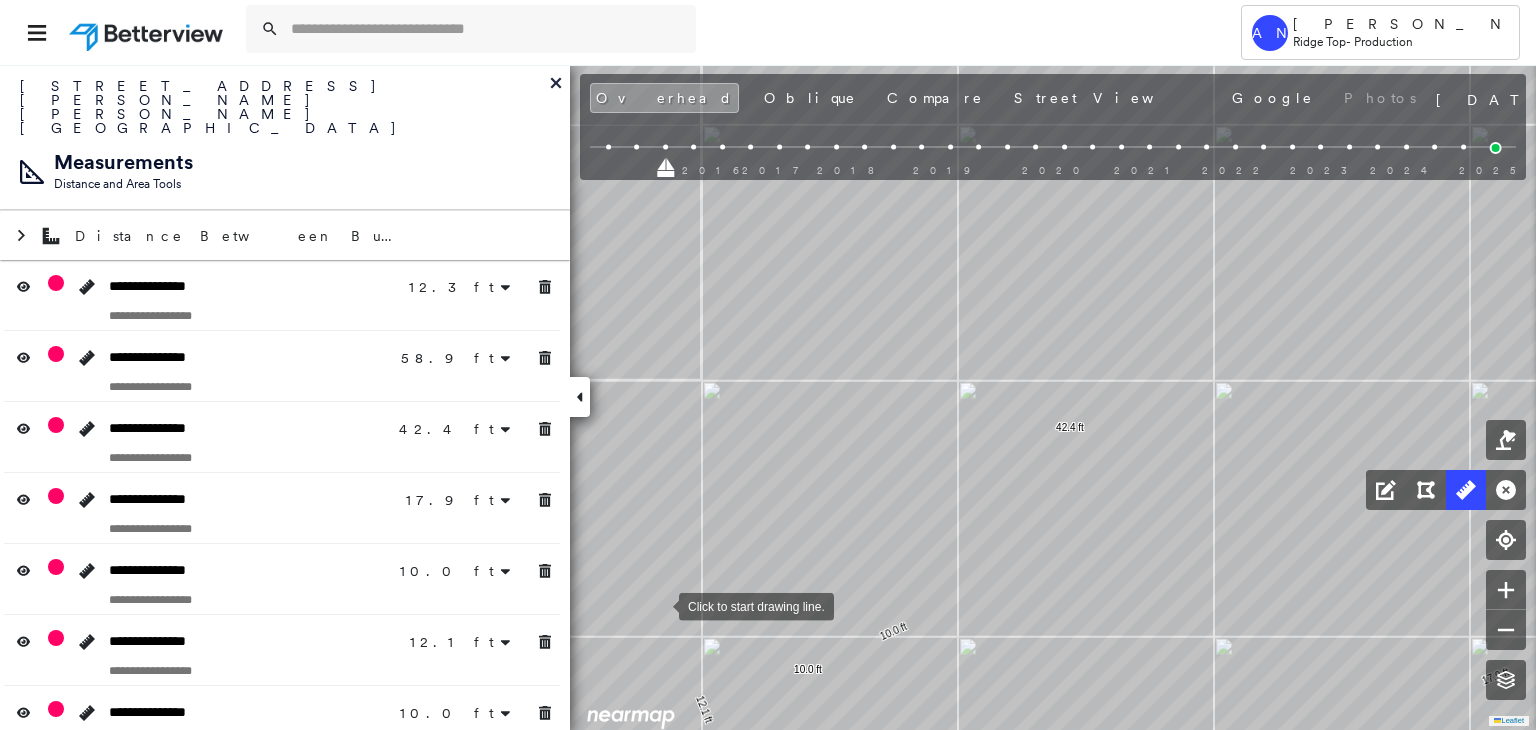click at bounding box center [659, 605] 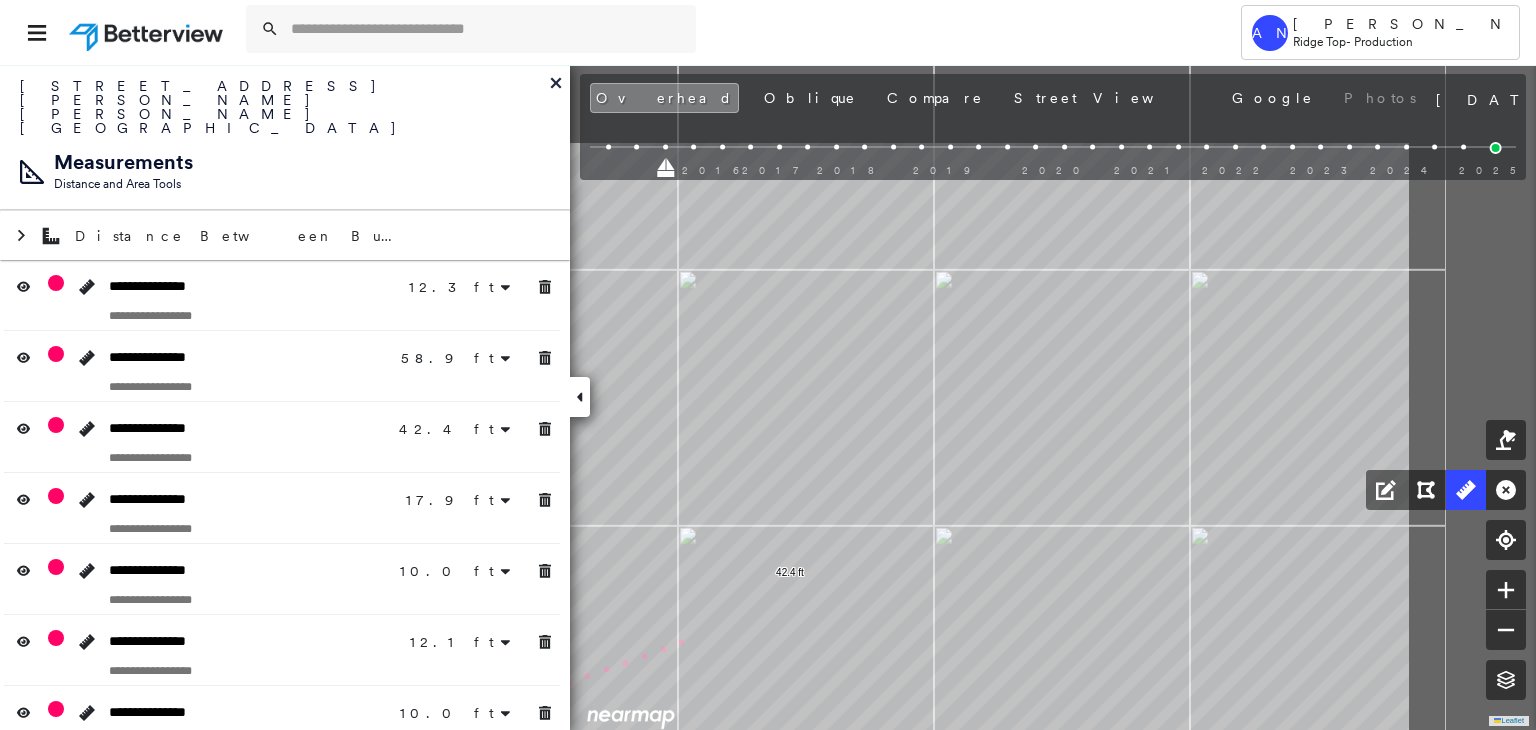 click on "12.3 ft 12.3 ft 58.9 ft 58.9 ft 42.4 ft 42.4 ft 17.9 ft 17.9 ft 10.0 ft 10.0 ft 12.1 ft 12.1 ft 10.0 ft 10.0 ft 29.8 ft 29.8 ft 5.5 ft 5.5 ft 22.0 ft 22.0 ft 3.3 ft 3.6 ft 2.0 ft 2.0 ft 17.9 ft 17.9 ft 12.4 ft 12.4 ft 4.4 ft 4.4 ft 3.6 ft 3.6 ft 29.6 ft 29.6 ft 3.6 ft 3.6 ft 16.9 ft 16.9 ft 9.0 ft 9.0 ft 3.6 ft 3.6 ft 19.5 ft 19.5 ft 5 m Click to continue drawing line." at bounding box center [286, 1502] 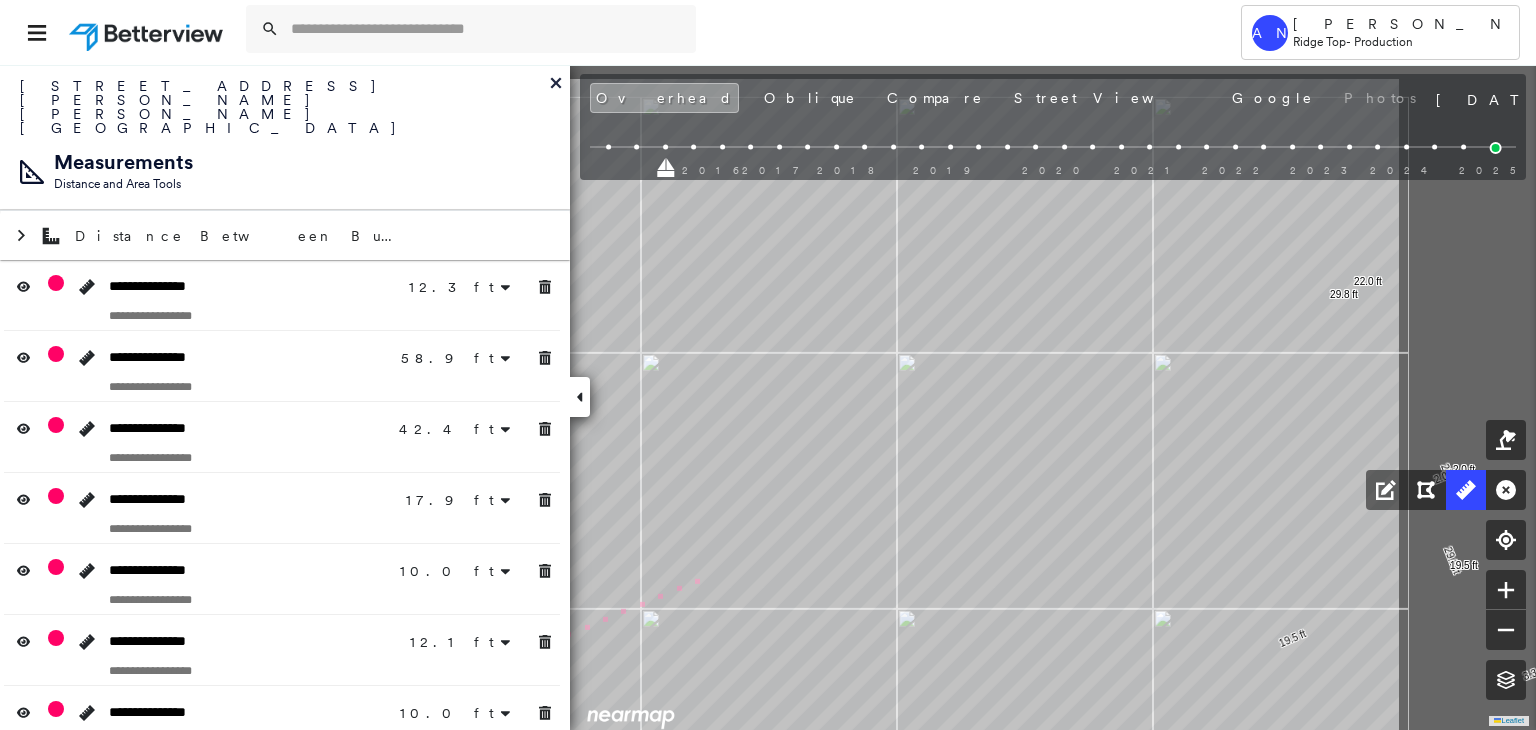 click on "12.3 ft 12.3 ft 58.9 ft 58.9 ft 42.4 ft 42.4 ft 17.9 ft 17.9 ft 10.0 ft 10.0 ft 12.1 ft 12.1 ft 10.0 ft 10.0 ft 29.8 ft 29.8 ft 5.5 ft 5.5 ft 22.0 ft 22.0 ft 3.3 ft 3.6 ft 2.0 ft 2.0 ft 17.9 ft 17.9 ft 12.4 ft 12.4 ft 4.4 ft 4.4 ft 3.6 ft 3.6 ft 29.6 ft 29.6 ft 3.6 ft 3.6 ft 16.9 ft 16.9 ft 9.0 ft 9.0 ft 3.6 ft 3.6 ft 19.5 ft 19.5 ft 11 m Click to continue drawing line." at bounding box center [-7, 1585] 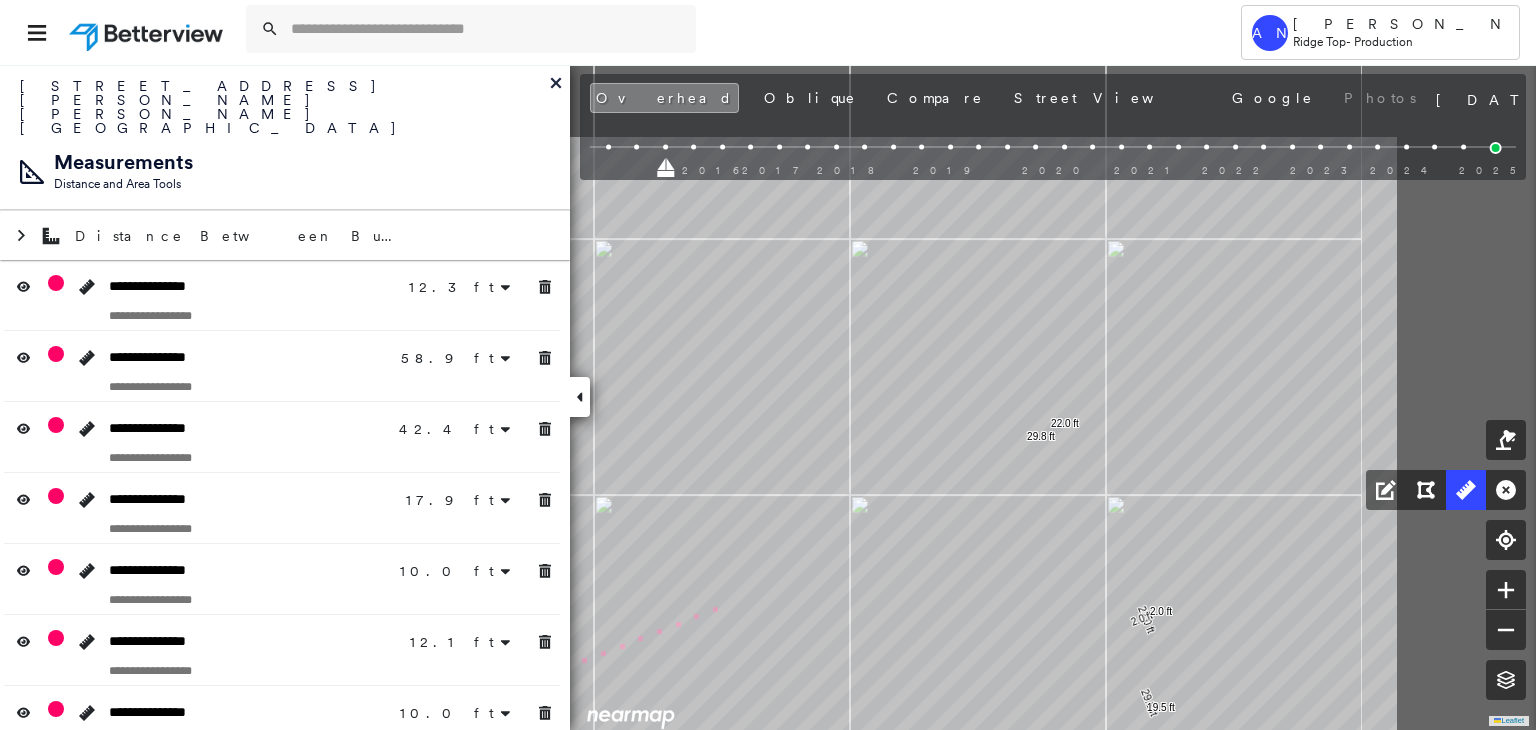 click on "12.3 ft 12.3 ft 58.9 ft 58.9 ft 42.4 ft 42.4 ft 17.9 ft 17.9 ft 10.0 ft 10.0 ft 12.1 ft 12.1 ft 10.0 ft 10.0 ft 29.8 ft 29.8 ft 5.5 ft 5.5 ft 22.0 ft 22.0 ft 3.3 ft 3.6 ft 2.0 ft 2.0 ft 17.9 ft 17.9 ft 12.4 ft 12.4 ft 4.4 ft 4.4 ft 3.6 ft 3.6 ft 29.6 ft 29.6 ft 3.6 ft 3.6 ft 16.9 ft 16.9 ft 9.0 ft 9.0 ft 3.6 ft 3.6 ft 19.5 ft 19.5 ft 16 m Click to continue drawing line." at bounding box center (-310, 1727) 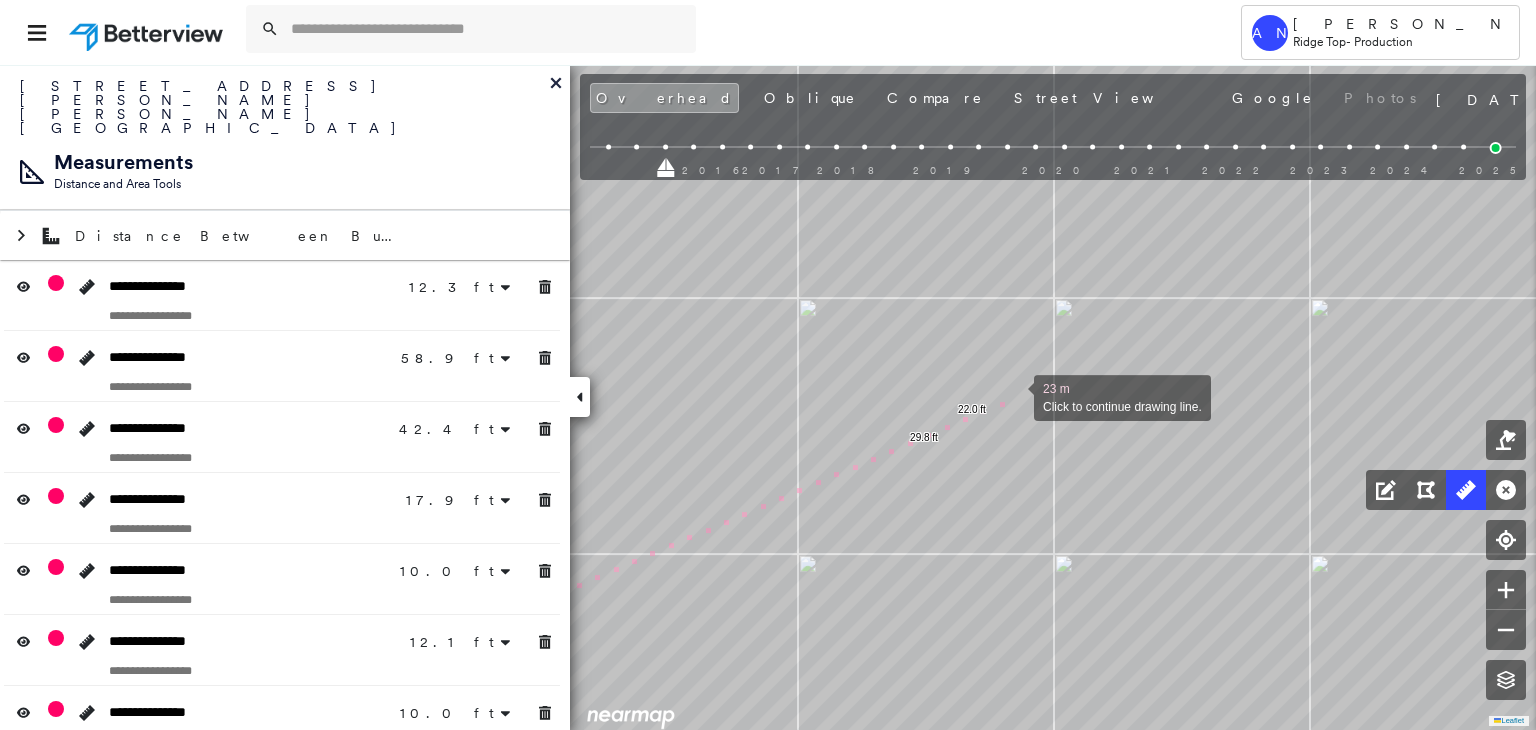 click at bounding box center [1014, 396] 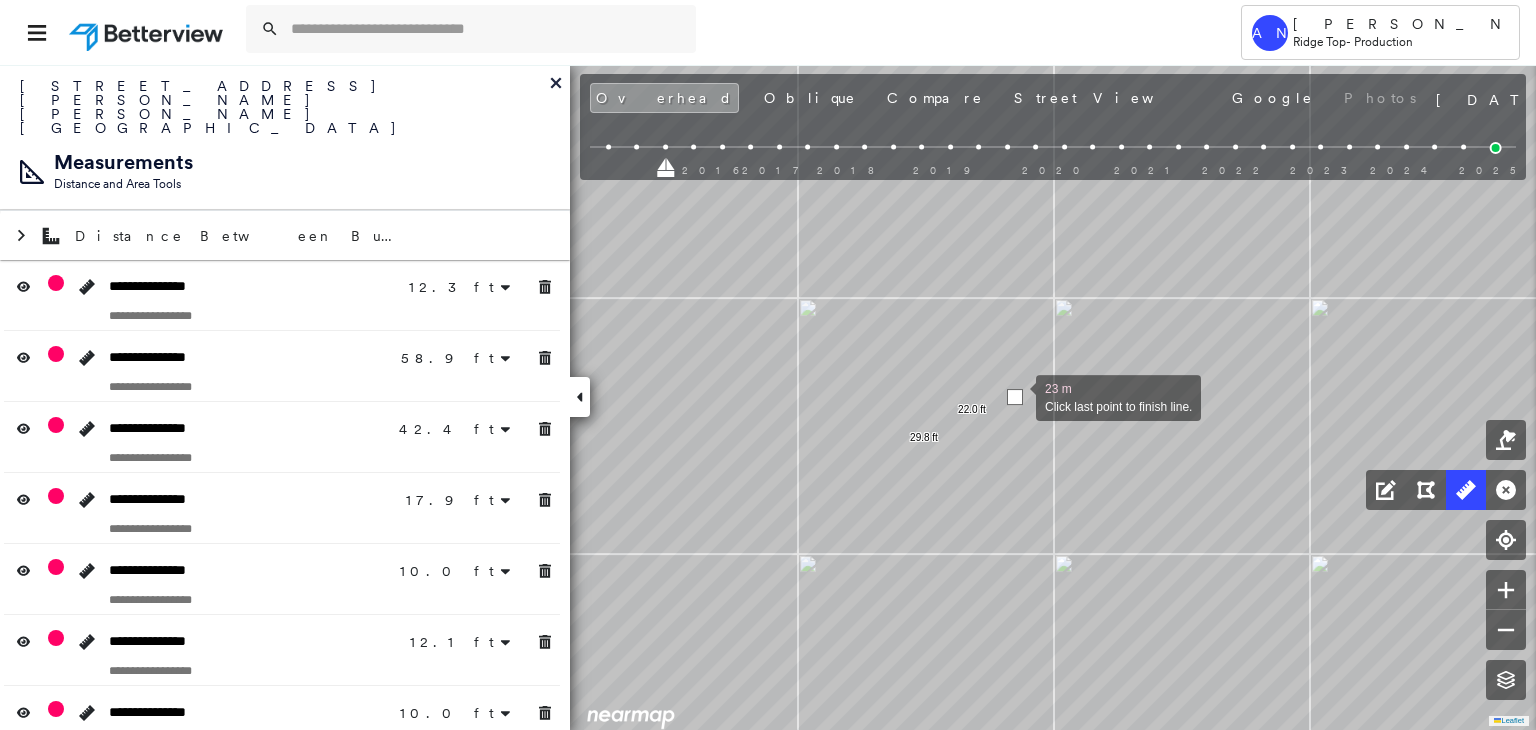 click at bounding box center (1015, 397) 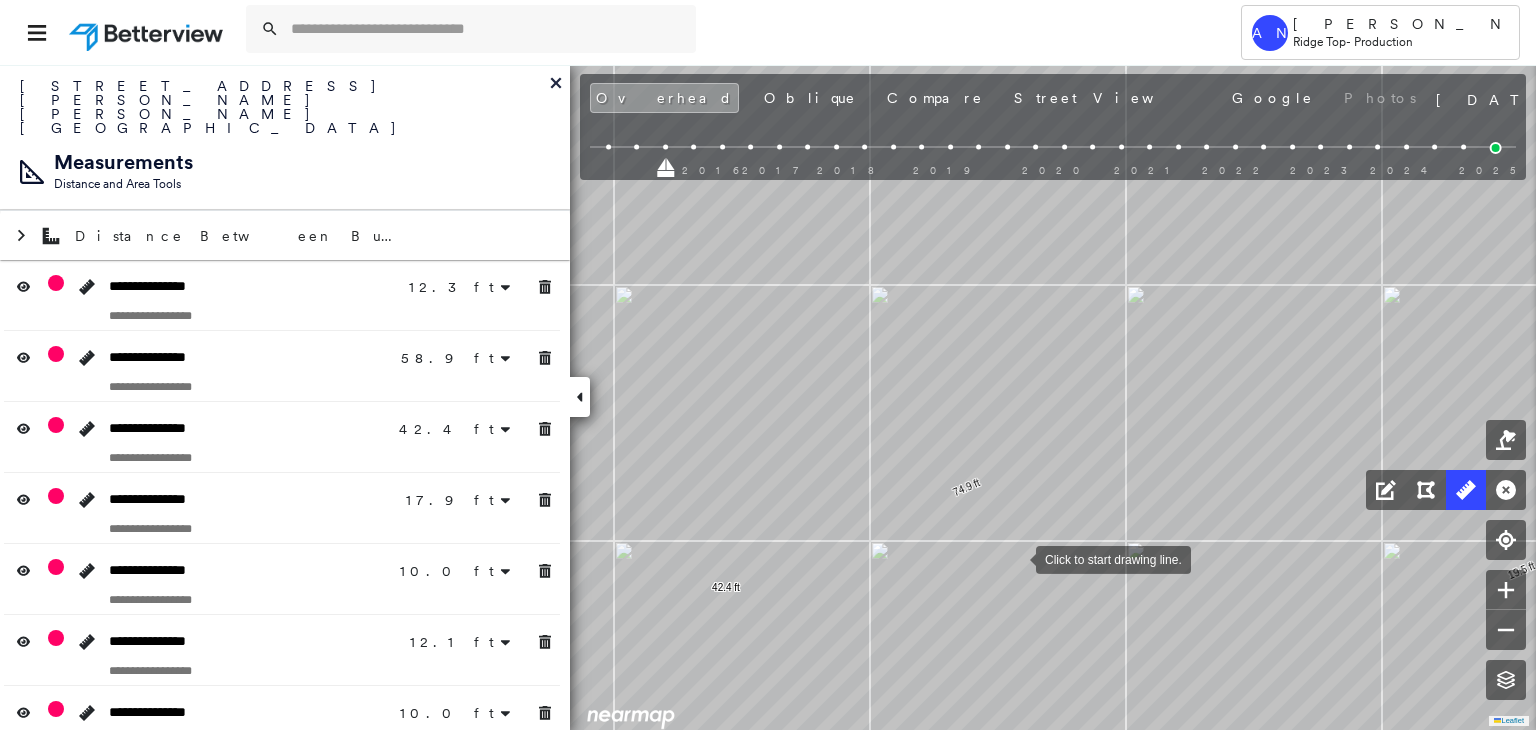 drag, startPoint x: 1016, startPoint y: 558, endPoint x: 931, endPoint y: 142, distance: 424.5951 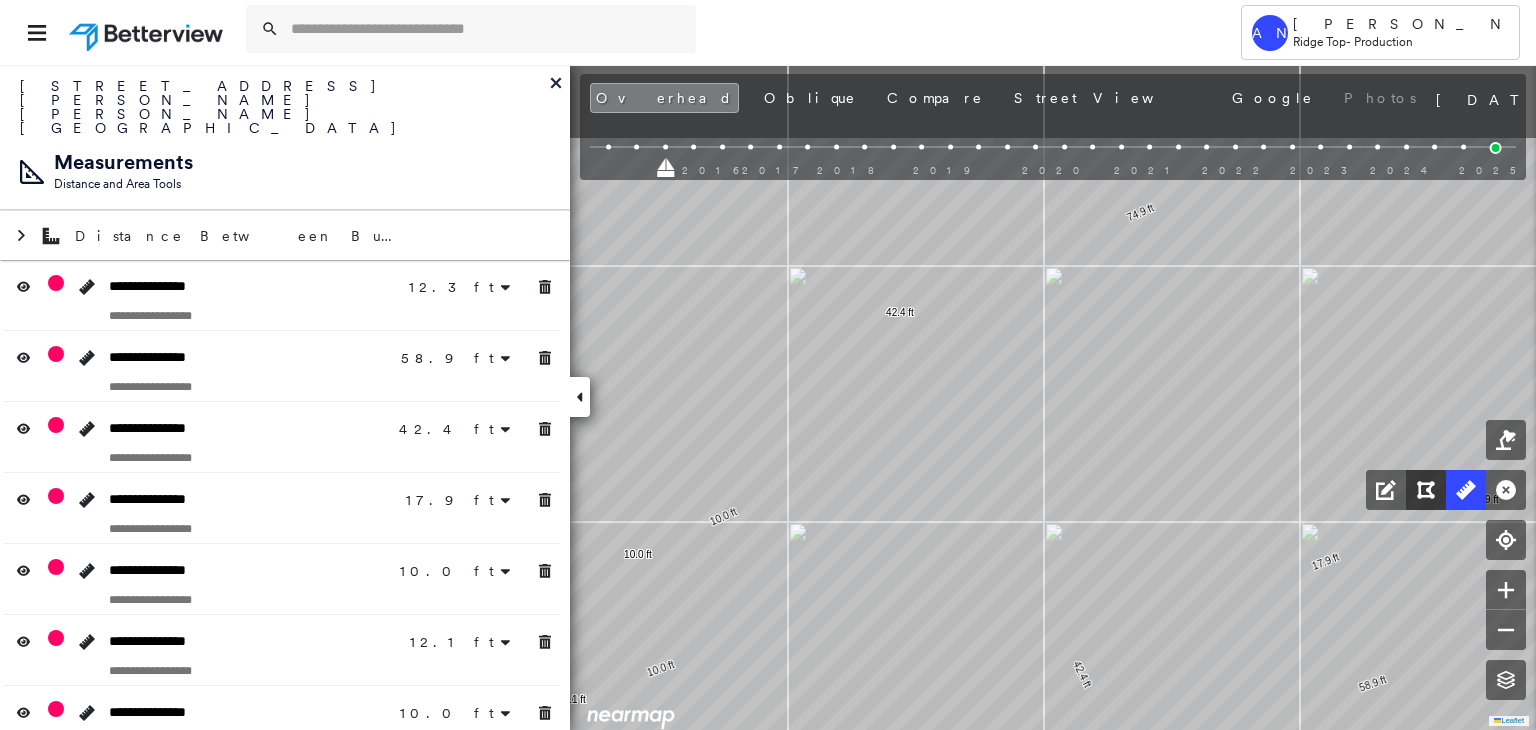 click on "12.3 ft 12.3 ft 58.9 ft 58.9 ft 42.4 ft 42.4 ft 17.9 ft 17.9 ft 10.0 ft 10.0 ft 12.1 ft 12.1 ft 10.0 ft 10.0 ft 29.8 ft 29.8 ft 5.5 ft 5.5 ft 22.0 ft 22.0 ft 3.3 ft 3.6 ft 2.0 ft 2.0 ft 17.9 ft 17.9 ft 12.4 ft 12.4 ft 4.4 ft 4.4 ft 3.6 ft 3.6 ft 29.6 ft 29.6 ft 3.6 ft 3.6 ft 16.9 ft 16.9 ft 9.0 ft 9.0 ft 3.6 ft 3.6 ft 19.5 ft 19.5 ft 74.9 ft 74.9 ft Click to start drawing line." at bounding box center [347, 1236] 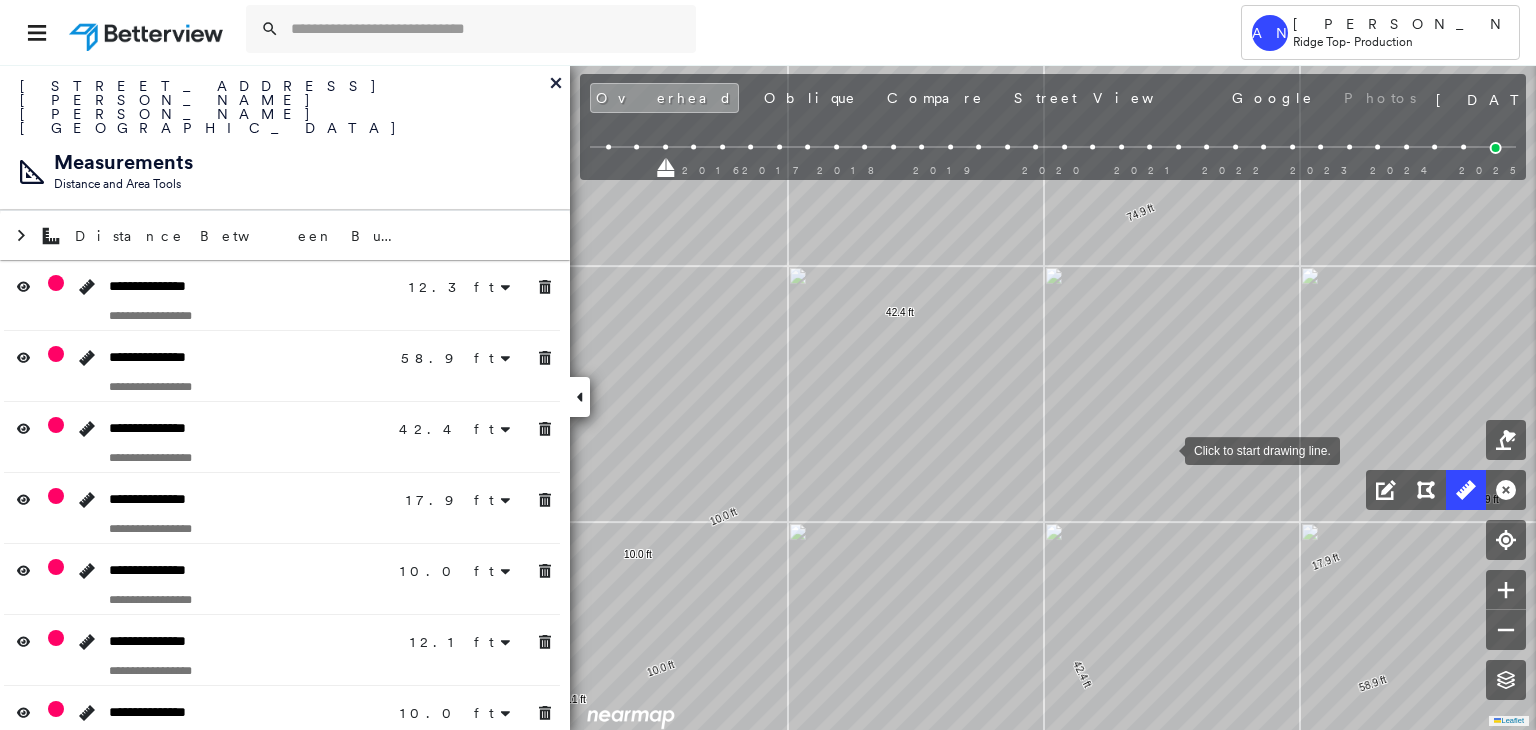 drag, startPoint x: 1139, startPoint y: 449, endPoint x: 399, endPoint y: 513, distance: 742.7624 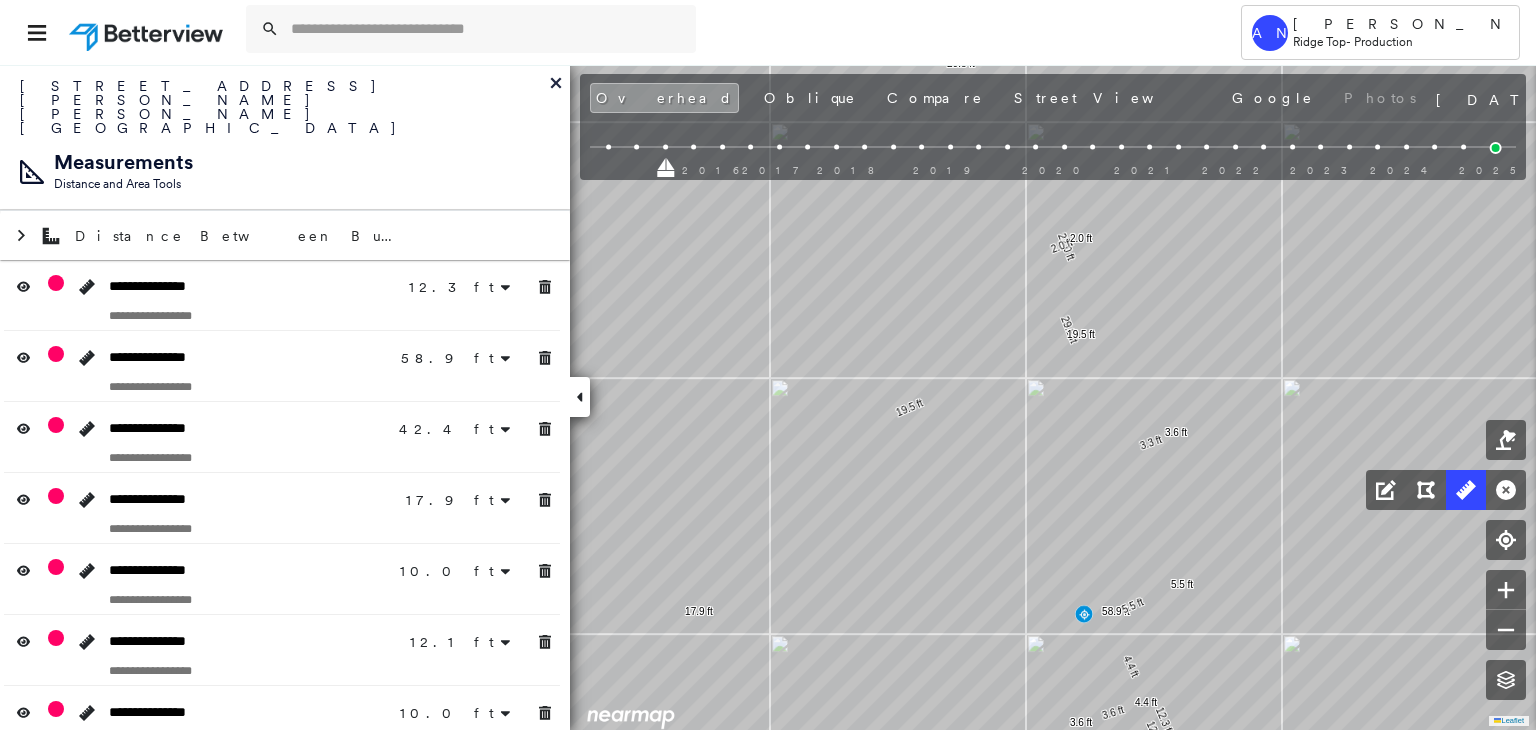 drag, startPoint x: 816, startPoint y: 476, endPoint x: 766, endPoint y: 568, distance: 104.70912 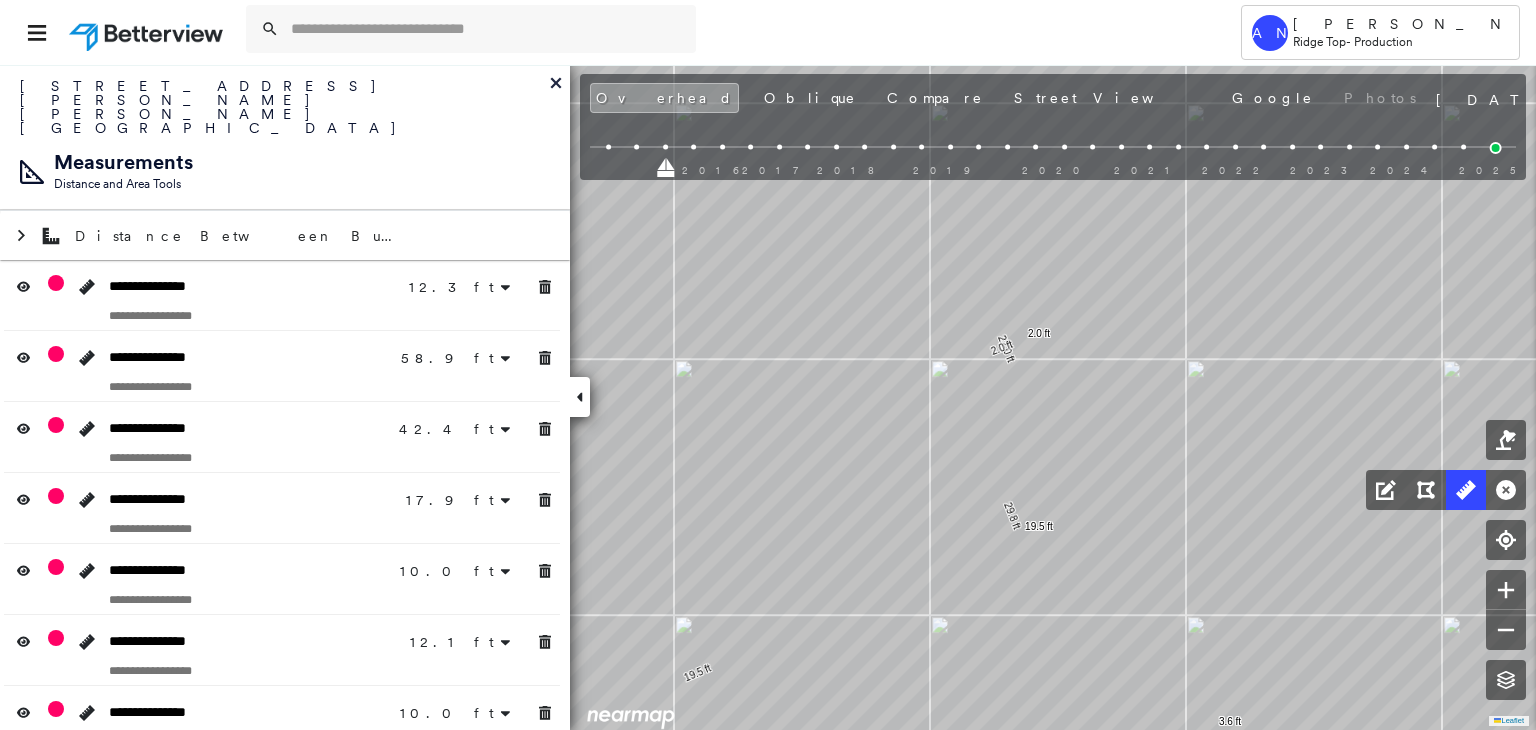 click on "12.3 ft 12.3 ft 58.9 ft 58.9 ft 42.4 ft 42.4 ft 17.9 ft 17.9 ft 10.0 ft 10.0 ft 12.1 ft 12.1 ft 10.0 ft 10.0 ft 29.8 ft 29.8 ft 5.5 ft 5.5 ft 22.0 ft 22.0 ft 3.3 ft 3.6 ft 2.0 ft 2.0 ft 17.9 ft 17.9 ft 12.4 ft 12.4 ft 4.4 ft 4.4 ft 3.6 ft 3.6 ft 29.6 ft 29.6 ft 3.6 ft 3.6 ft 16.9 ft 16.9 ft 9.0 ft 9.0 ft 3.6 ft 3.6 ft 19.5 ft 19.5 ft 74.9 ft 74.9 ft Click to start drawing line." at bounding box center (-334, 1429) 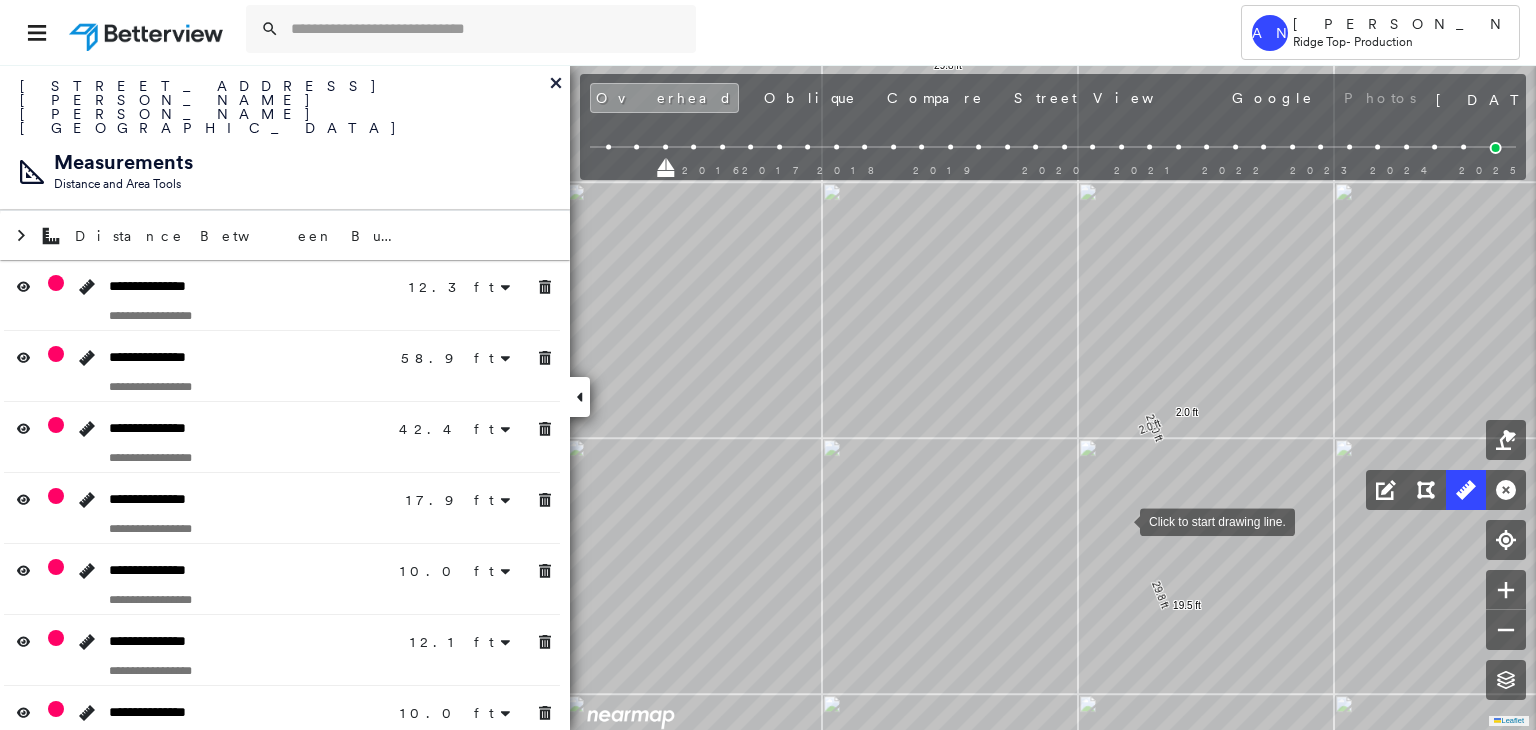 drag, startPoint x: 1124, startPoint y: 537, endPoint x: 1027, endPoint y: 344, distance: 216.00462 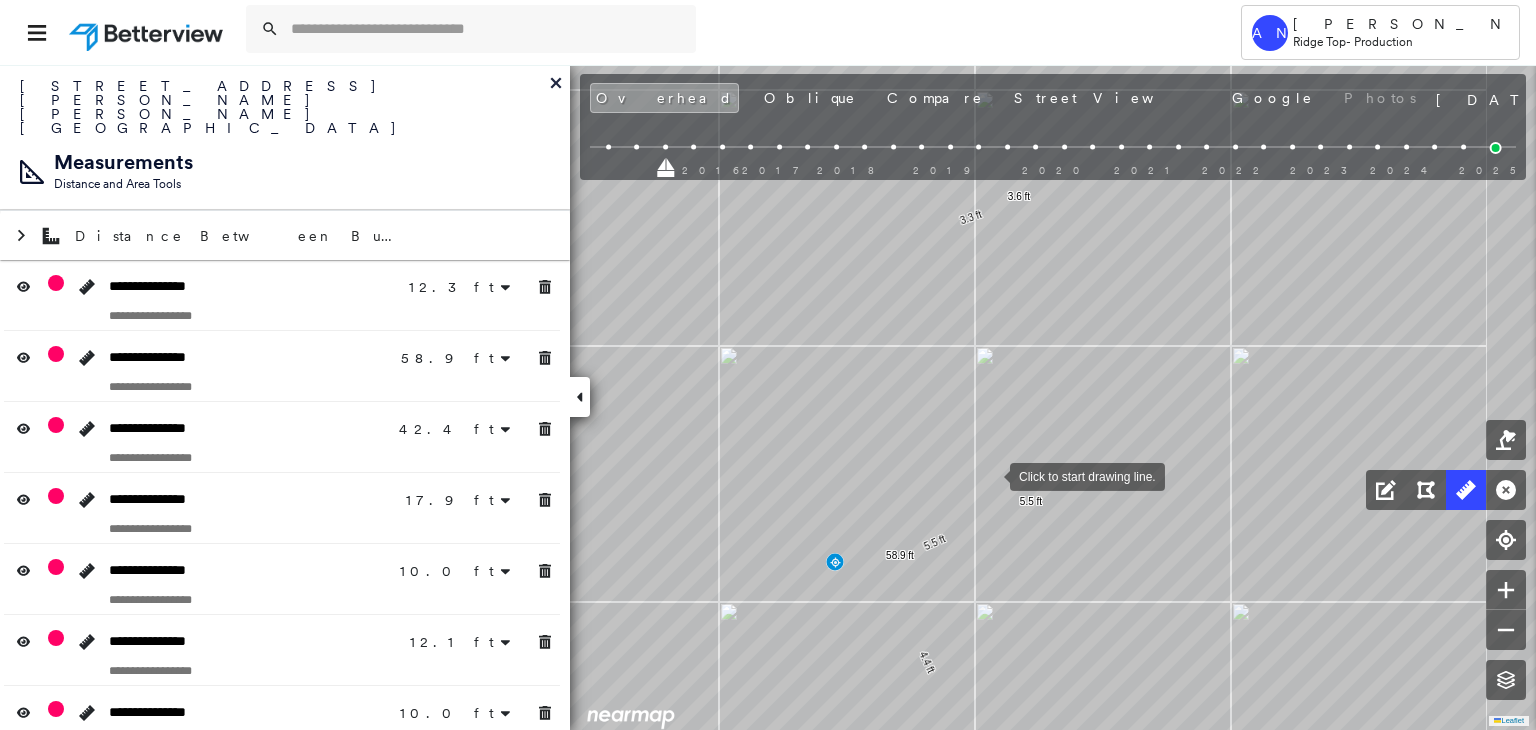 drag, startPoint x: 1046, startPoint y: 482, endPoint x: 991, endPoint y: 475, distance: 55.443665 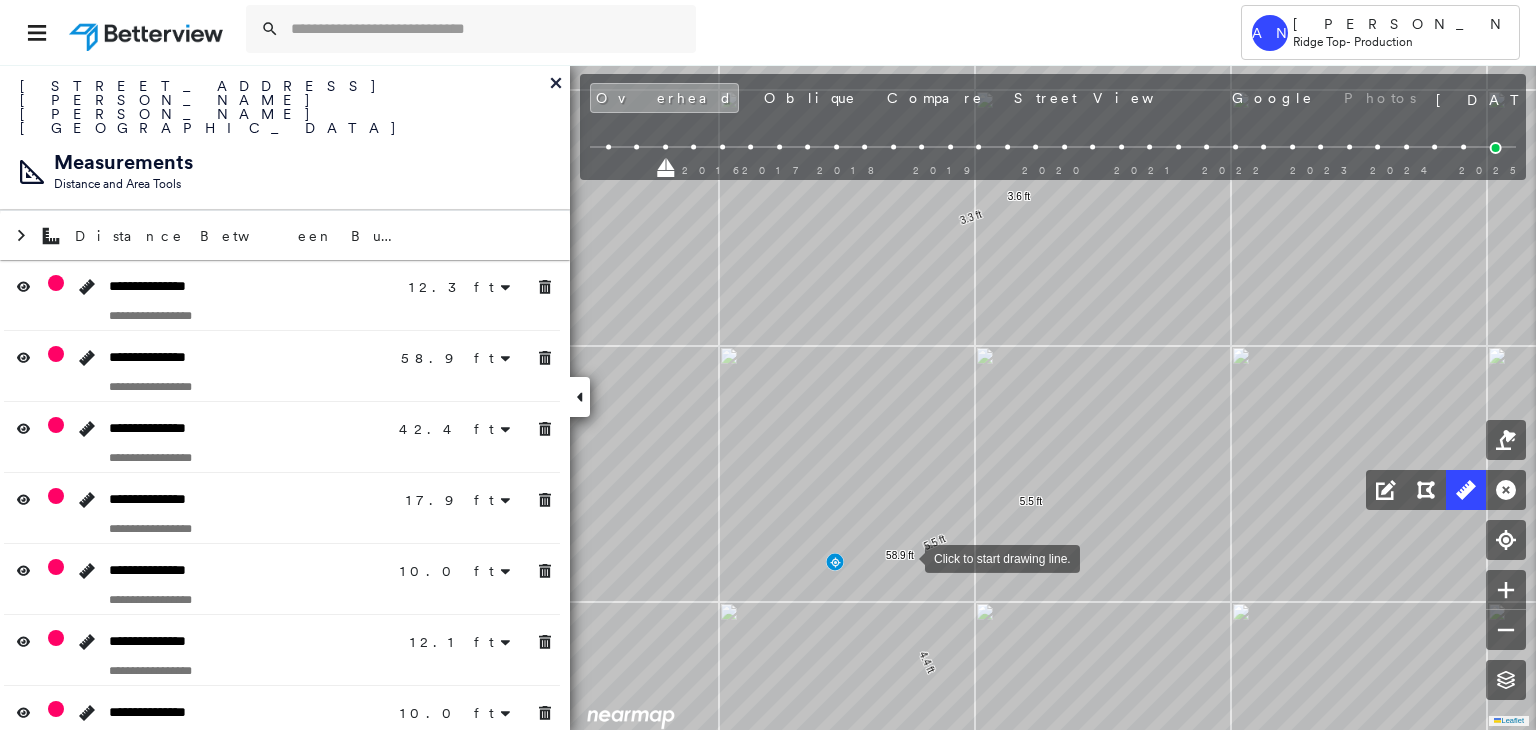 click at bounding box center (905, 557) 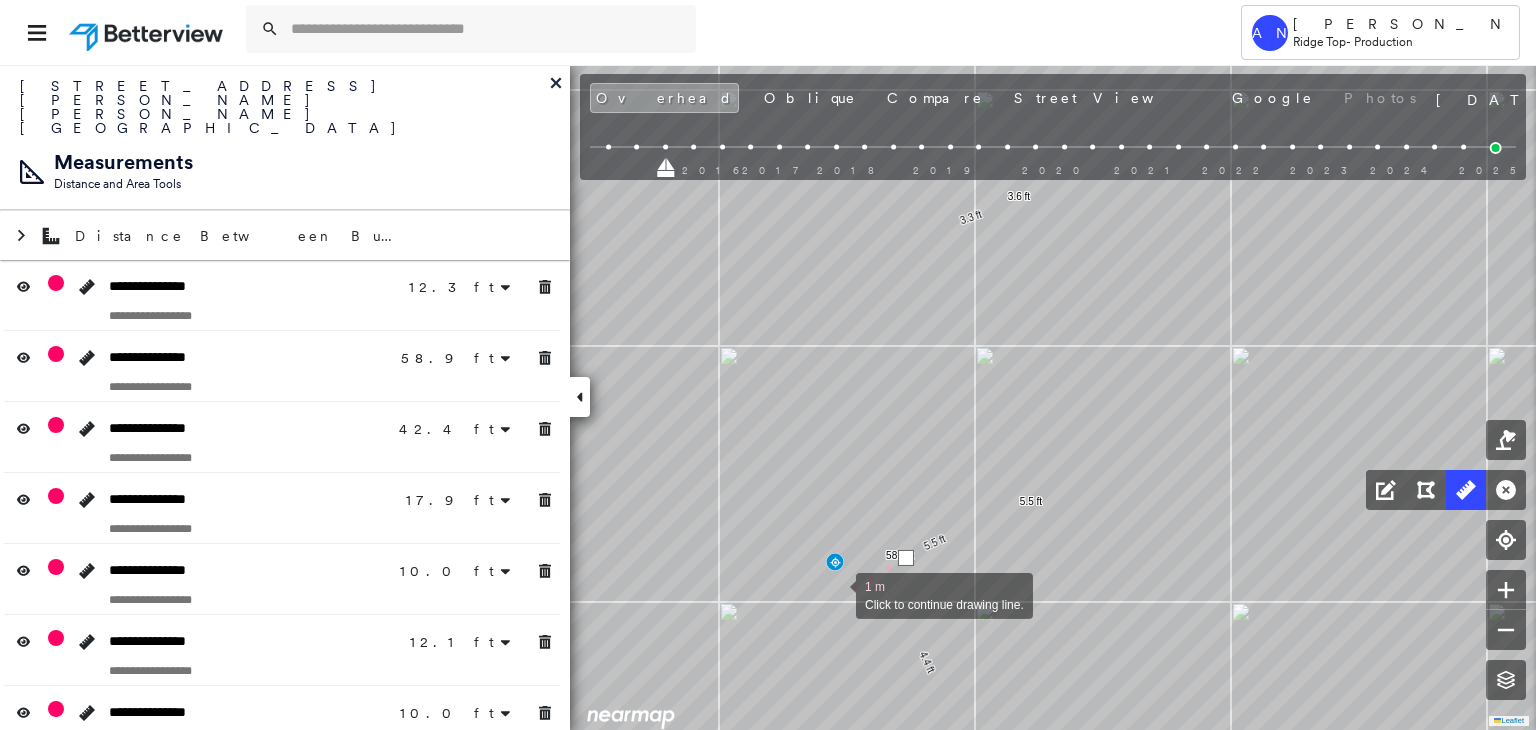 click at bounding box center [836, 594] 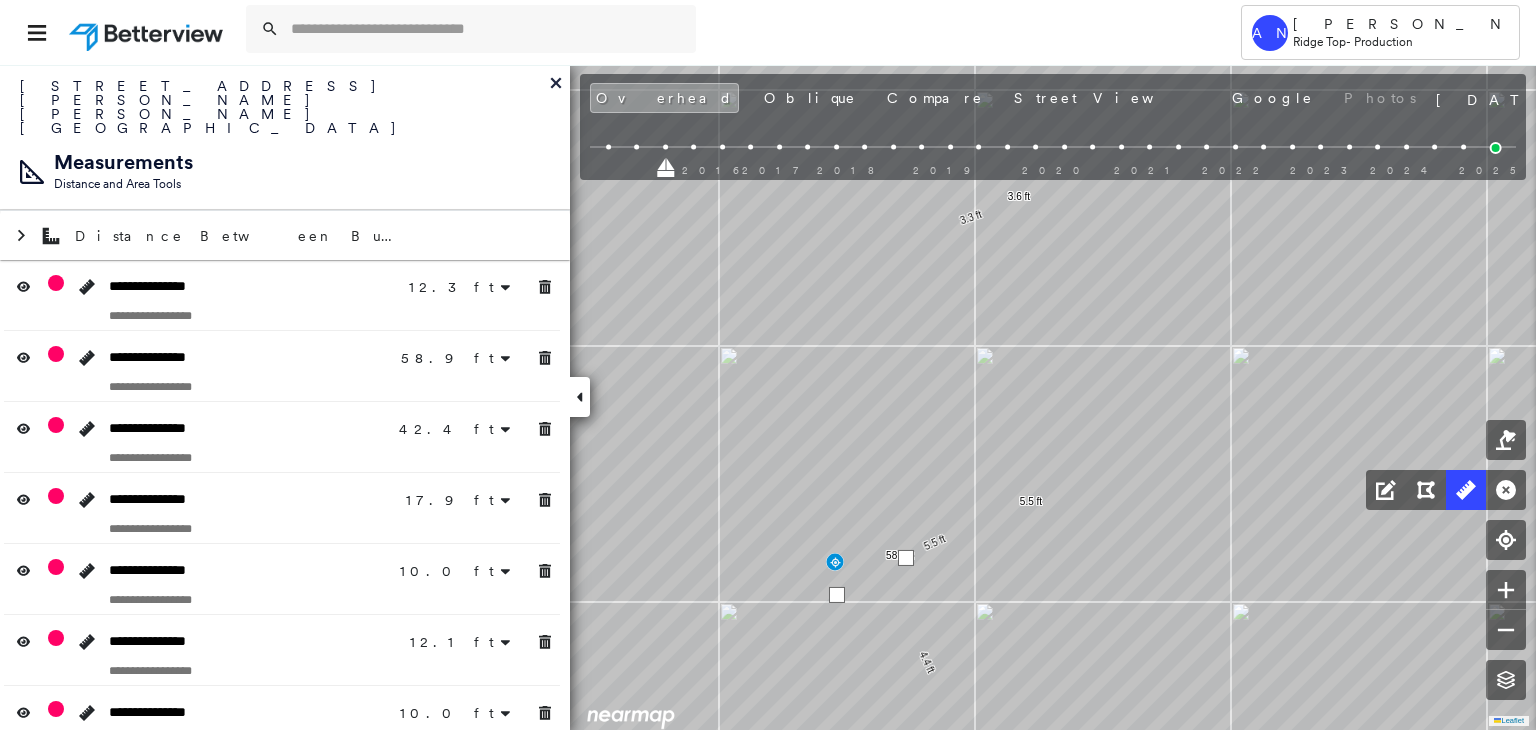 click at bounding box center [837, 595] 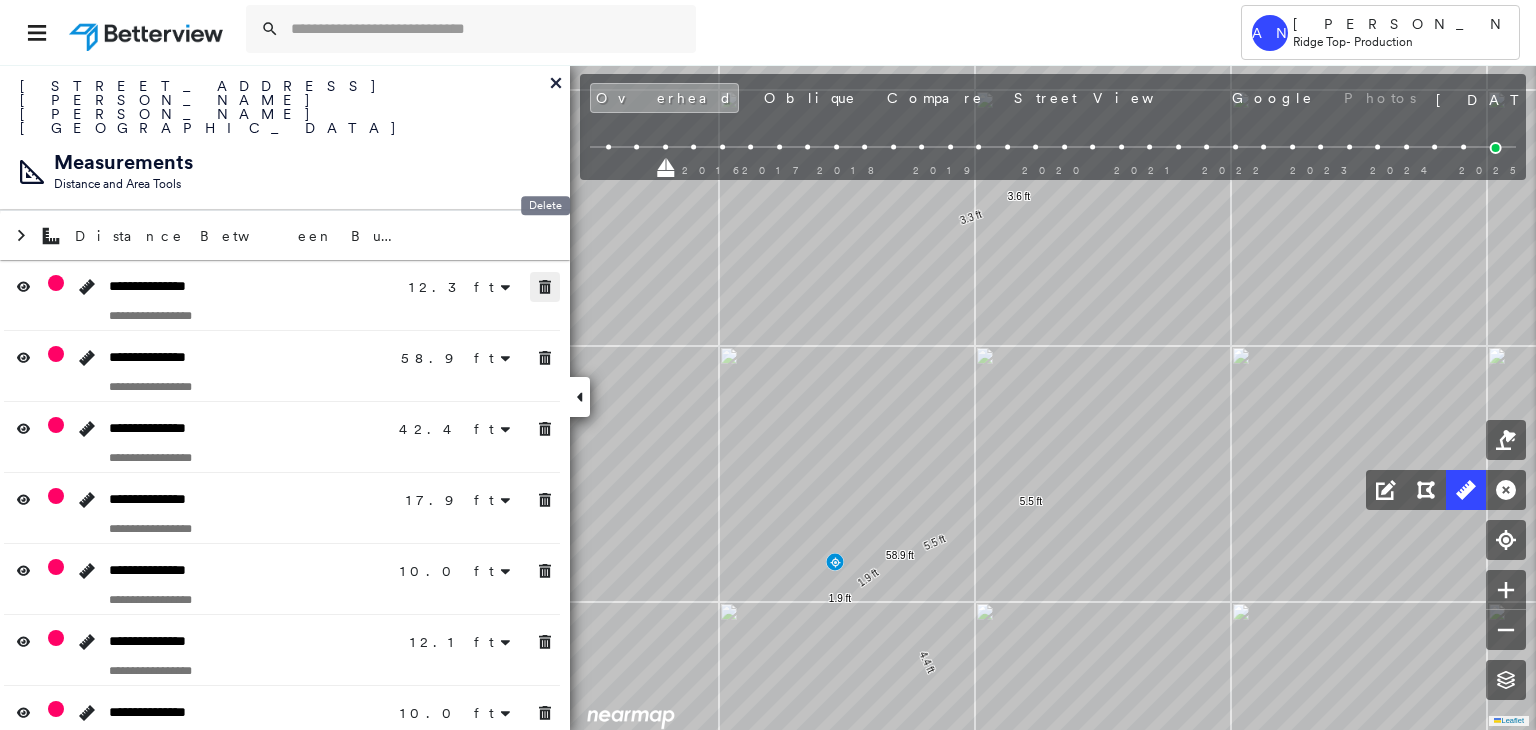 click at bounding box center [545, 287] 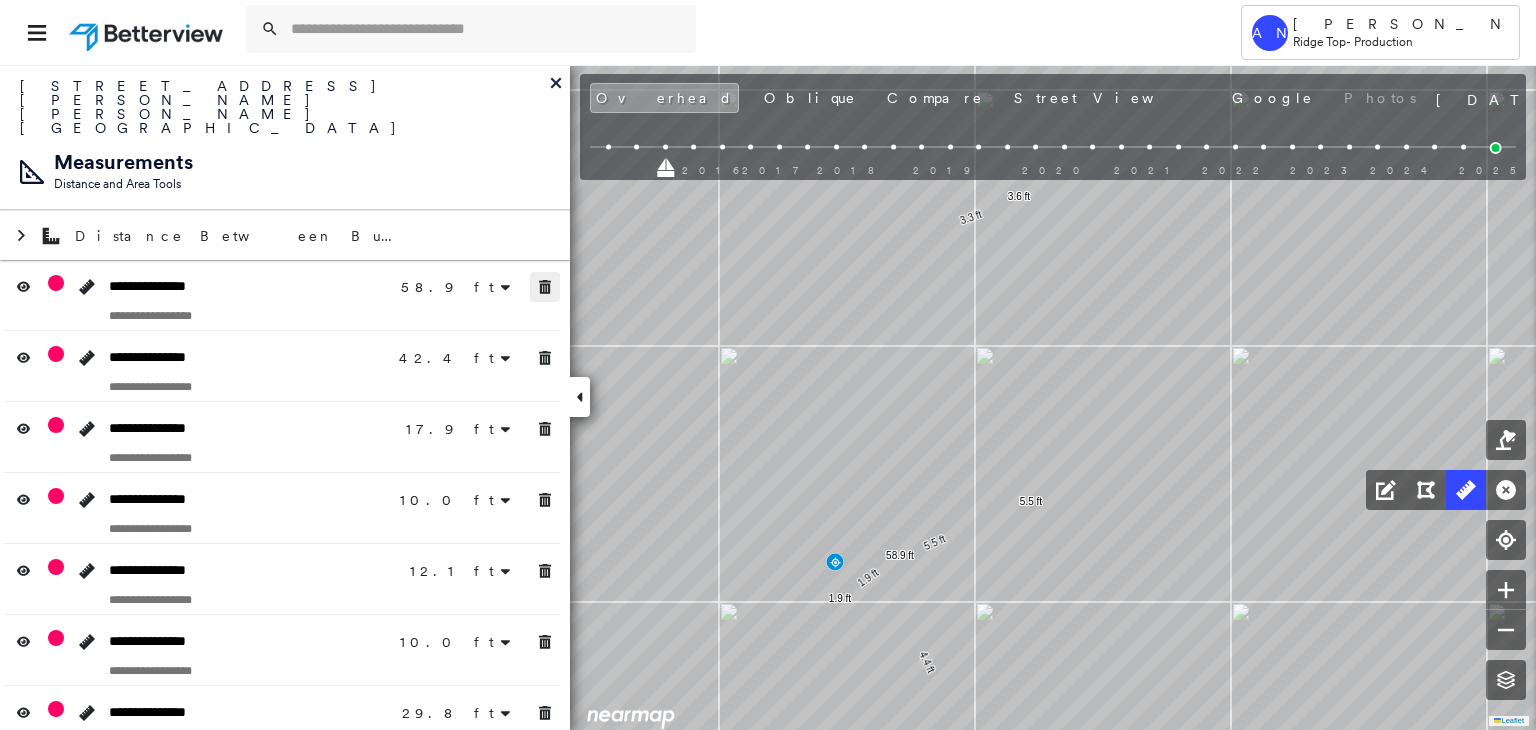 click at bounding box center (545, 287) 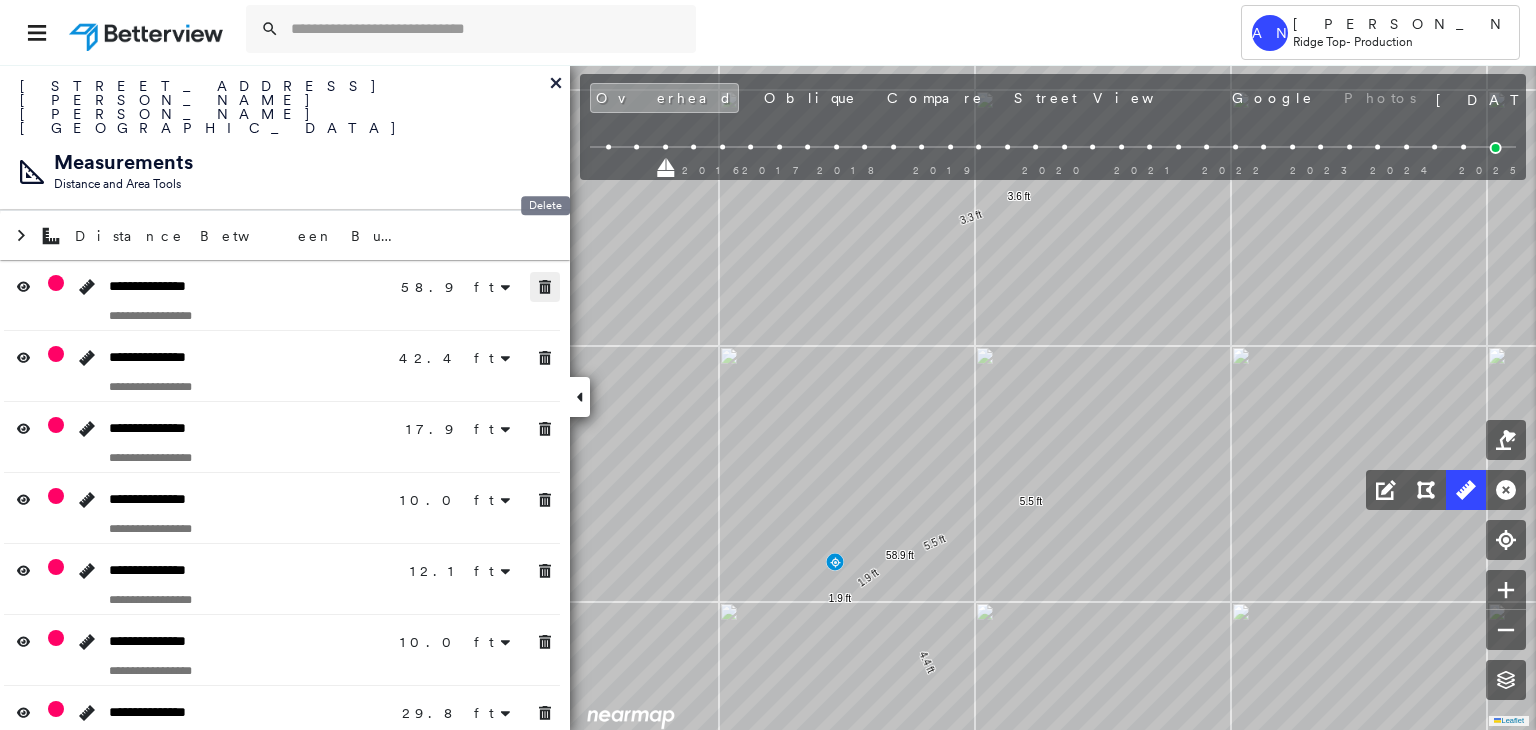 click at bounding box center [545, 287] 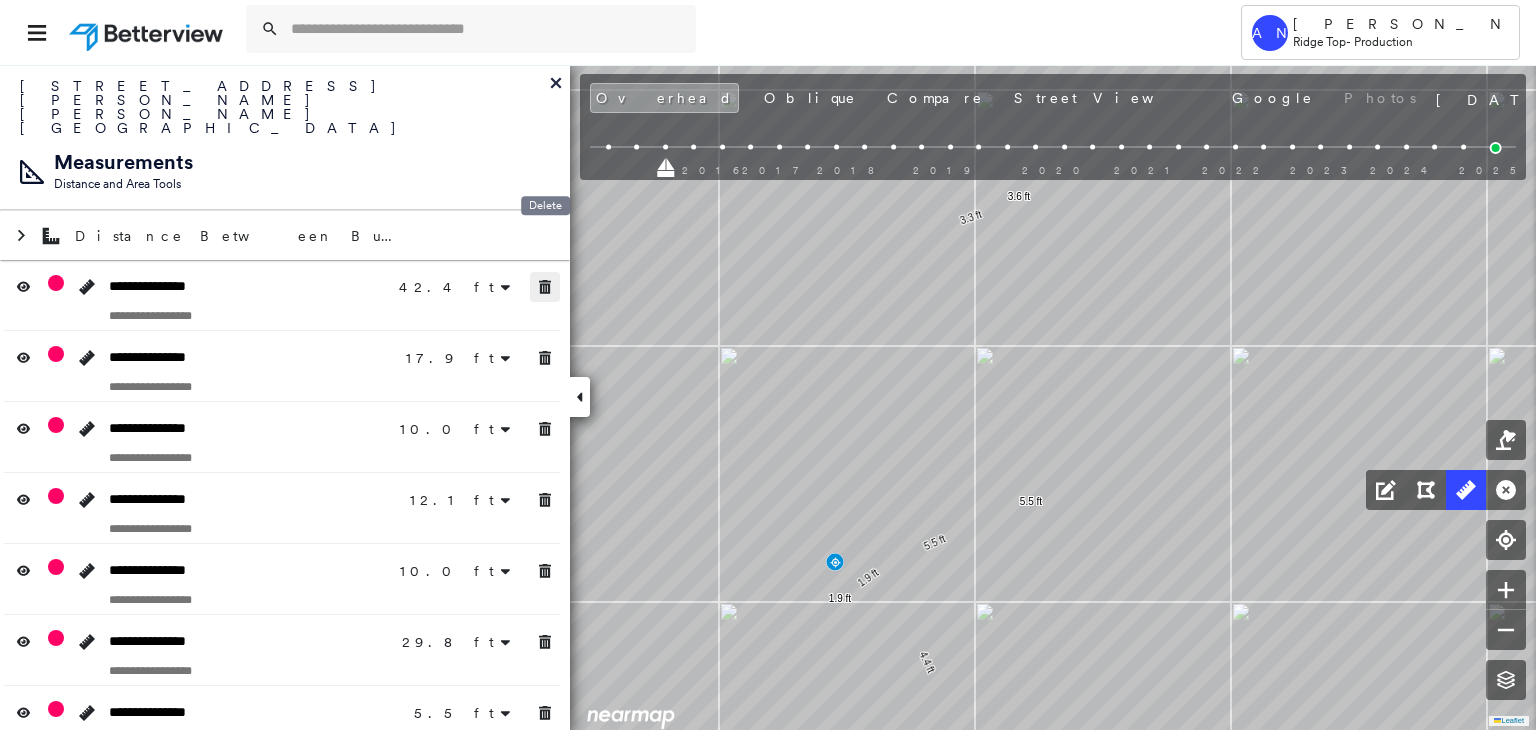 click at bounding box center [545, 287] 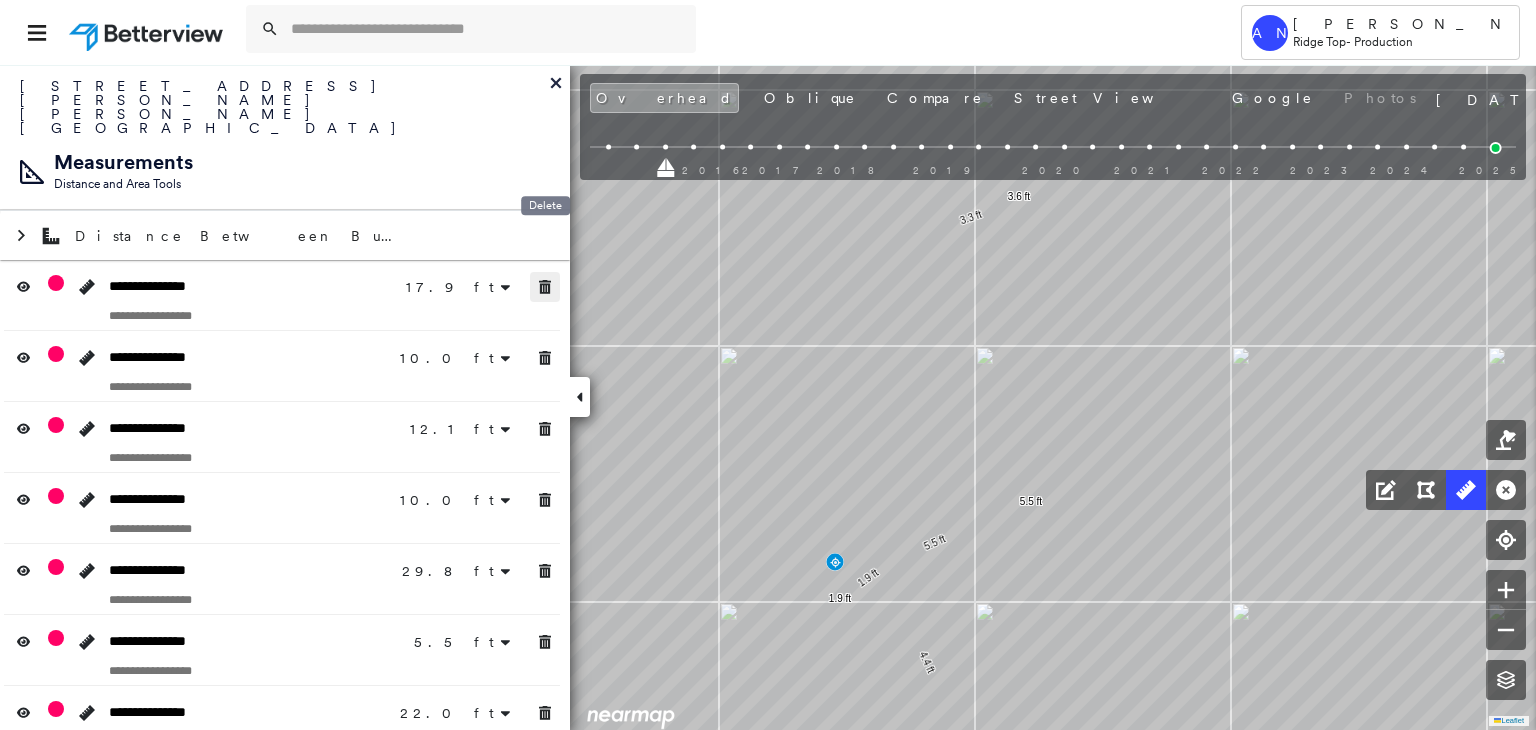 click at bounding box center (545, 287) 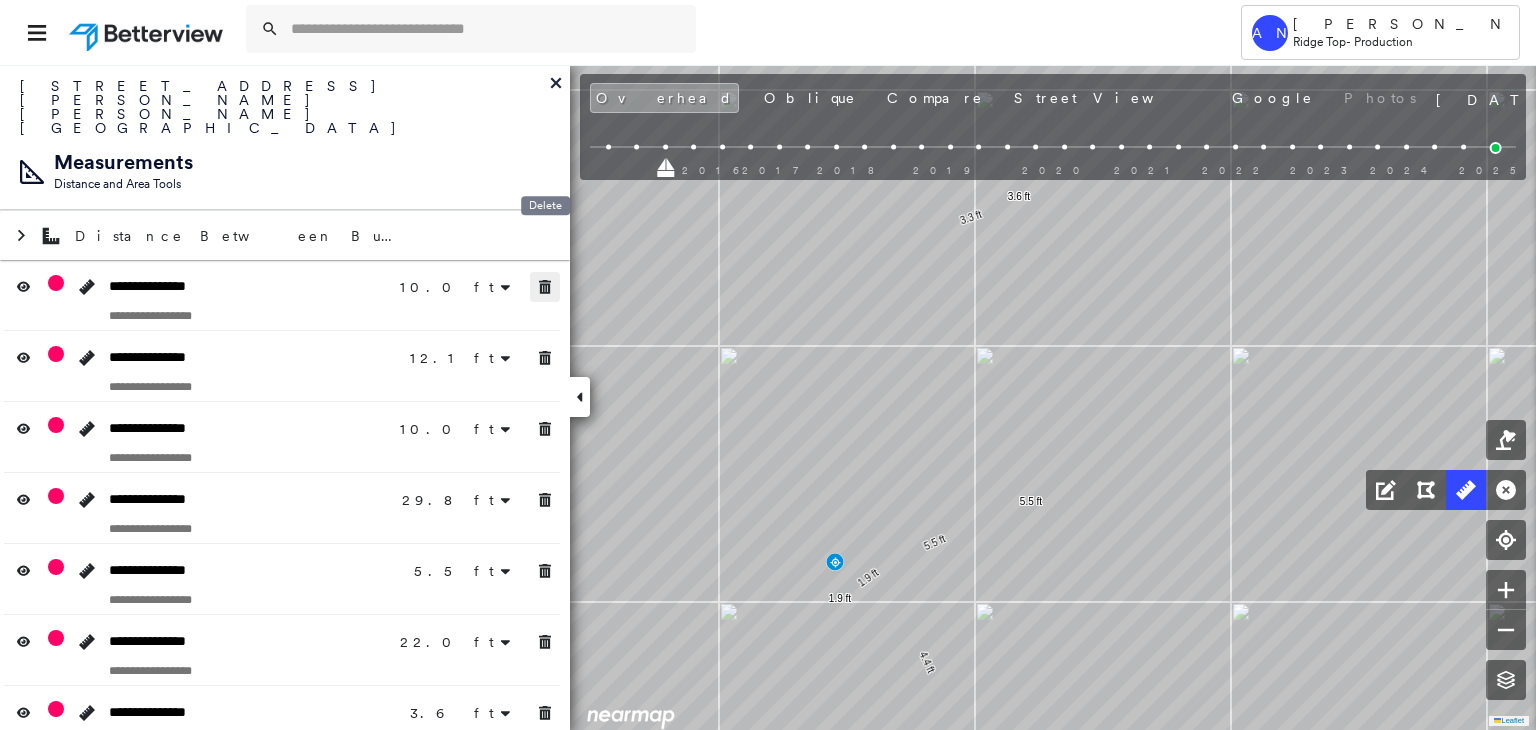 click at bounding box center (545, 287) 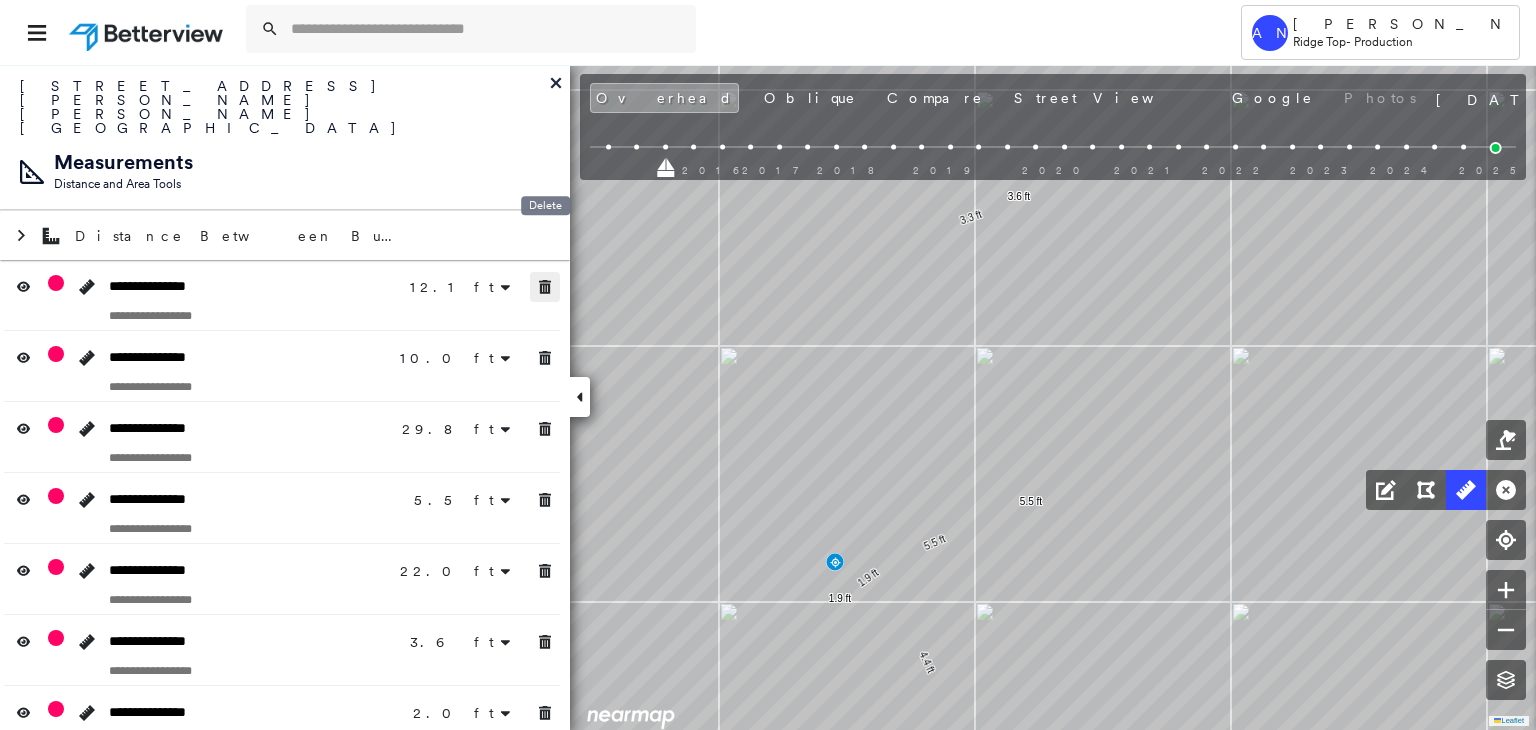 click at bounding box center [545, 287] 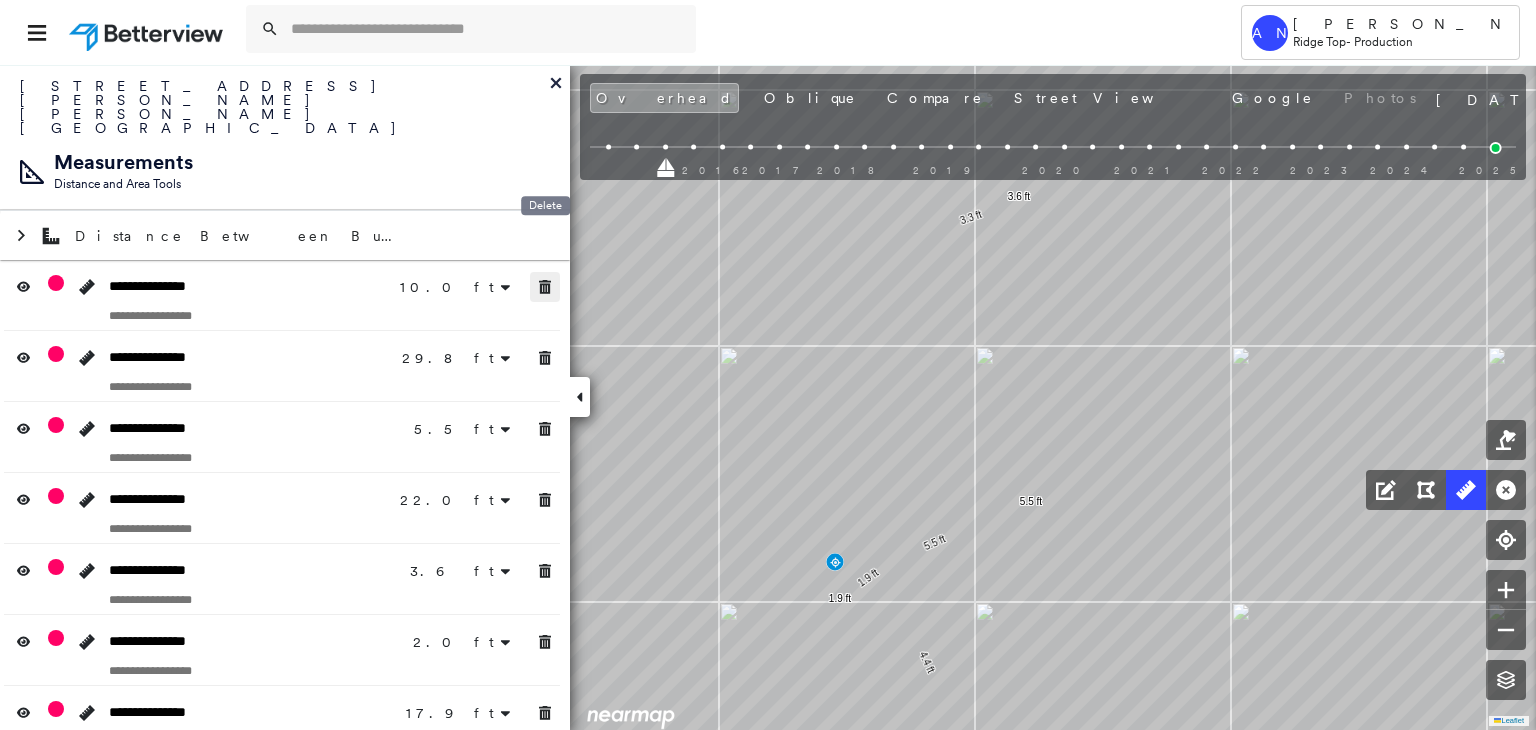 click at bounding box center [545, 287] 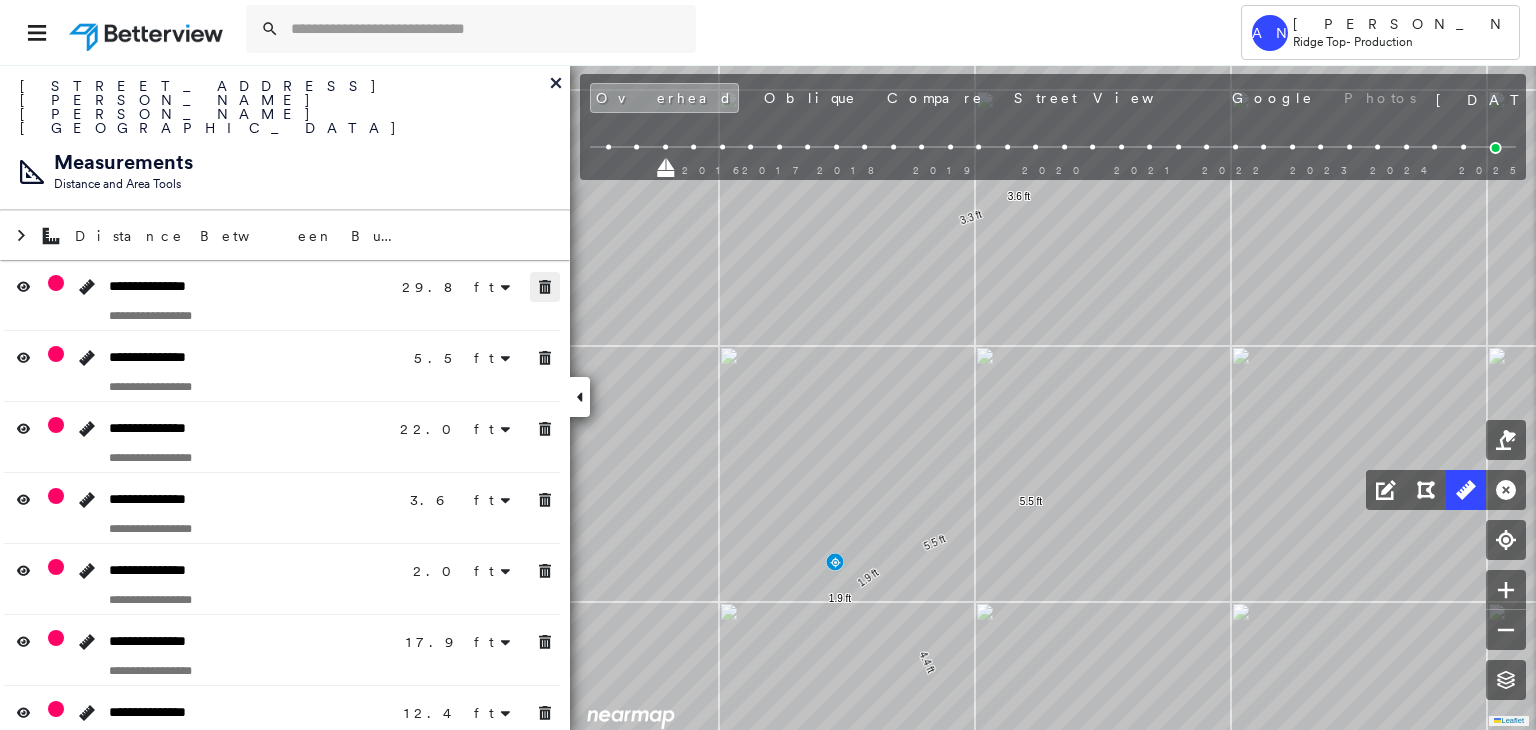 click at bounding box center (545, 287) 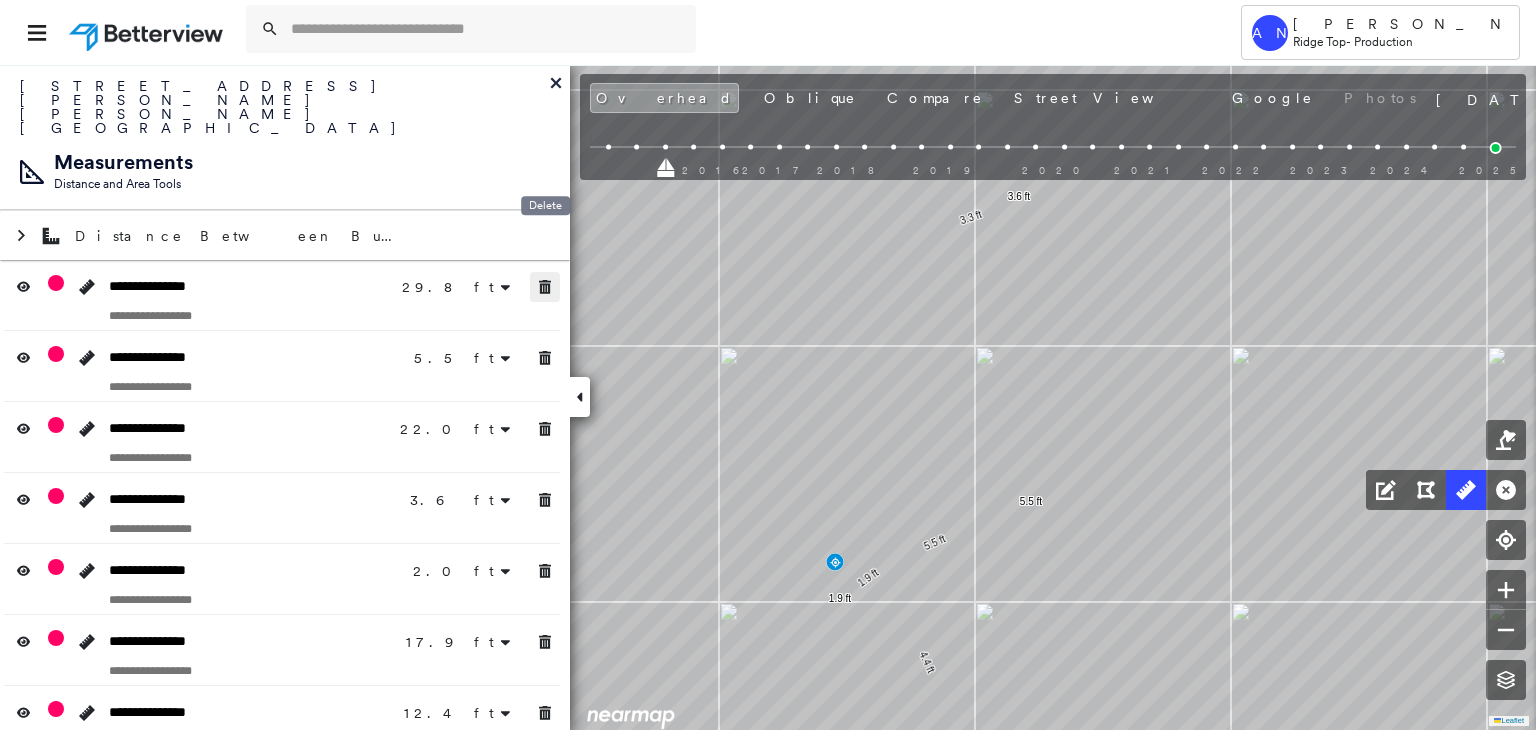 click at bounding box center (545, 287) 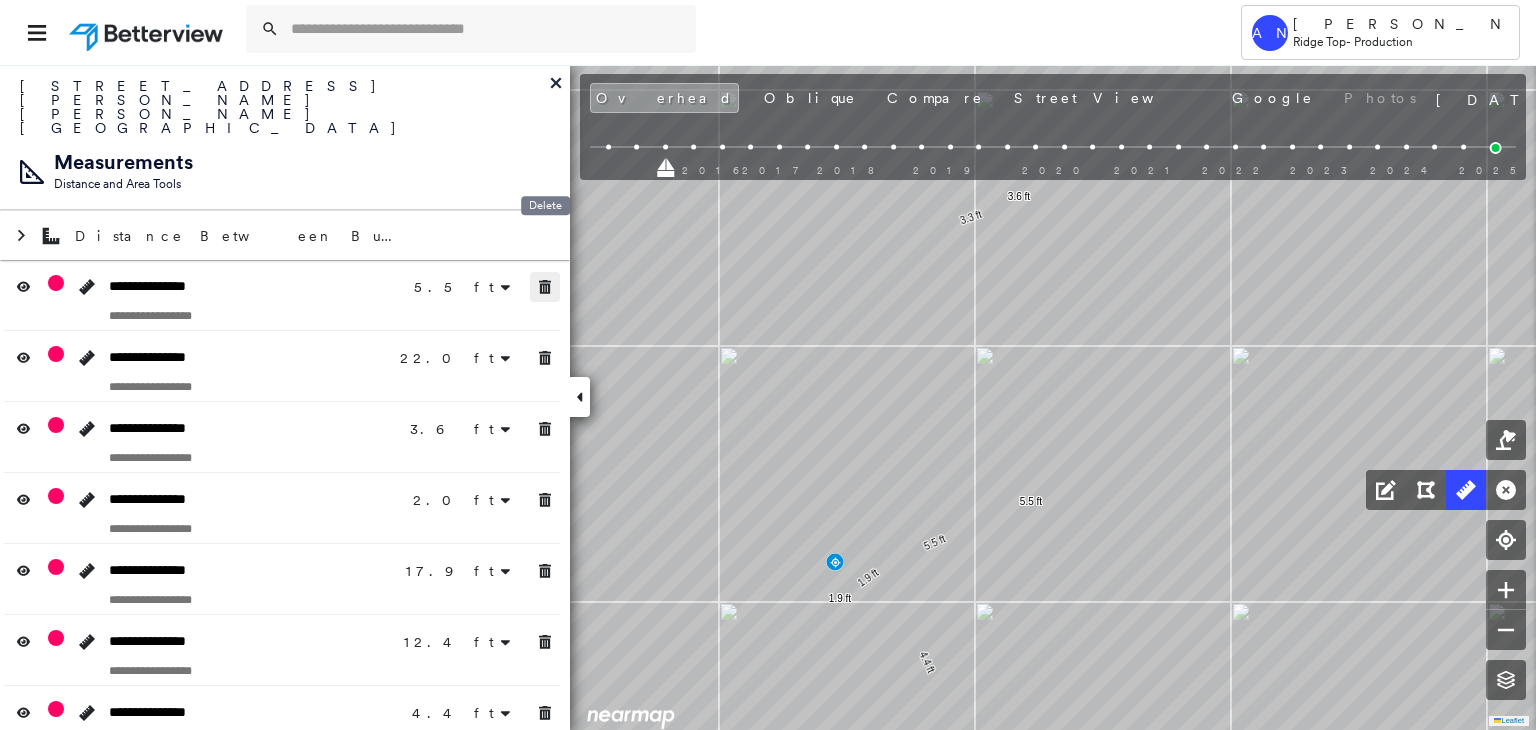 click at bounding box center (545, 287) 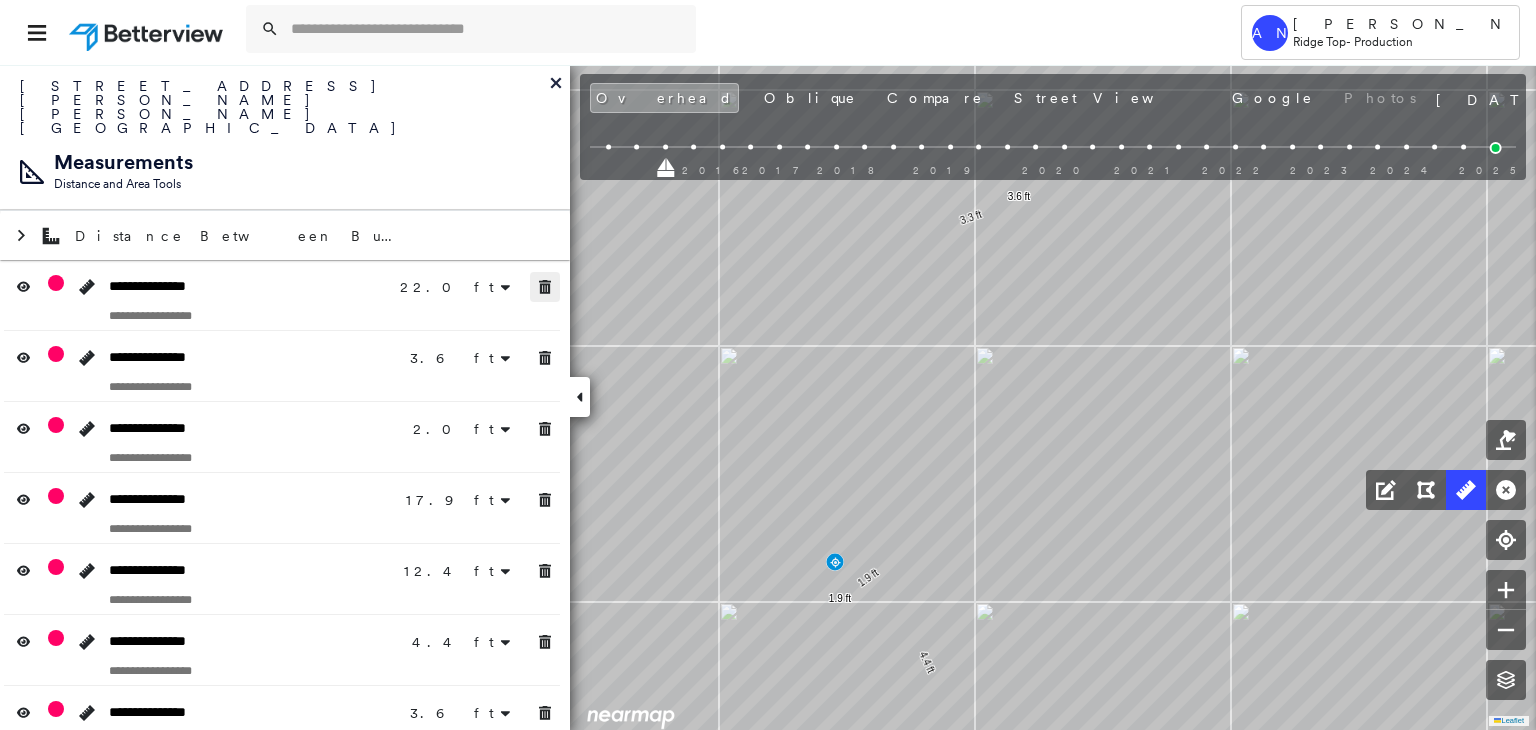 click at bounding box center [545, 287] 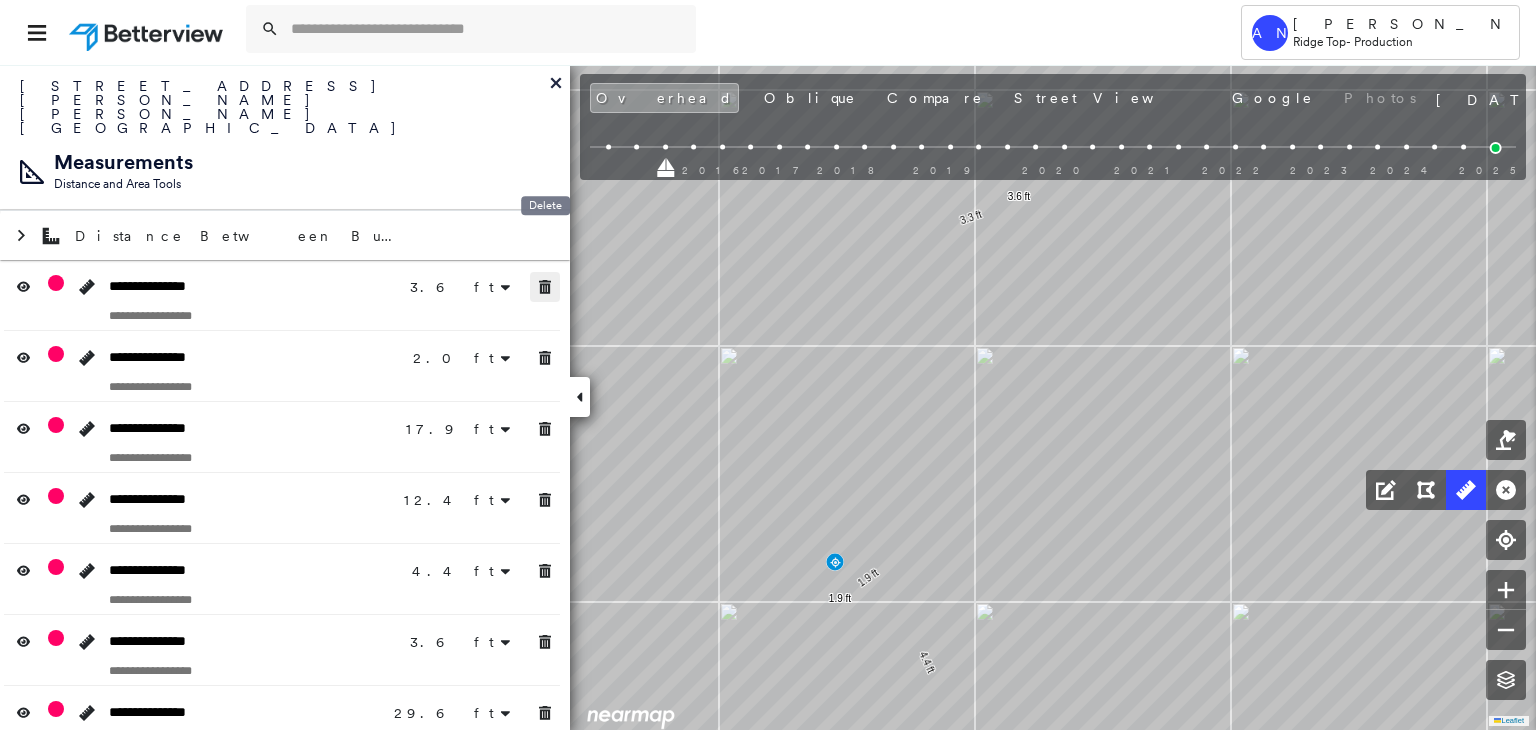 click at bounding box center (545, 287) 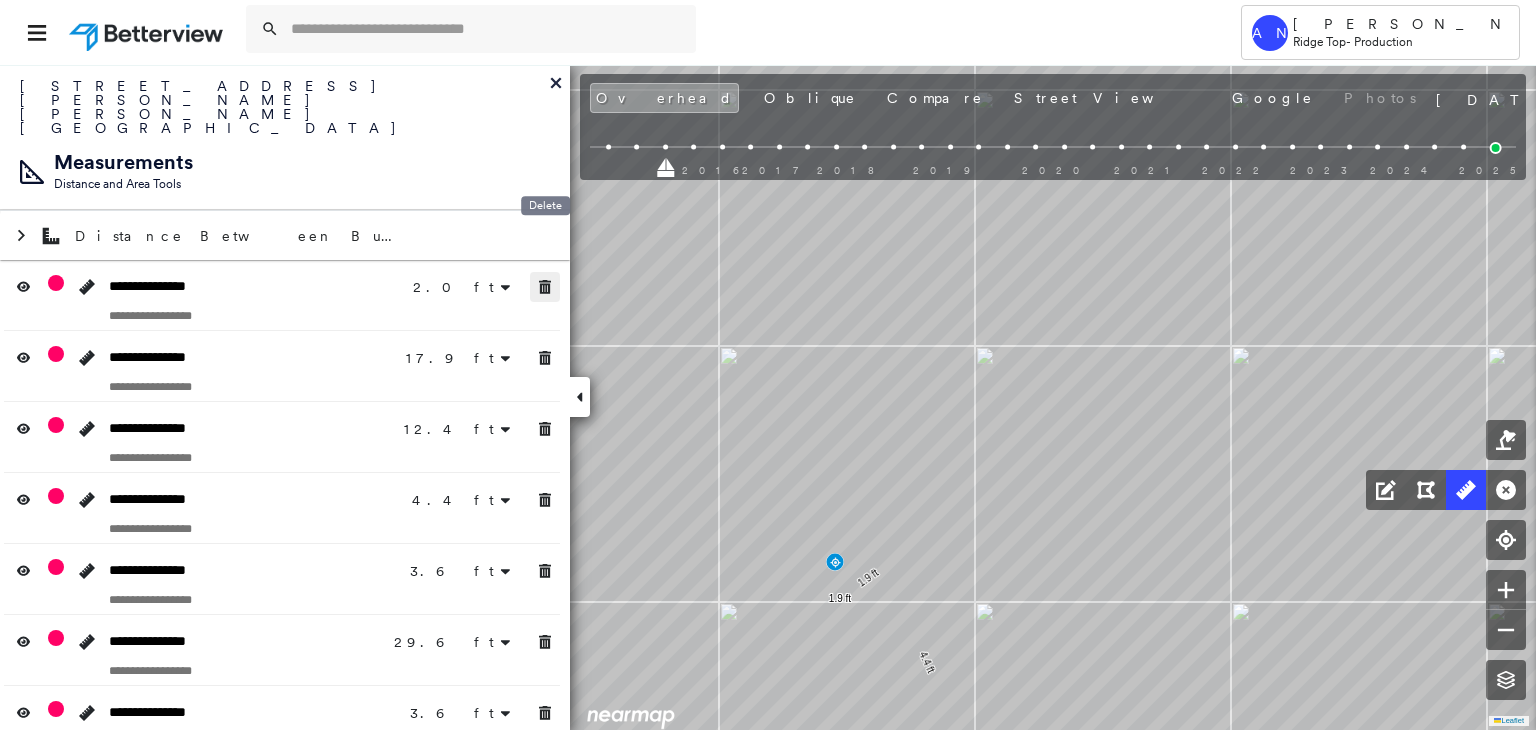 click 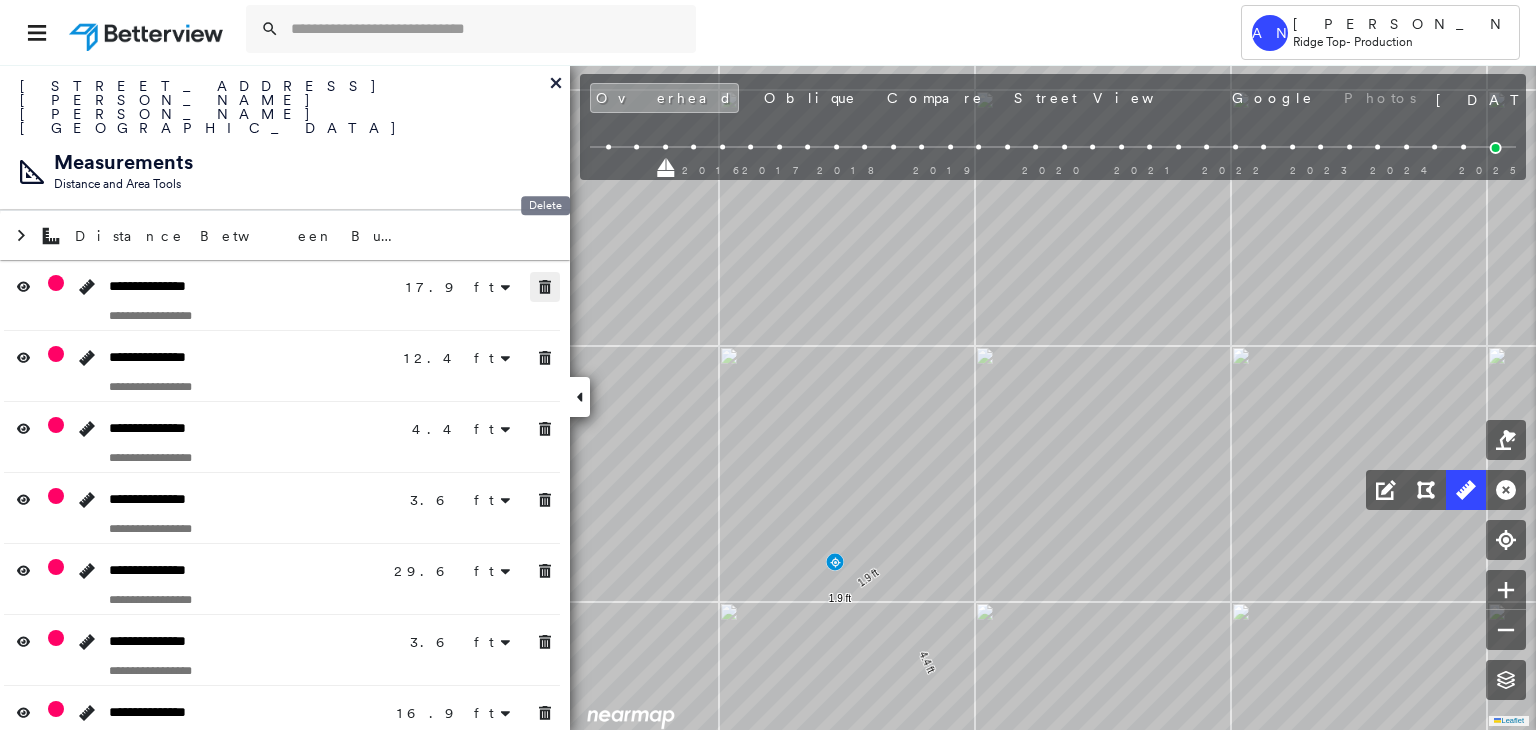 click 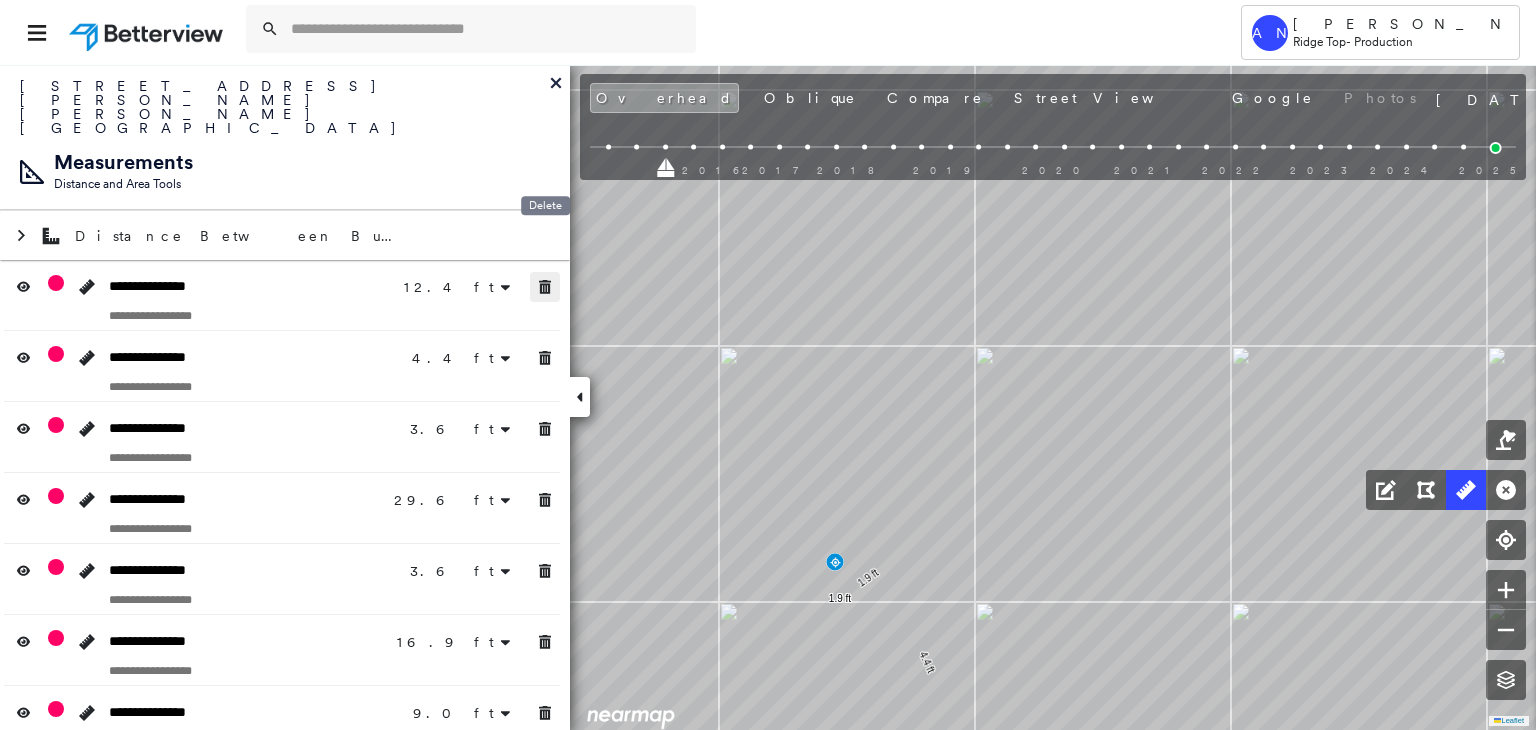 click 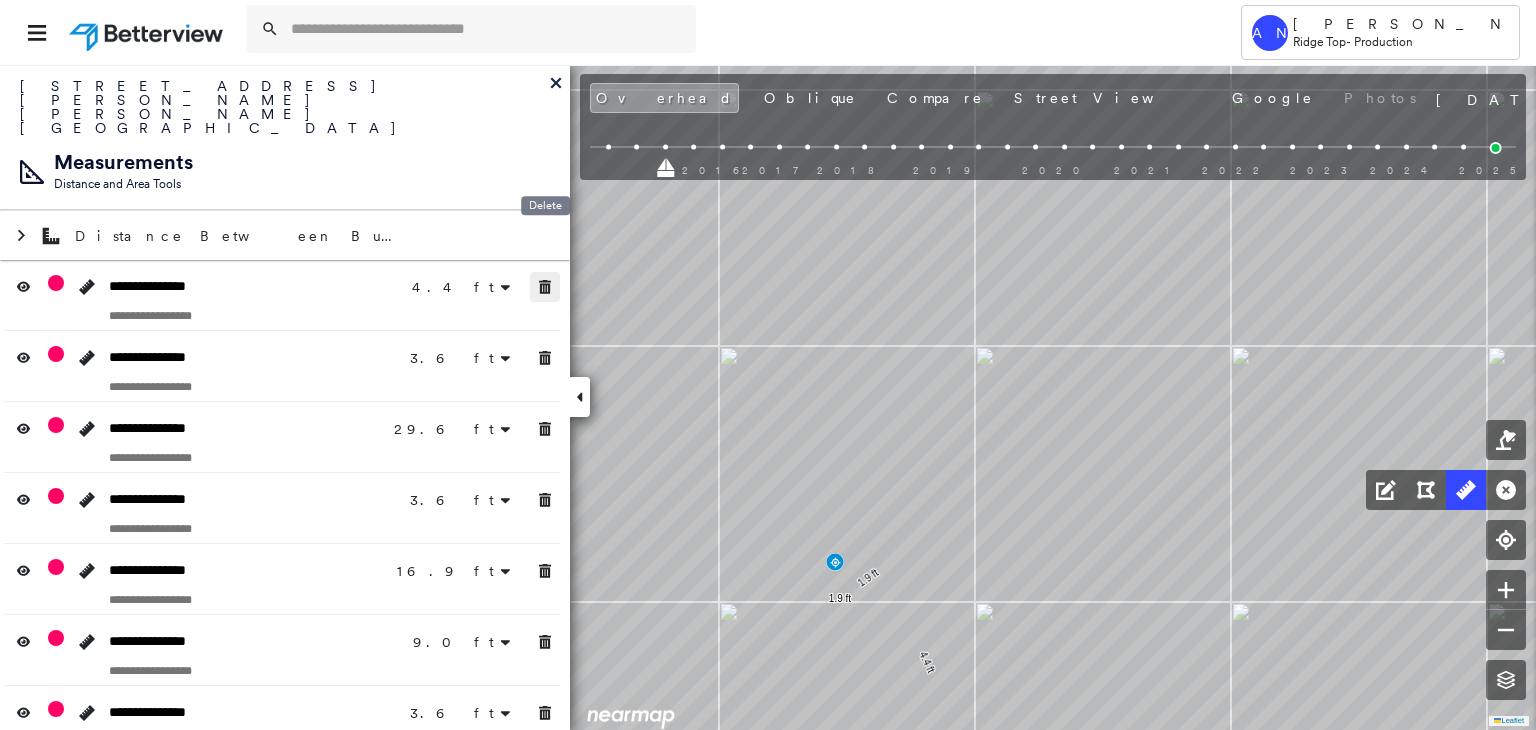 click 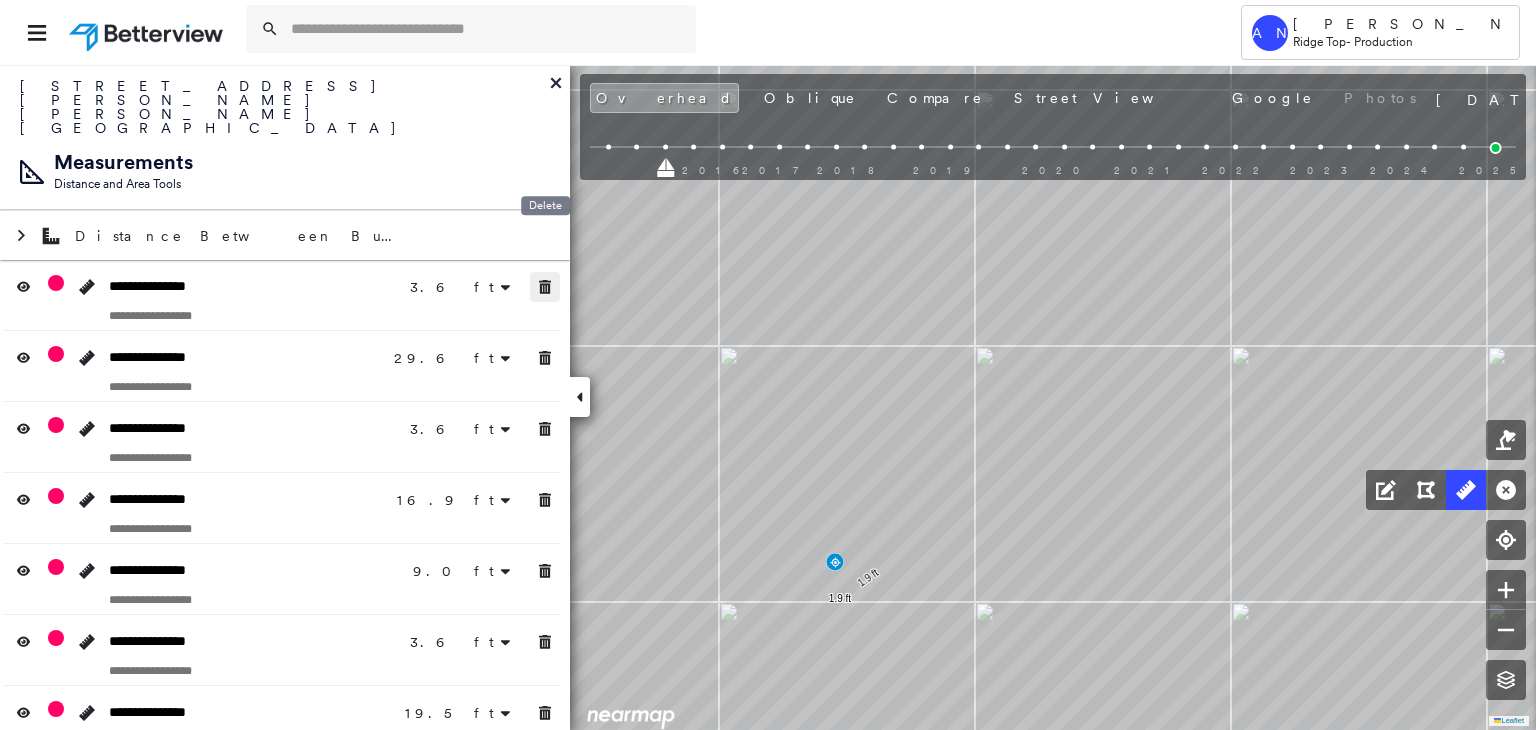 click 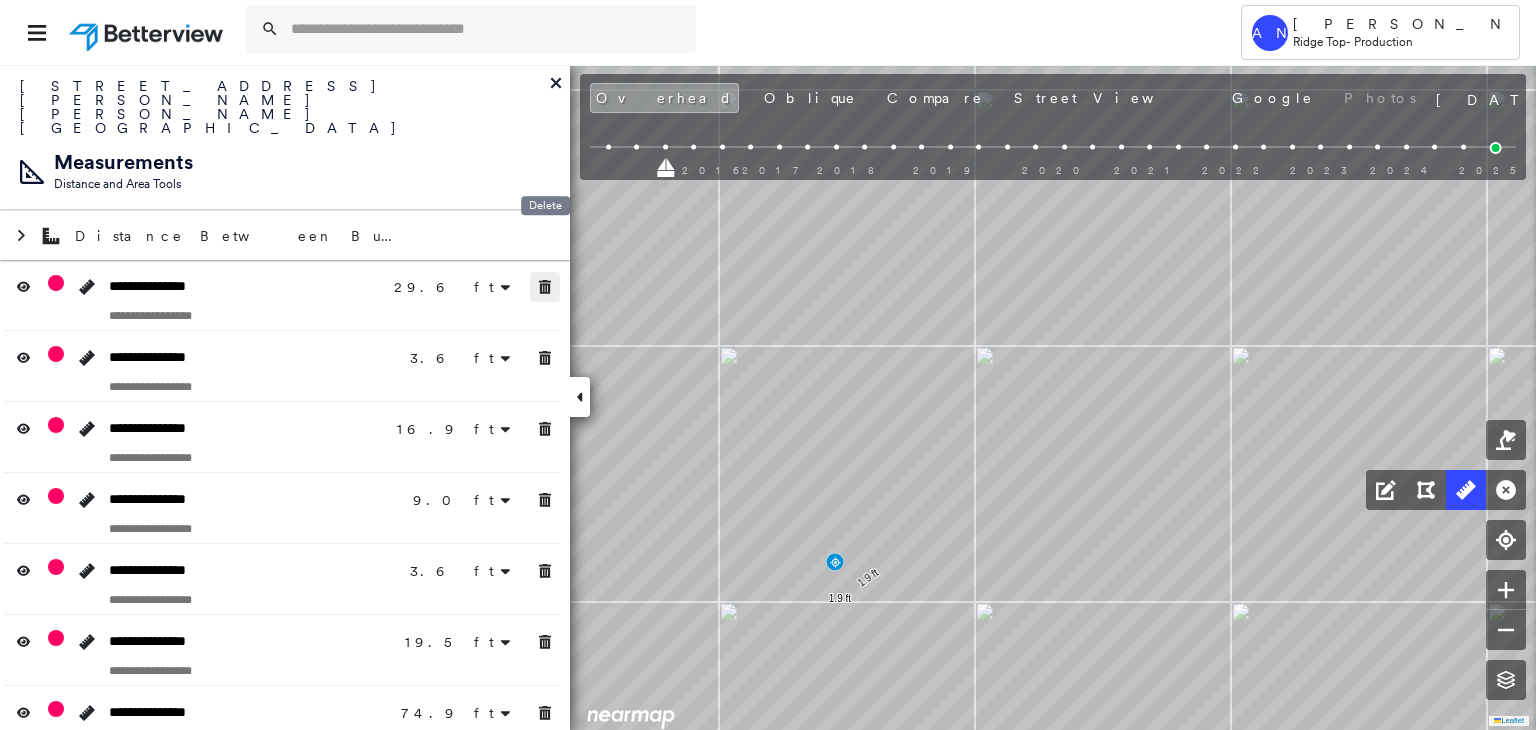 click 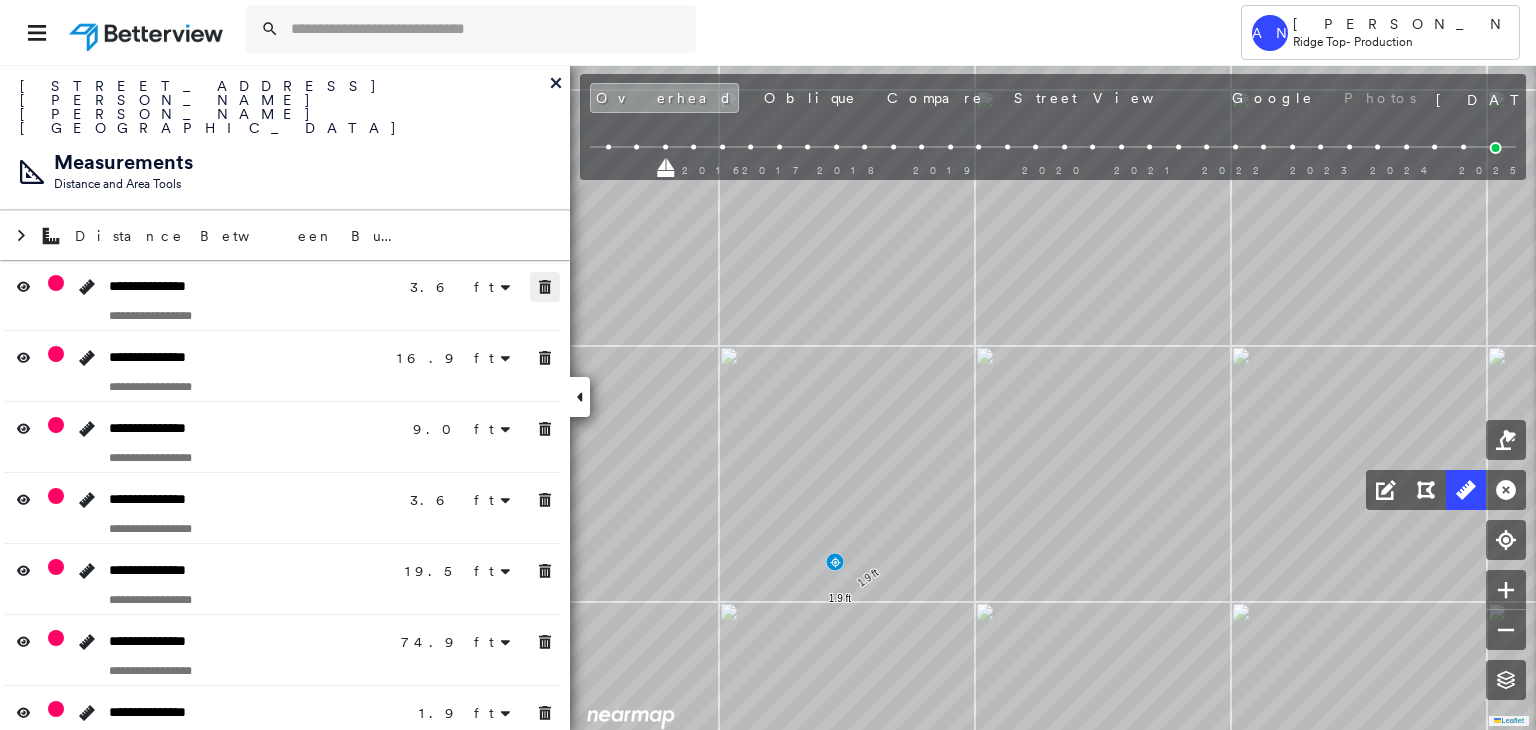 click 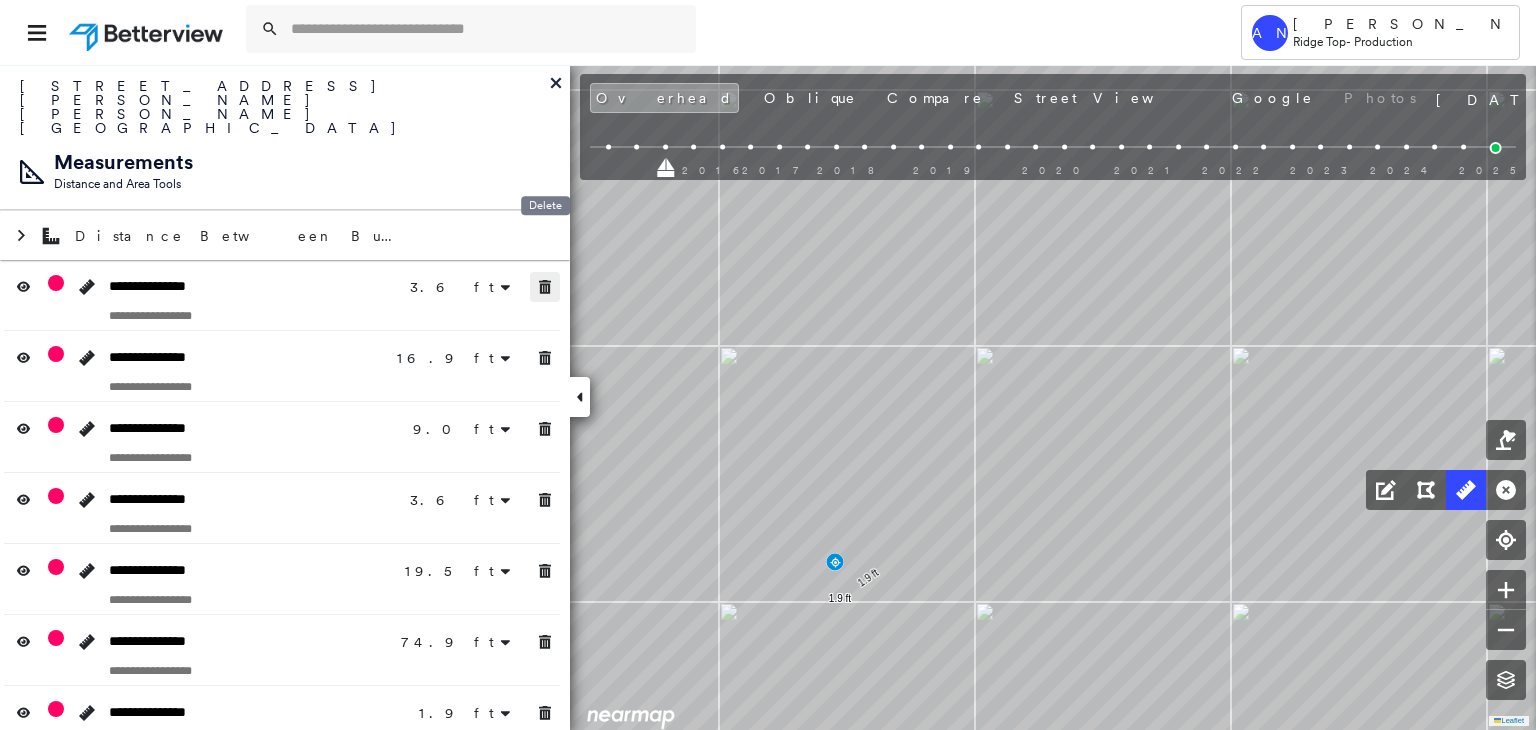 click 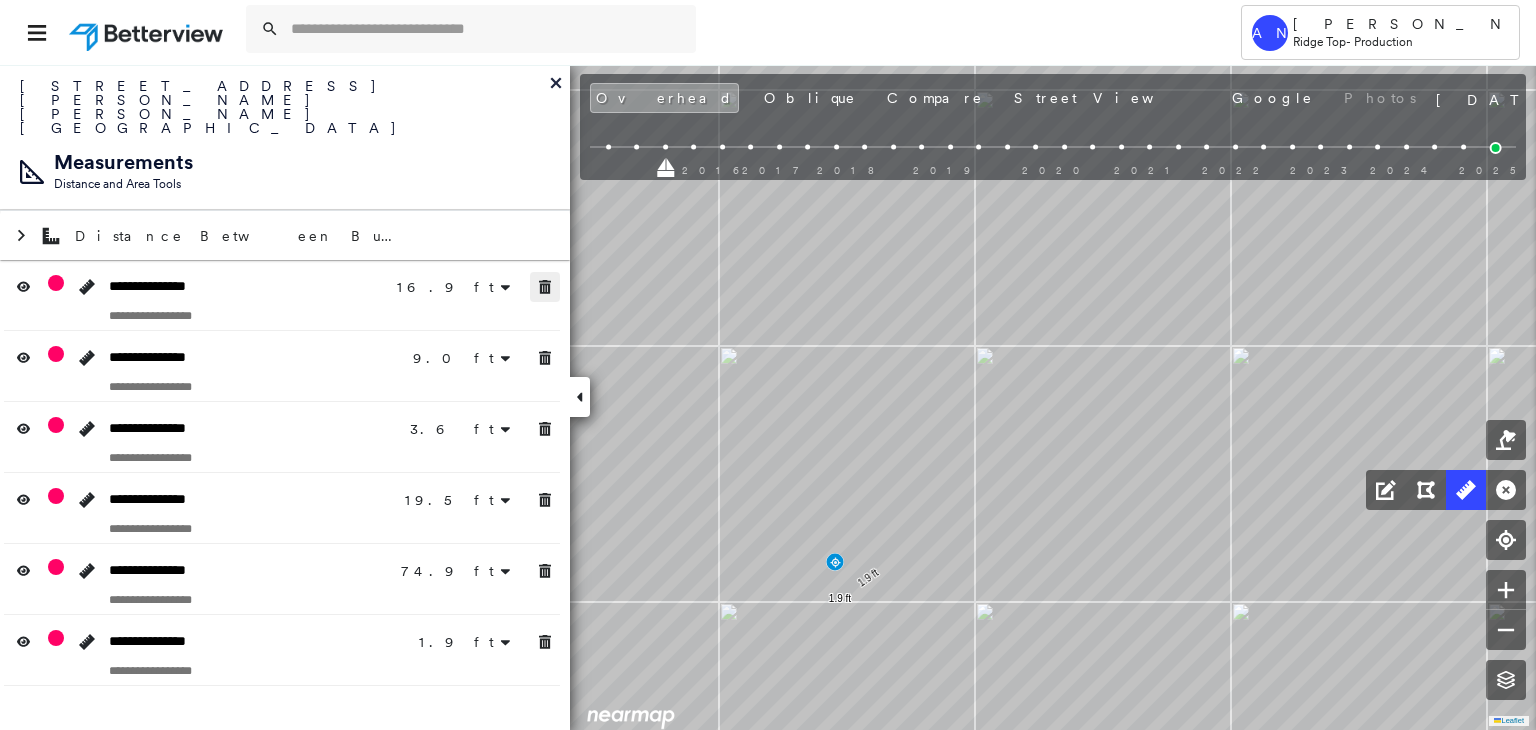 click 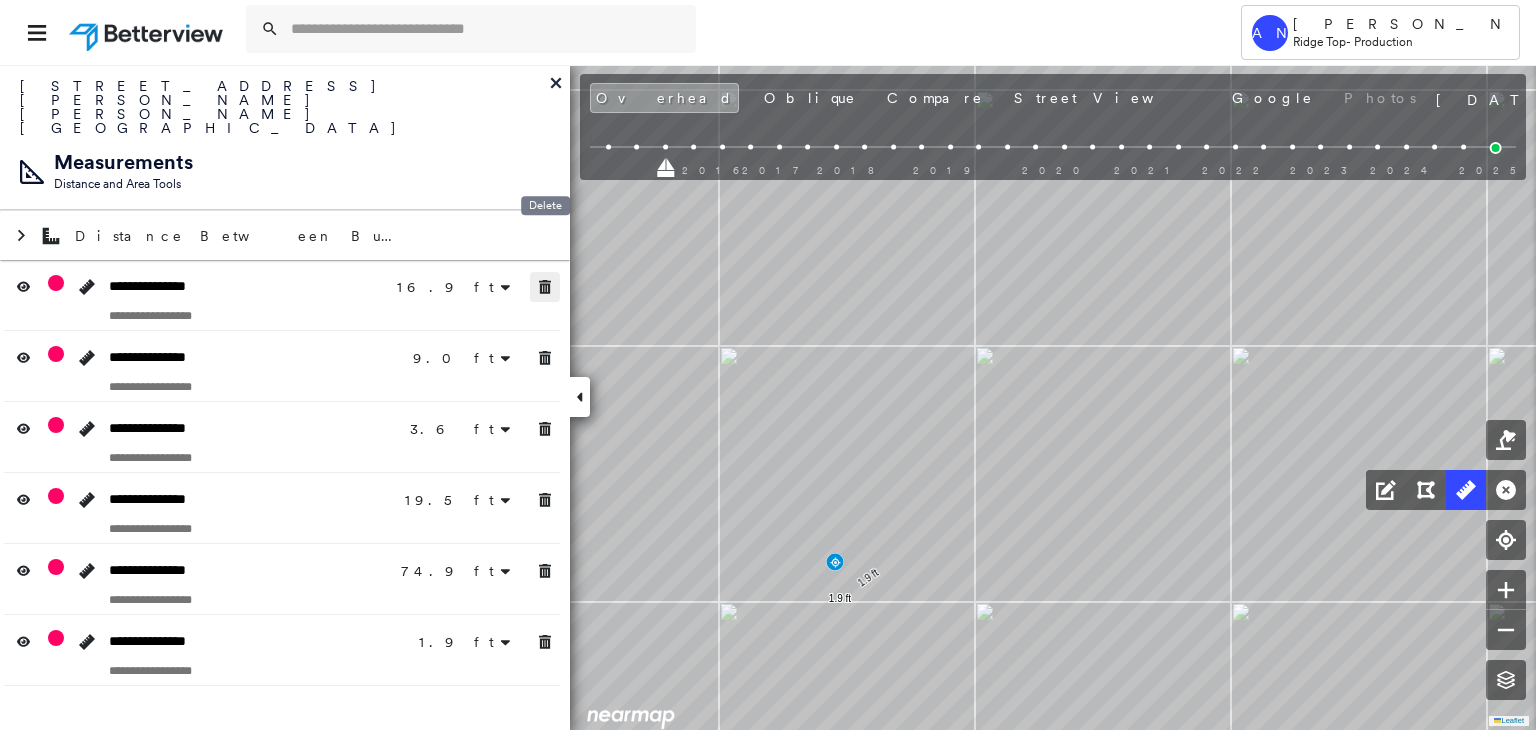 click 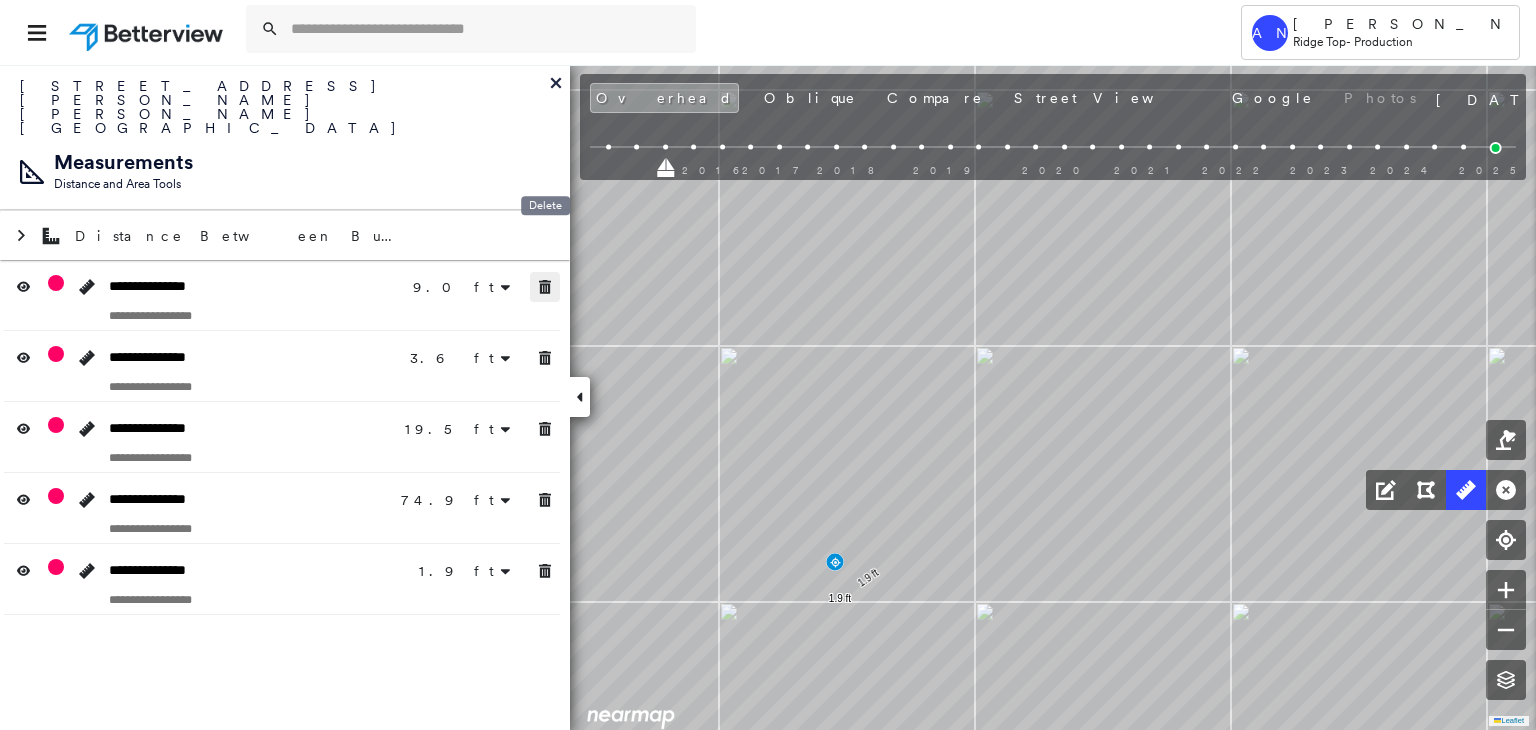 click 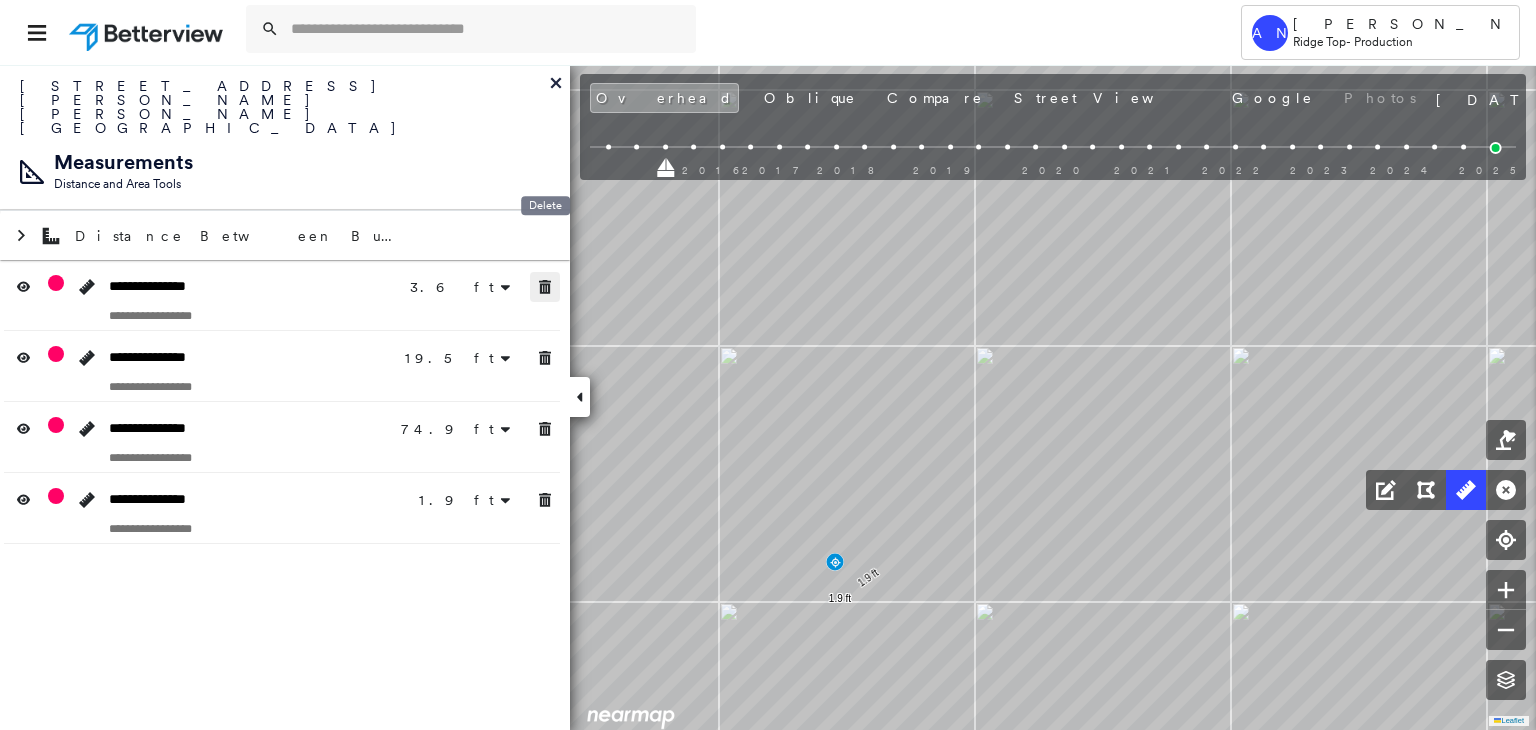 click 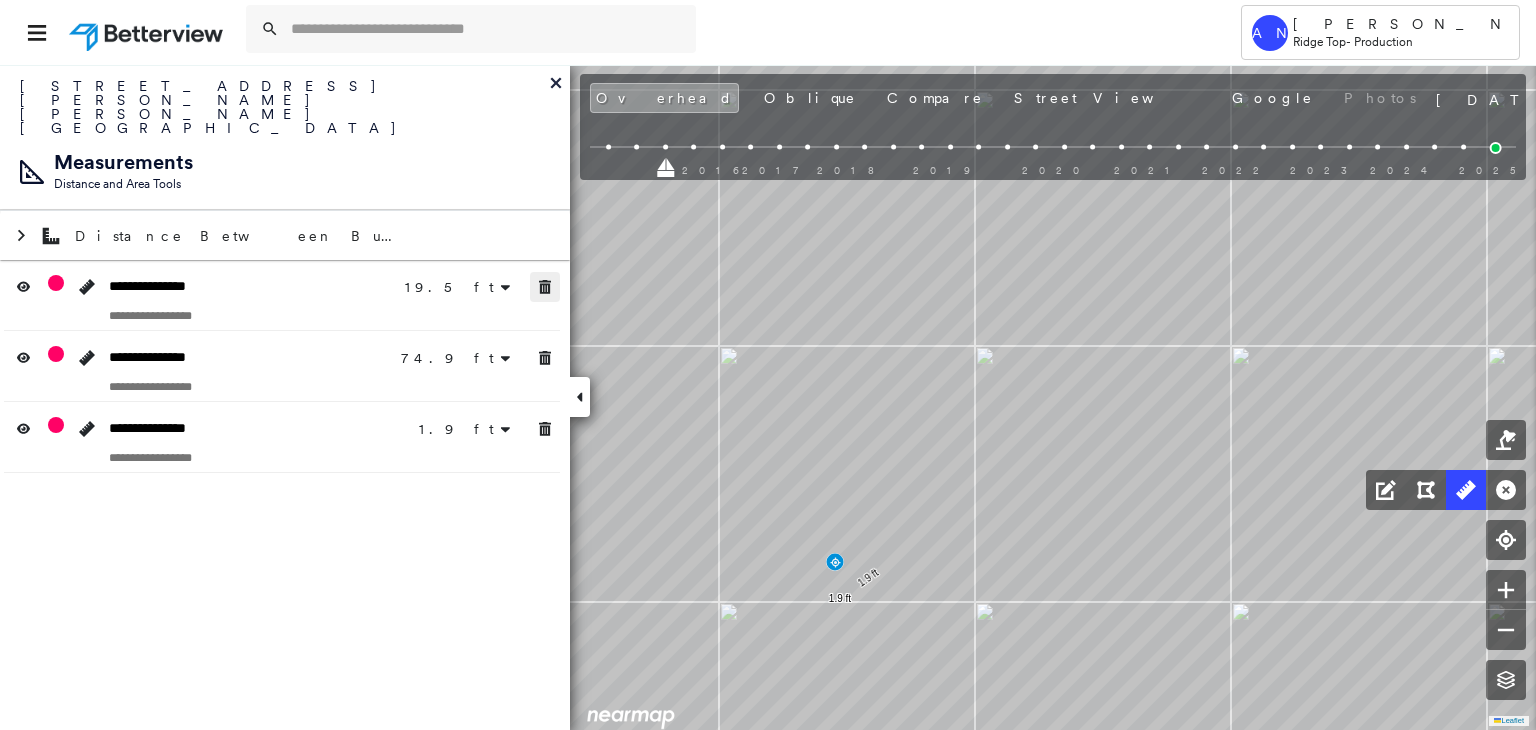 click 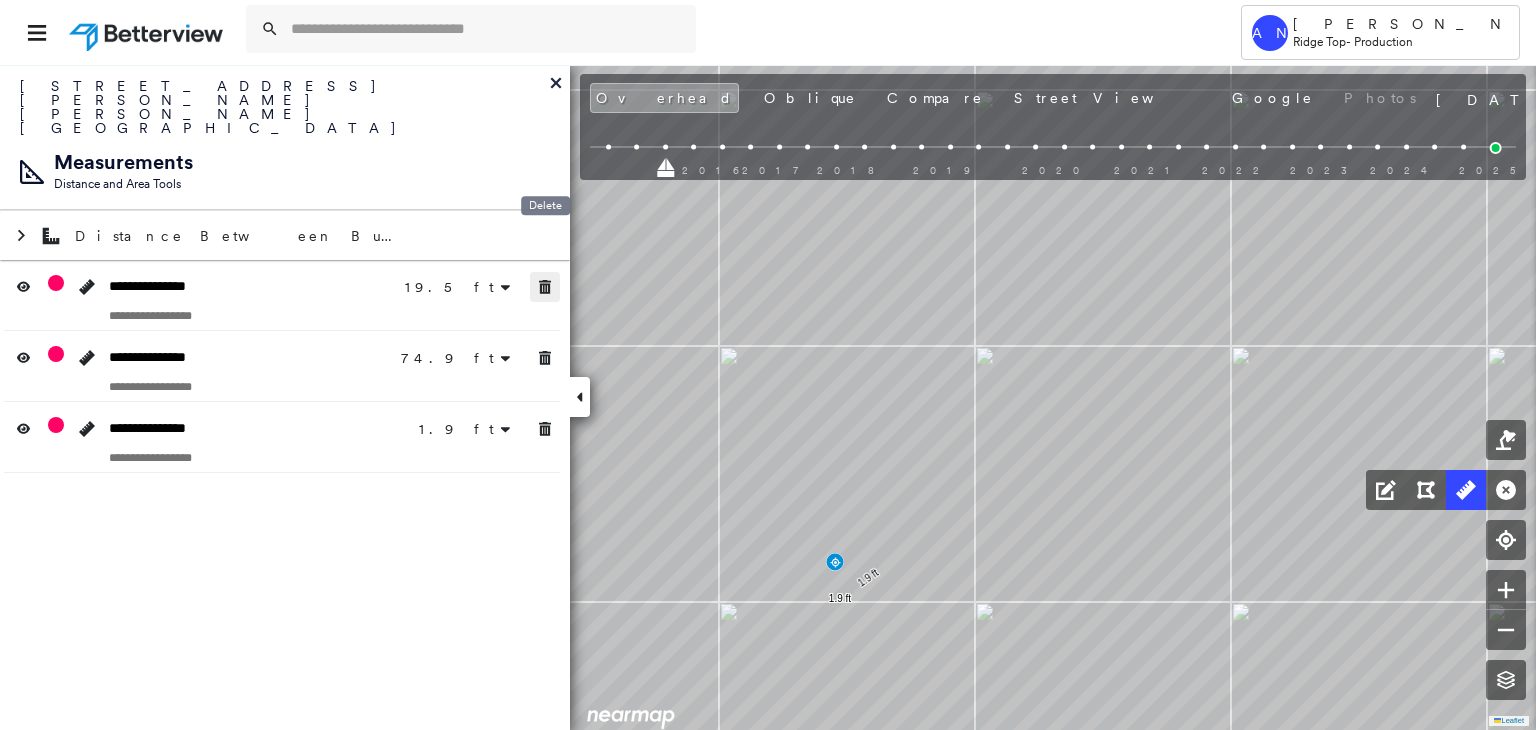 click 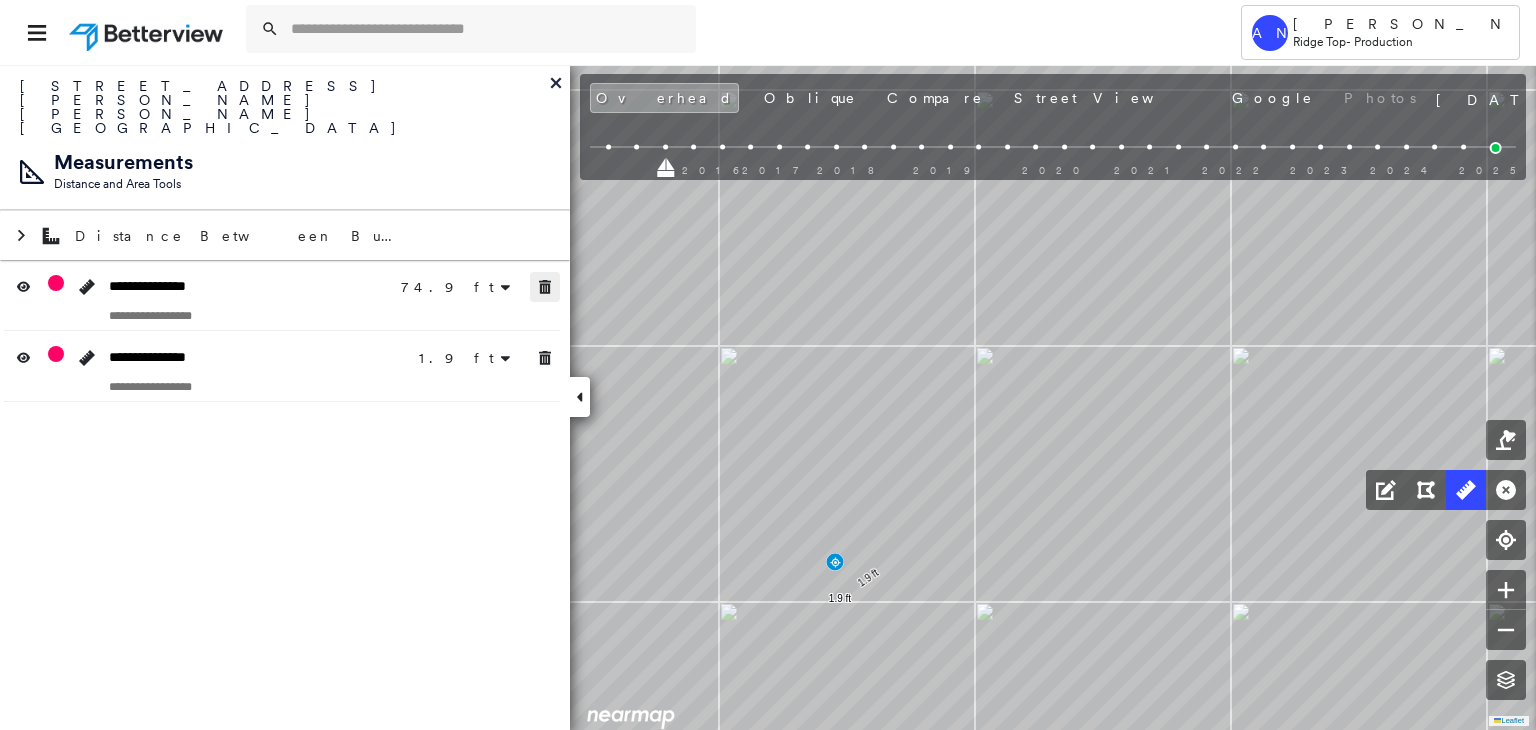 click 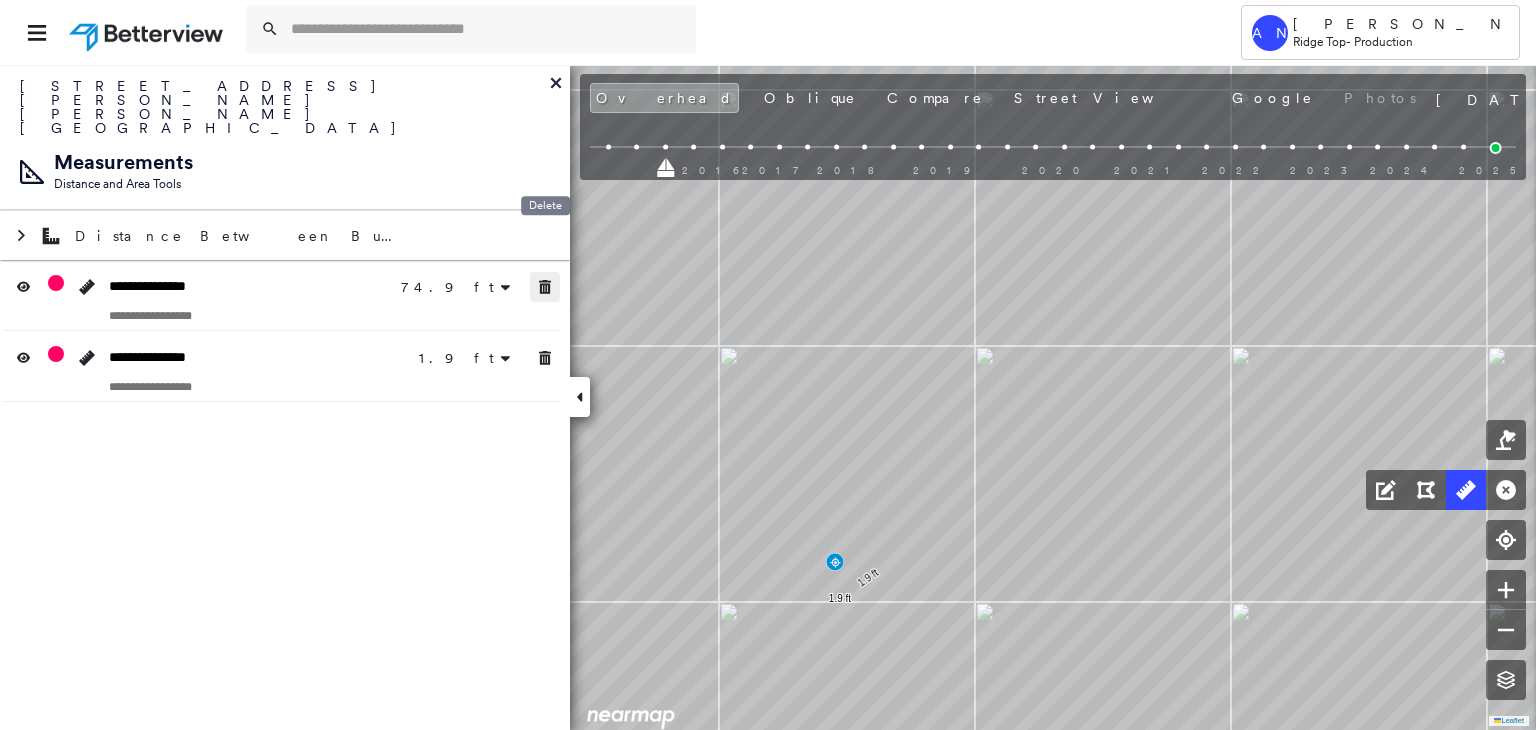 click 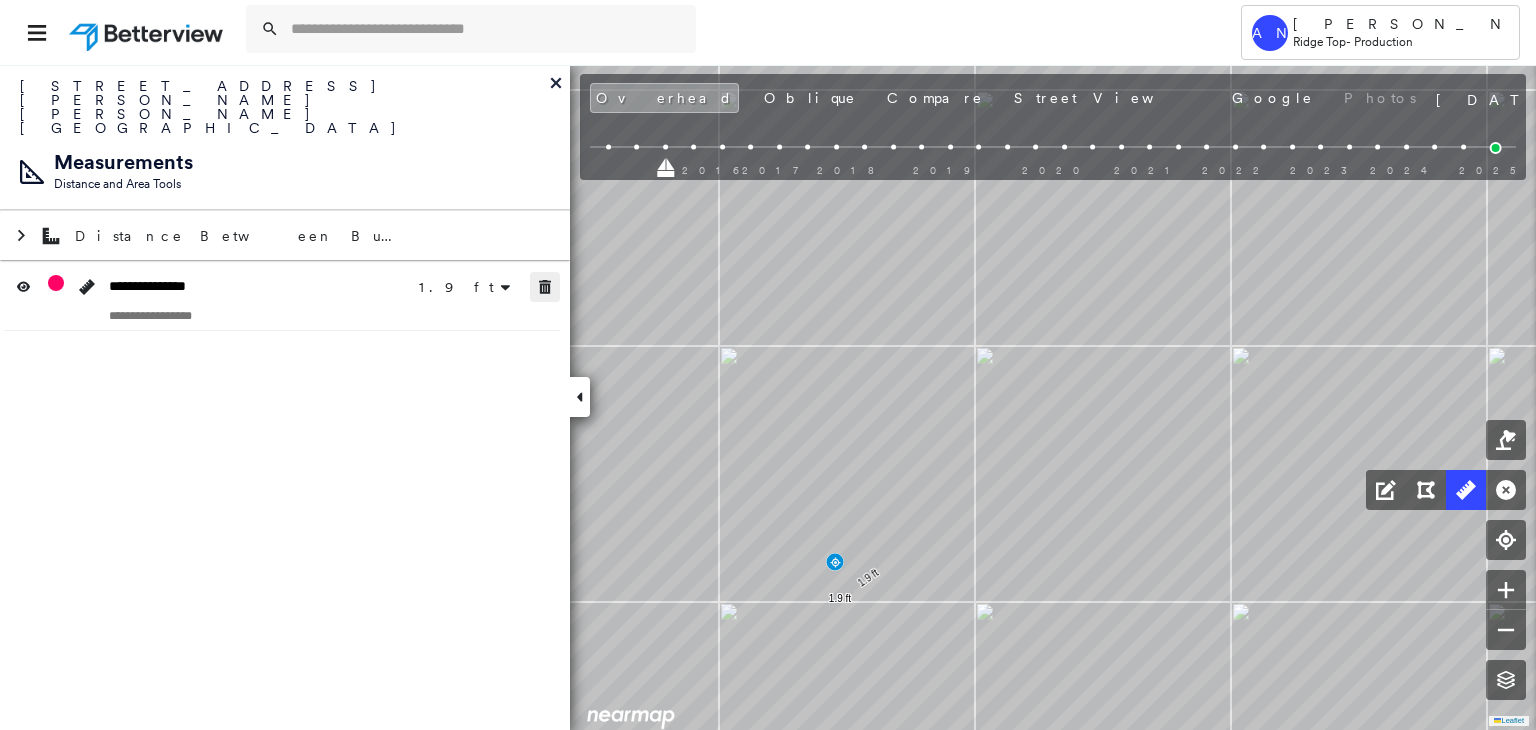 click 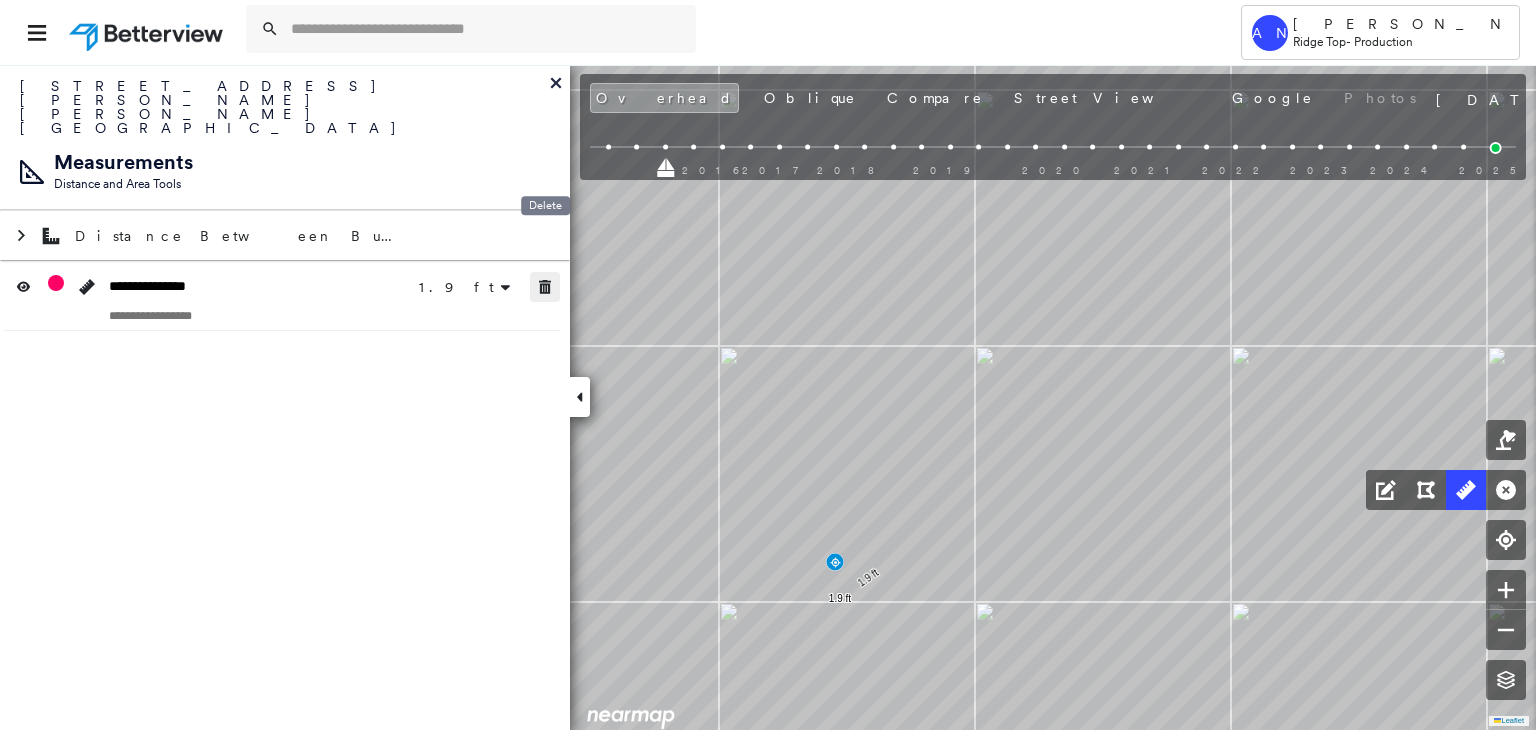 click 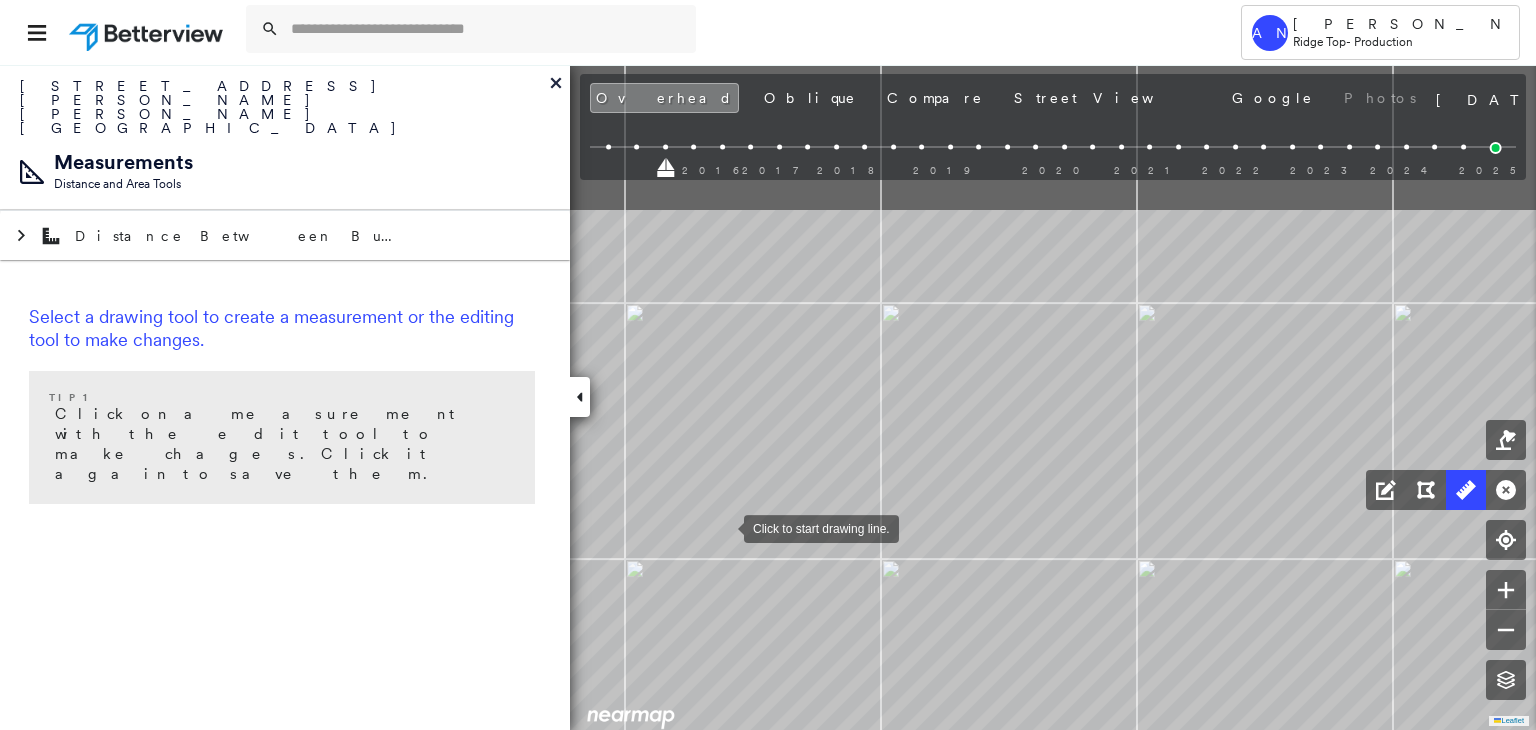 drag, startPoint x: 774, startPoint y: 413, endPoint x: 726, endPoint y: 539, distance: 134.83324 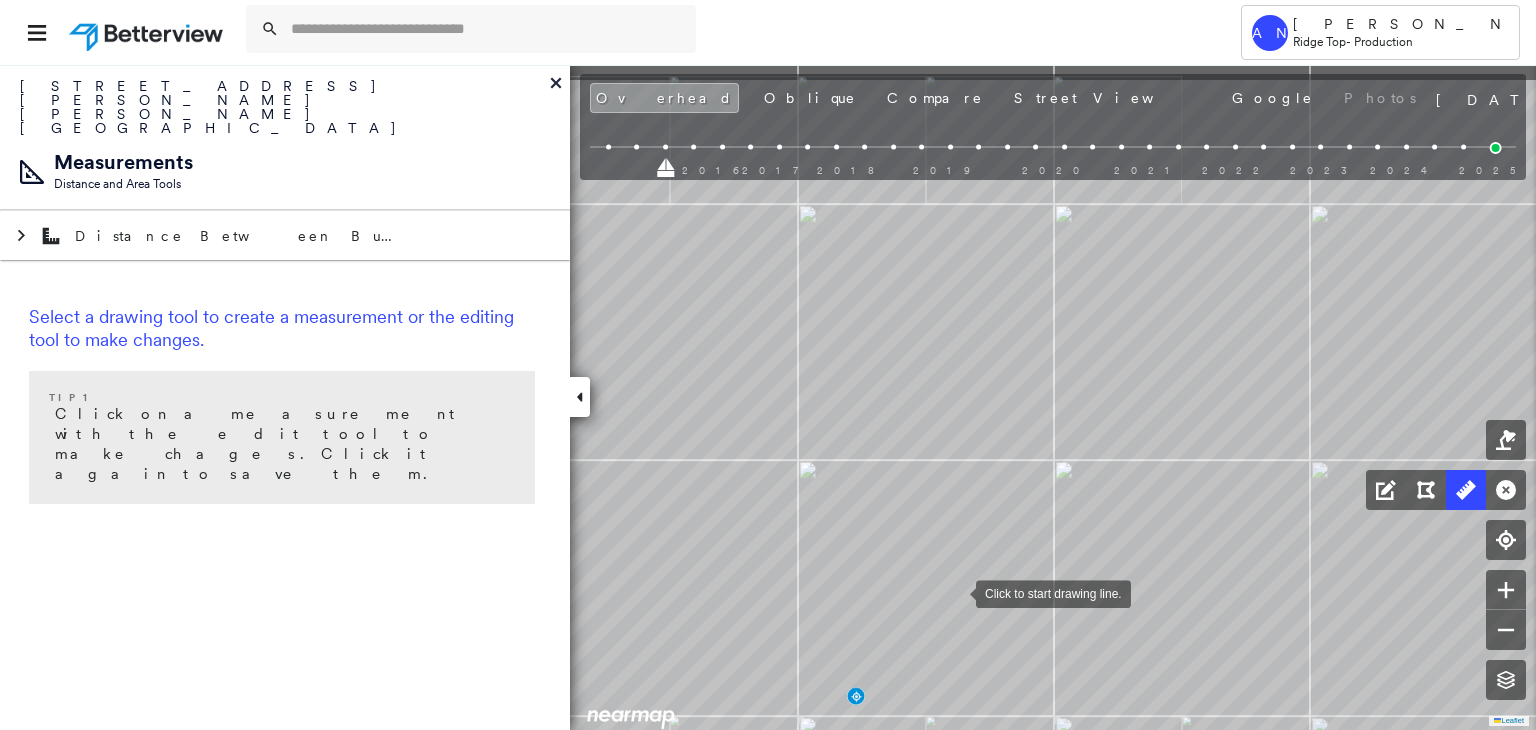 drag, startPoint x: 936, startPoint y: 551, endPoint x: 972, endPoint y: 566, distance: 39 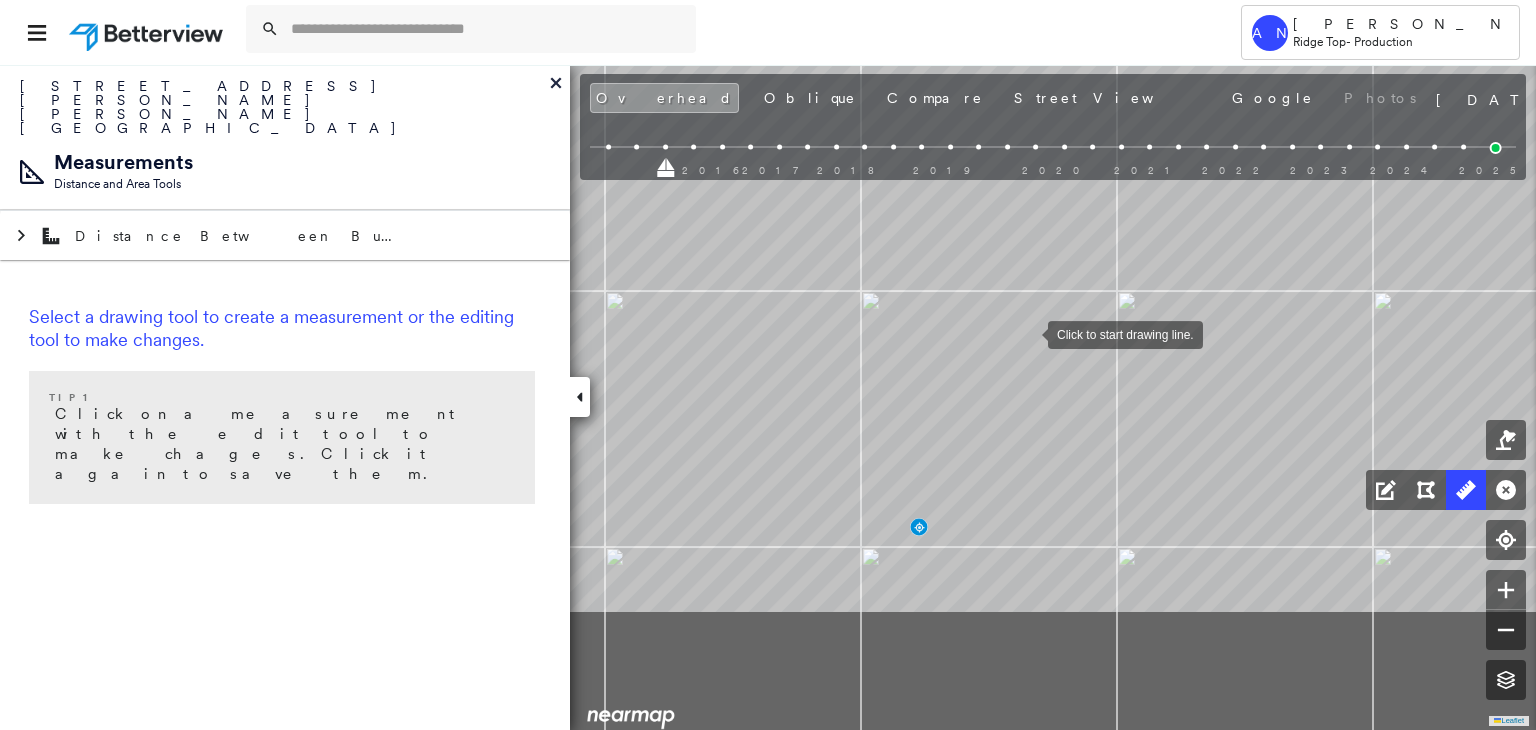 drag, startPoint x: 988, startPoint y: 462, endPoint x: 1028, endPoint y: 333, distance: 135.05925 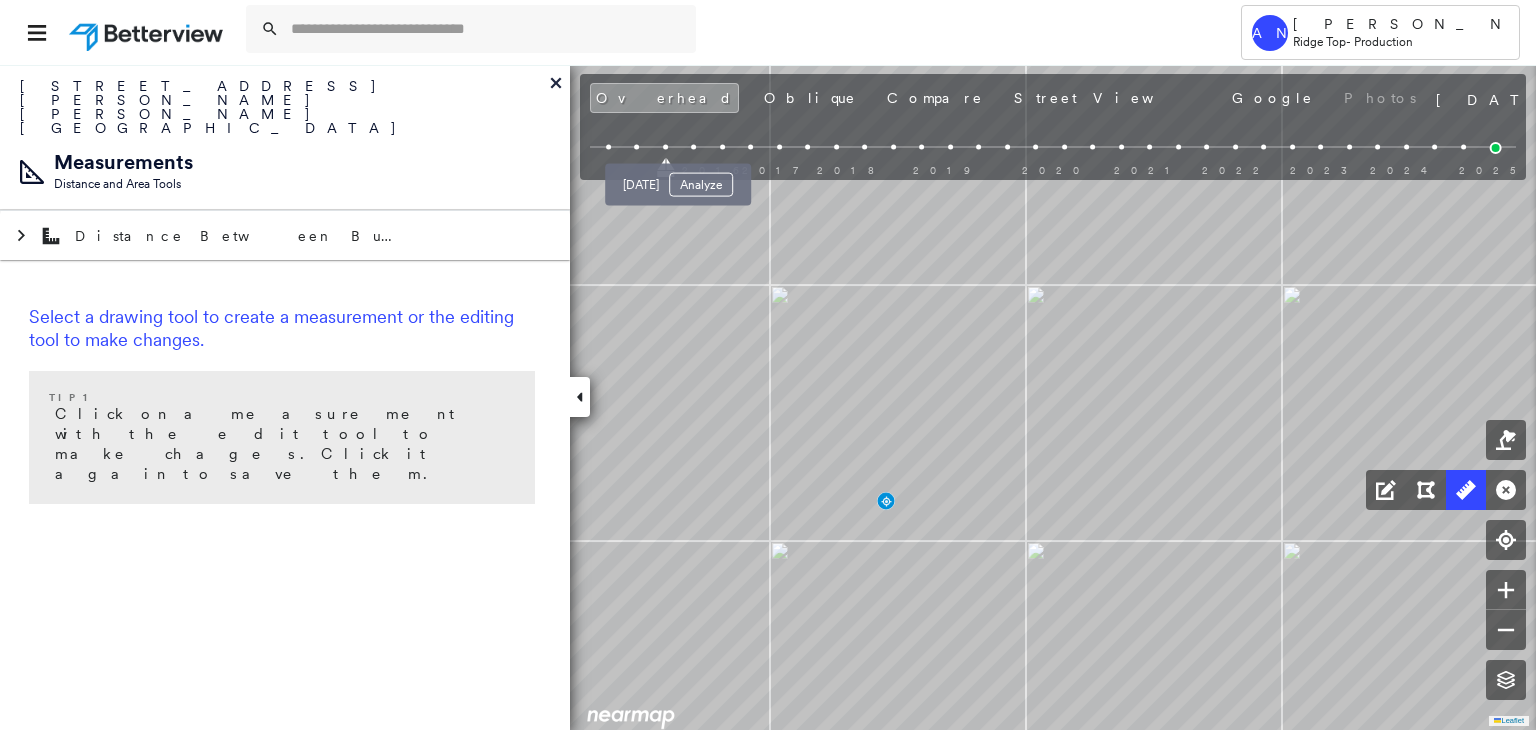 click at bounding box center (693, 147) 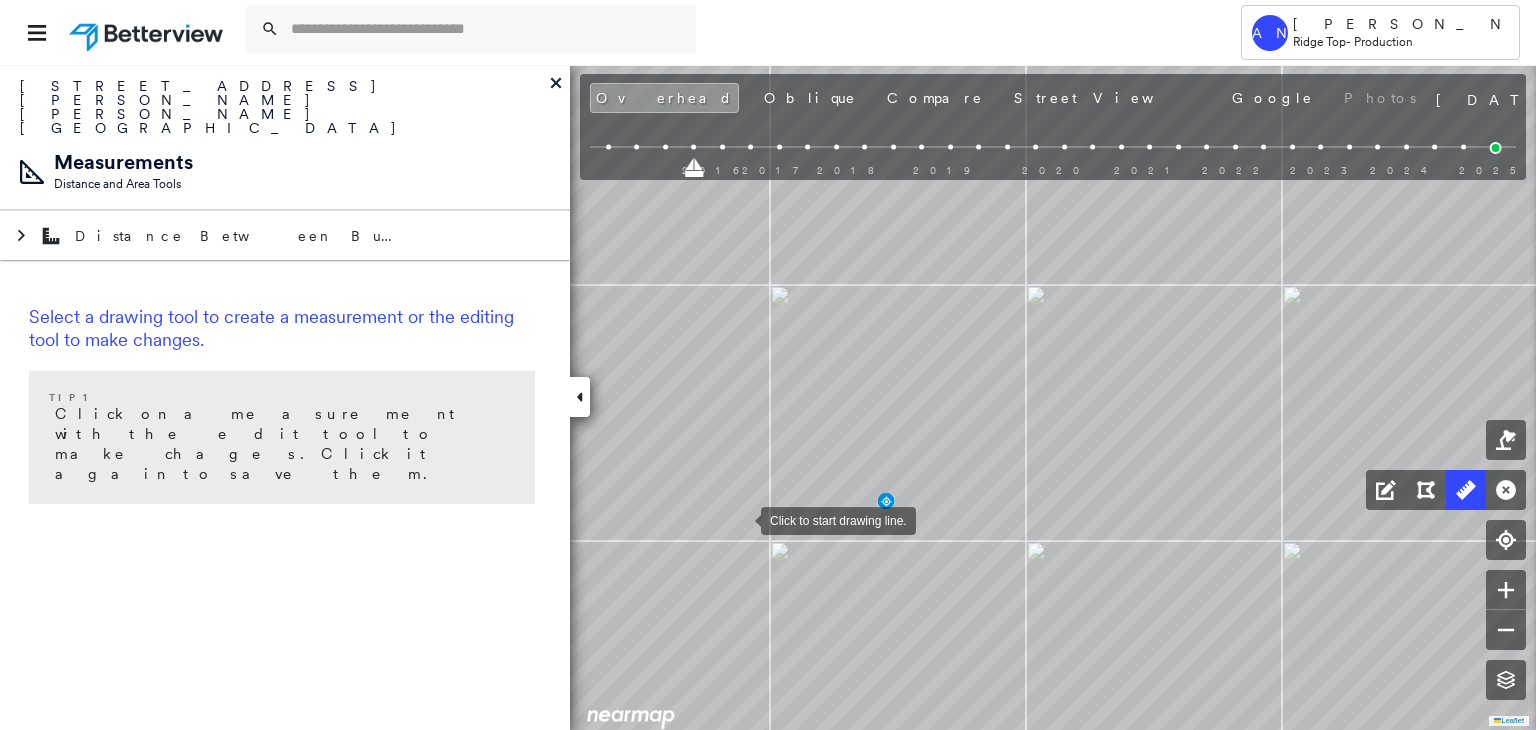 click at bounding box center (741, 519) 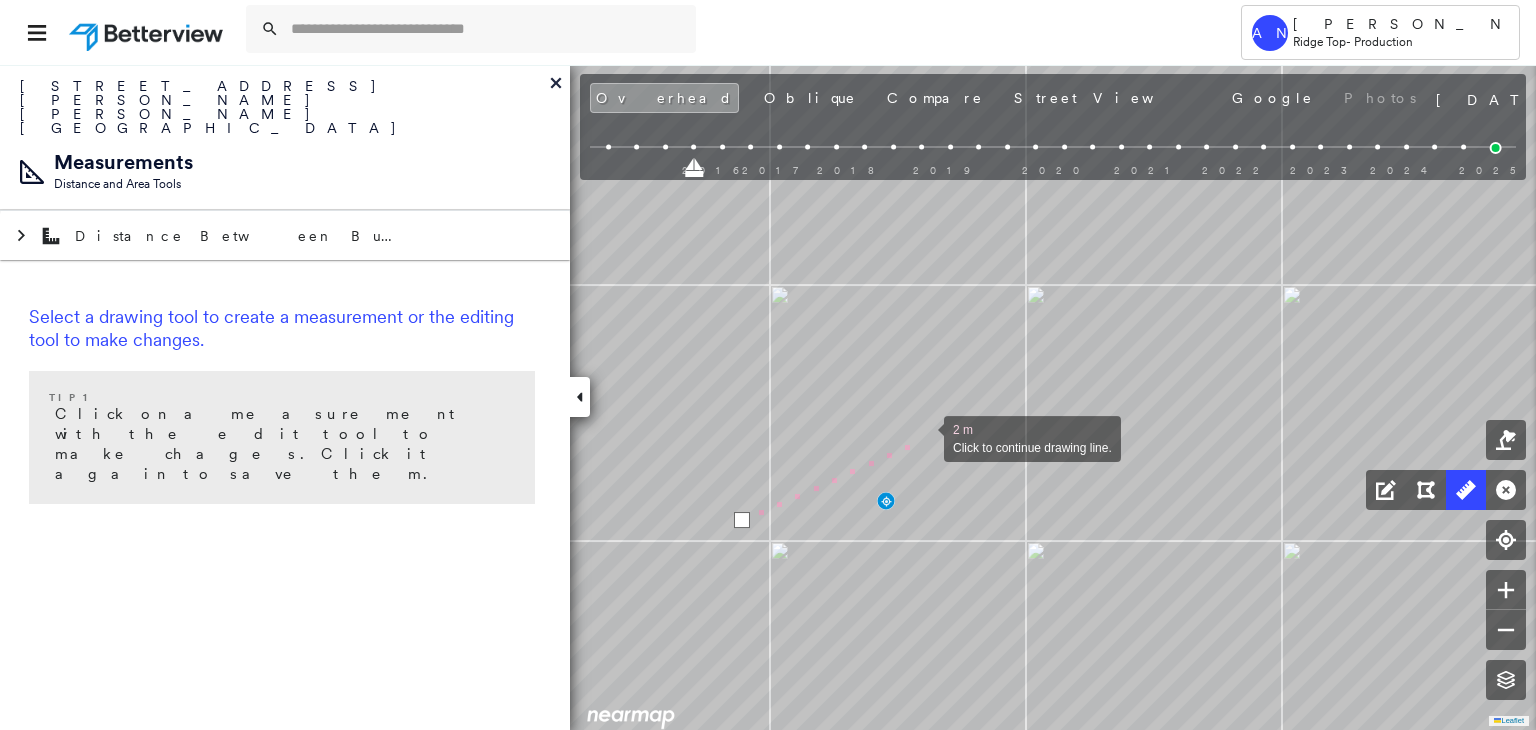 click at bounding box center (924, 437) 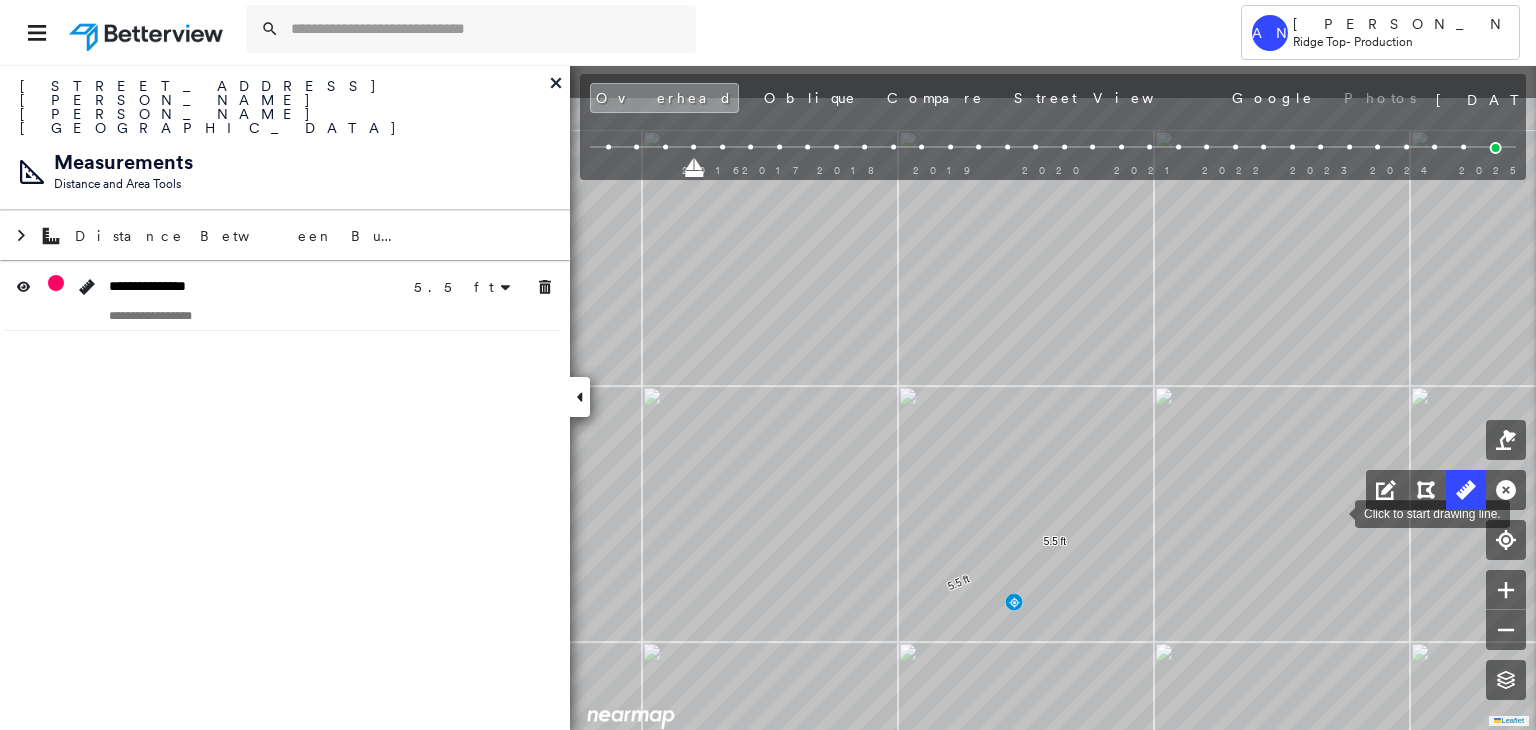 drag, startPoint x: 1217, startPoint y: 425, endPoint x: 1332, endPoint y: 505, distance: 140.08926 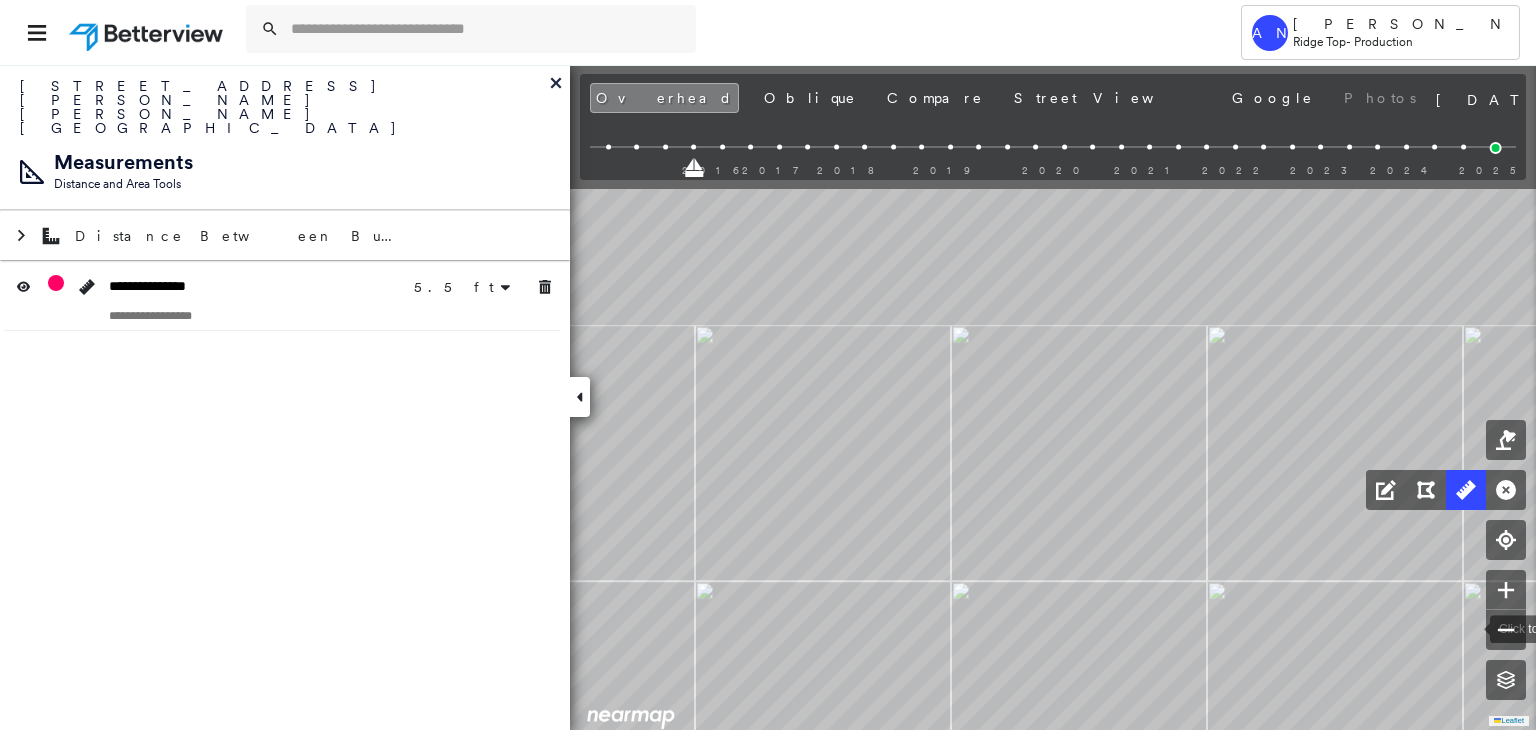 drag, startPoint x: 1152, startPoint y: 421, endPoint x: 1455, endPoint y: 619, distance: 361.95718 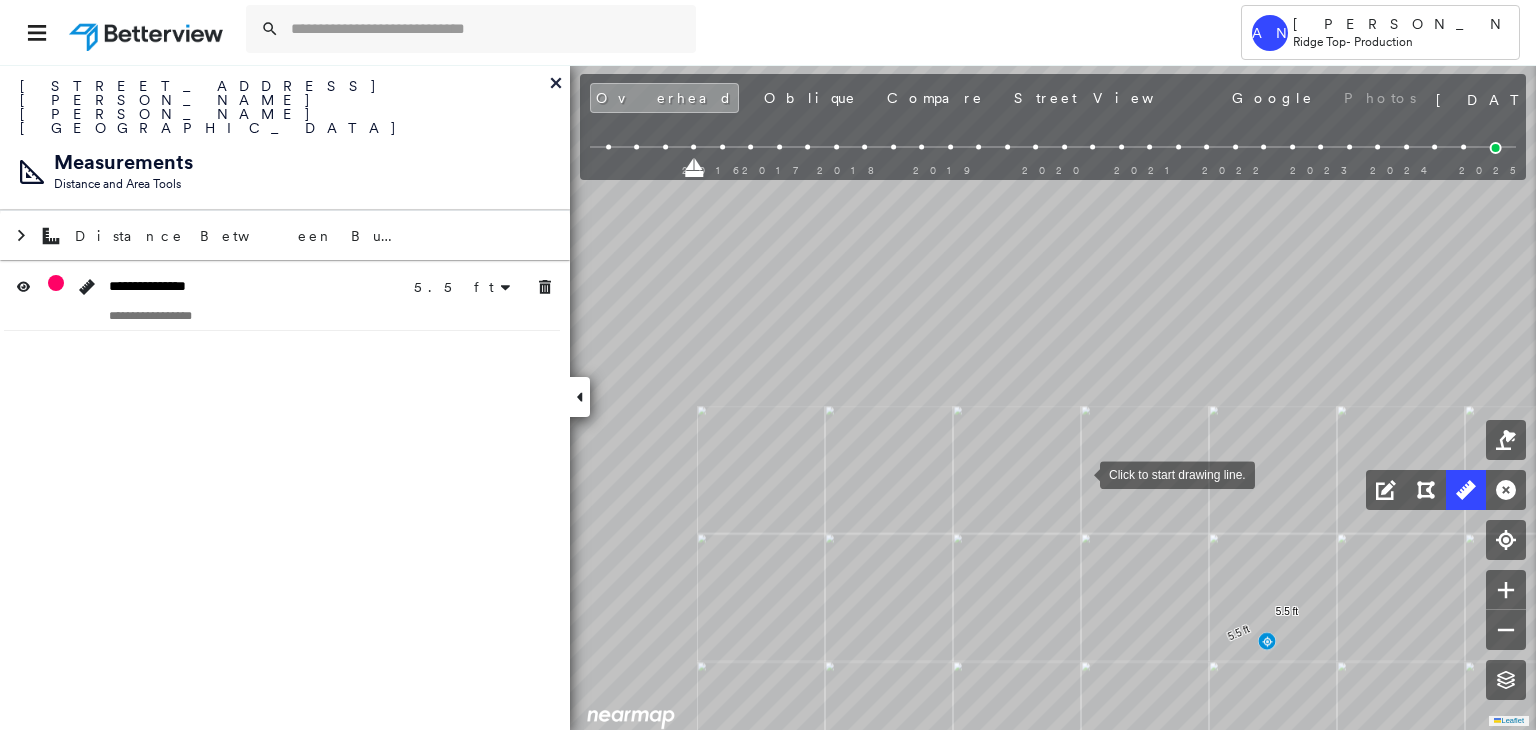 drag, startPoint x: 1107, startPoint y: 473, endPoint x: 1264, endPoint y: 471, distance: 157.01274 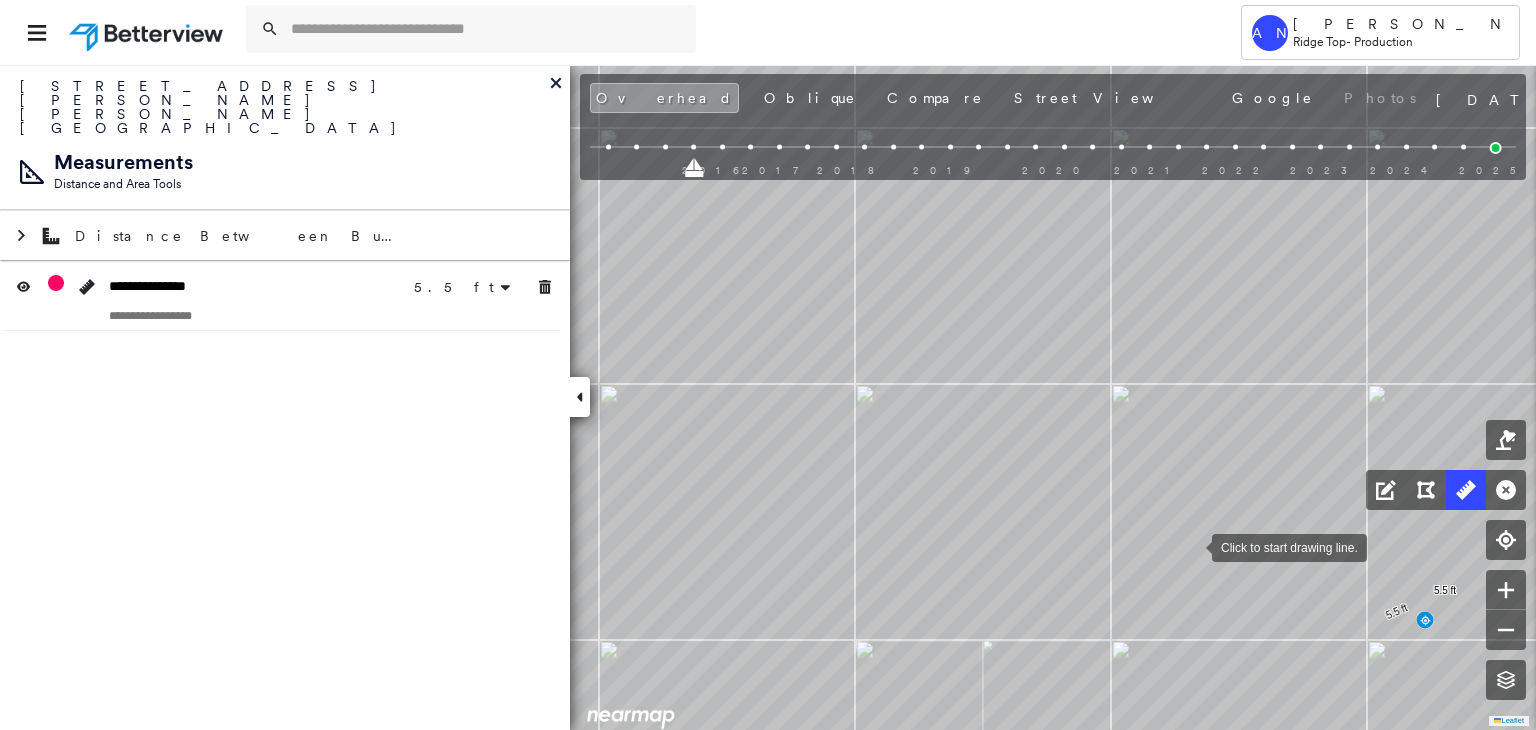 drag, startPoint x: 1192, startPoint y: 554, endPoint x: 1181, endPoint y: 388, distance: 166.36406 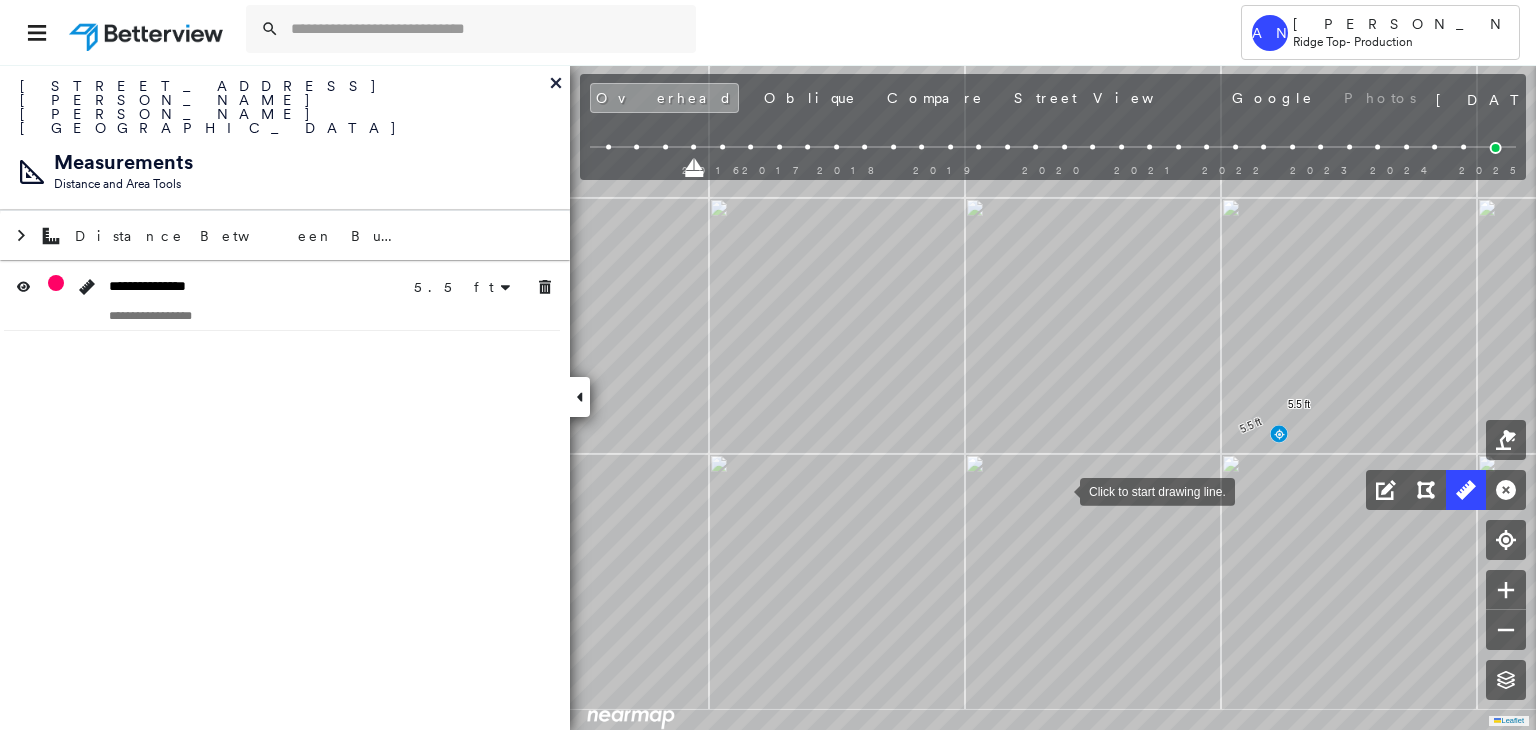 drag, startPoint x: 1194, startPoint y: 510, endPoint x: 1108, endPoint y: 480, distance: 91.08238 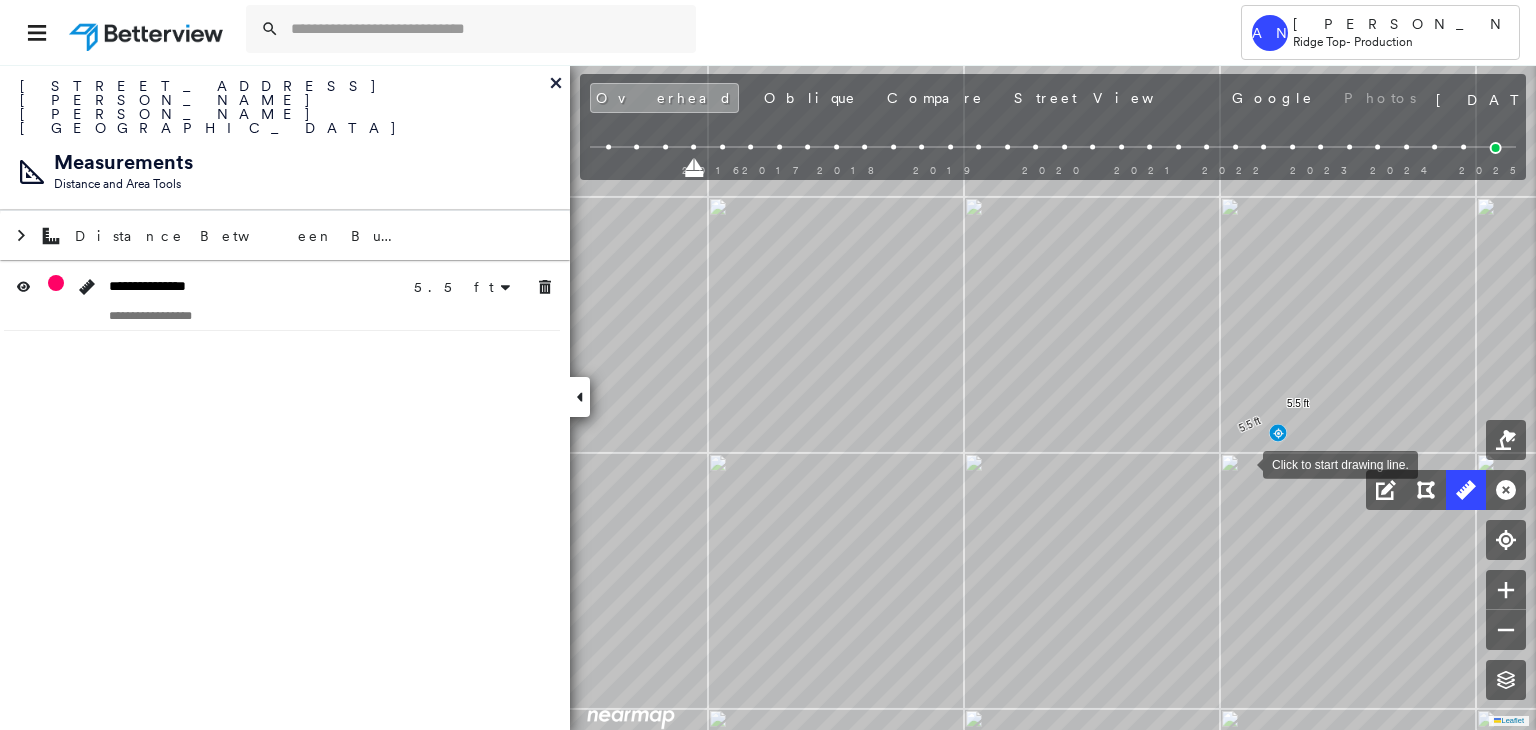 click at bounding box center (1243, 463) 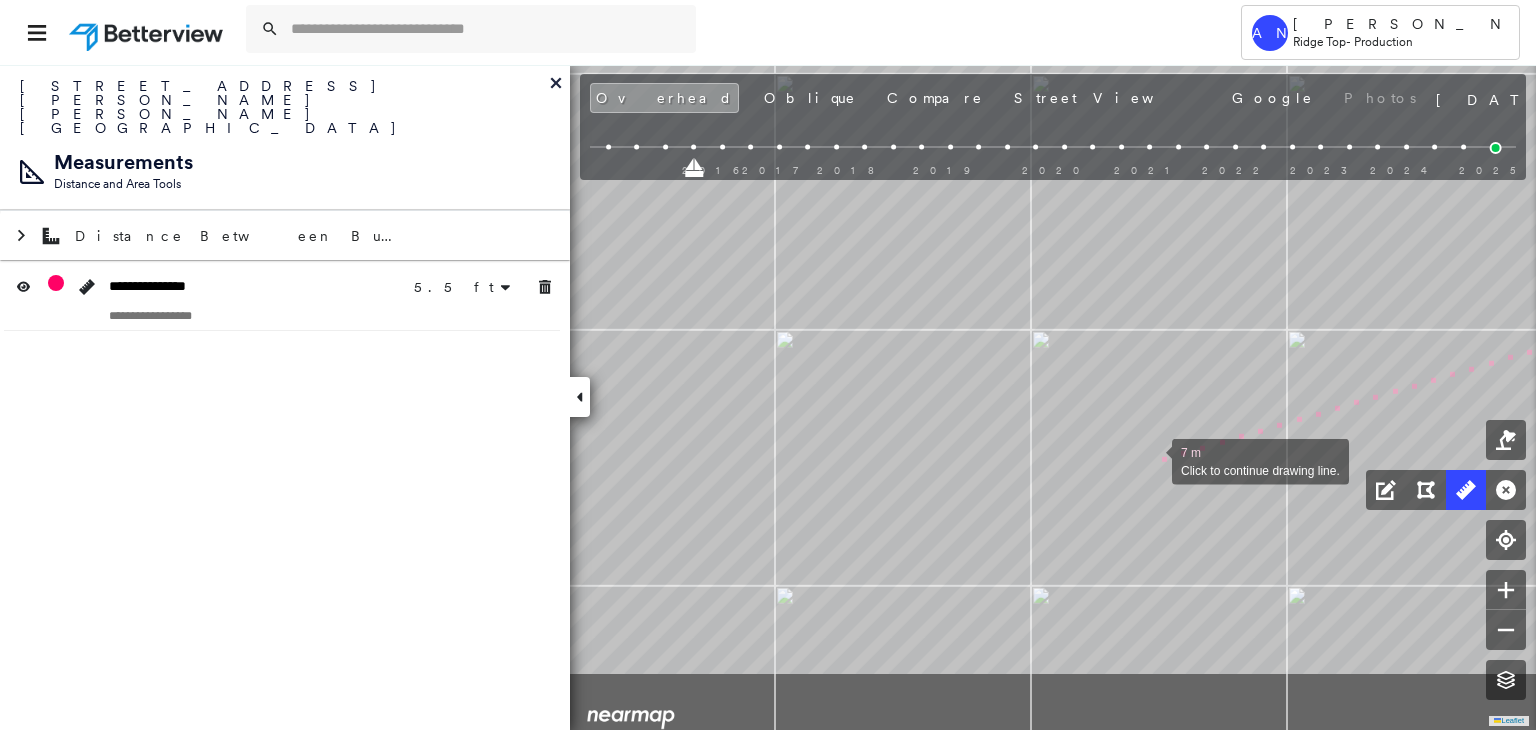 drag, startPoint x: 826, startPoint y: 584, endPoint x: 1139, endPoint y: 469, distance: 333.45764 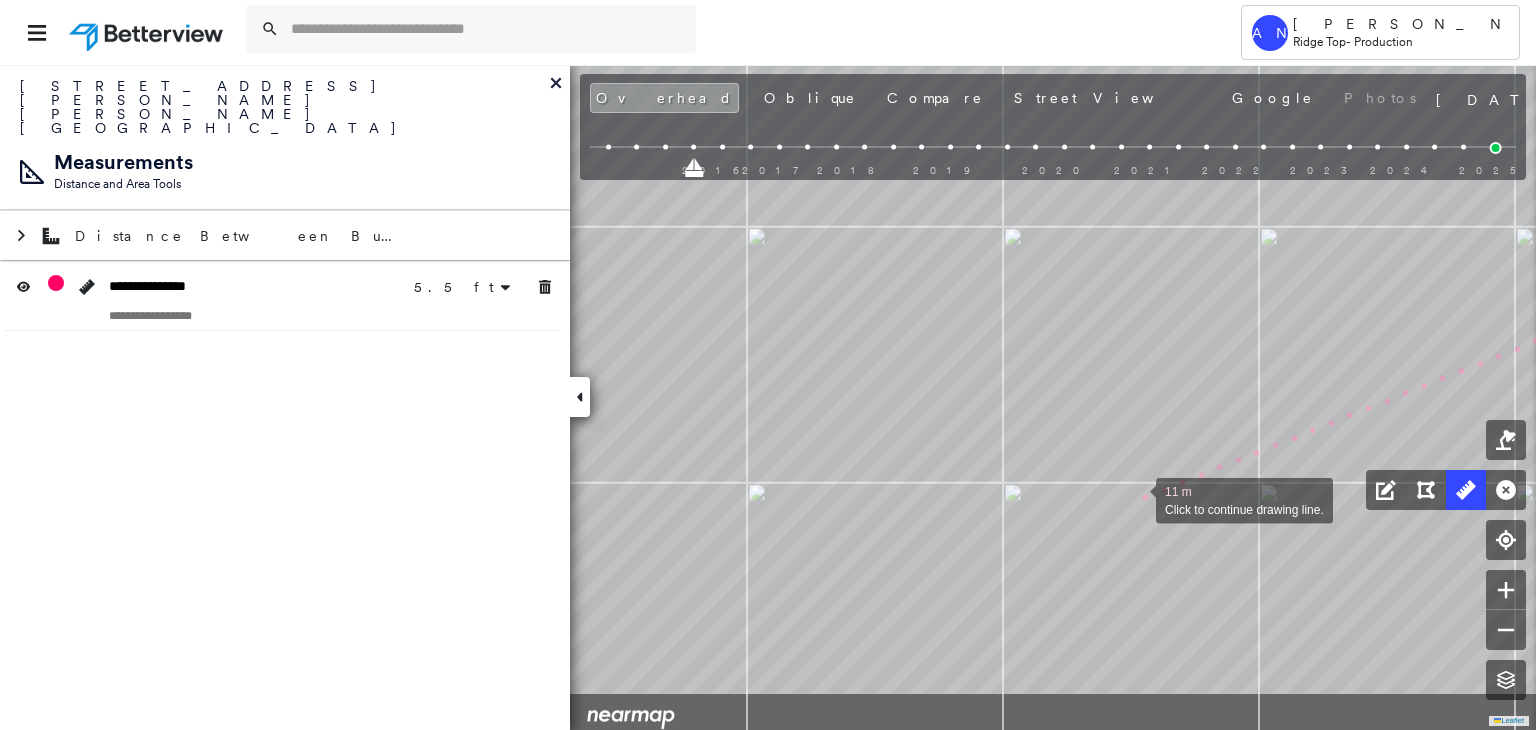 click on "5.5 ft 5.5 ft 11 m Click to continue drawing line." at bounding box center (488, 936) 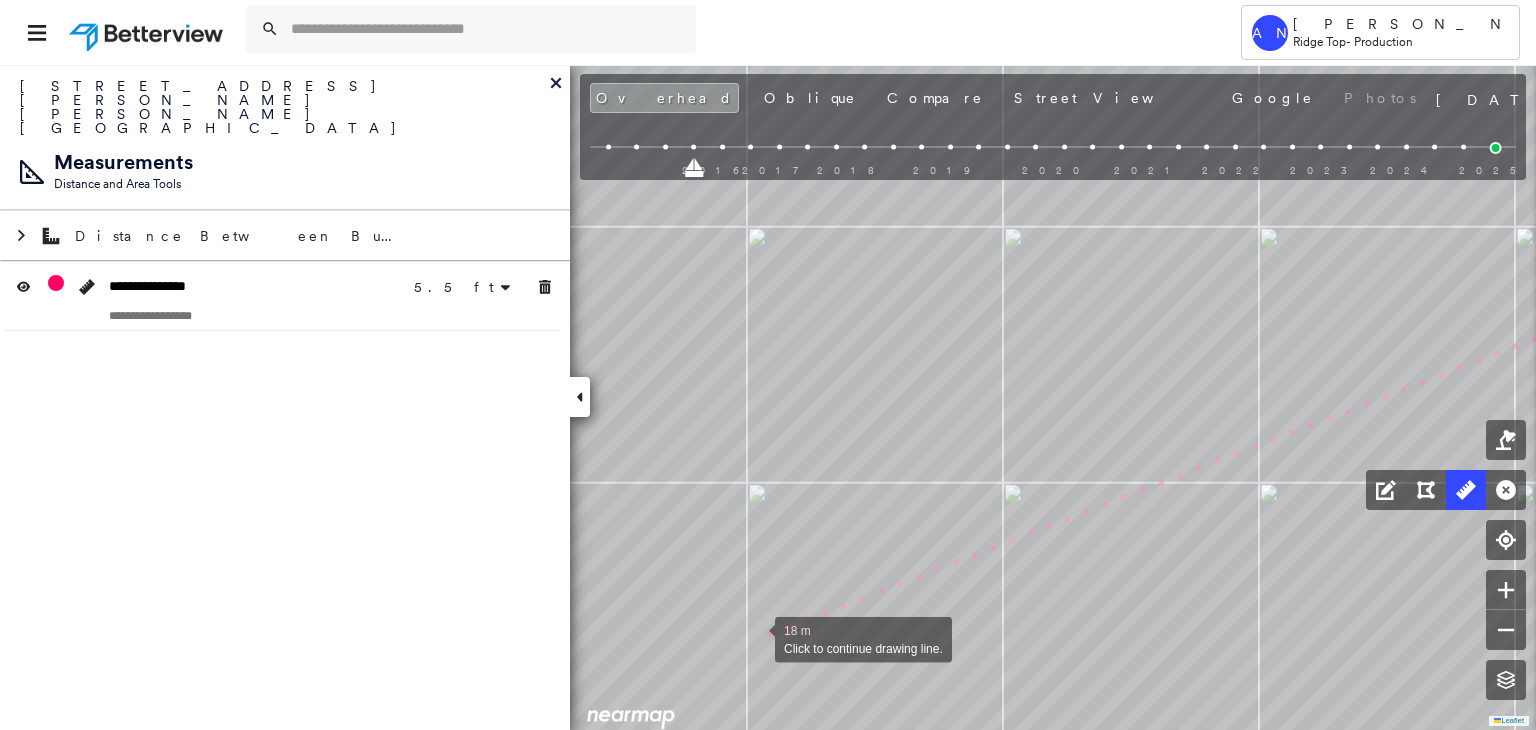 click at bounding box center (755, 638) 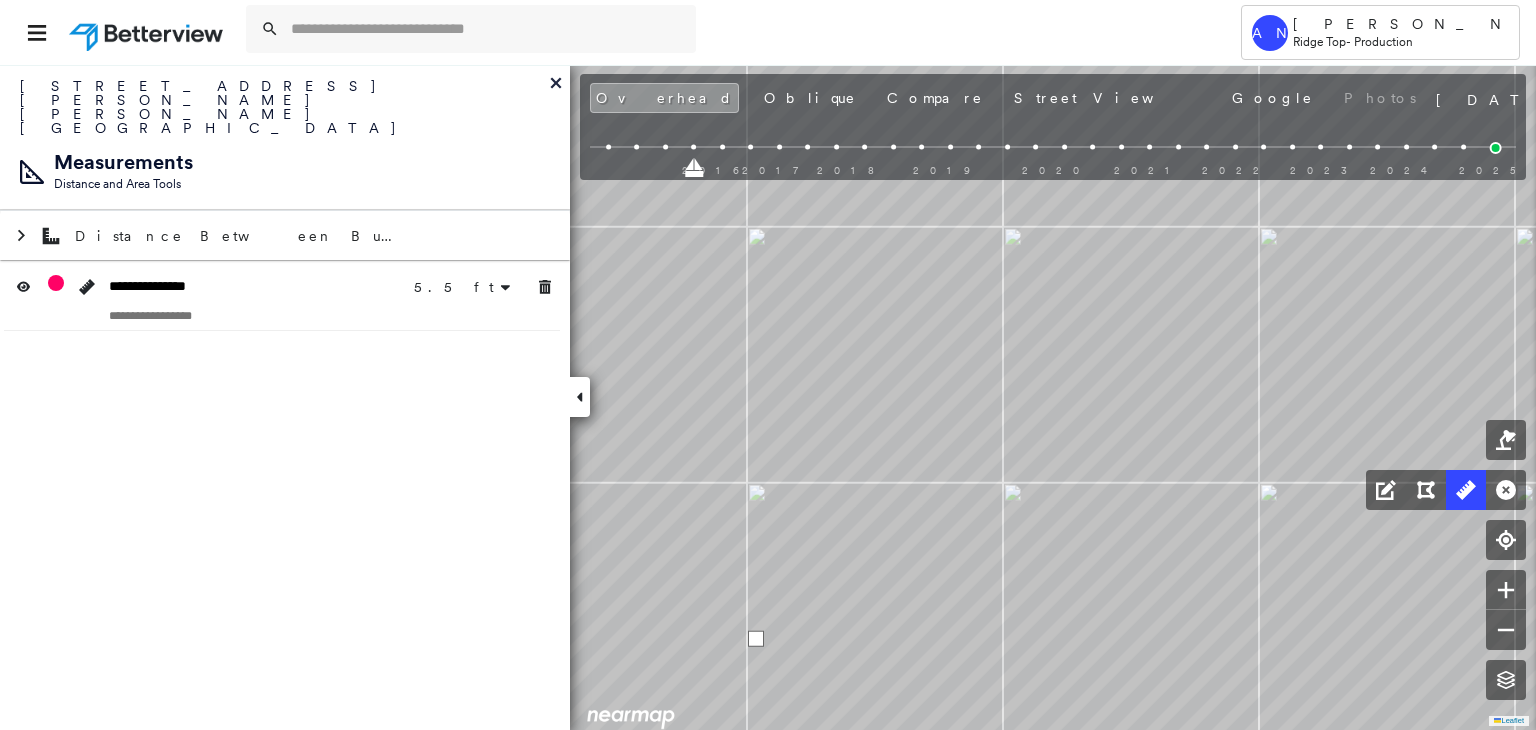 click at bounding box center [756, 639] 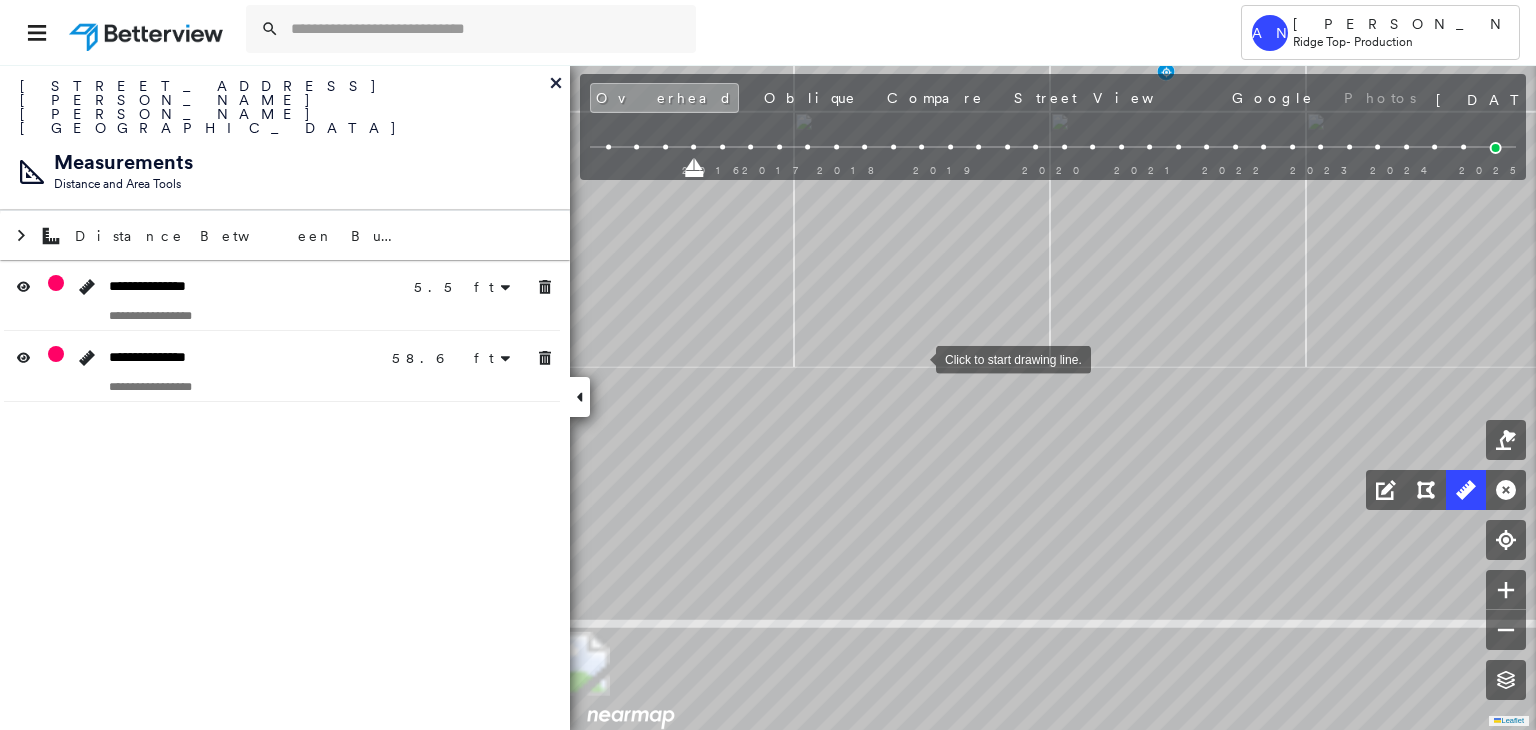 click at bounding box center (916, 358) 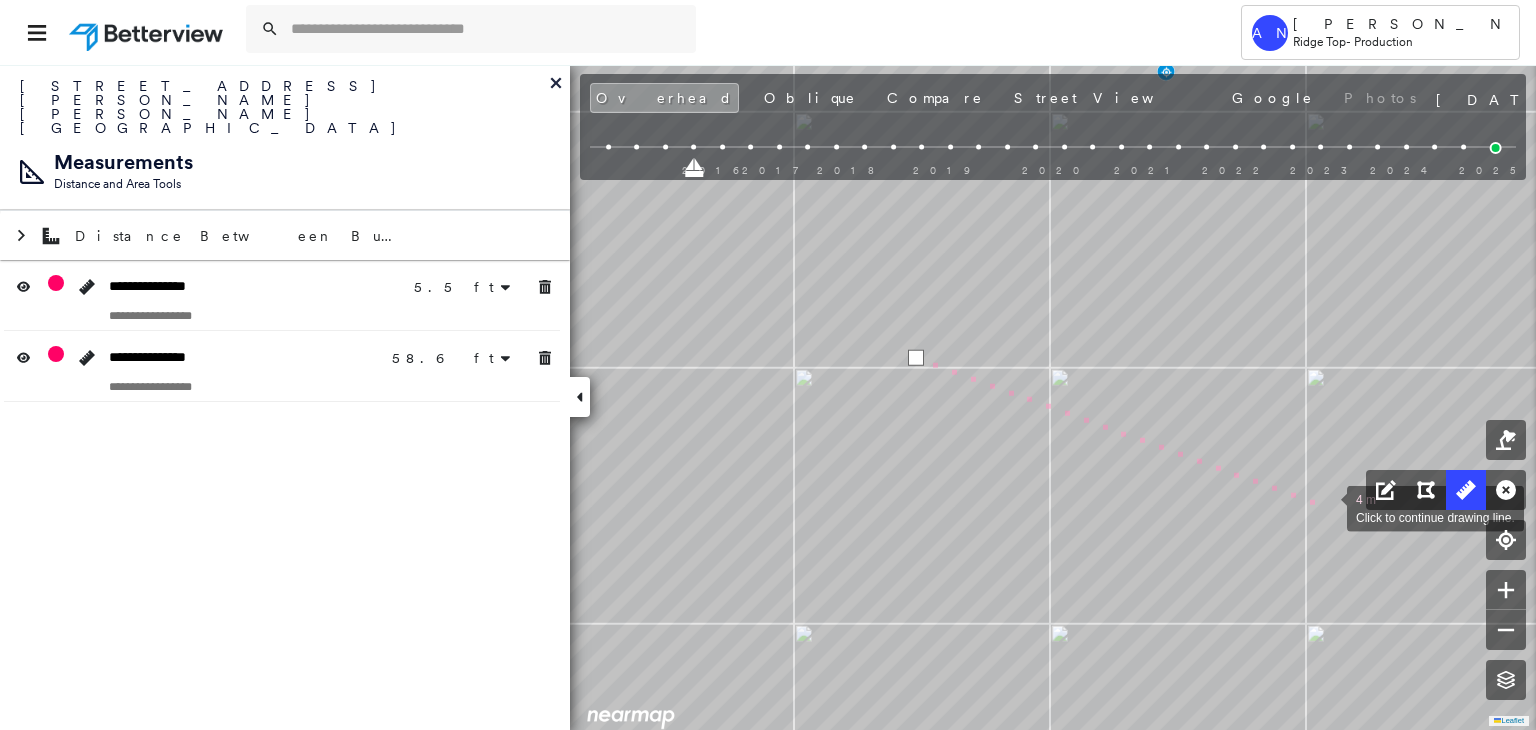 click at bounding box center [1327, 507] 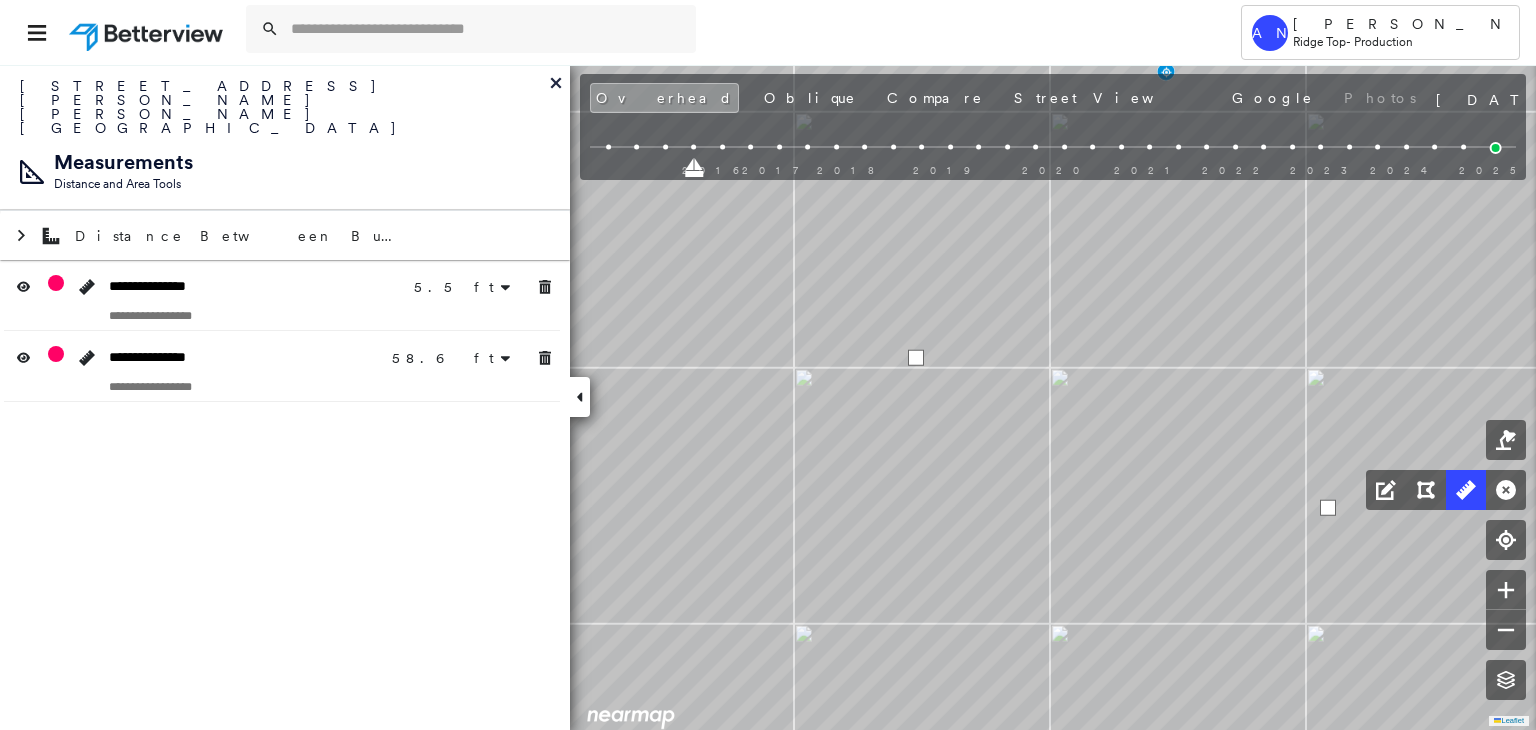 click at bounding box center (1328, 508) 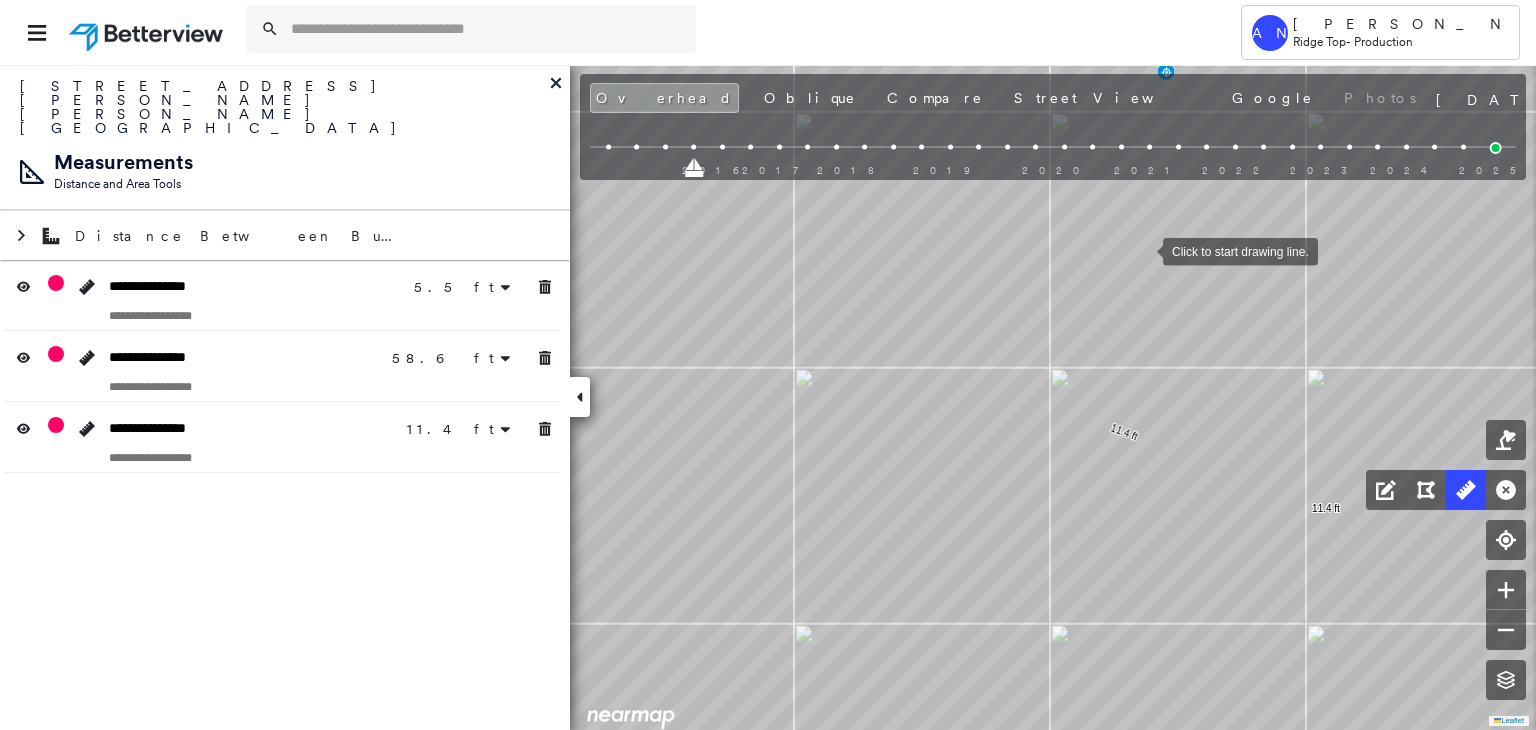 click at bounding box center [1143, 250] 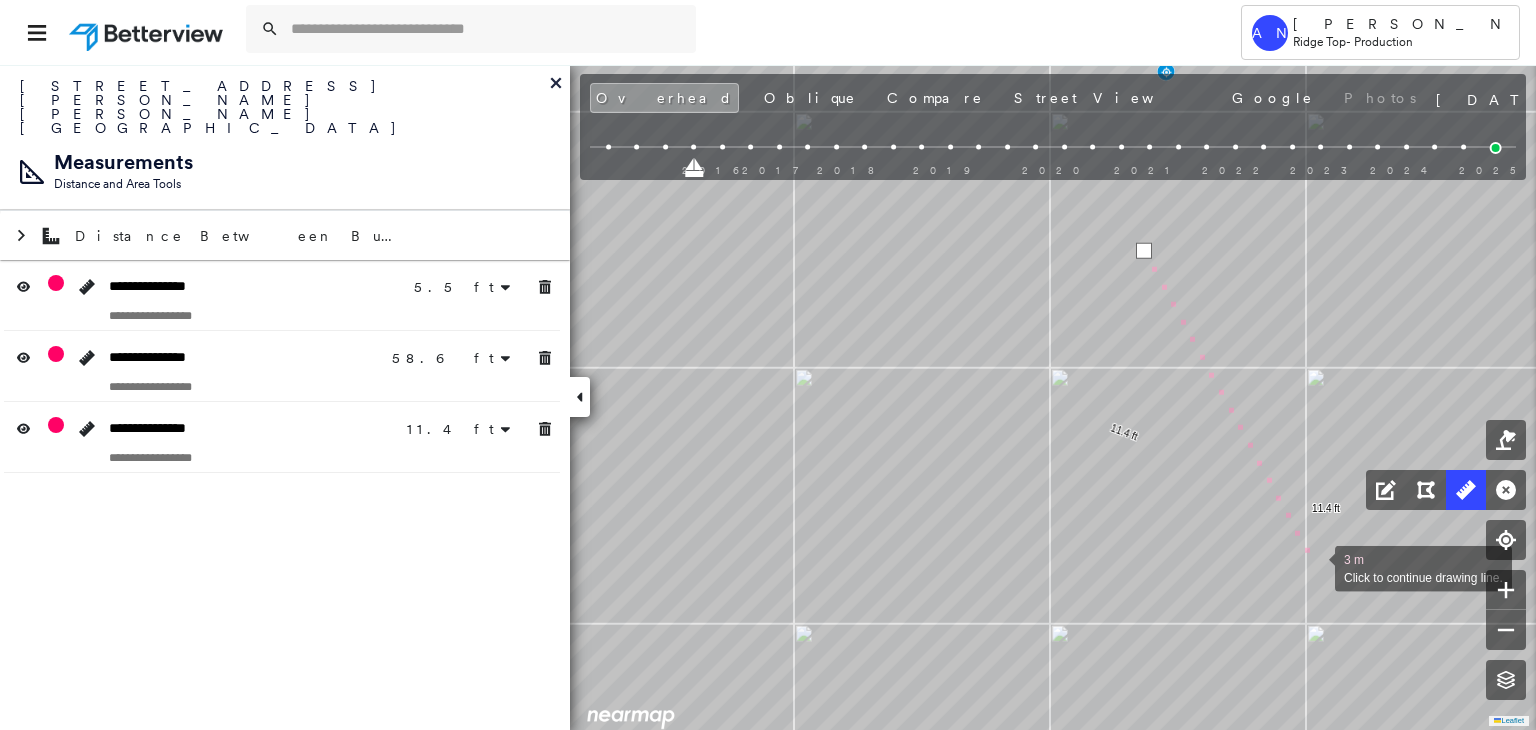 click at bounding box center [1315, 567] 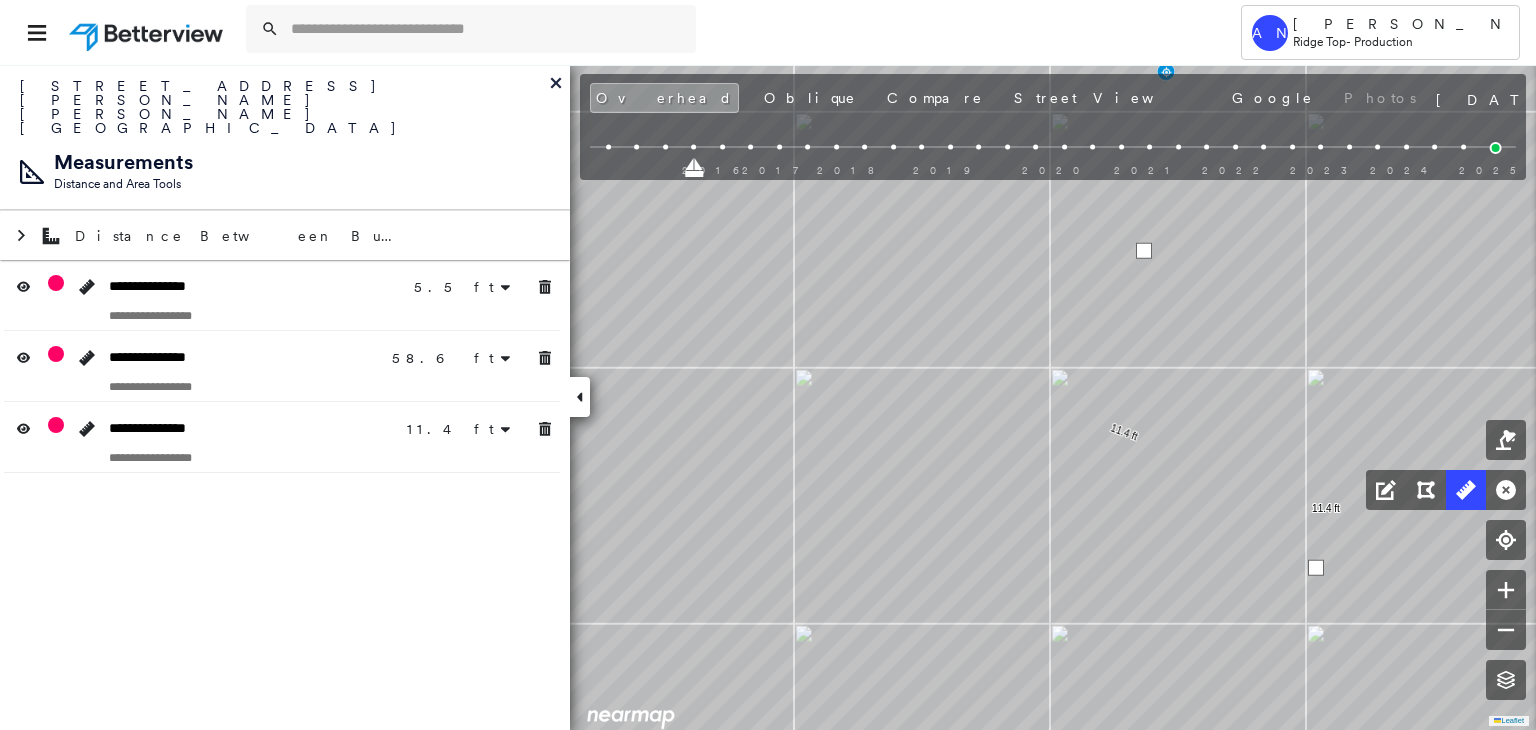 click at bounding box center (1316, 568) 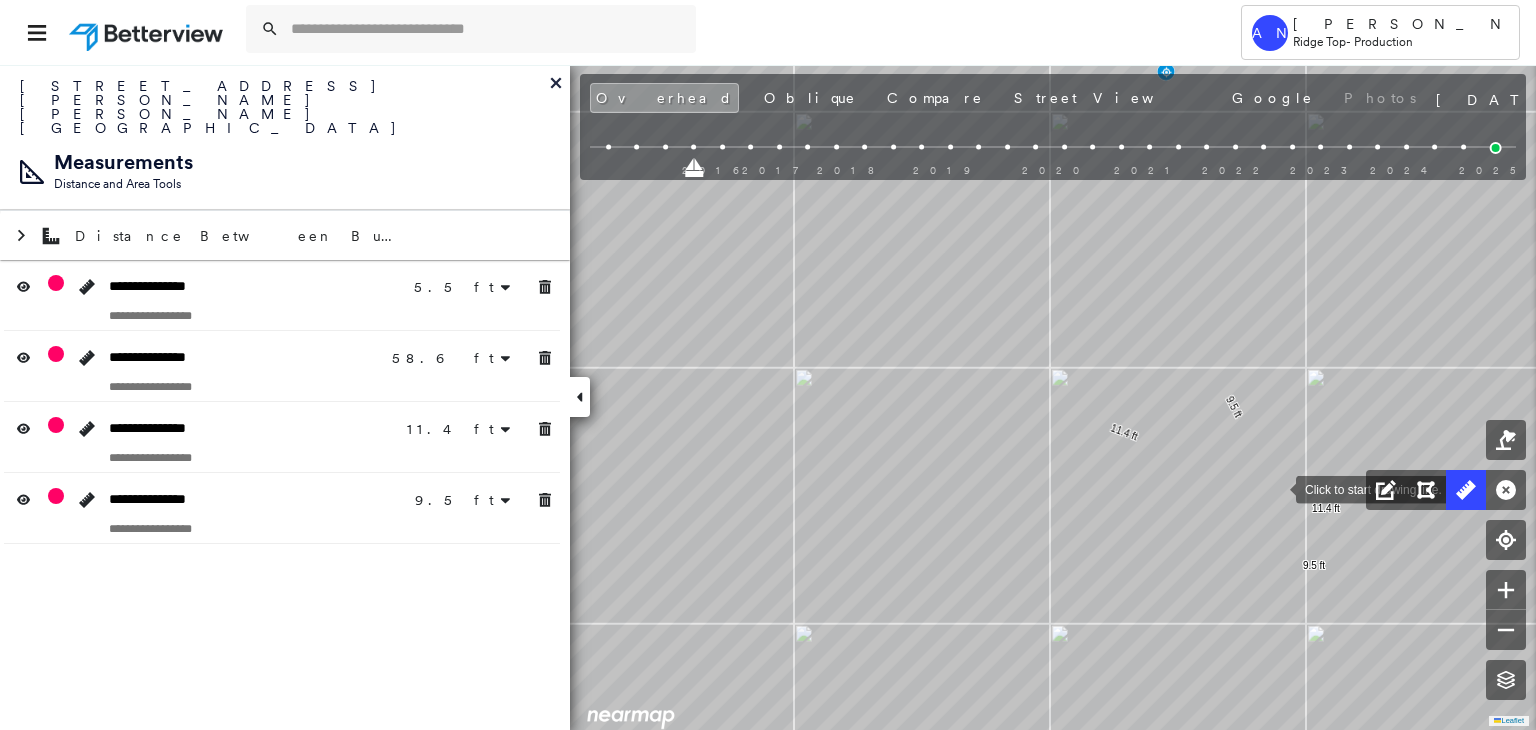 click at bounding box center (1276, 488) 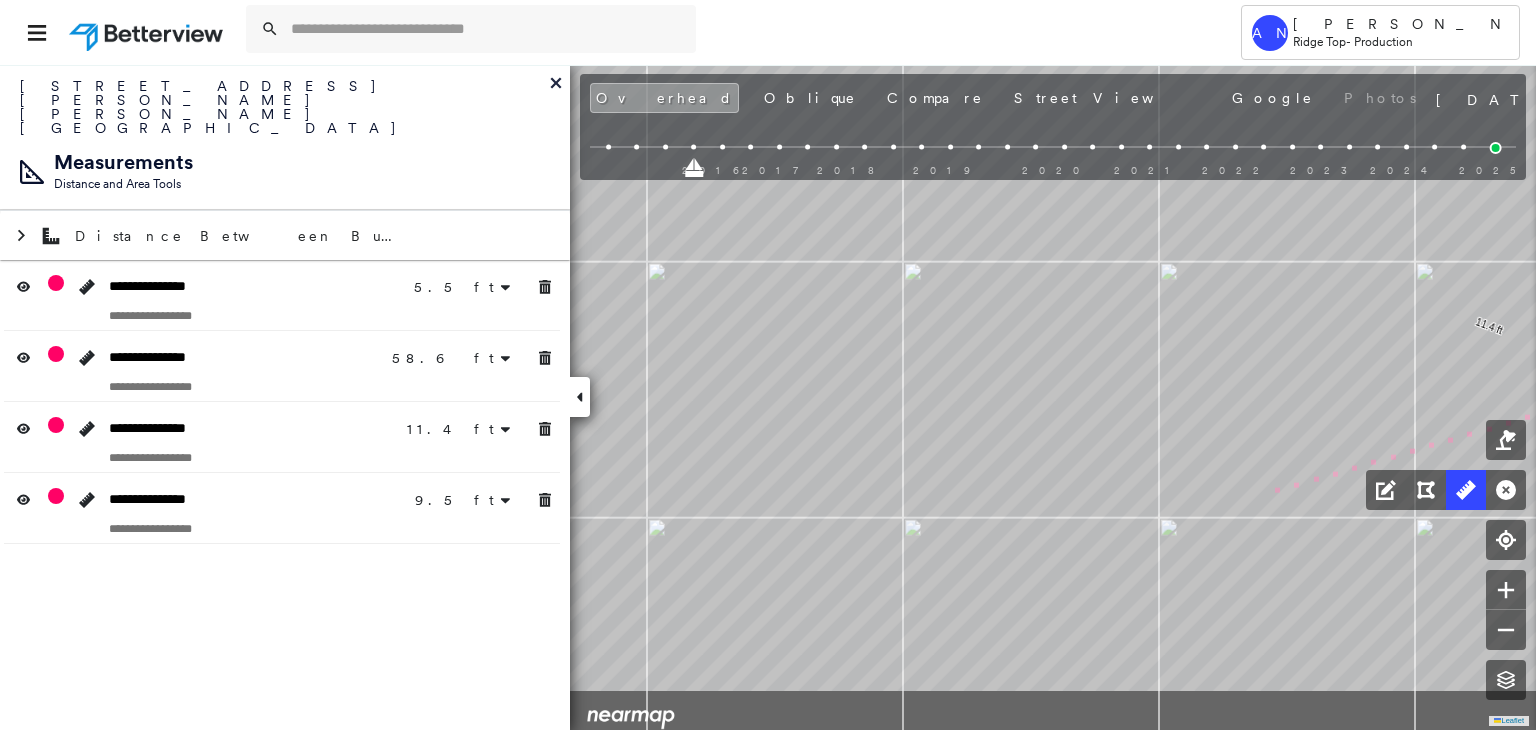 click on "5.5 ft 5.5 ft 58.6 ft 58.6 ft 11.4 ft 11.4 ft 9.5 ft 9.5 ft 3 m Click to continue drawing line." at bounding box center [853, 830] 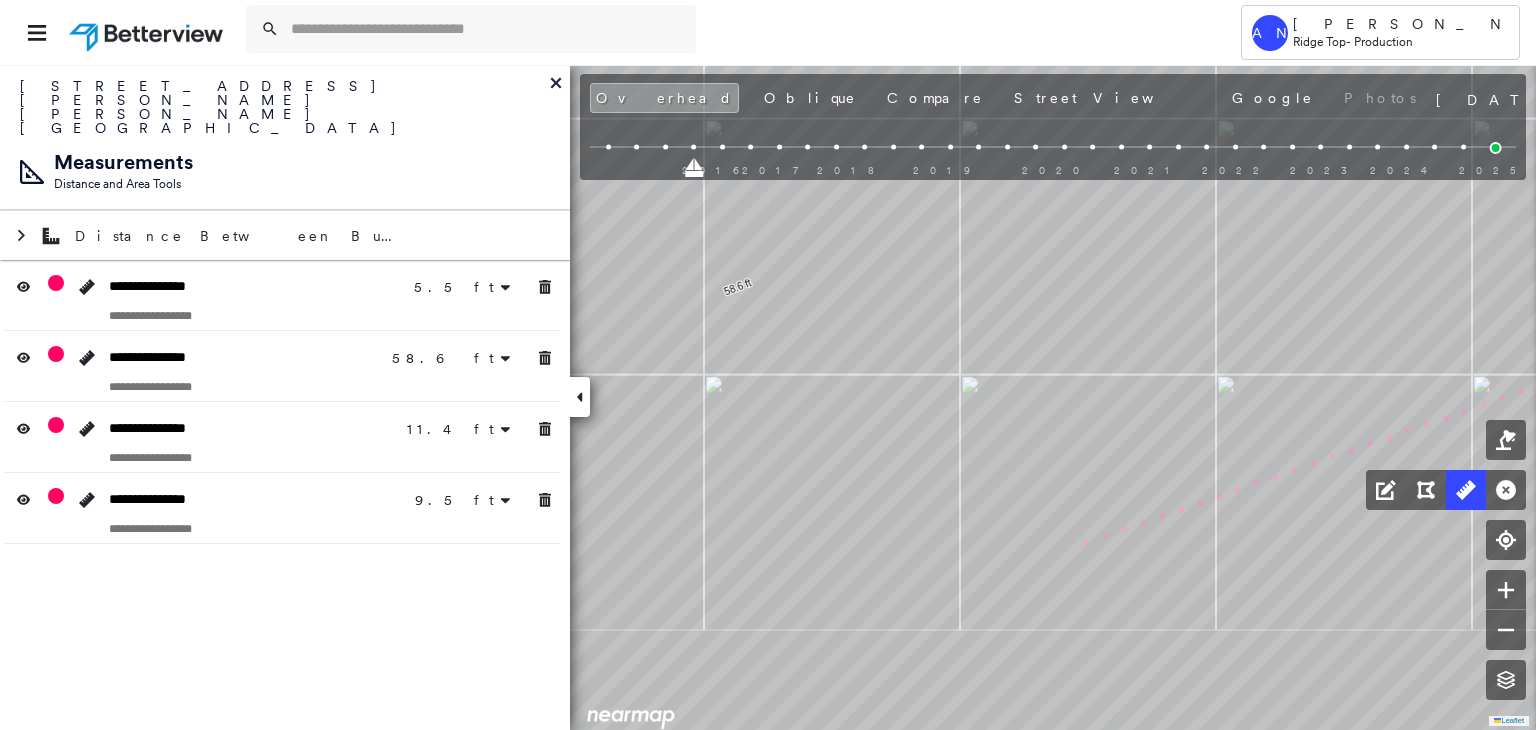 drag, startPoint x: 986, startPoint y: 593, endPoint x: 1488, endPoint y: 285, distance: 588.955 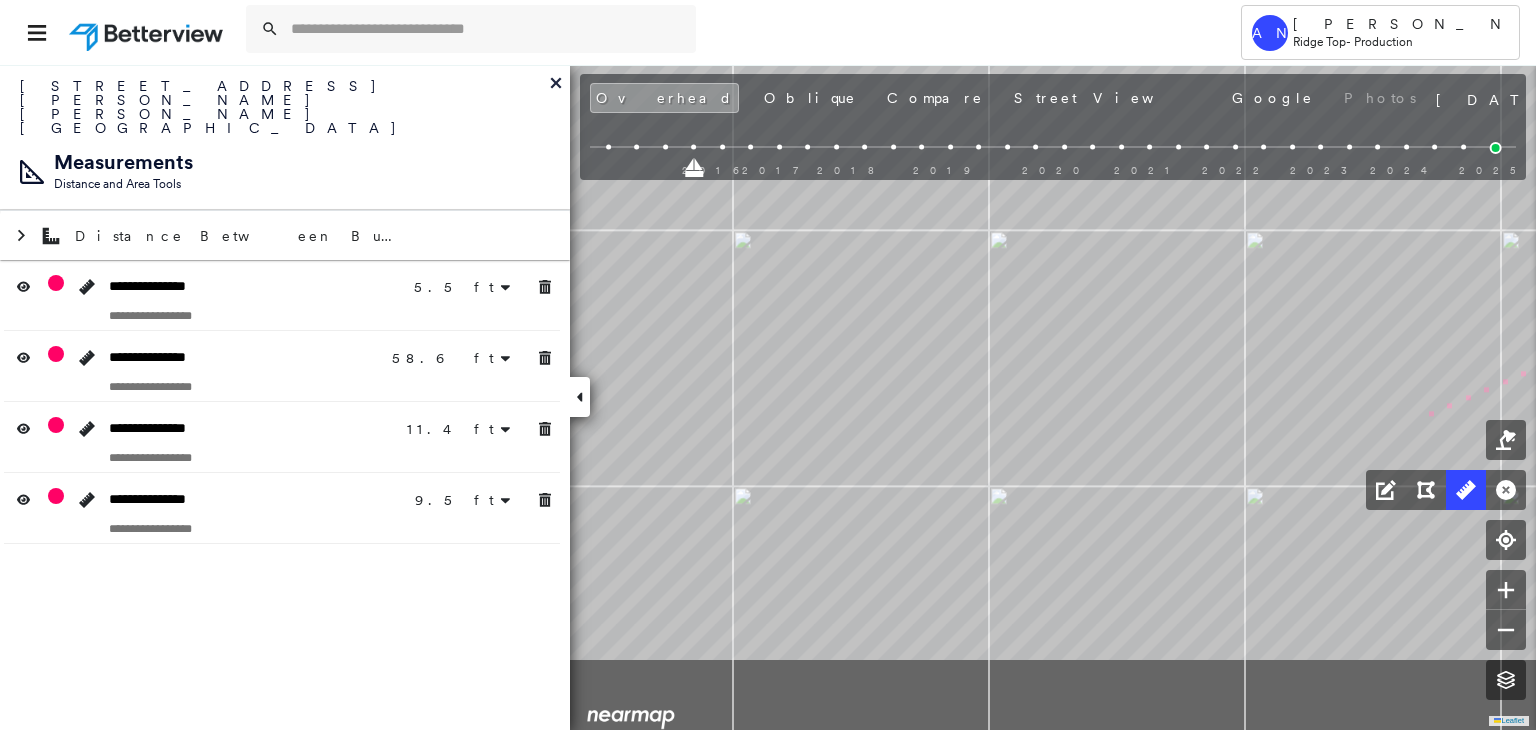 click on "5.5 ft 5.5 ft 58.6 ft 58.6 ft 11.4 ft 11.4 ft 9.5 ft 9.5 ft 12 m Click to continue drawing line." at bounding box center (1963, 286) 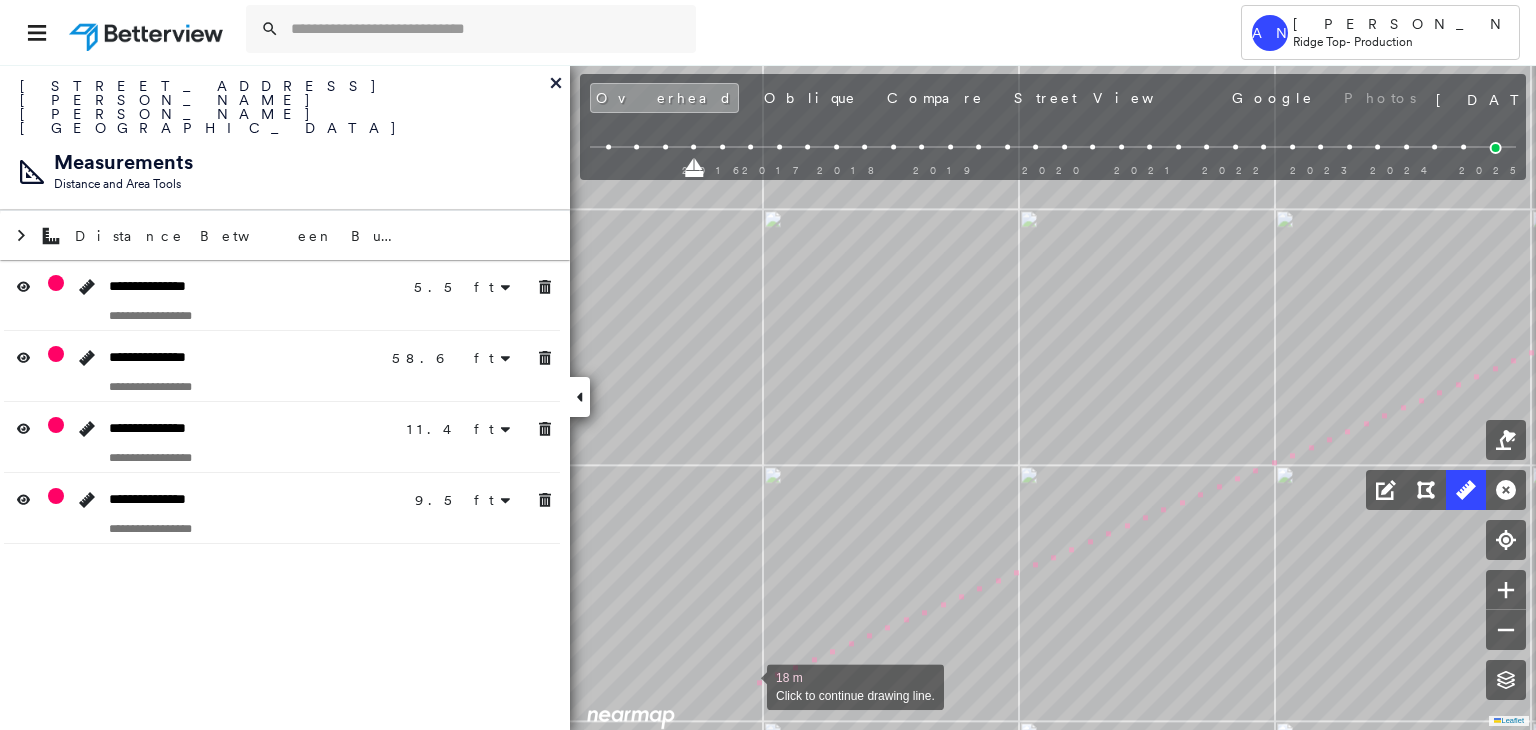 click at bounding box center (747, 685) 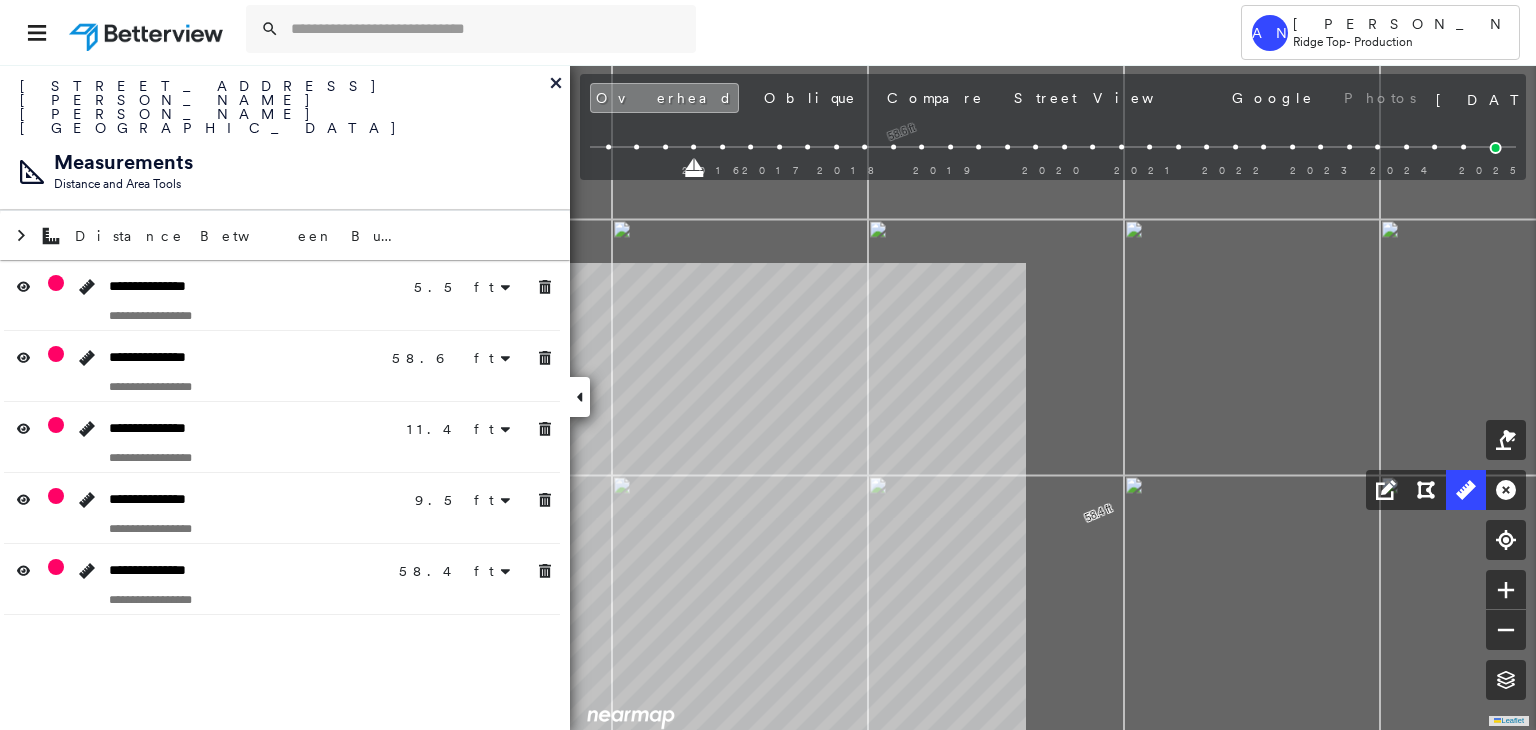 drag, startPoint x: 1147, startPoint y: 379, endPoint x: 500, endPoint y: 616, distance: 689.0414 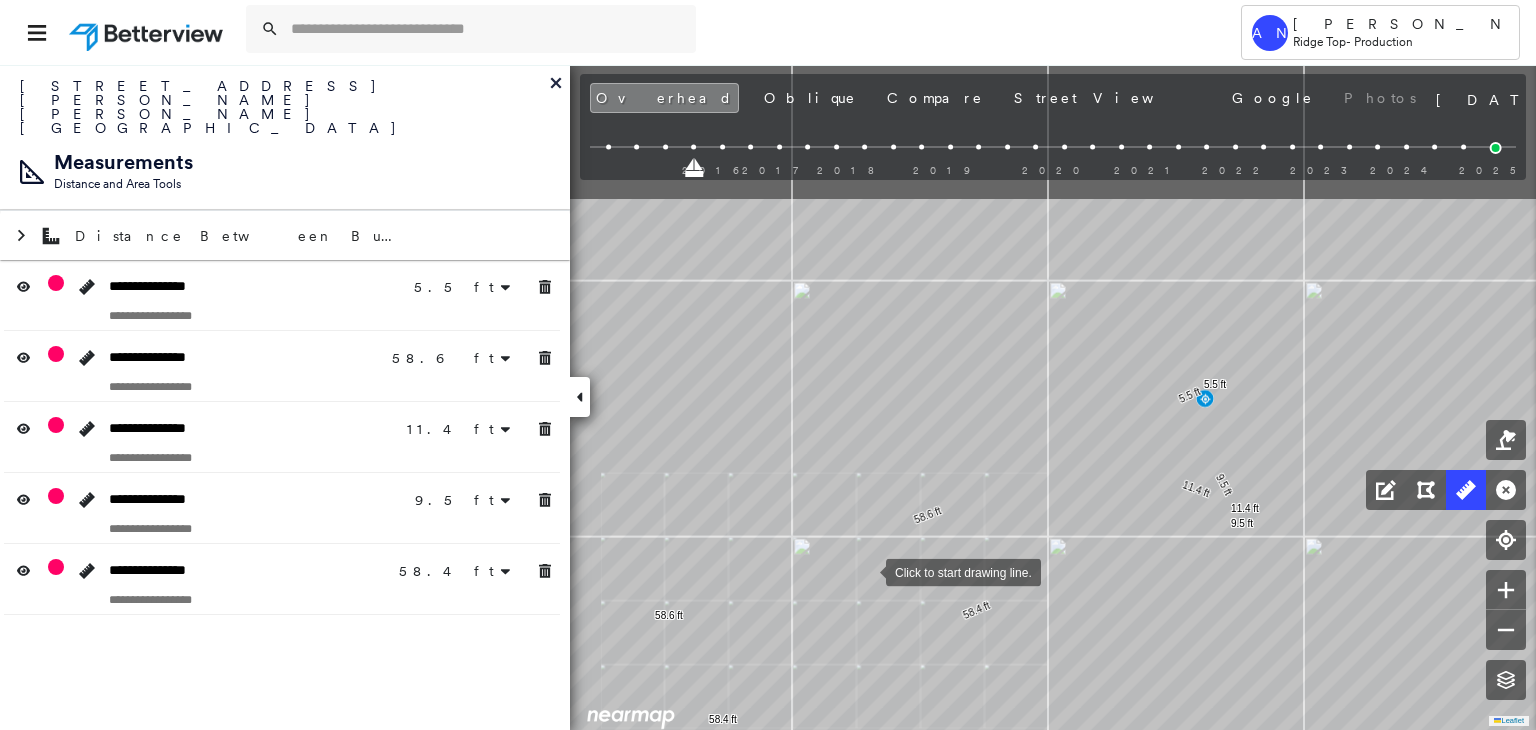 drag, startPoint x: 857, startPoint y: 394, endPoint x: 866, endPoint y: 569, distance: 175.23128 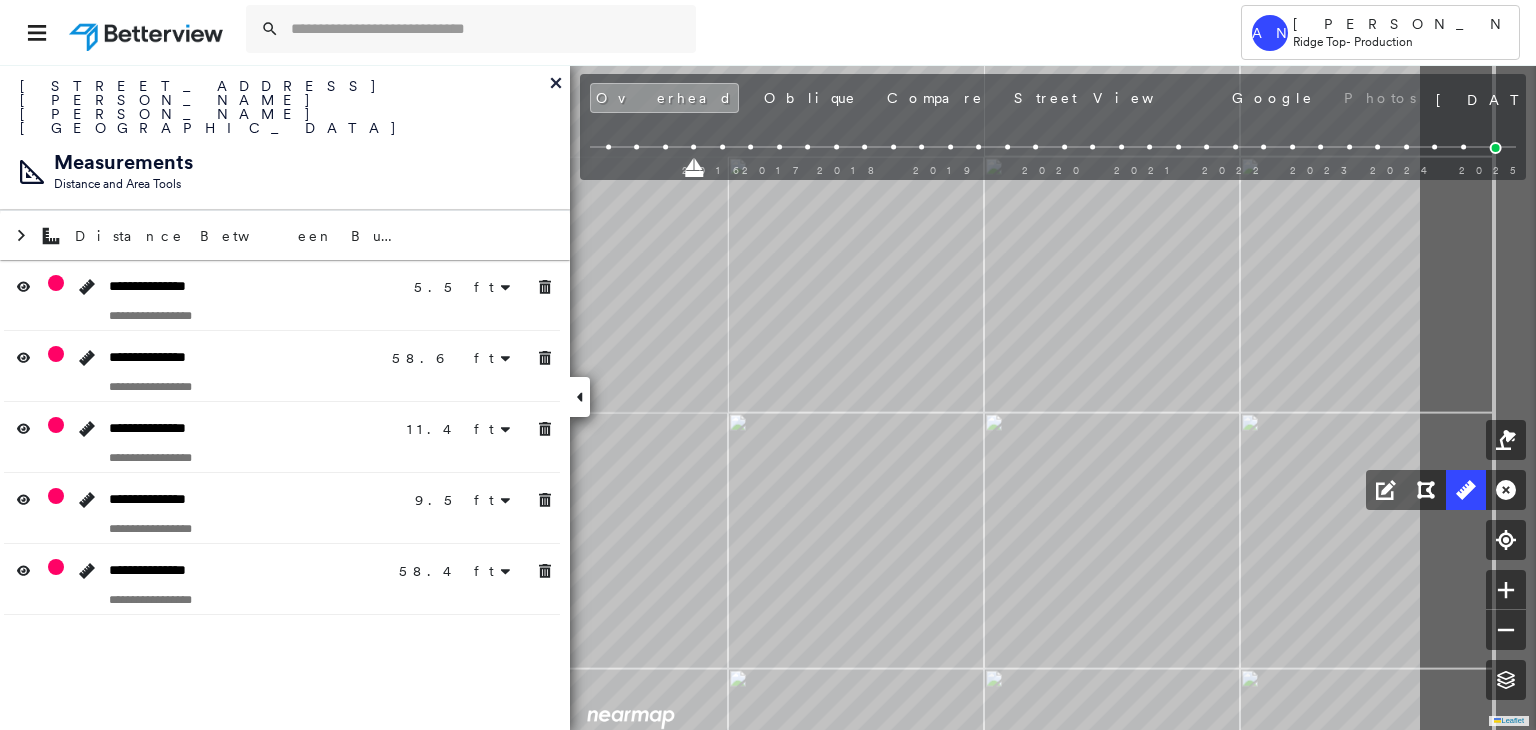 click on "5.5 ft 5.5 ft 58.6 ft 58.6 ft 11.4 ft 11.4 ft 9.5 ft 9.5 ft 58.4 ft 58.4 ft Click to start drawing line." at bounding box center [1120, 731] 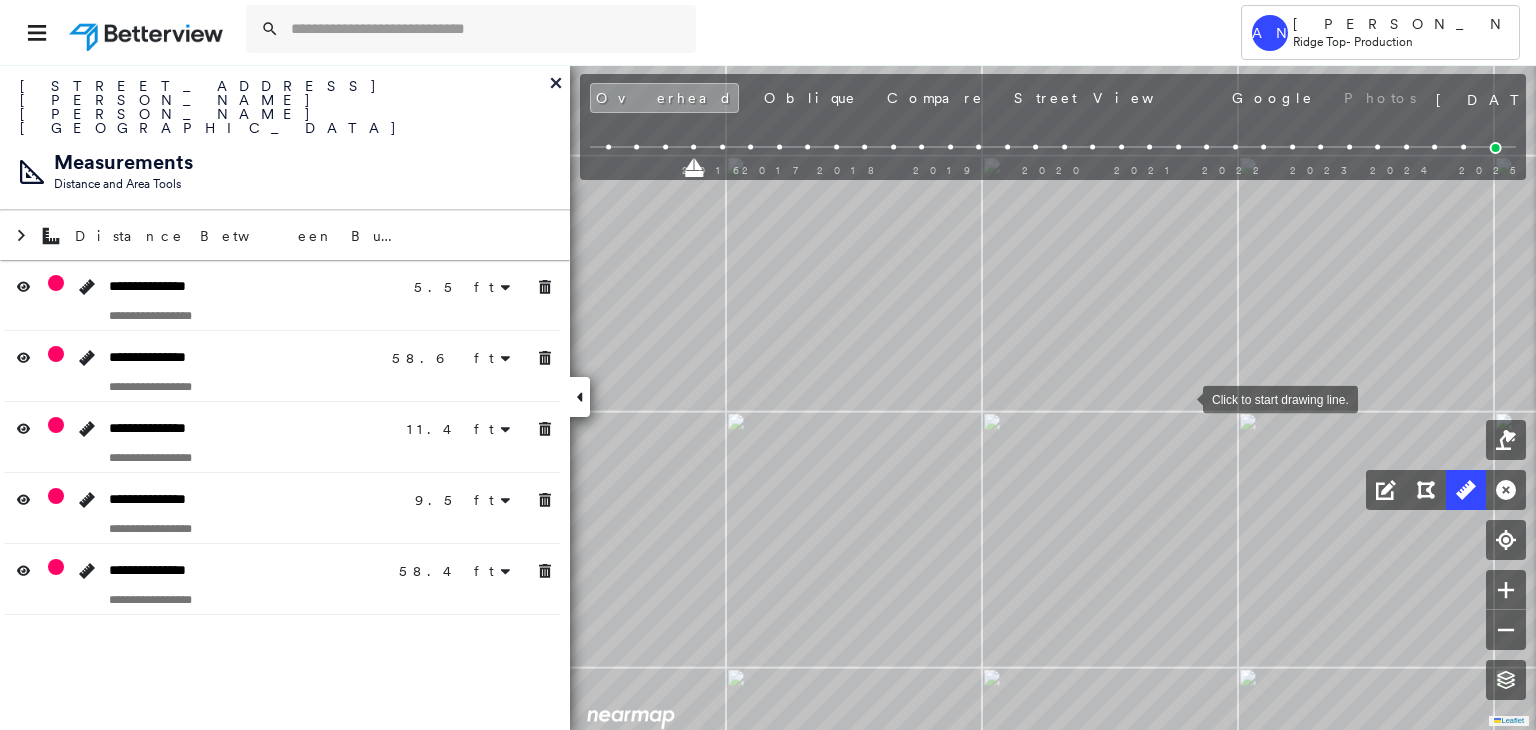 click at bounding box center [1183, 398] 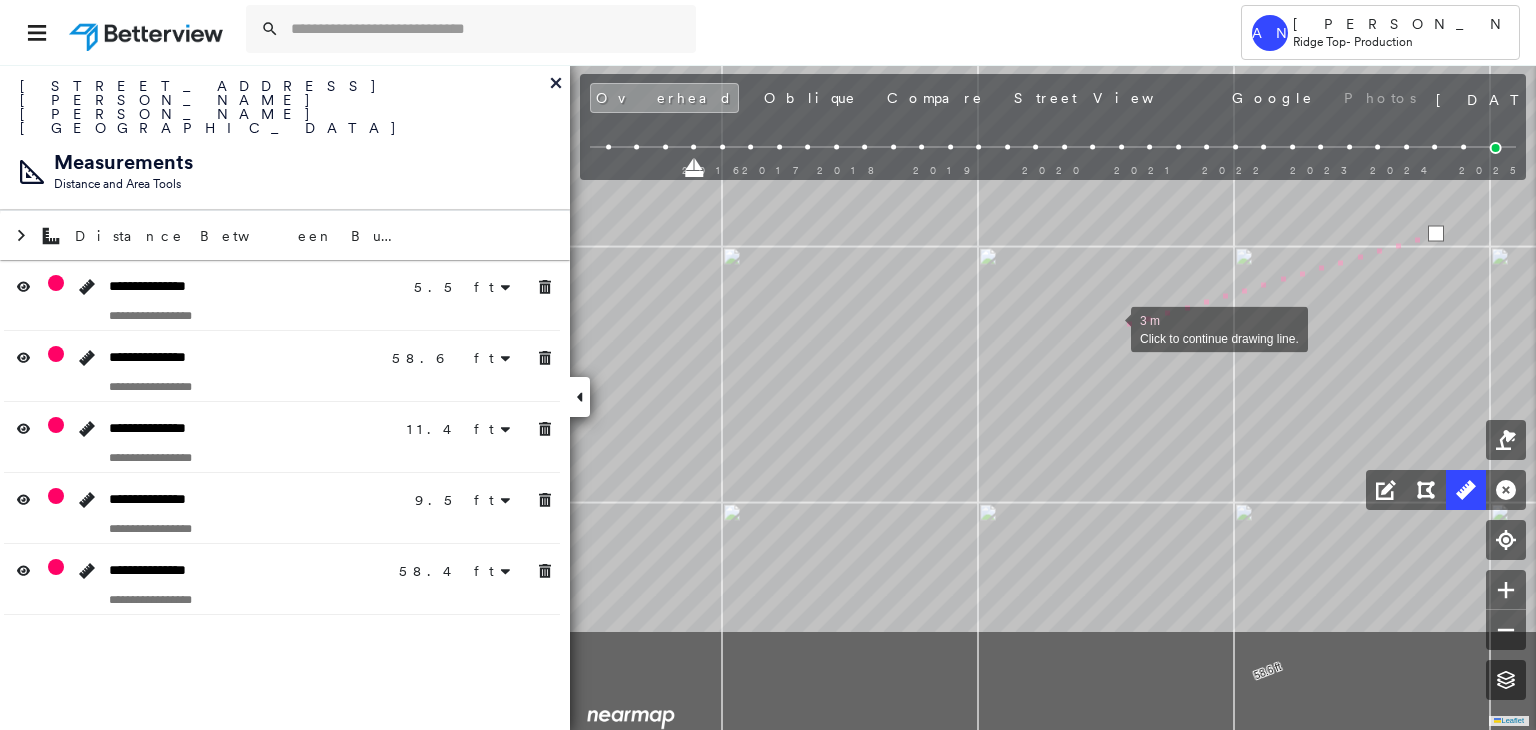 drag, startPoint x: 858, startPoint y: 493, endPoint x: 1110, endPoint y: 328, distance: 301.21255 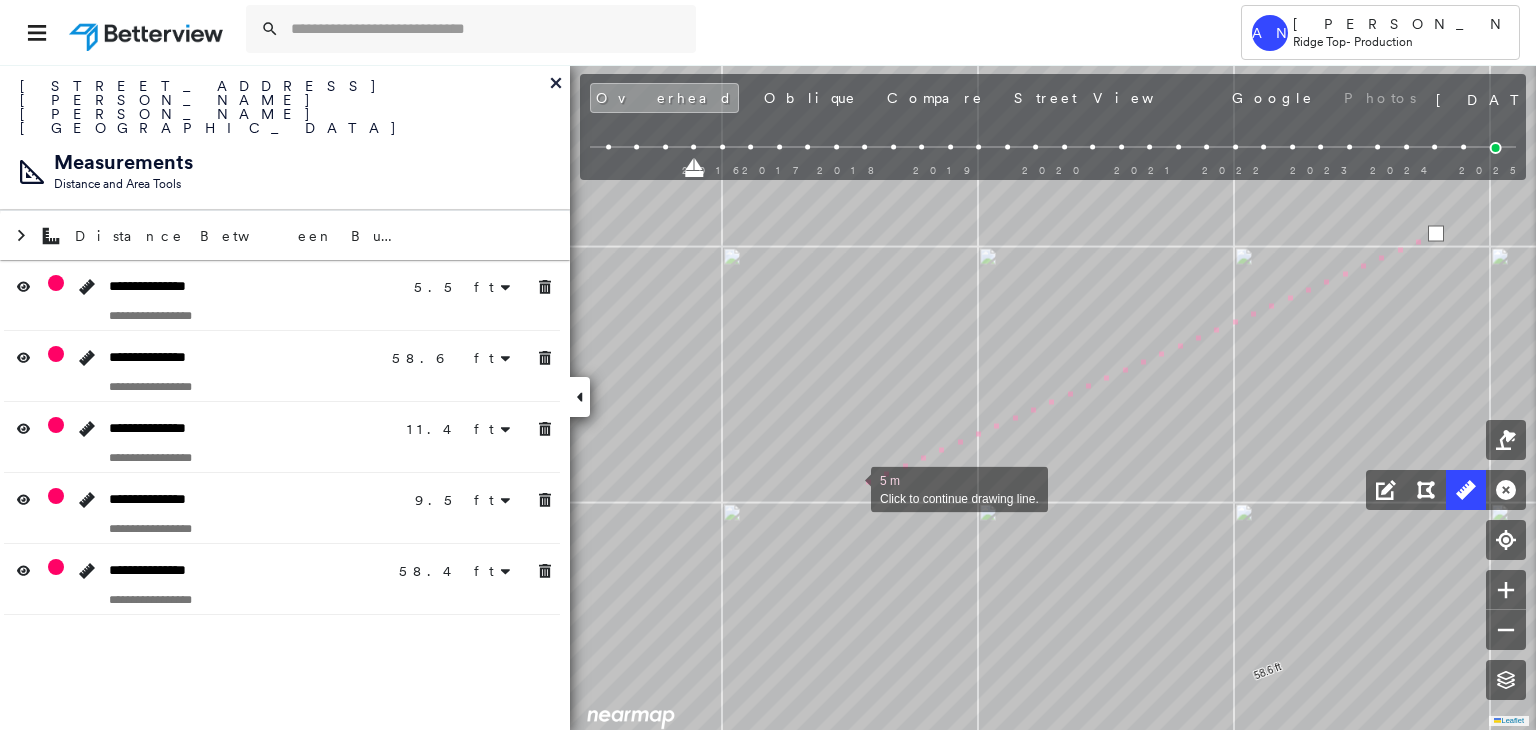 click at bounding box center (851, 488) 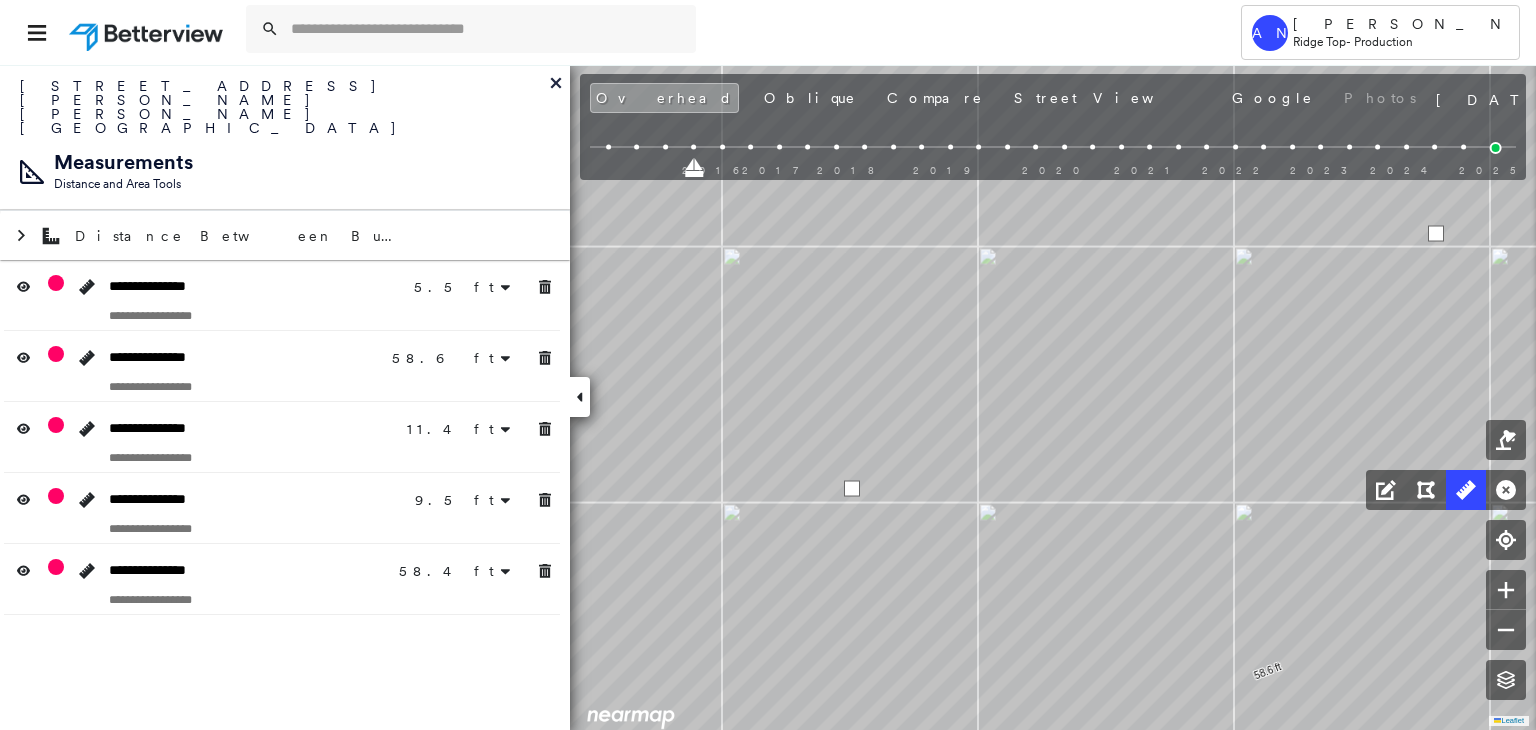 click at bounding box center (852, 489) 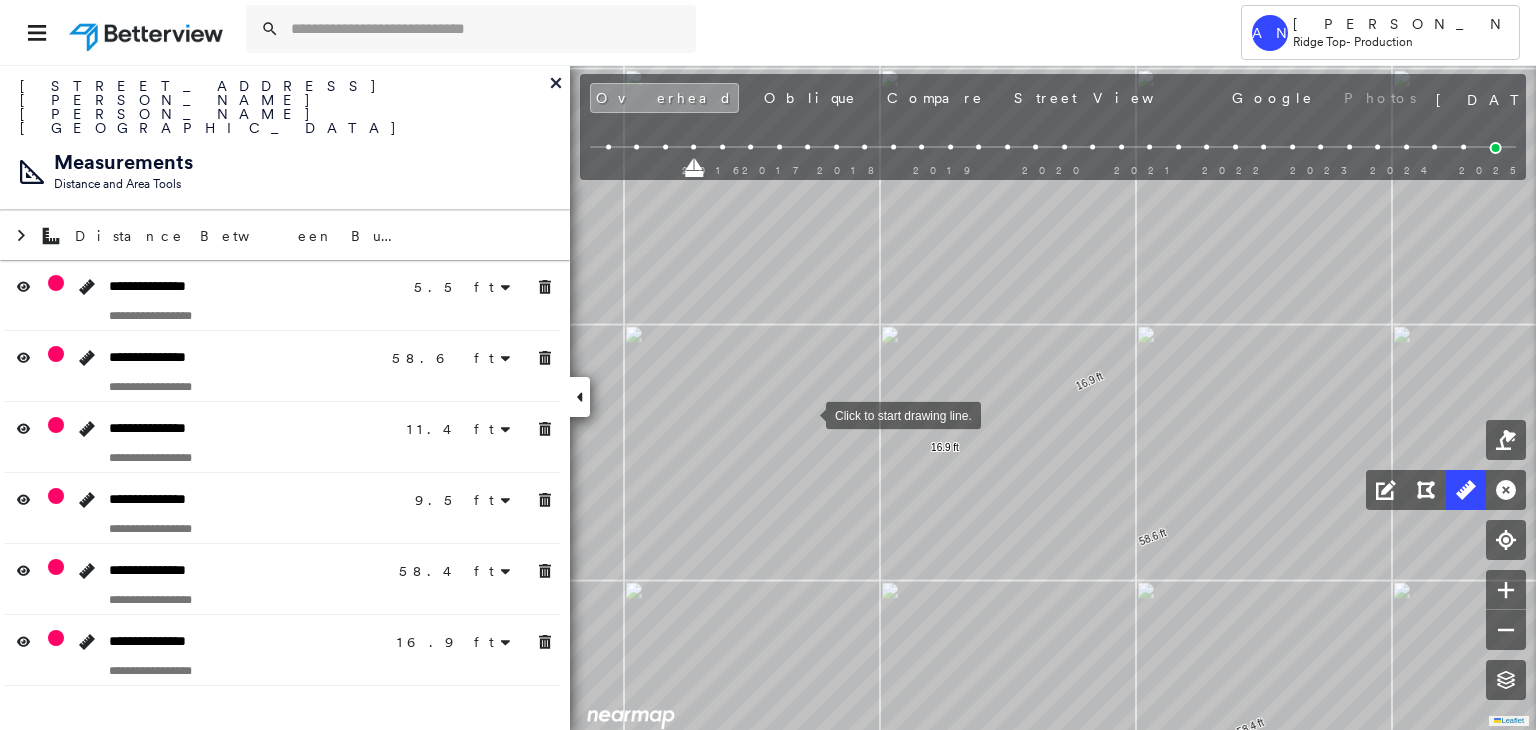 click on "5.5 ft 5.5 ft 58.6 ft 58.6 ft 11.4 ft 11.4 ft 9.5 ft 9.5 ft 58.4 ft 58.4 ft 16.9 ft 16.9 ft Click to start drawing line." at bounding box center (1370, 565) 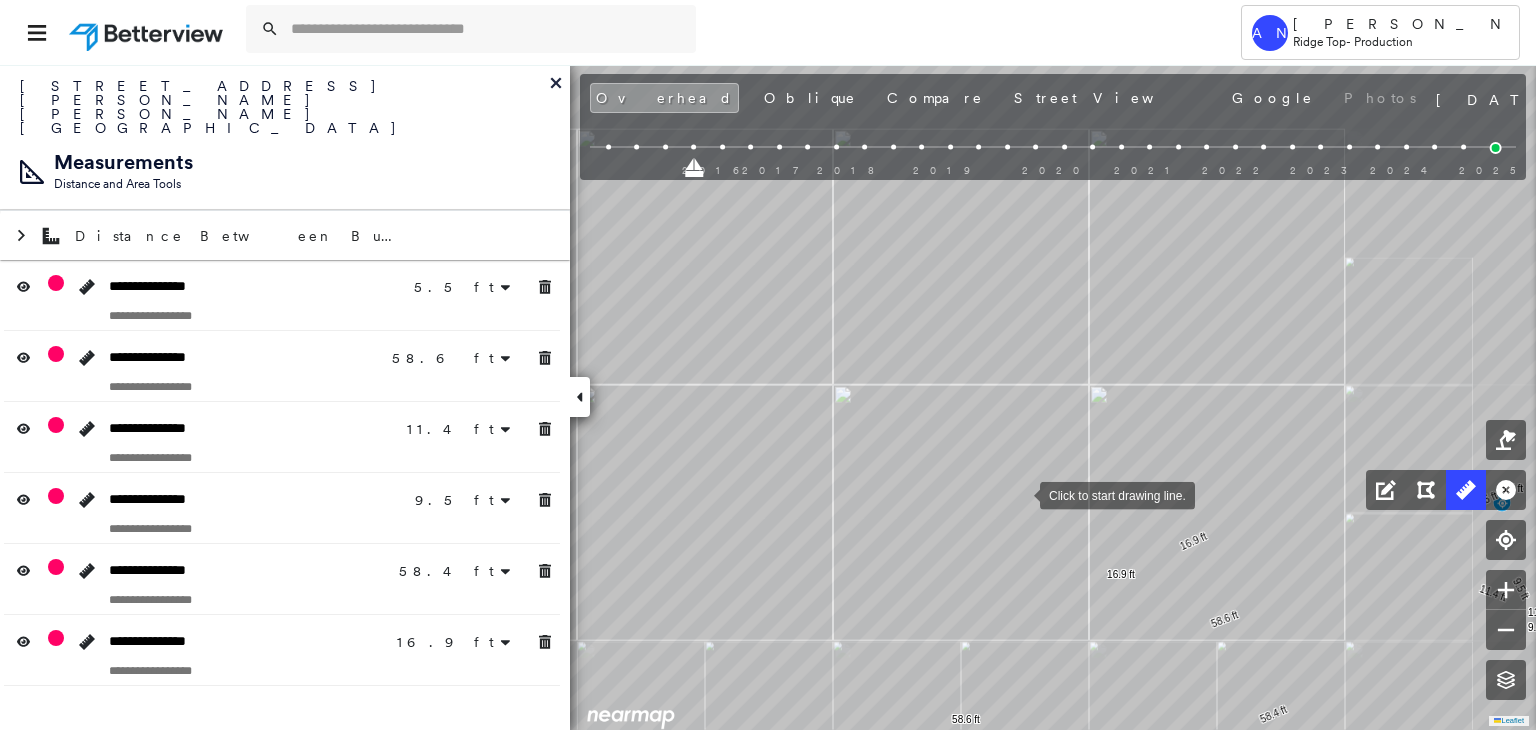 drag, startPoint x: 900, startPoint y: 467, endPoint x: 1016, endPoint y: 487, distance: 117.71151 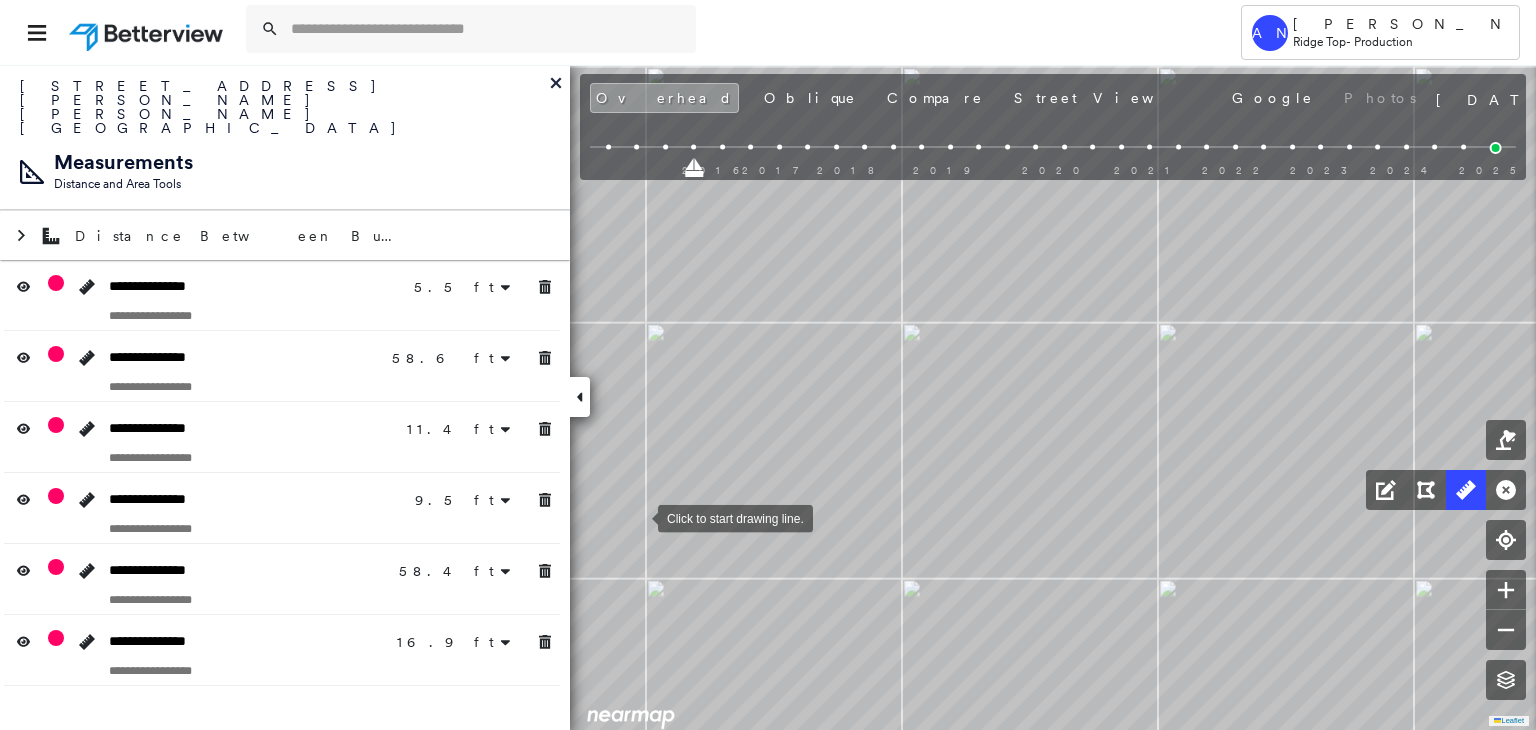click at bounding box center [638, 517] 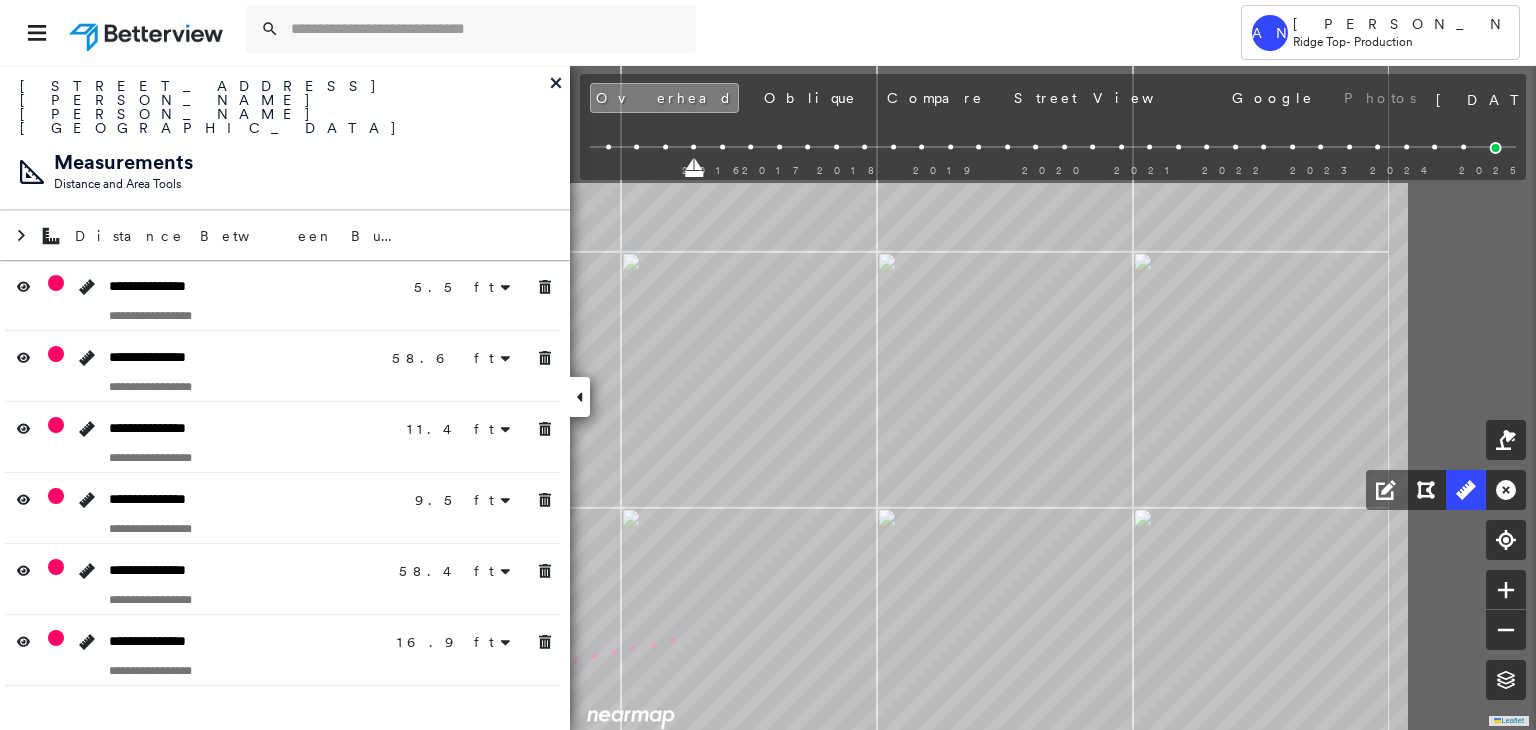 click on "5.5 ft 5.5 ft 58.6 ft 58.6 ft 11.4 ft 11.4 ft 9.5 ft 9.5 ft 58.4 ft 58.4 ft 16.9 ft 16.9 ft 3 m Click to continue drawing line." at bounding box center [1401, 984] 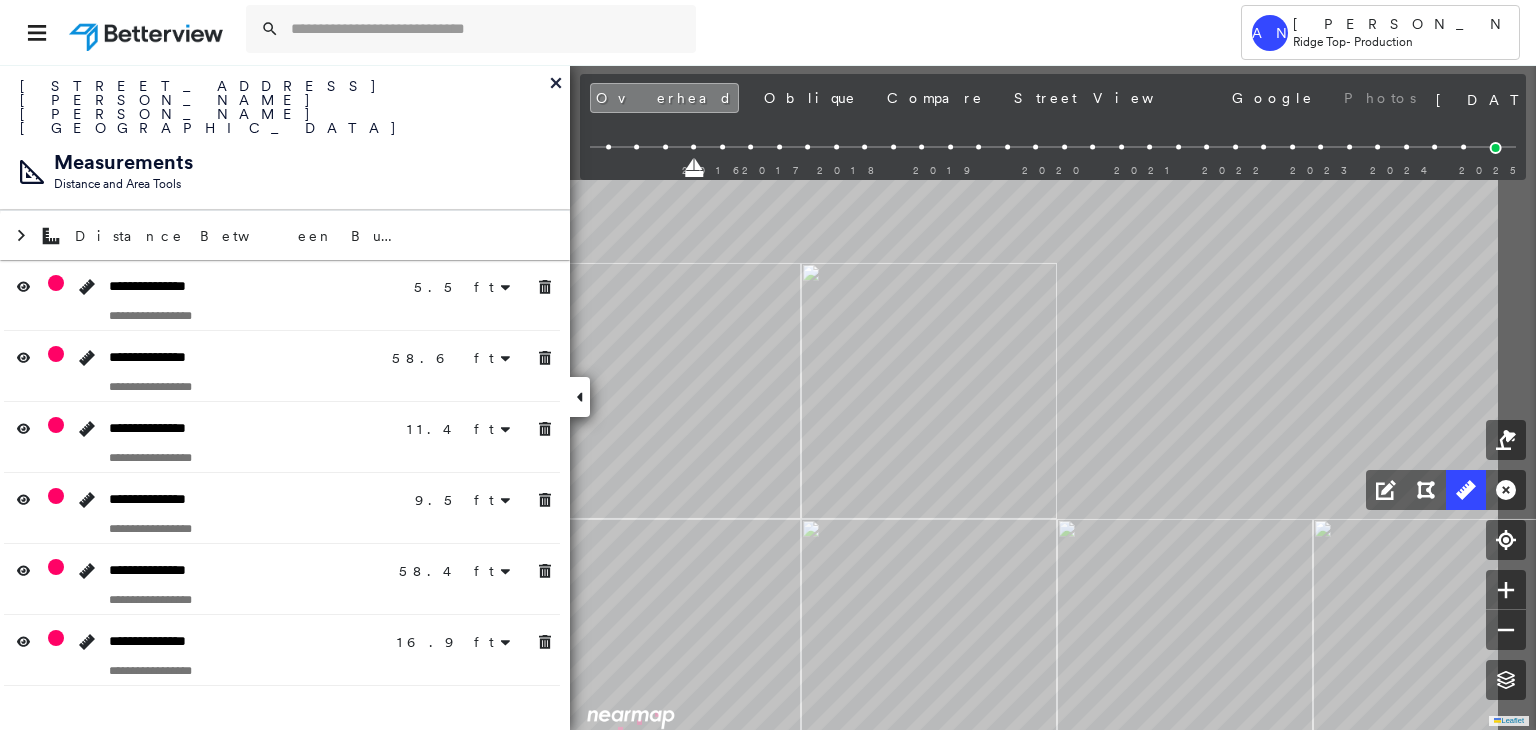 click on "5.5 ft 5.5 ft 58.6 ft 58.6 ft 11.4 ft 11.4 ft 9.5 ft 9.5 ft 58.4 ft 58.4 ft 16.9 ft 16.9 ft 6 m Click to continue drawing line." at bounding box center [1069, 1251] 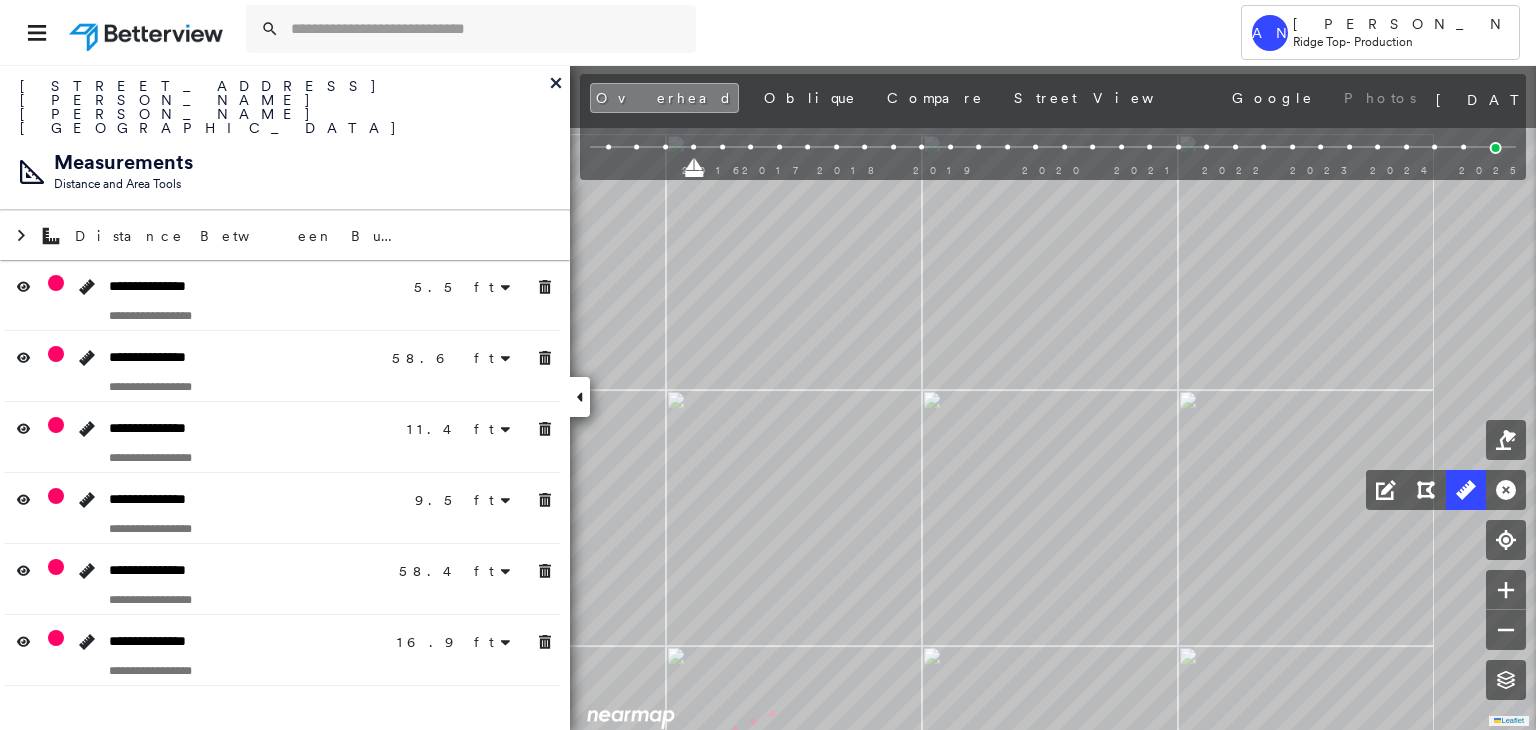 click on "5.5 ft 5.5 ft 58.6 ft 58.6 ft 11.4 ft 11.4 ft 9.5 ft 9.5 ft 58.4 ft 58.4 ft 16.9 ft 16.9 ft 8 m Click to continue drawing line." at bounding box center [934, 1378] 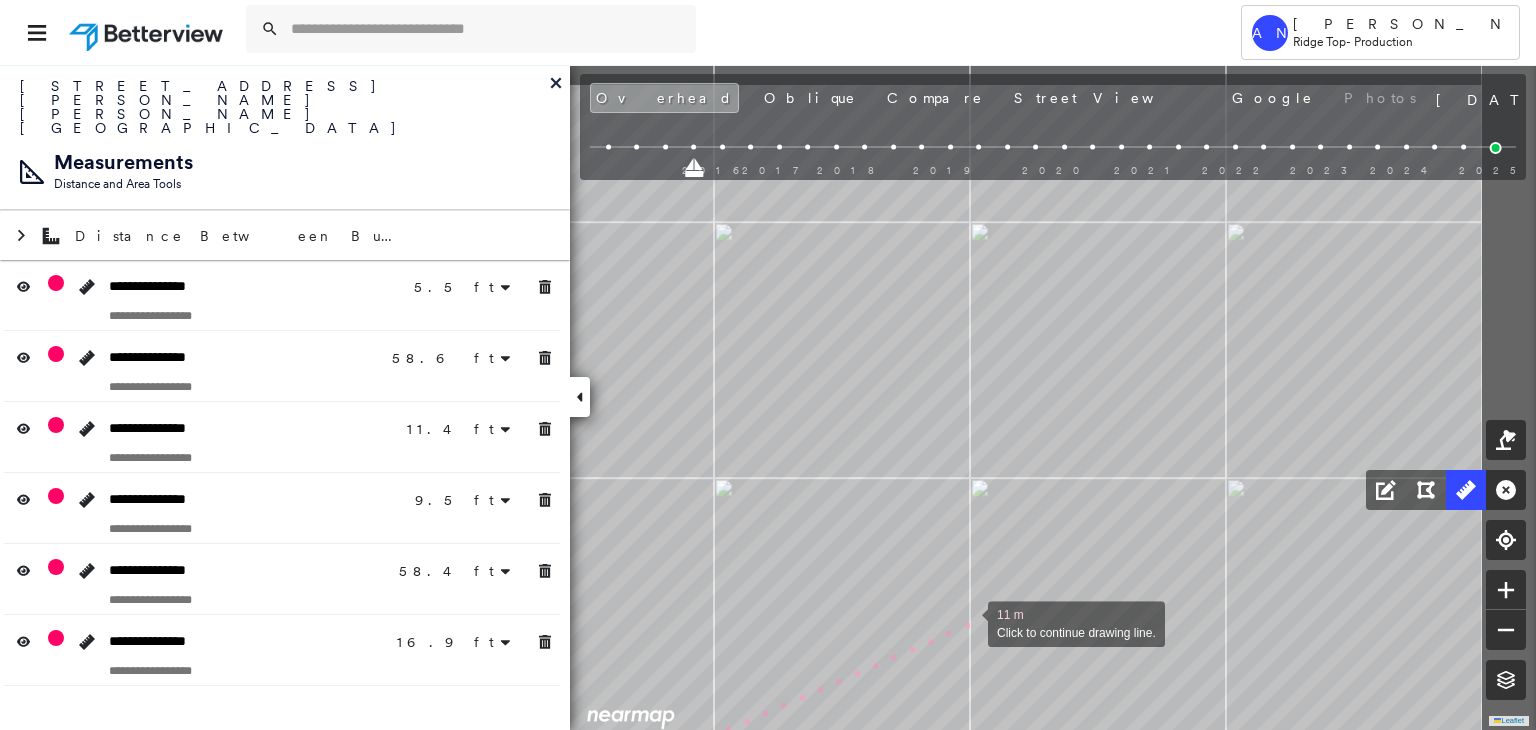 drag, startPoint x: 1181, startPoint y: 532, endPoint x: 1152, endPoint y: 539, distance: 29.832869 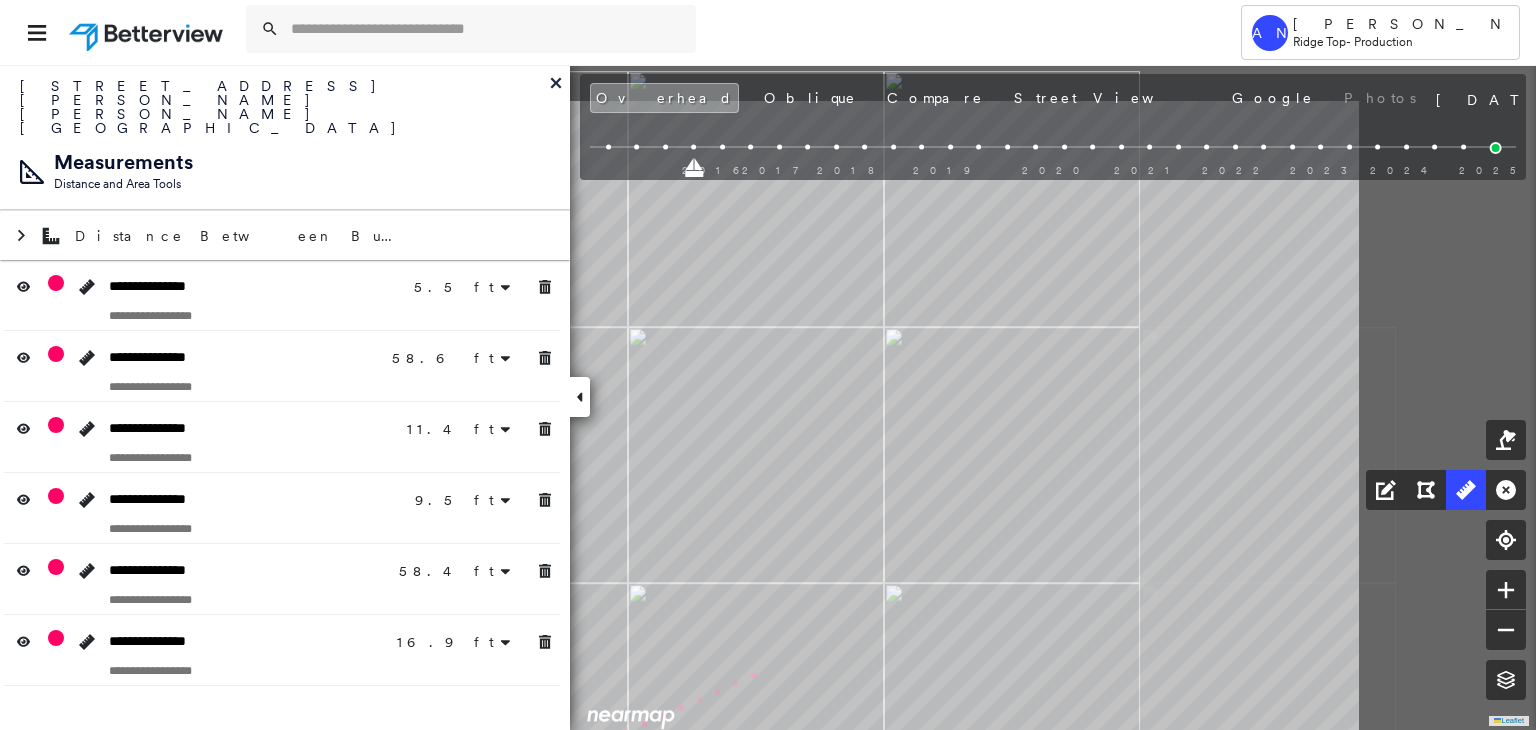 click on "5.5 ft 5.5 ft 58.6 ft 58.6 ft 11.4 ft 11.4 ft 9.5 ft 9.5 ft 58.4 ft 58.4 ft 16.9 ft 16.9 ft 12 m Click to continue drawing line." at bounding box center [384, 1571] 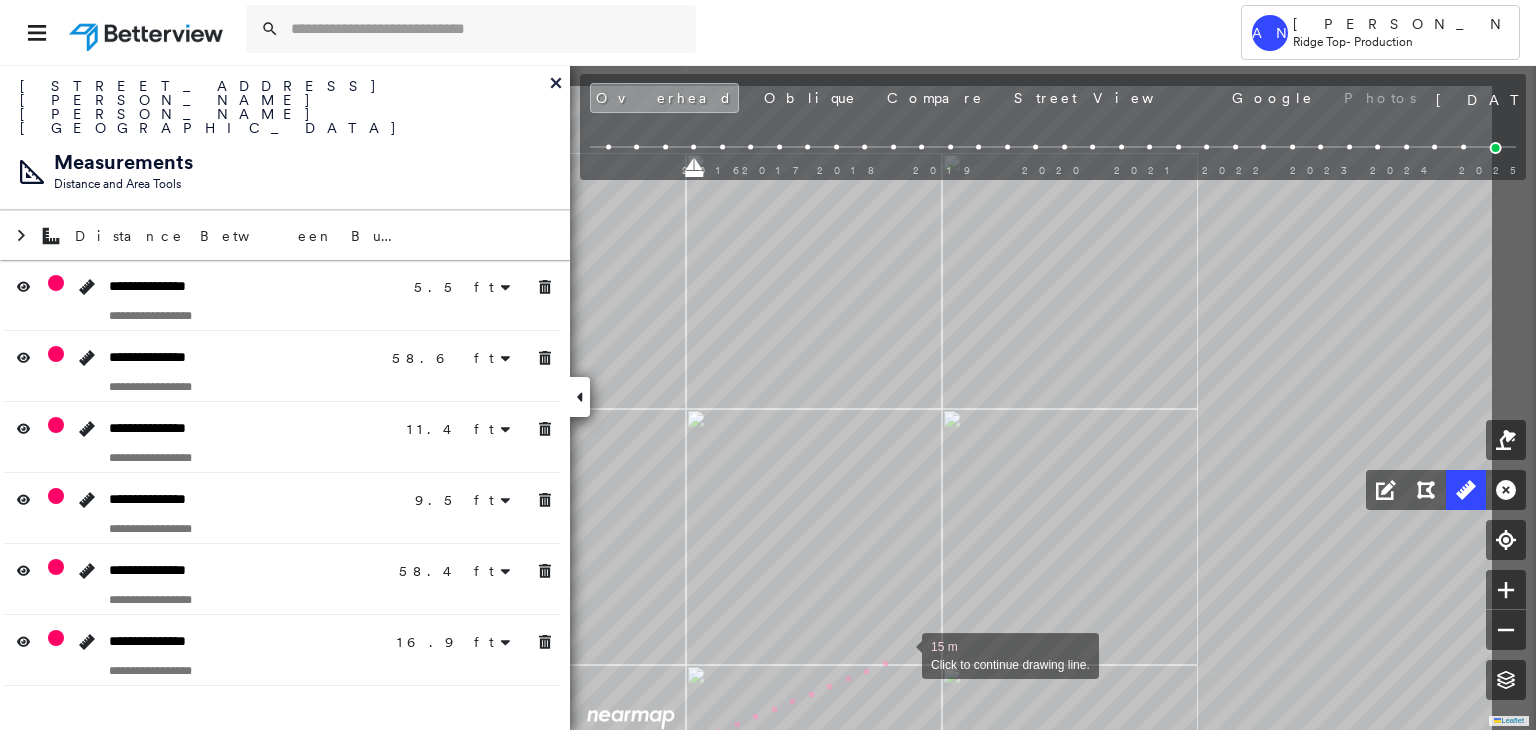 drag, startPoint x: 1145, startPoint y: 542, endPoint x: 1028, endPoint y: 581, distance: 123.32883 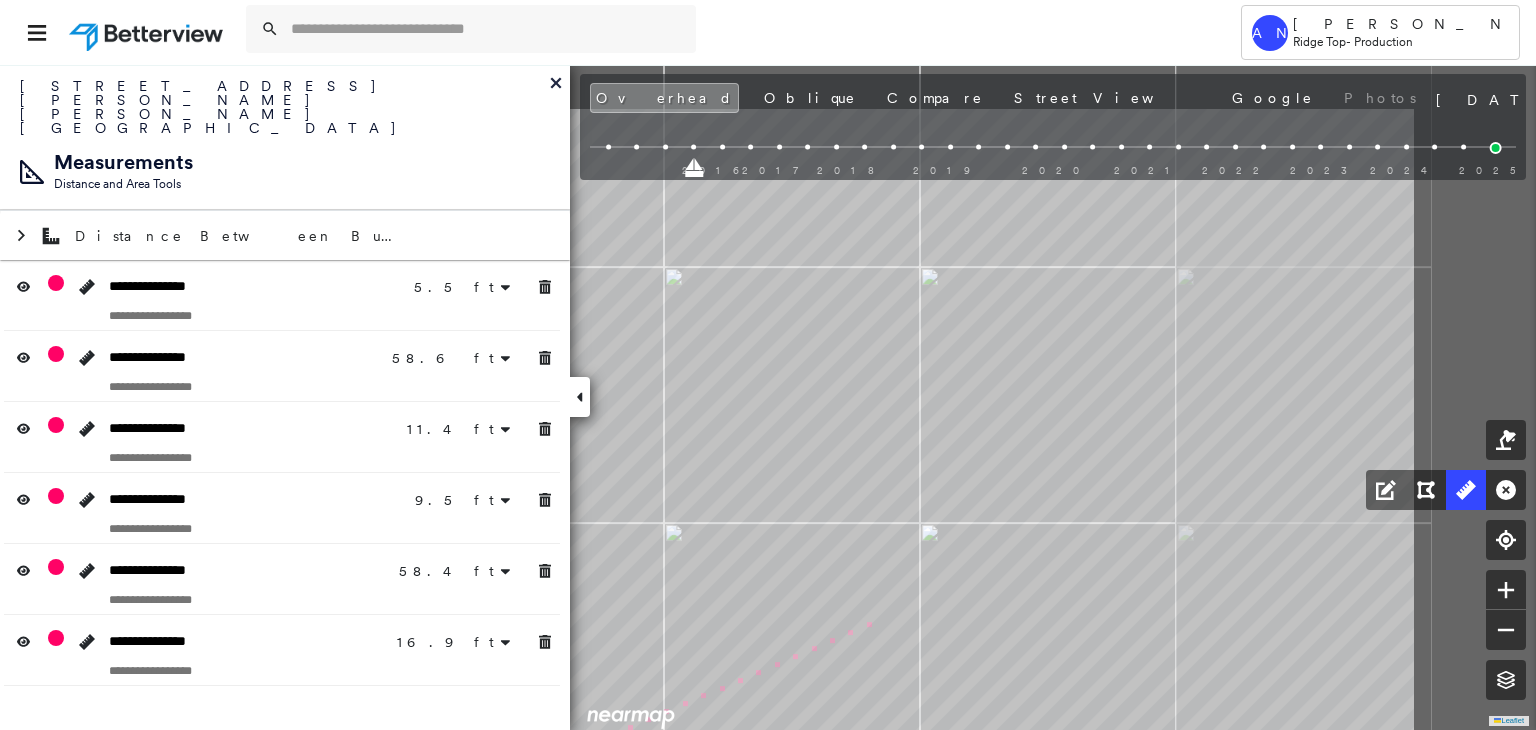 drag, startPoint x: 1172, startPoint y: 501, endPoint x: 1072, endPoint y: 523, distance: 102.3914 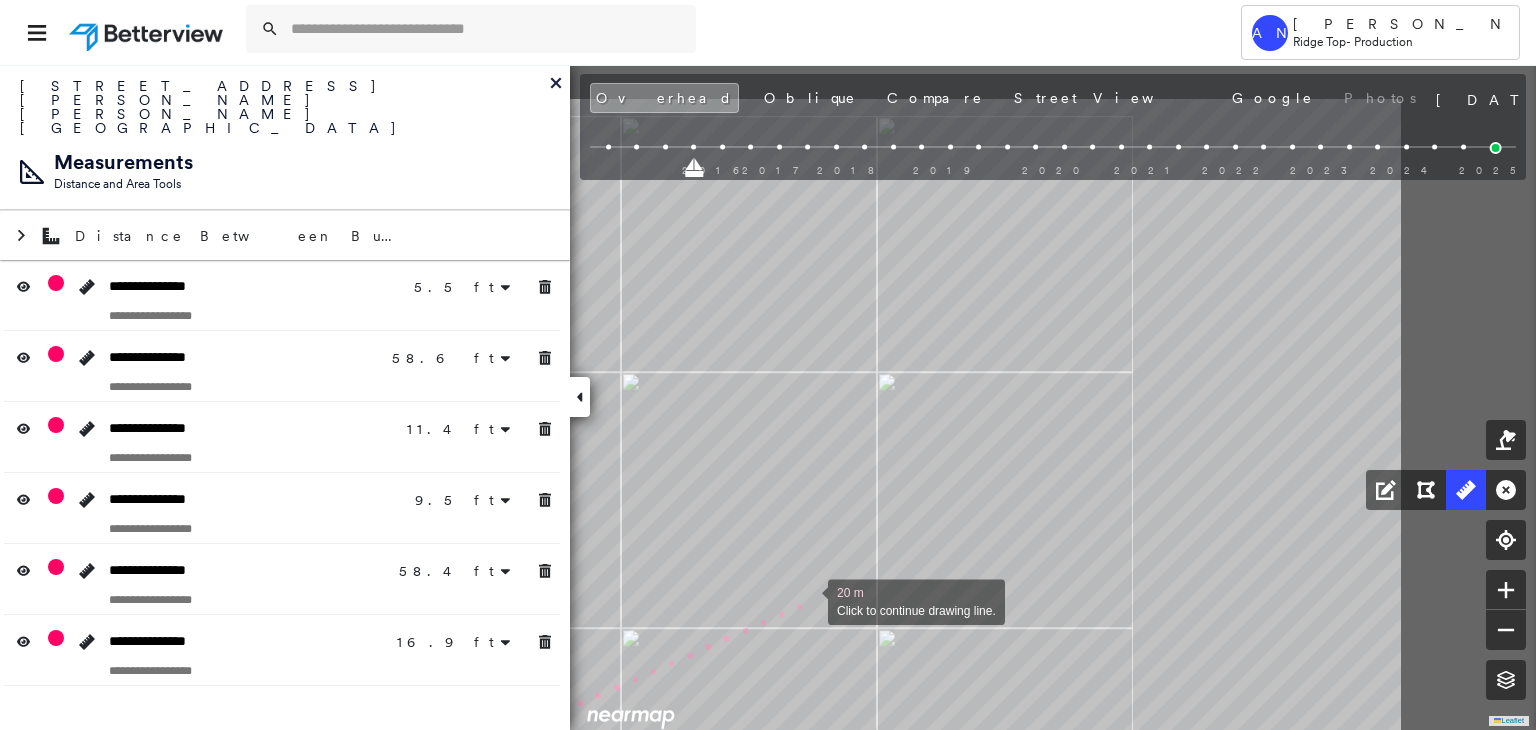 click on "5.5 ft 5.5 ft 58.6 ft 58.6 ft 11.4 ft 11.4 ft 9.5 ft 9.5 ft 58.4 ft 58.4 ft 16.9 ft 16.9 ft 20 m Click to continue drawing line." at bounding box center [-391, 1872] 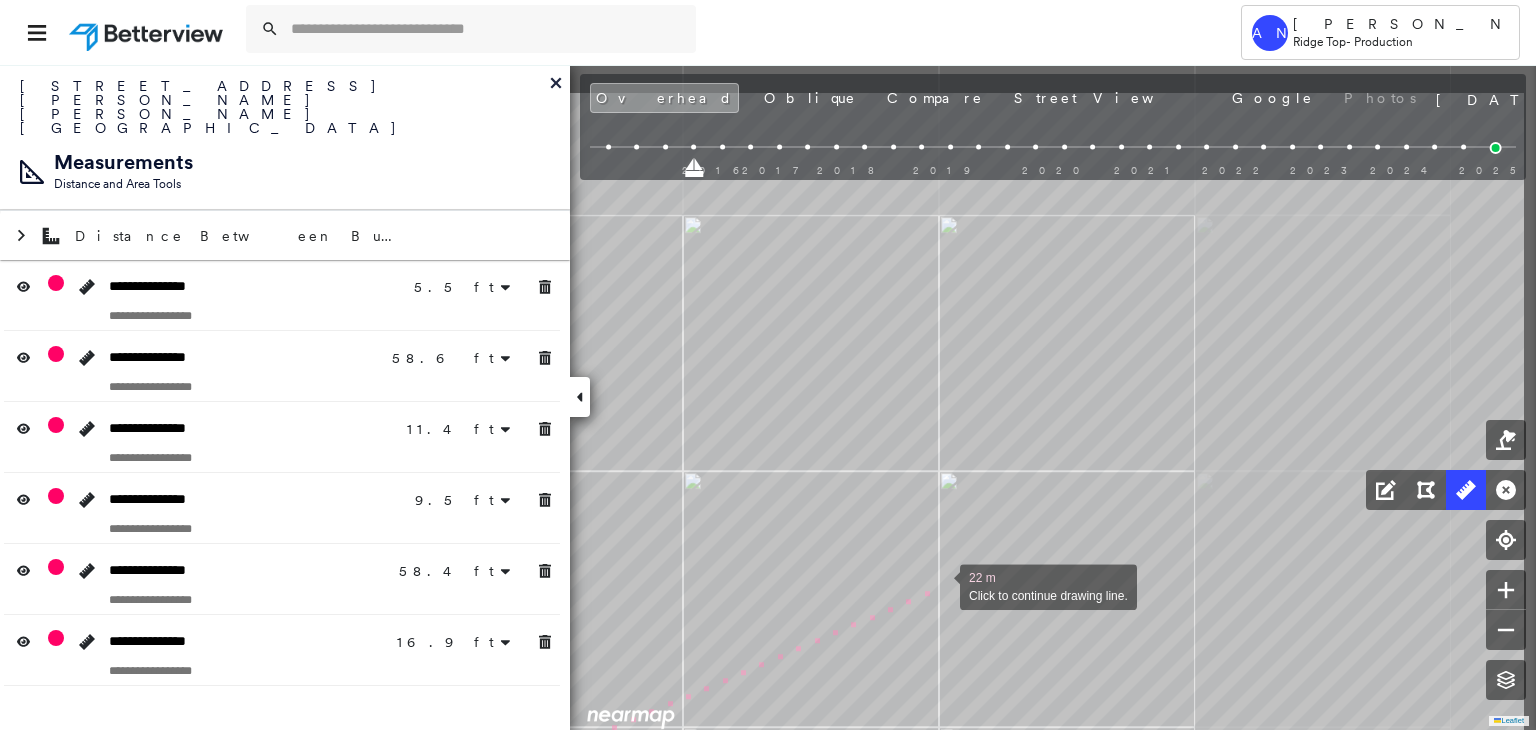 drag, startPoint x: 1105, startPoint y: 489, endPoint x: 940, endPoint y: 585, distance: 190.89526 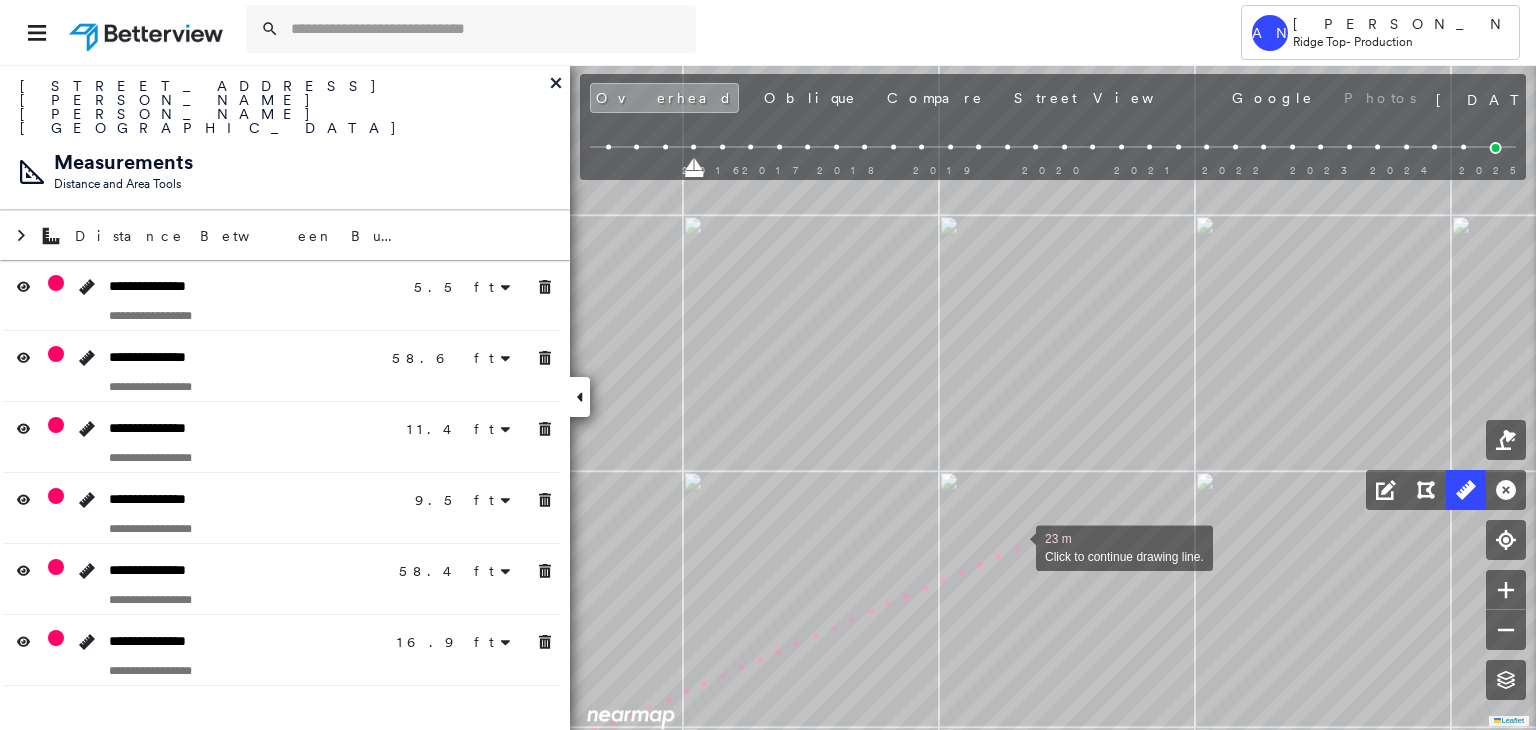 click at bounding box center (1016, 546) 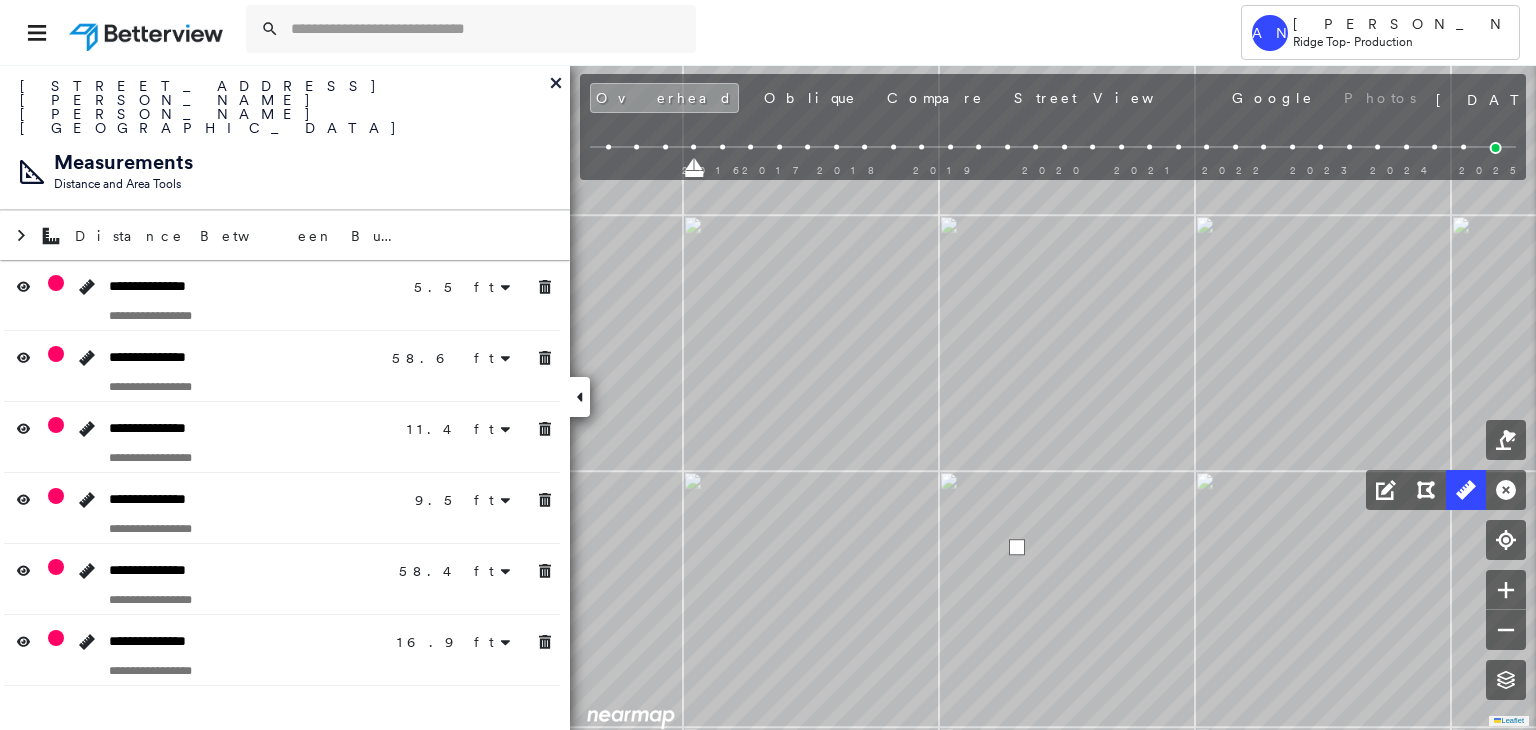 click at bounding box center [1017, 547] 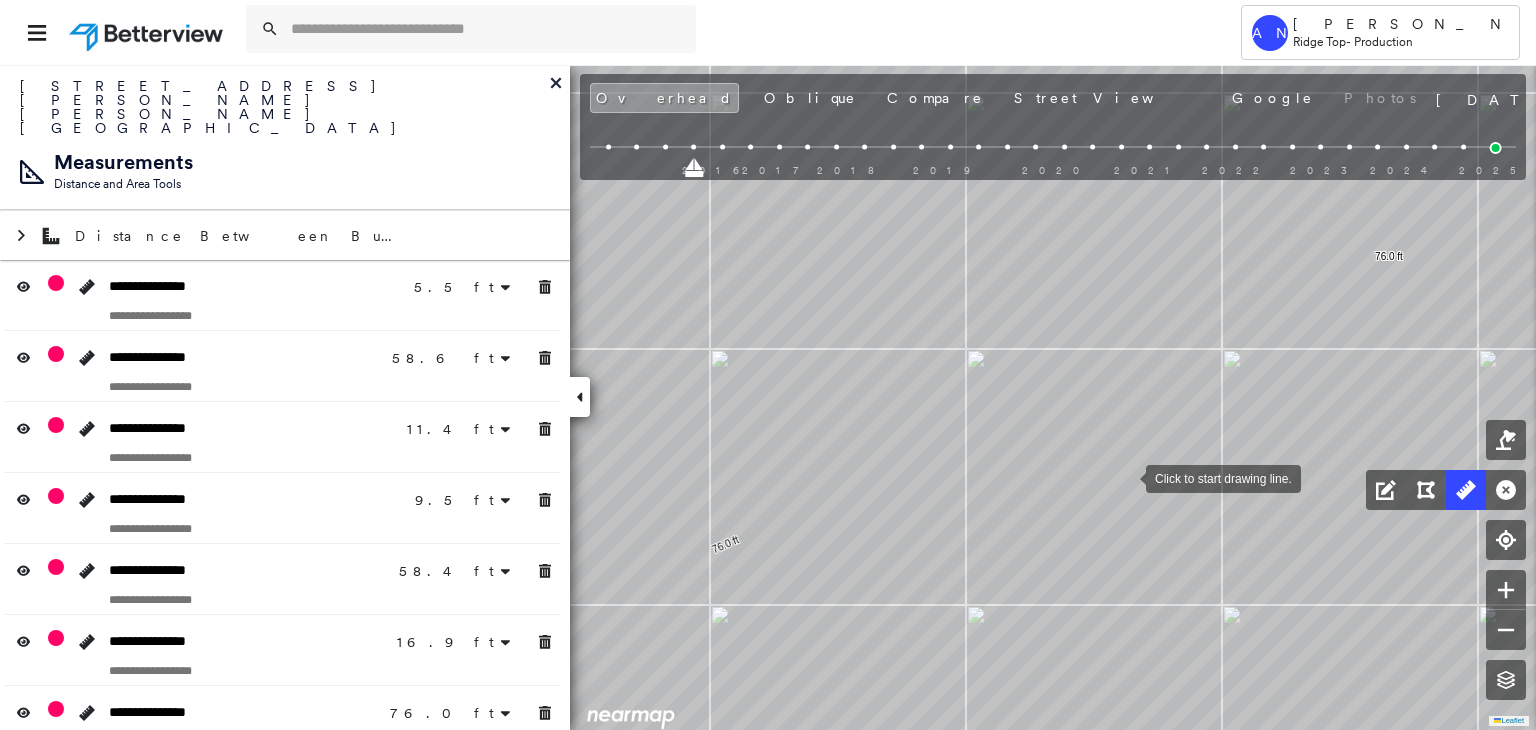 drag, startPoint x: 1041, startPoint y: 515, endPoint x: 1137, endPoint y: 472, distance: 105.1903 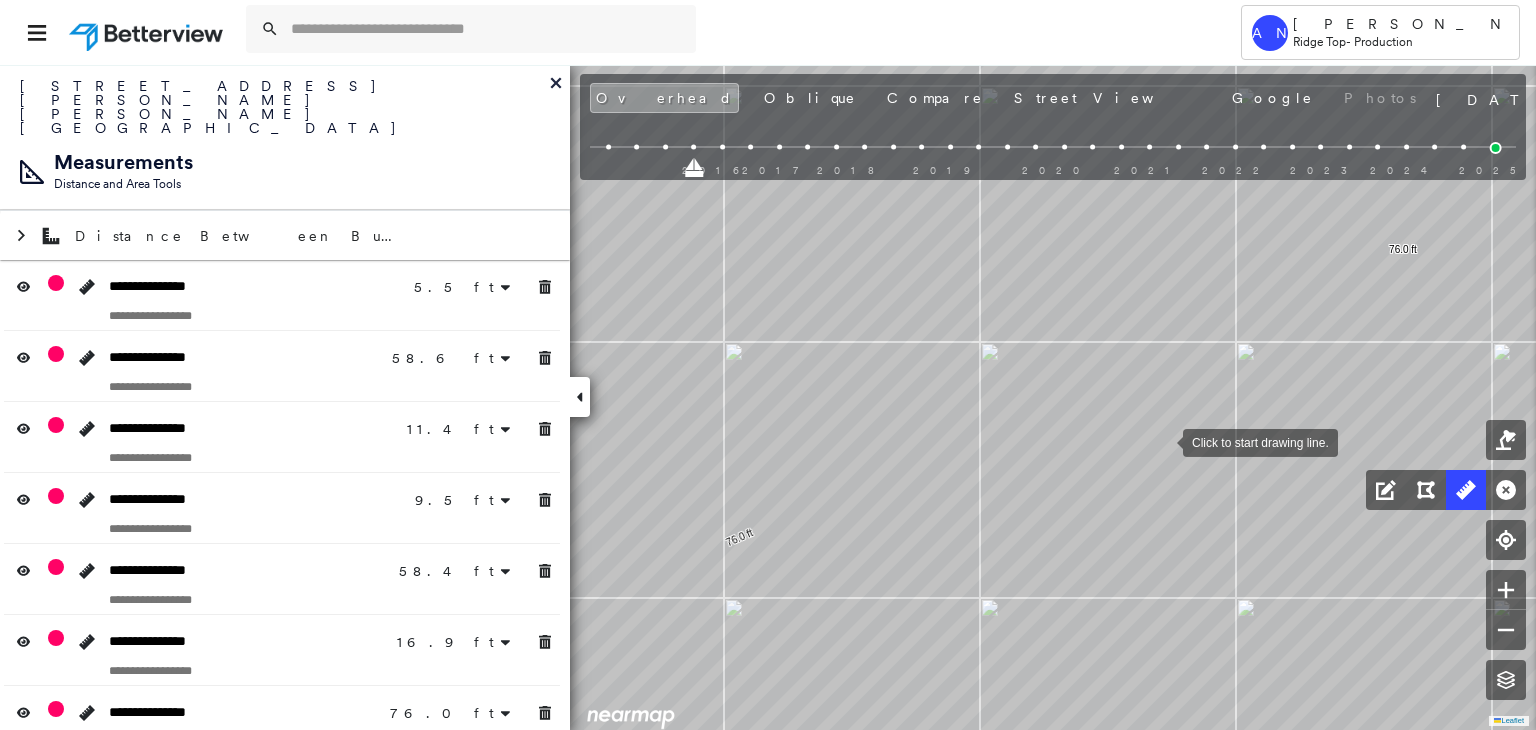 drag, startPoint x: 1163, startPoint y: 441, endPoint x: 813, endPoint y: 495, distance: 354.1412 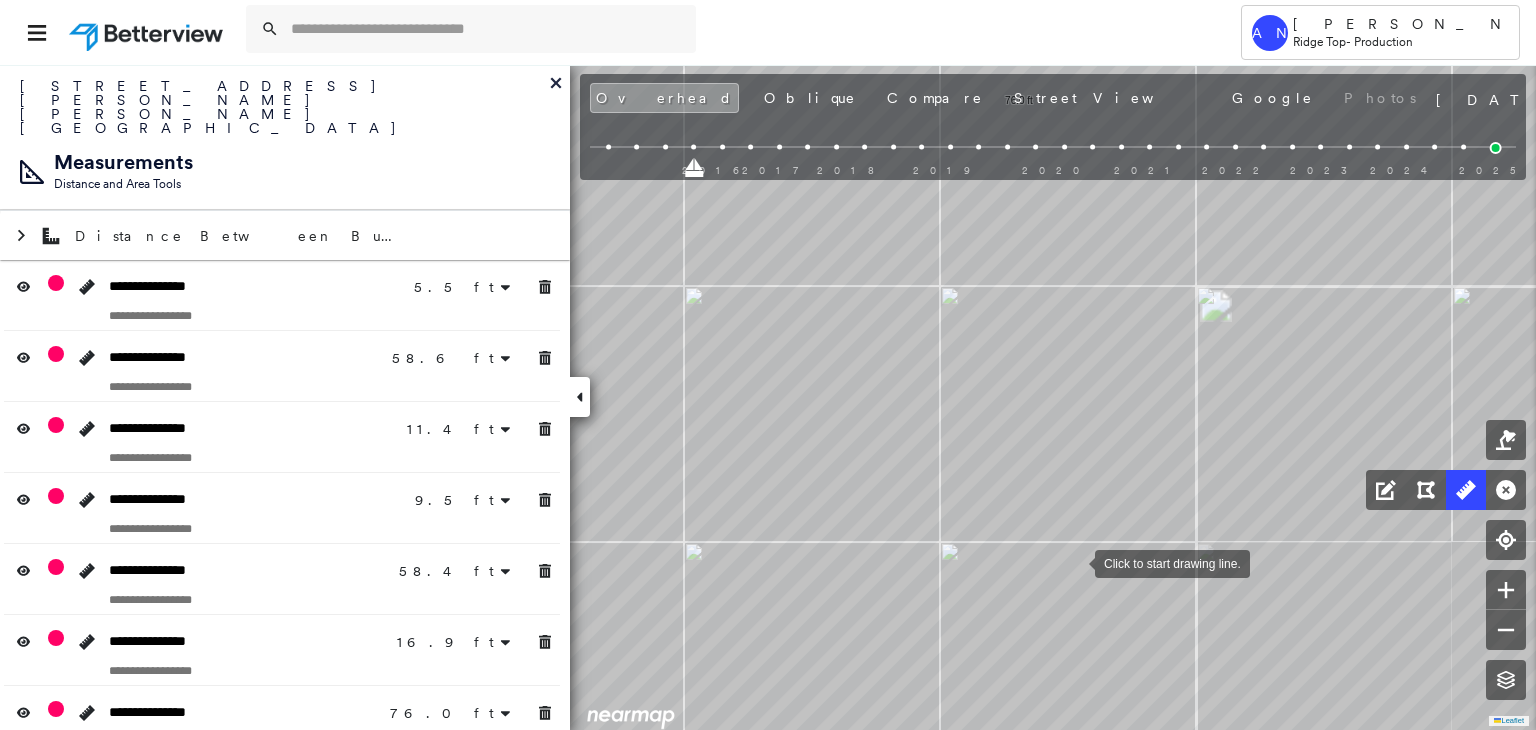 click at bounding box center [1075, 562] 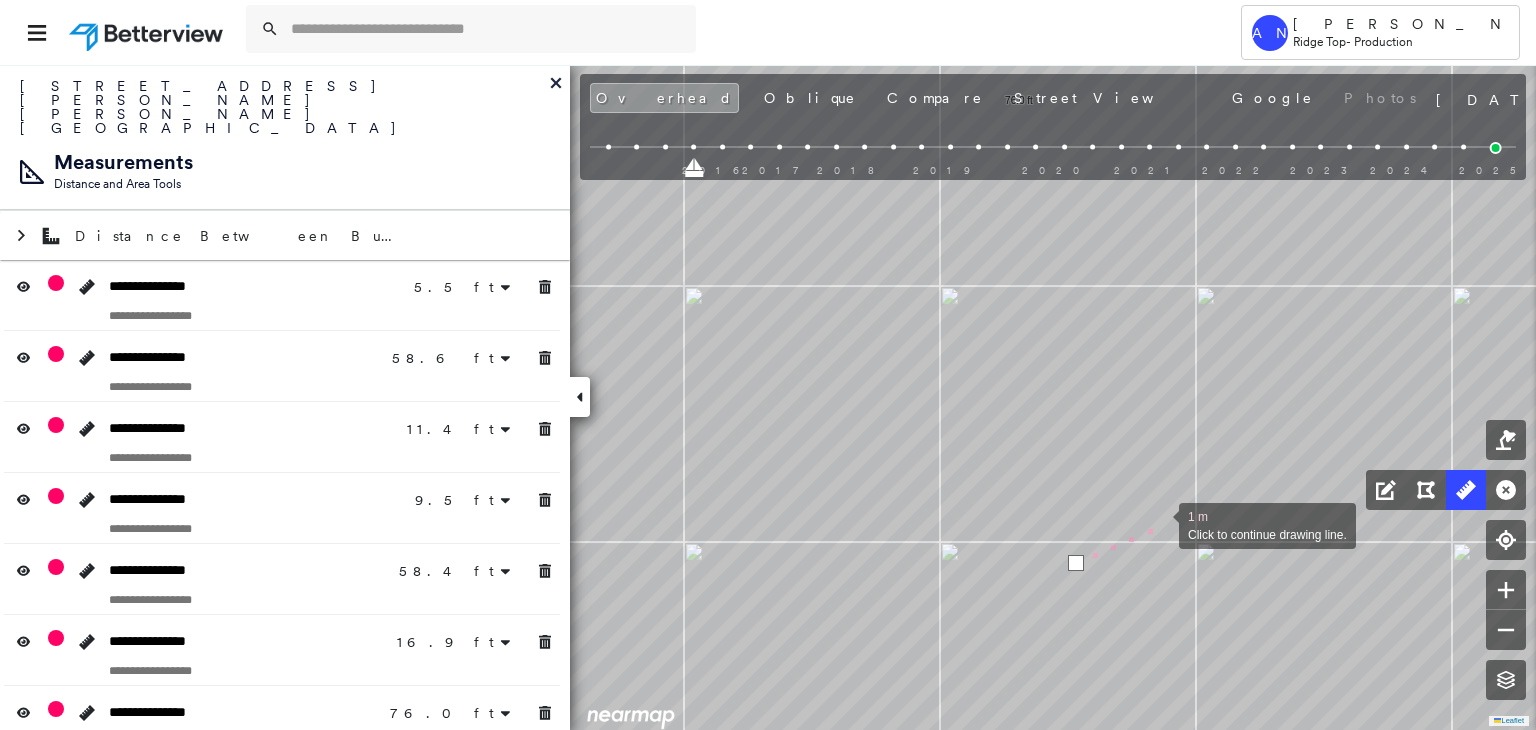 click at bounding box center [1159, 524] 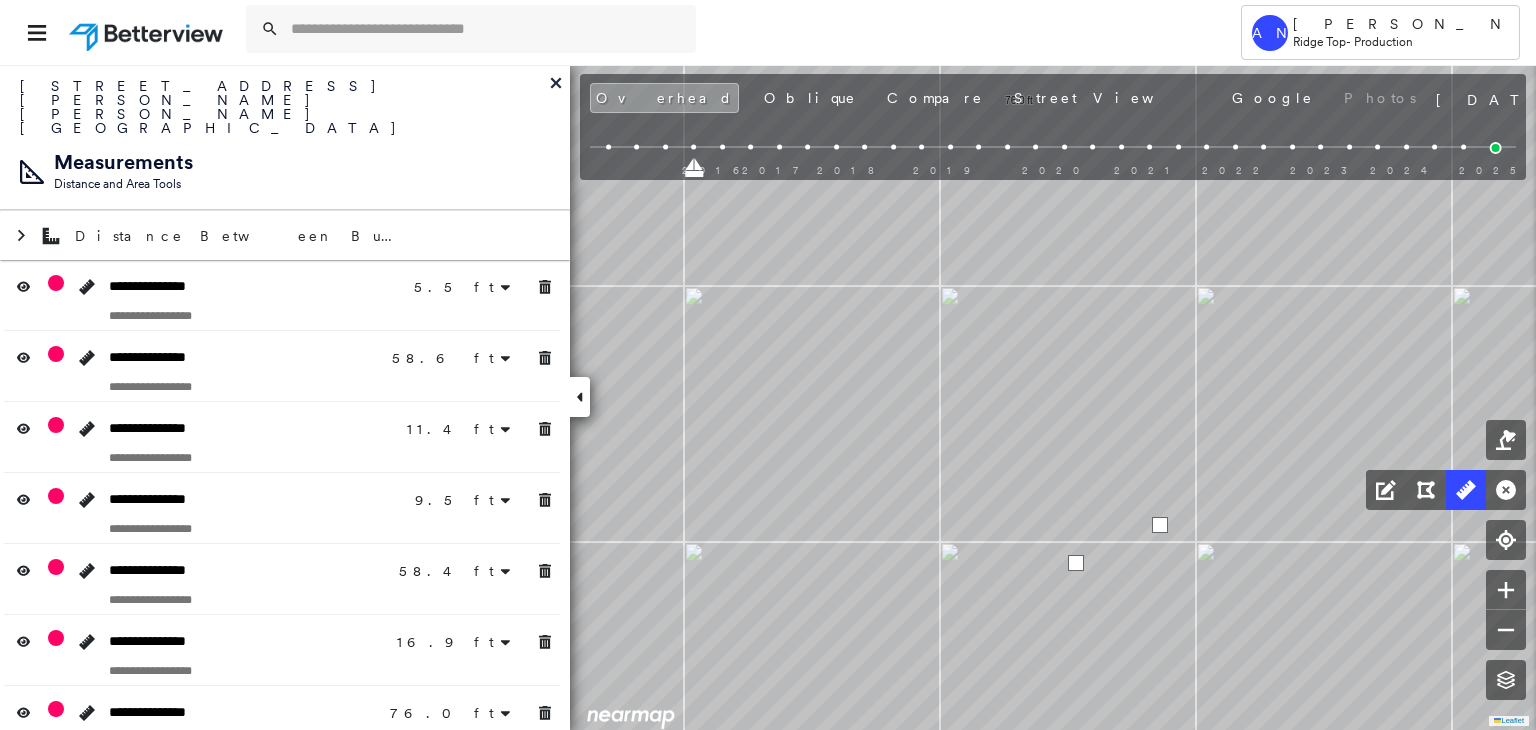 click at bounding box center [1160, 525] 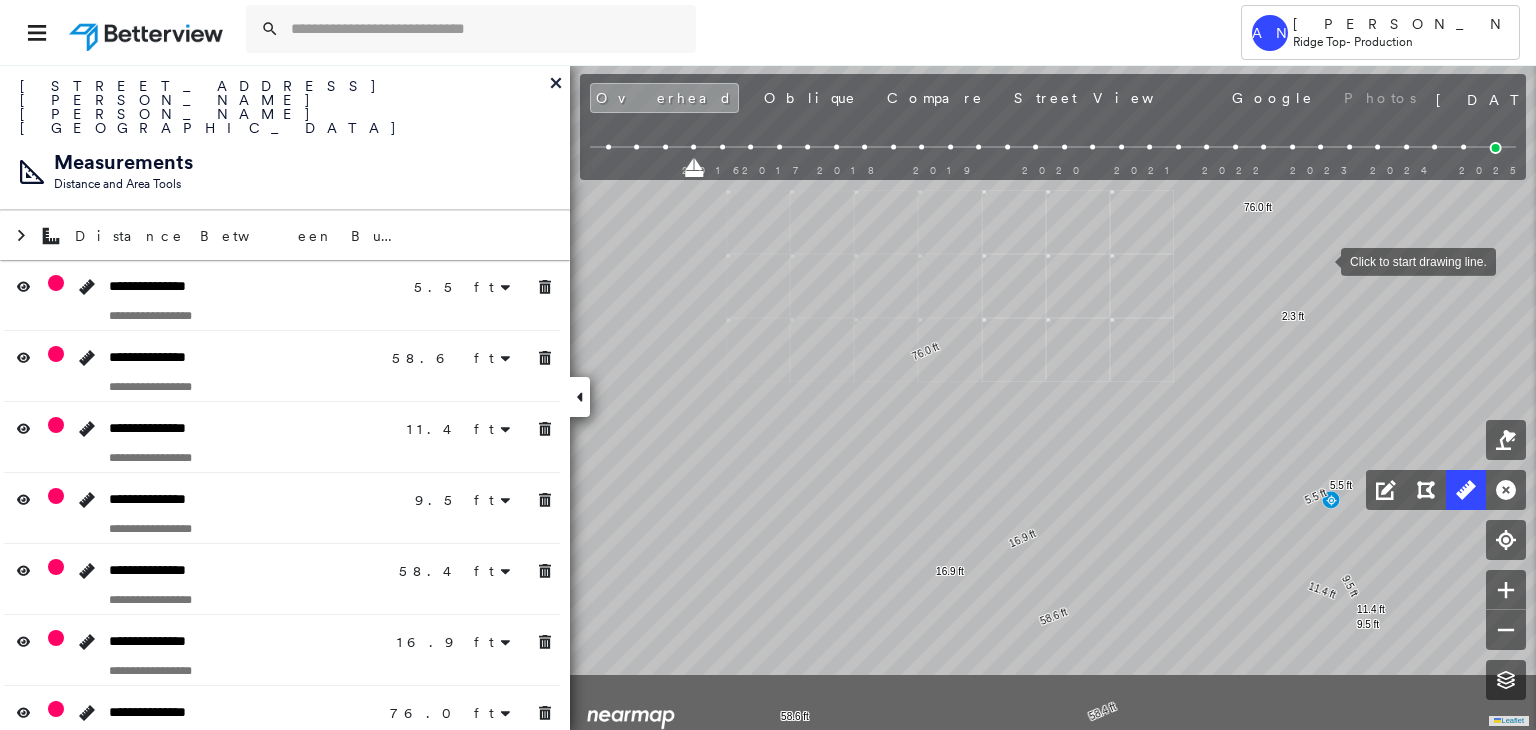 click on "5.5 ft 5.5 ft 58.6 ft 58.6 ft 11.4 ft 11.4 ft 9.5 ft 9.5 ft 58.4 ft 58.4 ft 16.9 ft 16.9 ft 76.0 ft 76.0 ft 2.3 ft Click to start drawing line." at bounding box center (-448, 1678) 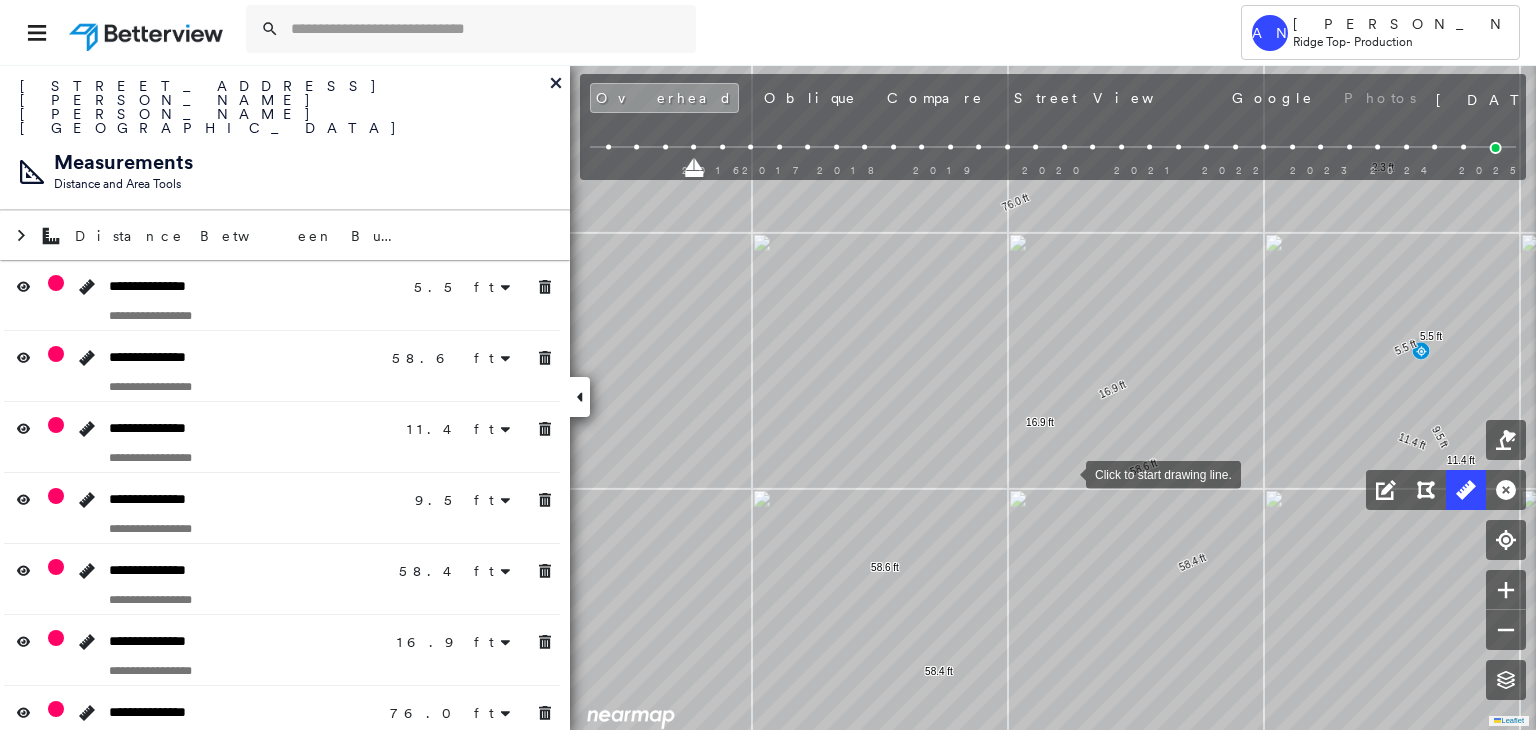 drag, startPoint x: 1064, startPoint y: 476, endPoint x: 1100, endPoint y: 438, distance: 52.34501 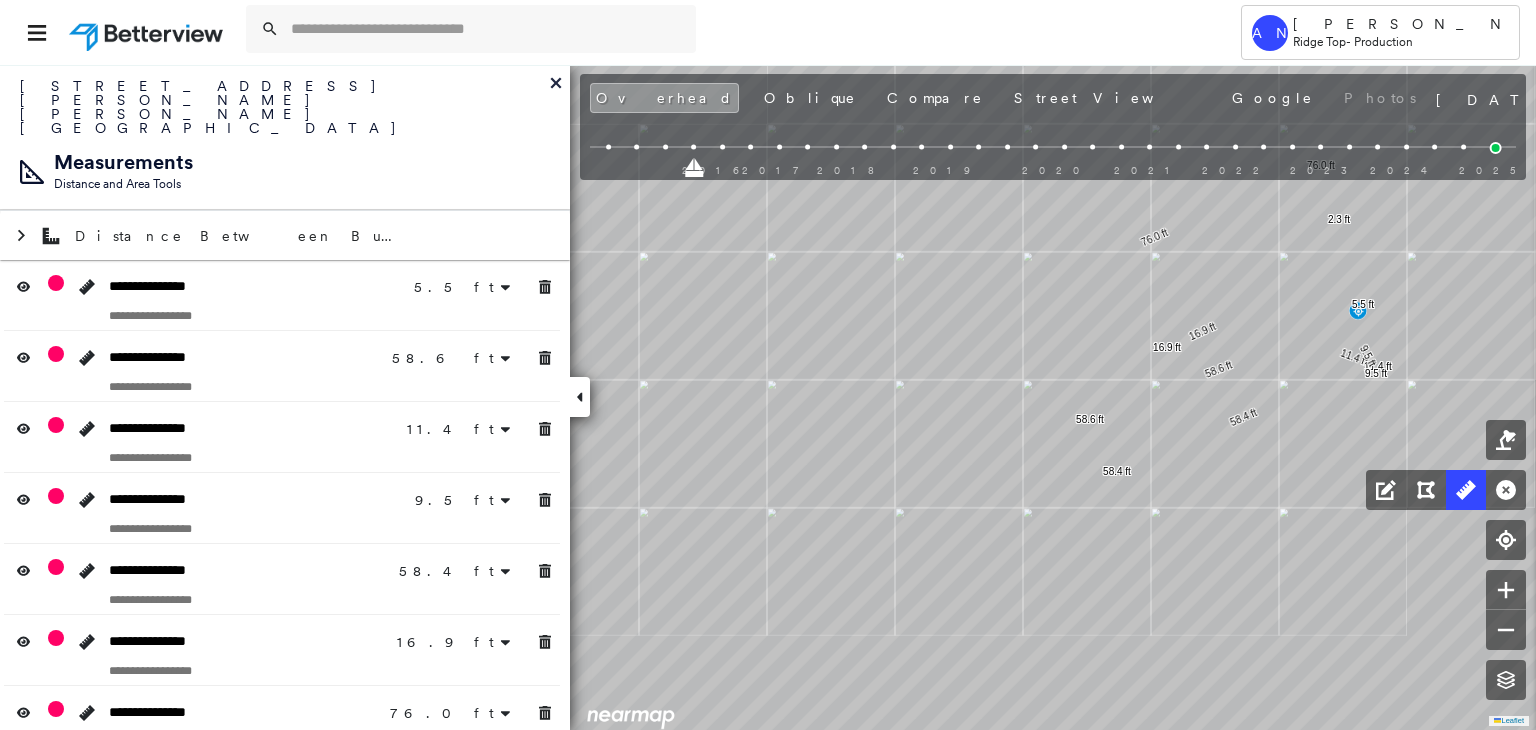 click on "5.5 ft 58.6 ft 58.6 ft 11.4 ft 11.4 ft 9.5 ft 9.5 ft 58.4 ft 58.4 ft 16.9 ft 16.9 ft 76.0 ft 76.0 ft 2.3 ft Click to start drawing line." at bounding box center (-107, 1449) 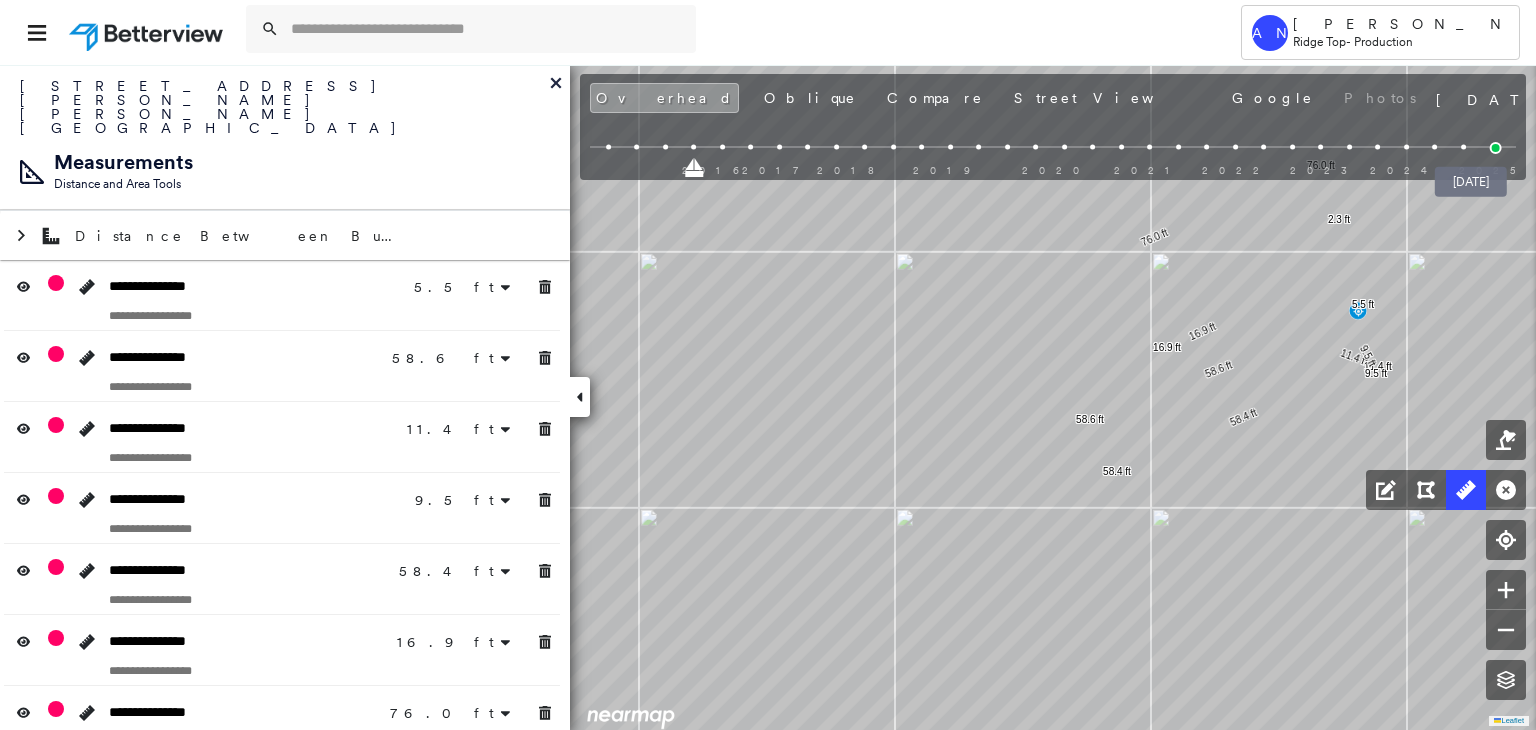 click at bounding box center (1496, 148) 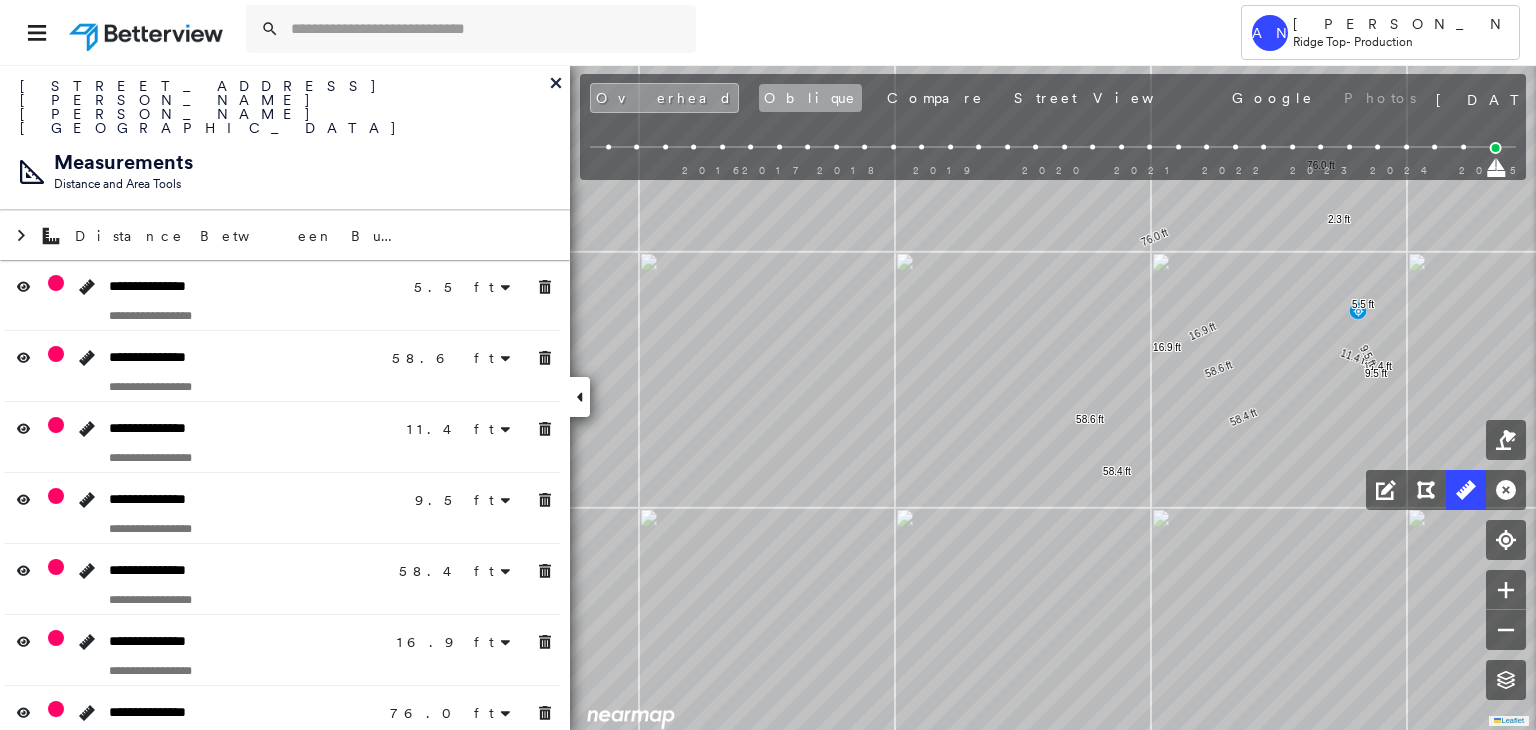 click on "Oblique" at bounding box center [810, 98] 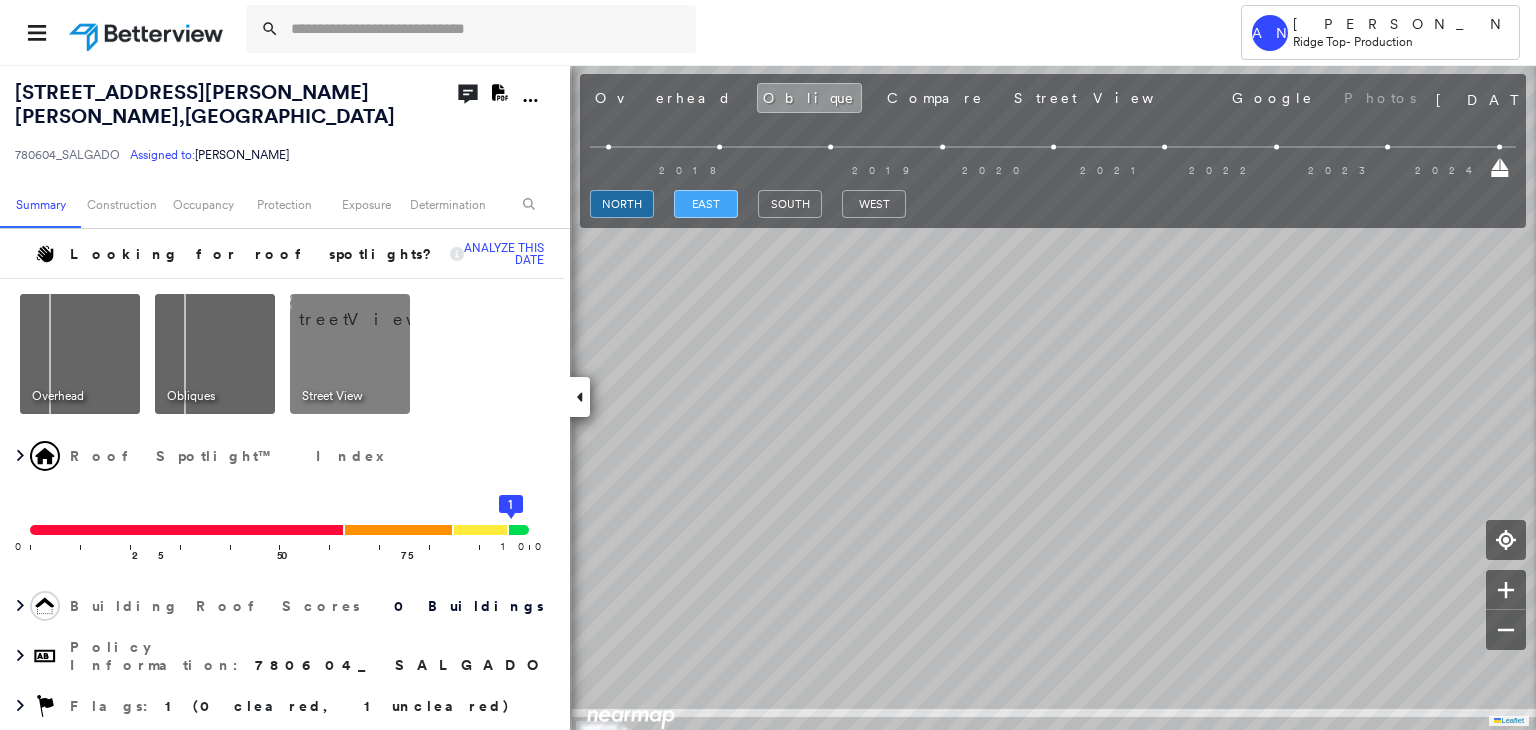 click on "east" at bounding box center (706, 204) 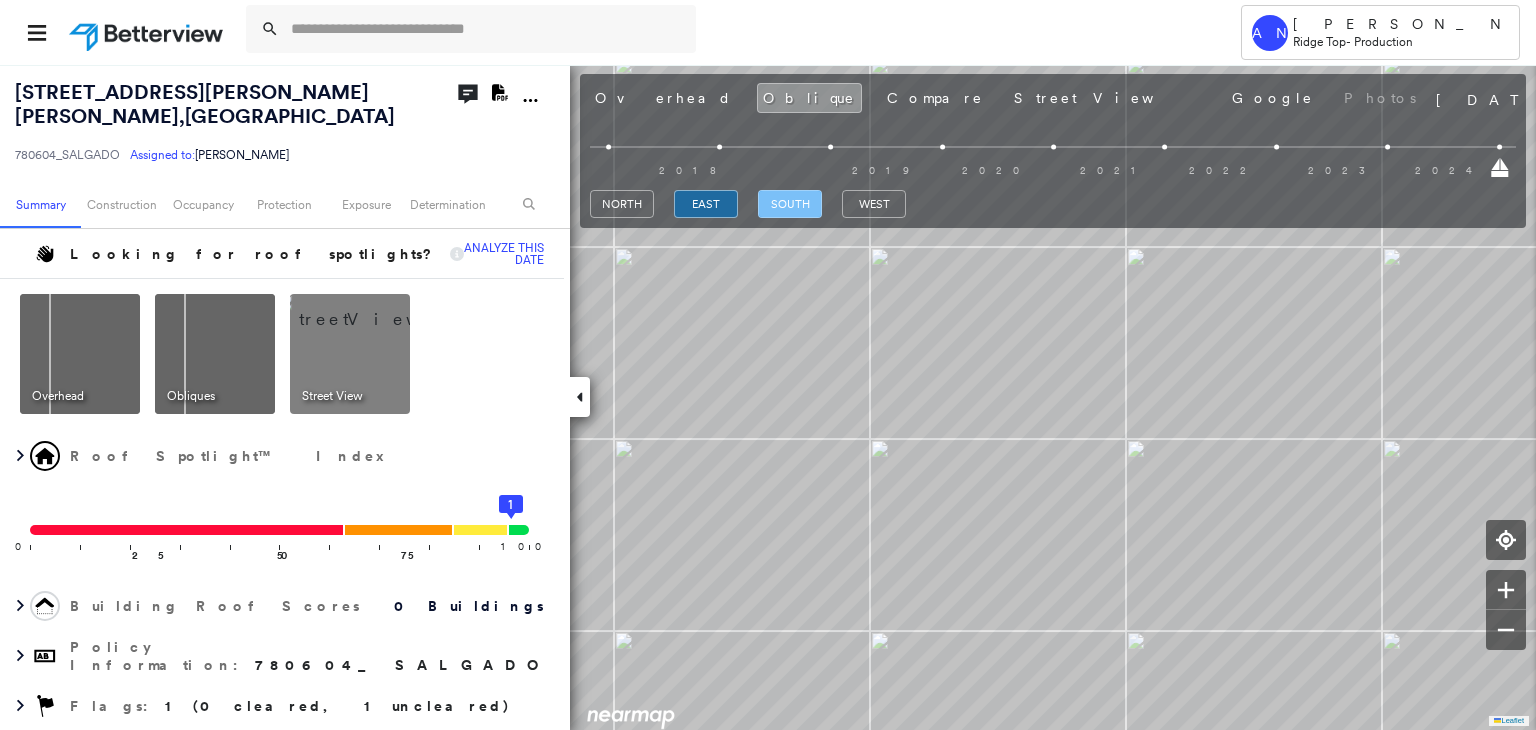 click on "south" at bounding box center [790, 204] 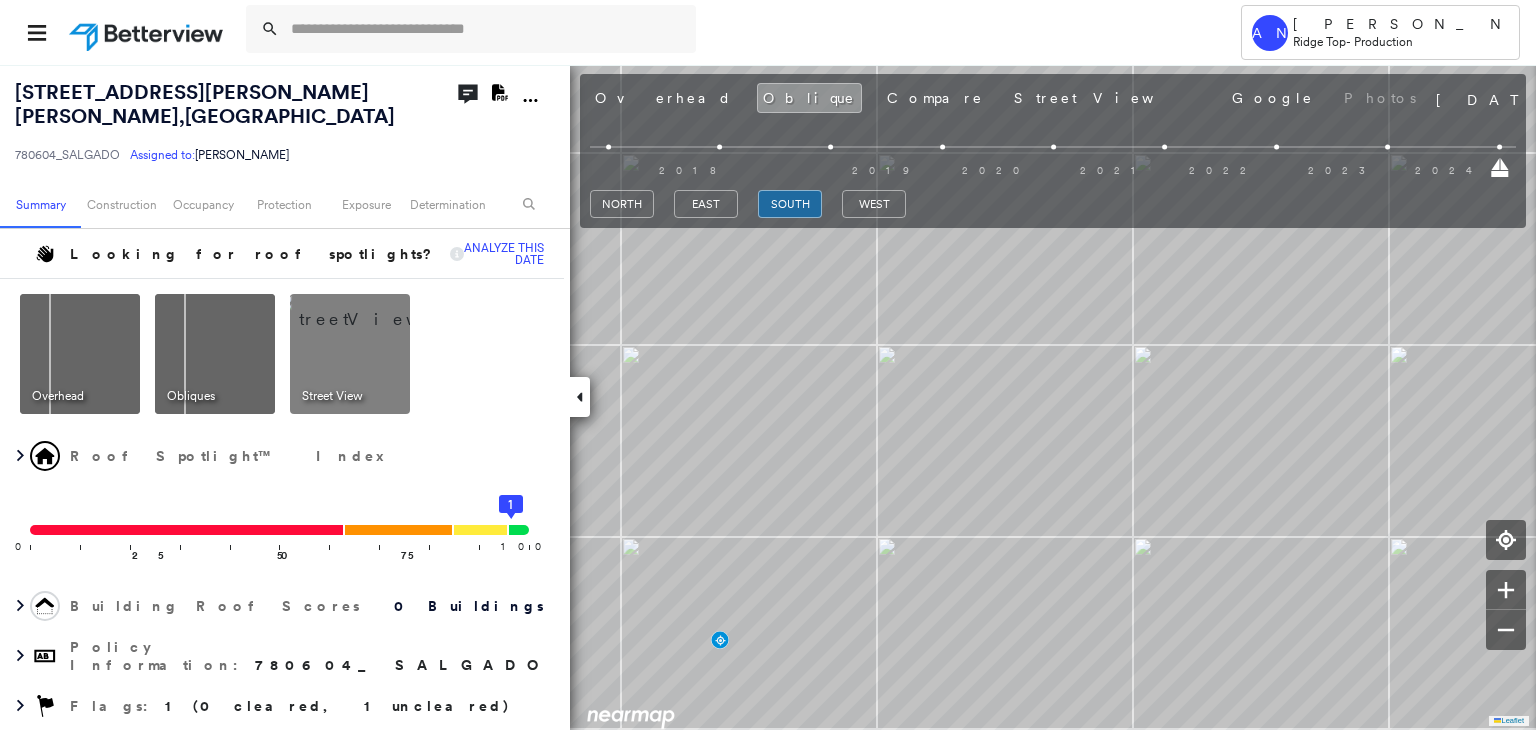 click at bounding box center [608, 147] 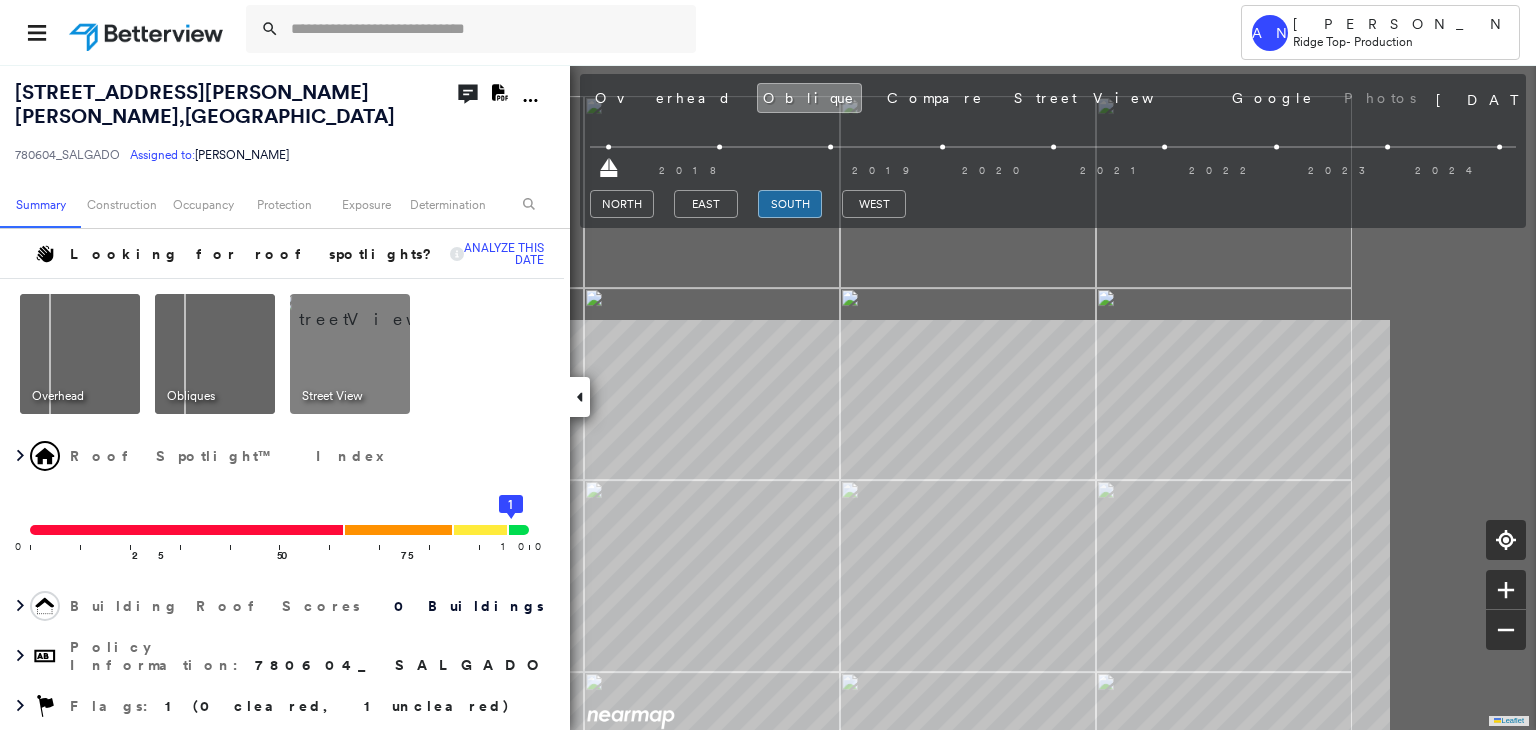 click on "Tower AN [PERSON_NAME] Nayyan Ridge Top  -   Production [STREET_ADDRESS][PERSON_NAME][PERSON_NAME] Assigned to:  [PERSON_NAME] Assigned to:  [PERSON_NAME] 780604_SALGADO Assigned to:  [PERSON_NAME] Open Comments Download PDF Report Summary Construction Occupancy Protection Exposure Determination Looking for roof spotlights? Analyze this date Overhead Obliques Street View Roof Spotlight™ Index 0 100 25 50 75 1 Building Roof Scores 0 Buildings Policy Information :  780604_SALGADO Flags :  1 (0 cleared, 1 uncleared) Construction Occupancy Protection Exposure Determination Flags :  1 (0 cleared, 1 uncleared) Uncleared Flags (1) Cleared Flags  (0) Betterview Property Flagged [DATE] Clear Action Taken New Entry History Quote/New Business Terms & Conditions Added ACV Endorsement Added Cosmetic Endorsement Inspection/Loss Control Report Information Added to Inspection Survey Onsite Inspection Ordered Determined No Inspection Needed General Used Report to Further Agent/Insured Discussion Save Renewal General" at bounding box center [768, 365] 